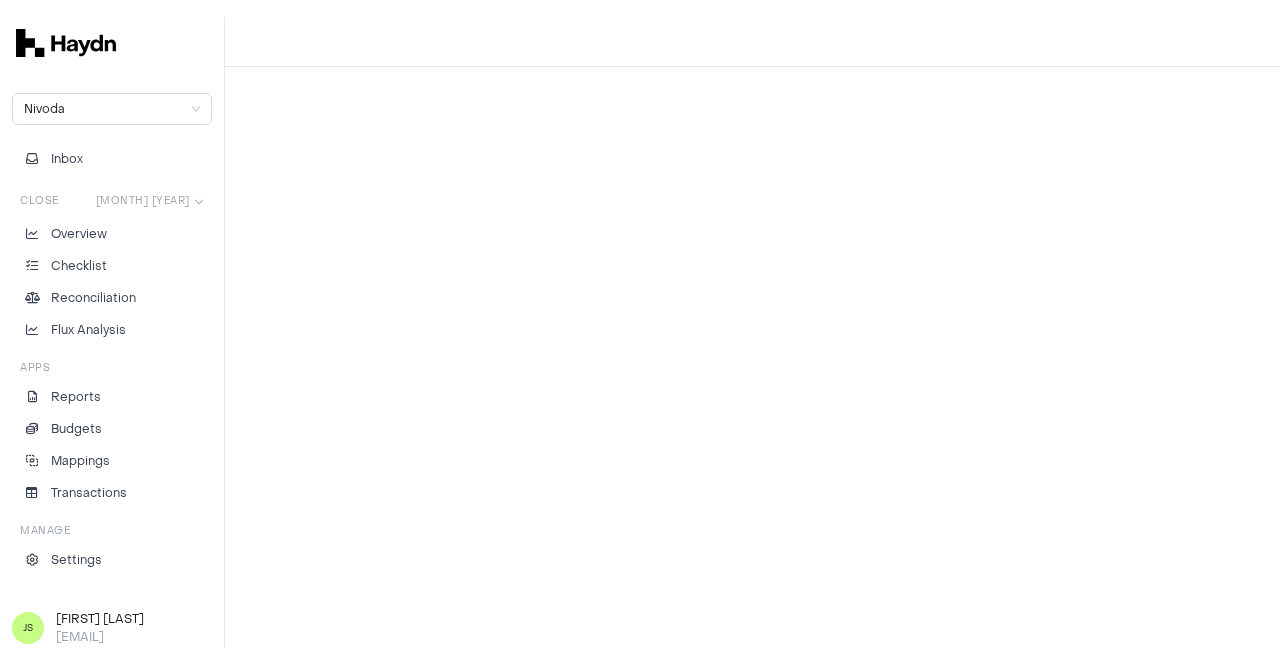 scroll, scrollTop: 0, scrollLeft: 0, axis: both 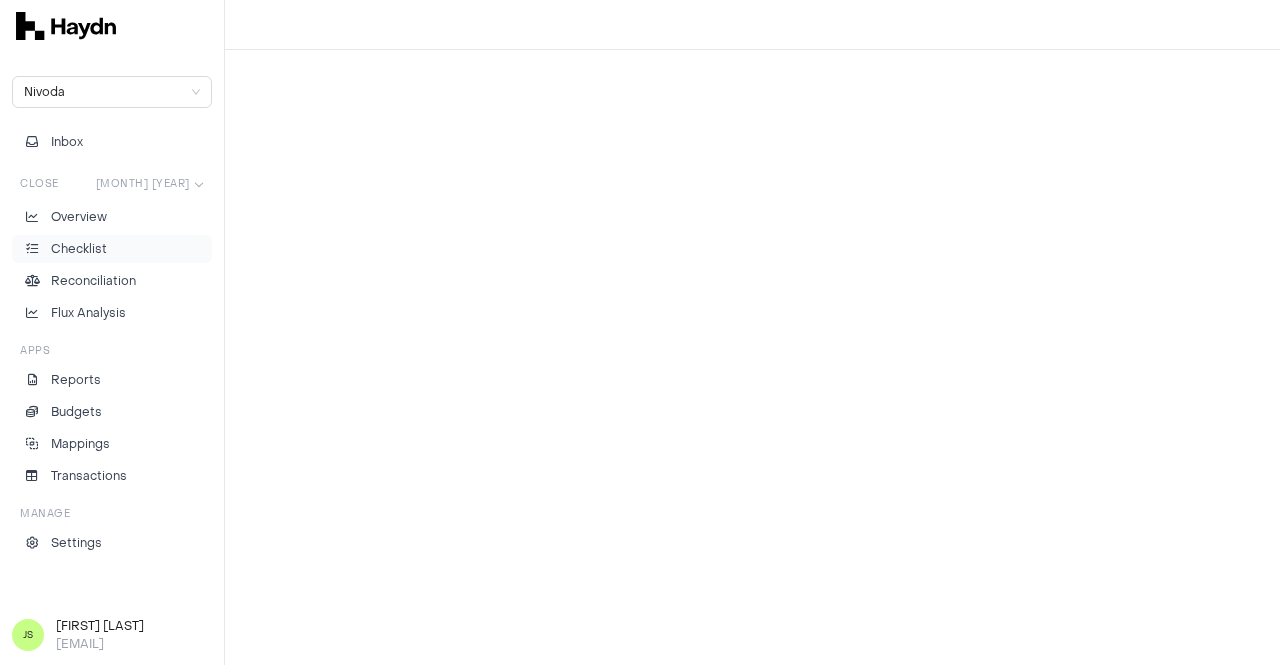 click on "Checklist" at bounding box center (79, 249) 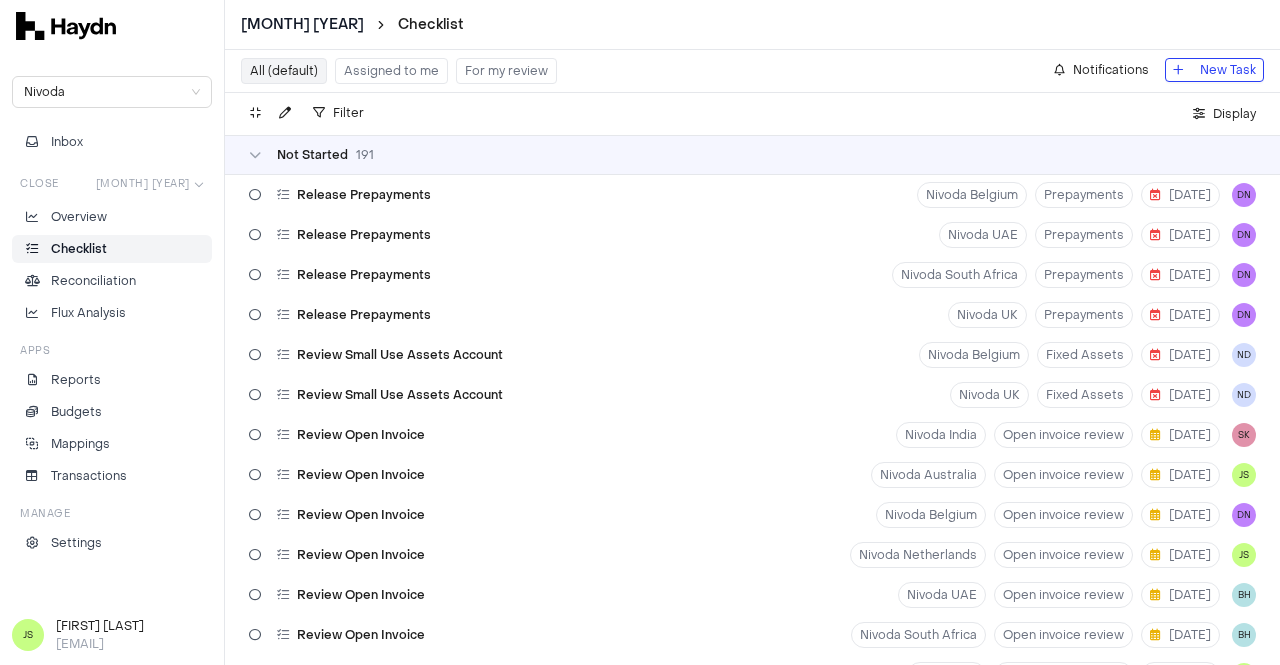 click on "Assigned to me" at bounding box center (391, 71) 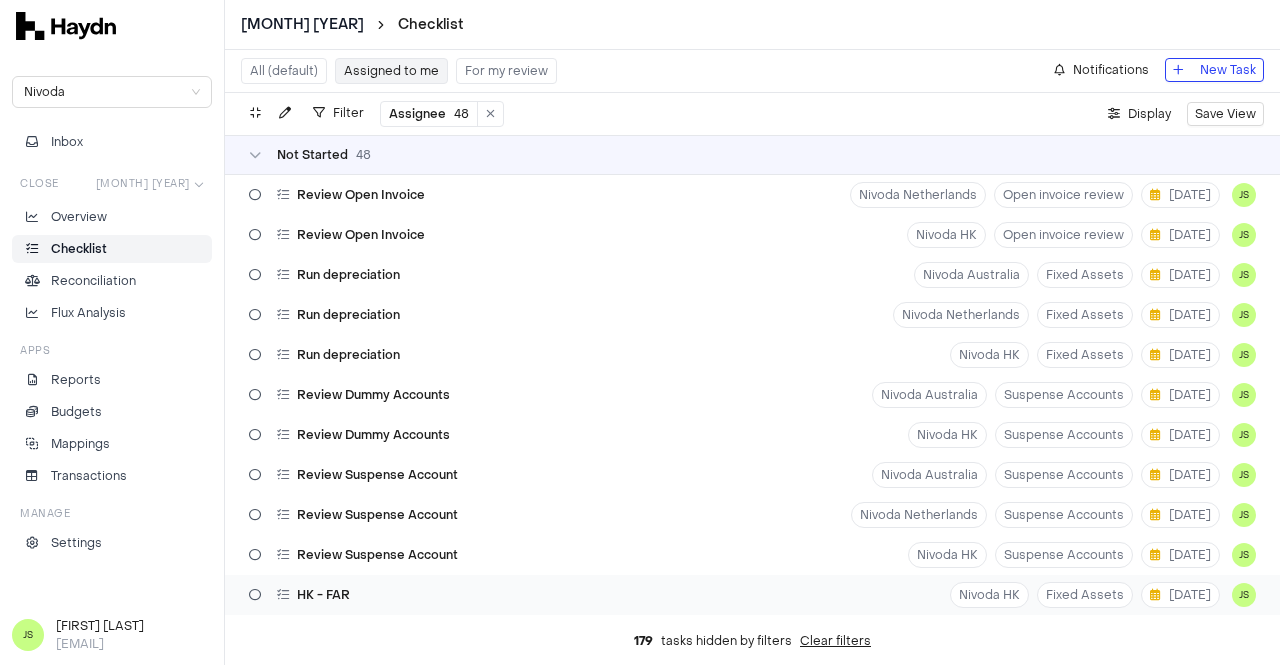 scroll, scrollTop: 0, scrollLeft: 0, axis: both 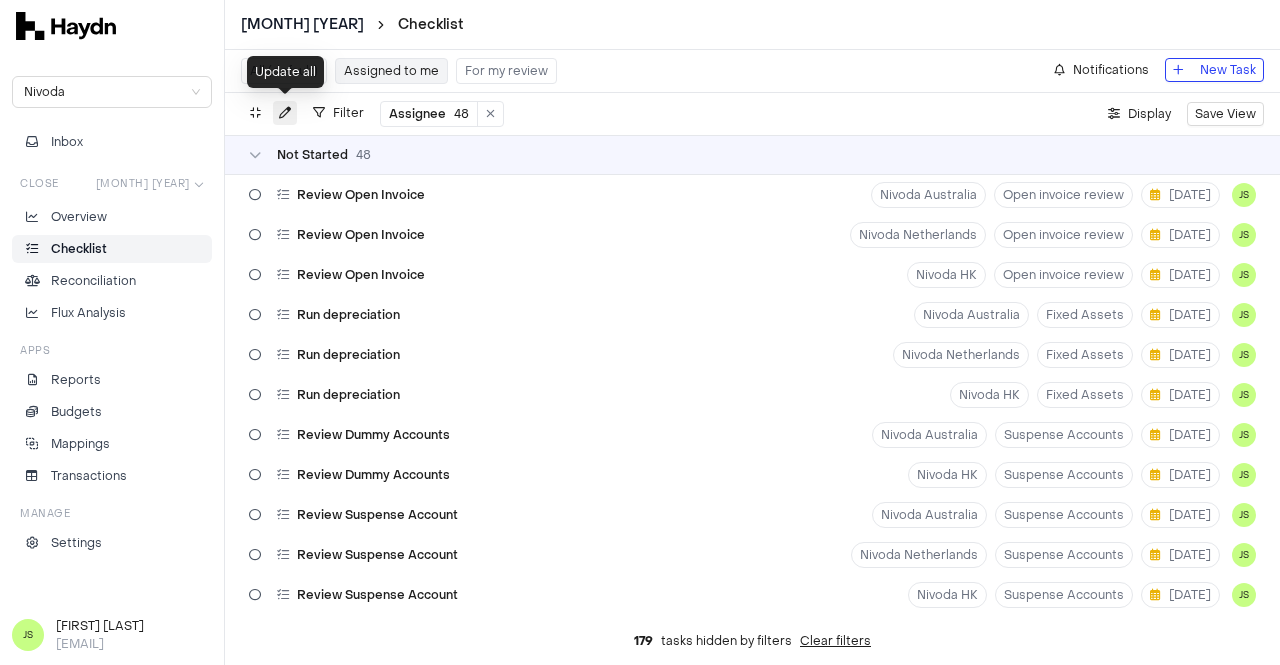 click at bounding box center [285, 113] 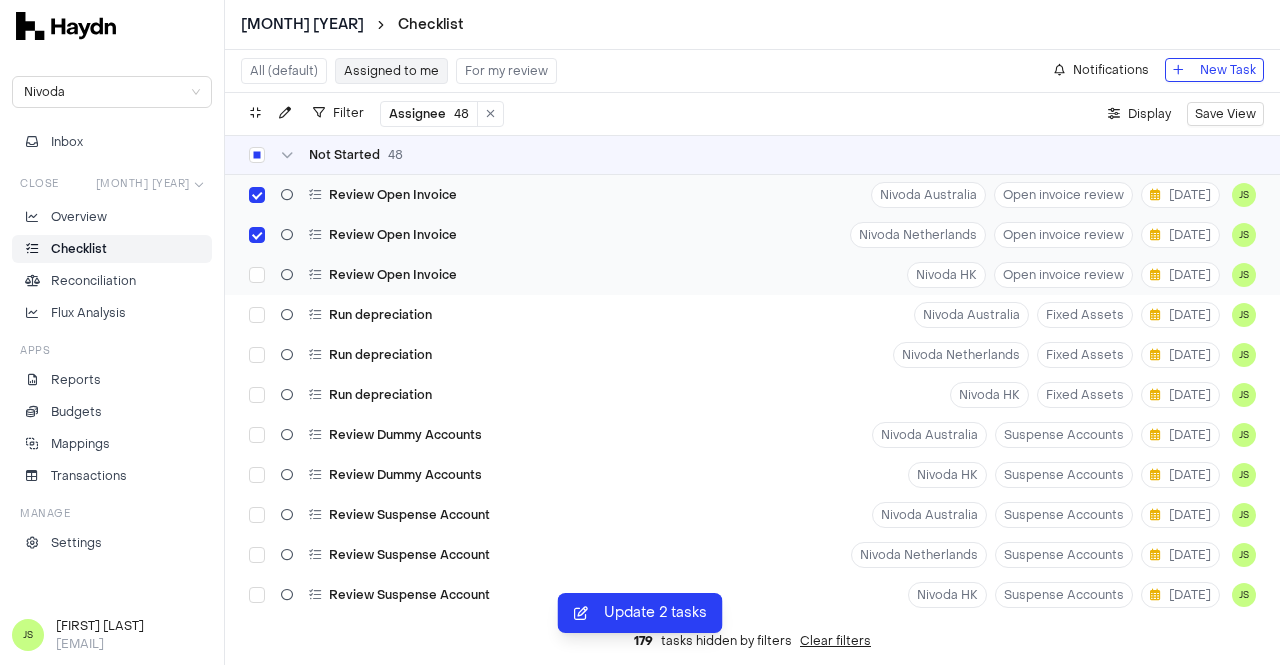 click on "Review Open Invoice" at bounding box center (353, 275) 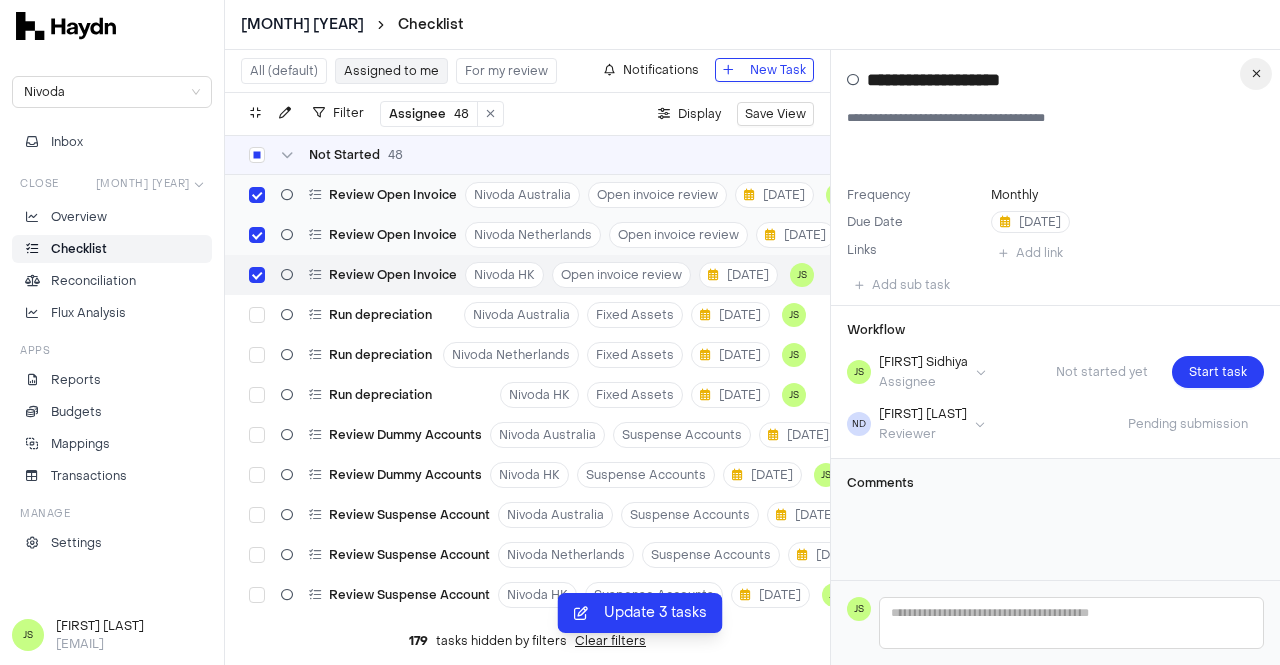 click at bounding box center (1256, 74) 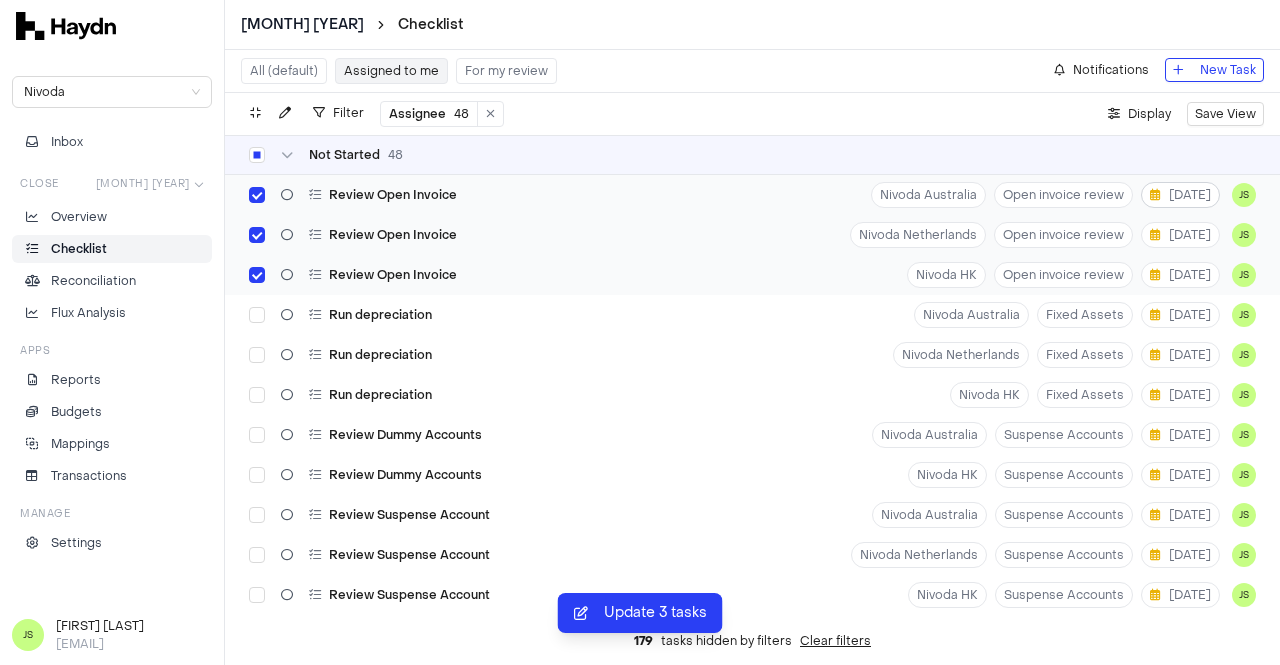 click on "[DATE]" at bounding box center [1180, 195] 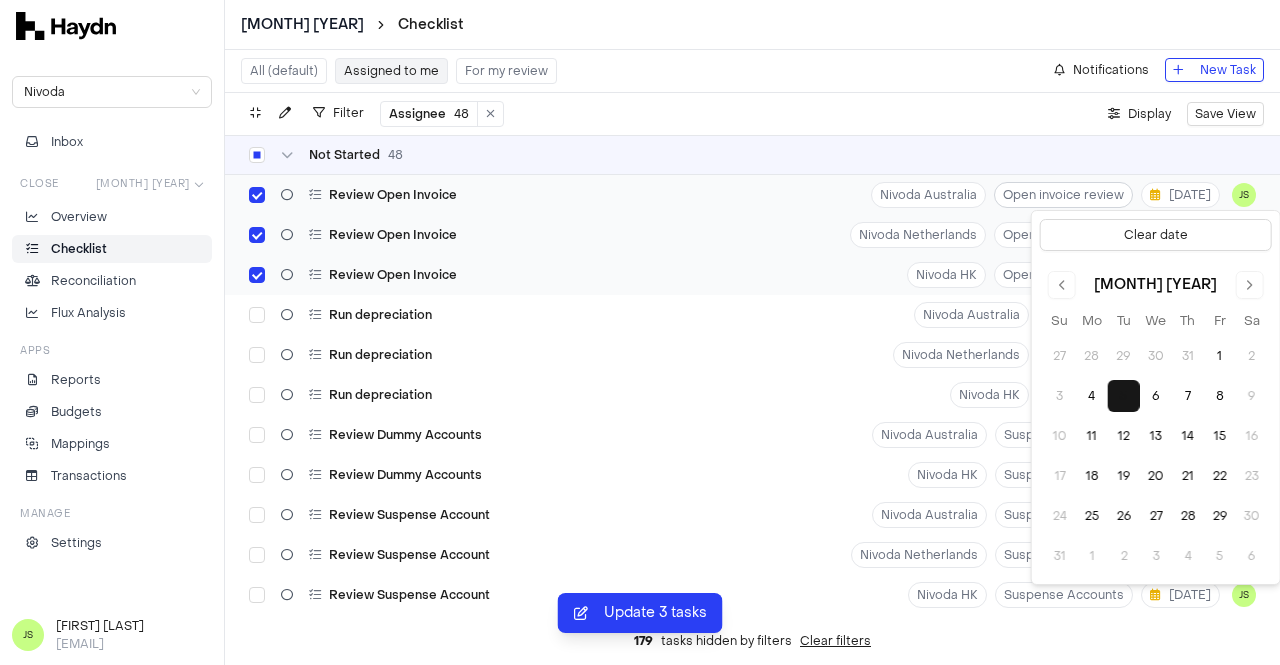 click on "[BANK] reco- [MONTH] [YEAR] Checklist [COMPANY] Inbox Close [MONTH] [YEAR] Overview Checklist Reconciliation Flux Analysis Apps Reports Budgets Mappings Transactions Manage Settings JS [FIRST] [LAST] [EMAIL] All   (default) Assigned to me   For my review   Notifications New Task Filter Assignee 48 . Display Save View Not Started 48 Review Open Invoice [COMPANY] Open invoice review [DATE] JS Review Open Invoice [COMPANY] Open invoice review [DATE] JS Review Open Invoice [COMPANY] Open invoice review [DATE] JS Run depreciation [COMPANY] Fixed Assets [DATE] JS Run depreciation [COMPANY] Fixed Assets [DATE] JS Run depreciation [COMPANY] Fixed Assets [DATE] JS Review Dummy Accounts [COMPANY] Suspense Accounts [DATE] JS Review Dummy Accounts [COMPANY] Suspense Accounts [DATE] JS Review Suspense Account [COMPANY] Suspense Accounts [DATE] JS Review Suspense Account [COMPANY] Suspense Accounts [DATE] JS Review Suspense Account [COMPANY] Suspense Accounts [DATE] JS [COMPANY] - FAR [DATE]" at bounding box center (640, 332) 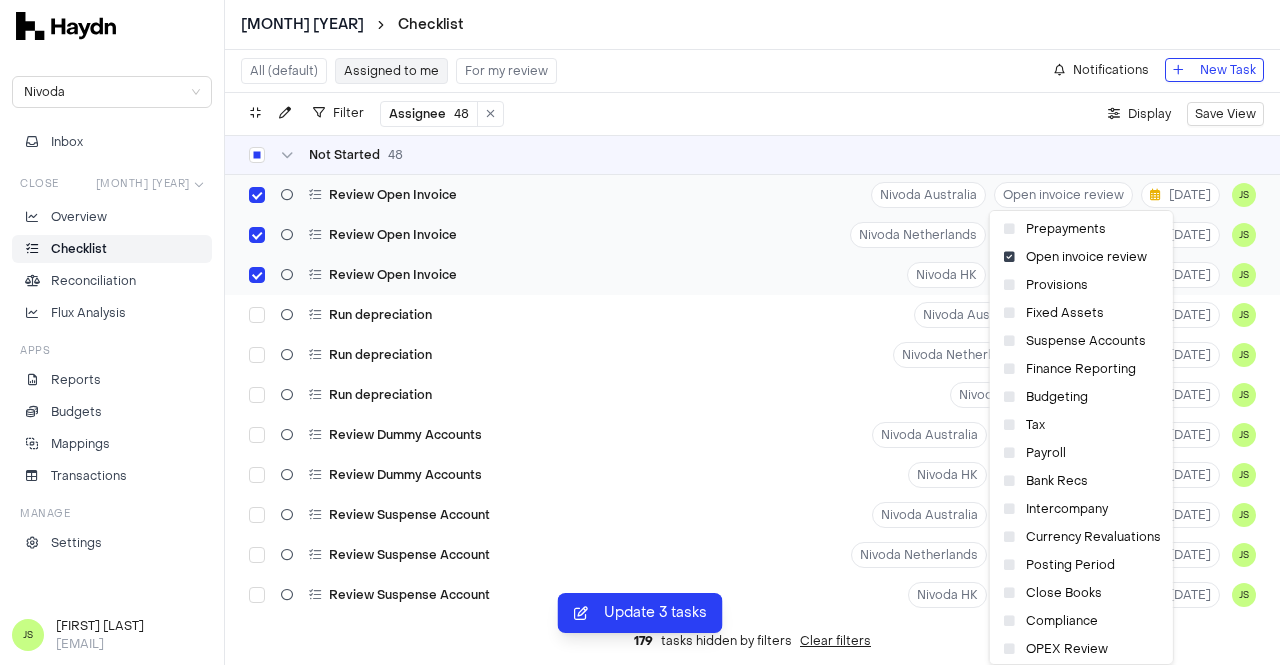 click on "[BANK] reco- [MONTH] [YEAR] Checklist [COMPANY] Inbox Close [MONTH] [YEAR] Overview Checklist Reconciliation Flux Analysis Apps Reports Budgets Mappings Transactions Manage Settings JS [FIRST] [LAST] [EMAIL] All   (default) Assigned to me   For my review   Notifications New Task Filter Assignee 48 . Display Save View Not Started 48 Review Open Invoice [COMPANY] Open invoice review [DATE] JS Review Open Invoice [COMPANY] Open invoice review [DATE] JS Review Open Invoice [COMPANY] Open invoice review [DATE] JS Run depreciation [COMPANY] Fixed Assets [DATE] JS Run depreciation [COMPANY] Fixed Assets [DATE] JS Run depreciation [COMPANY] Fixed Assets [DATE] JS Review Dummy Accounts [COMPANY] Suspense Accounts [DATE] JS Review Dummy Accounts [COMPANY] Suspense Accounts [DATE] JS Review Suspense Account [COMPANY] Suspense Accounts [DATE] JS Review Suspense Account [COMPANY] Suspense Accounts [DATE] JS Review Suspense Account [COMPANY] Suspense Accounts [DATE] JS [COMPANY] - FAR [DATE]" at bounding box center [640, 332] 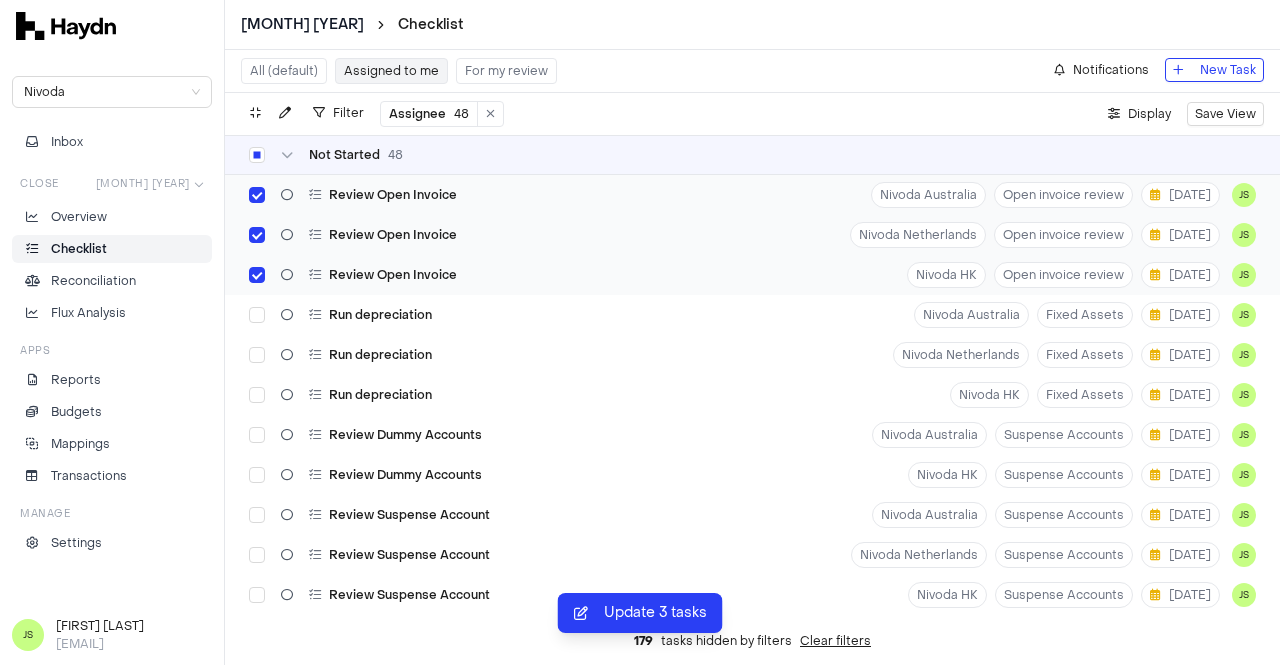 click on "Review Open Invoice" at bounding box center (393, 195) 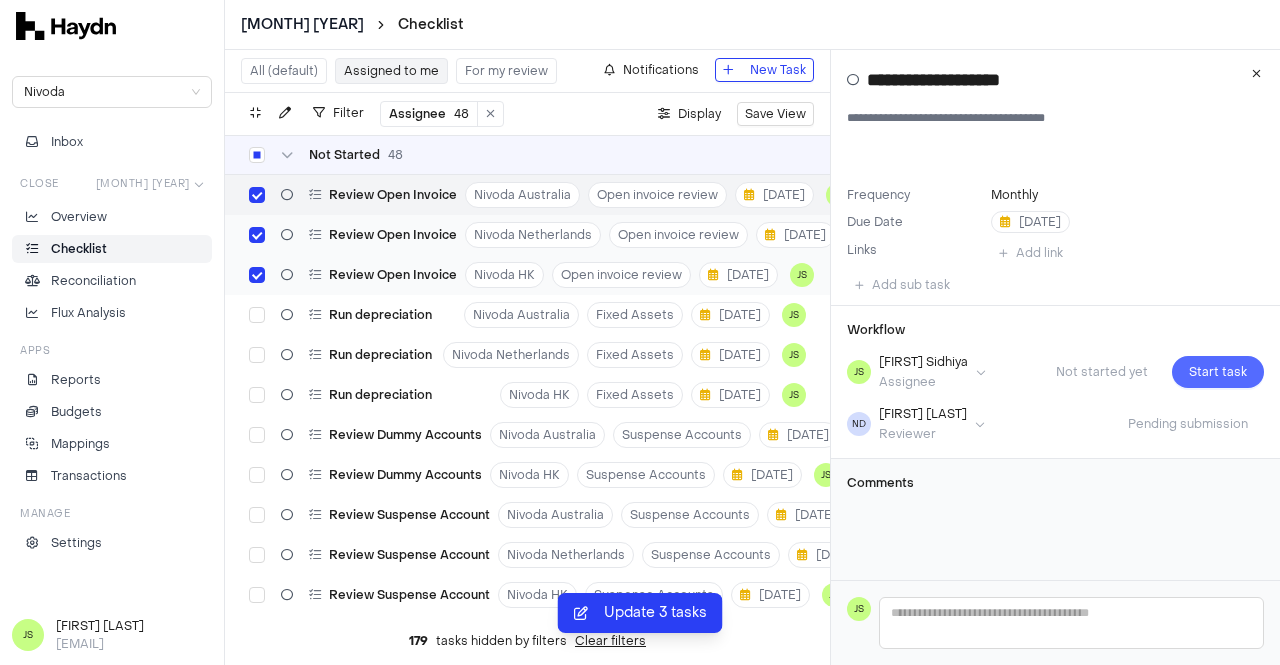 click on "Start task" at bounding box center (1218, 372) 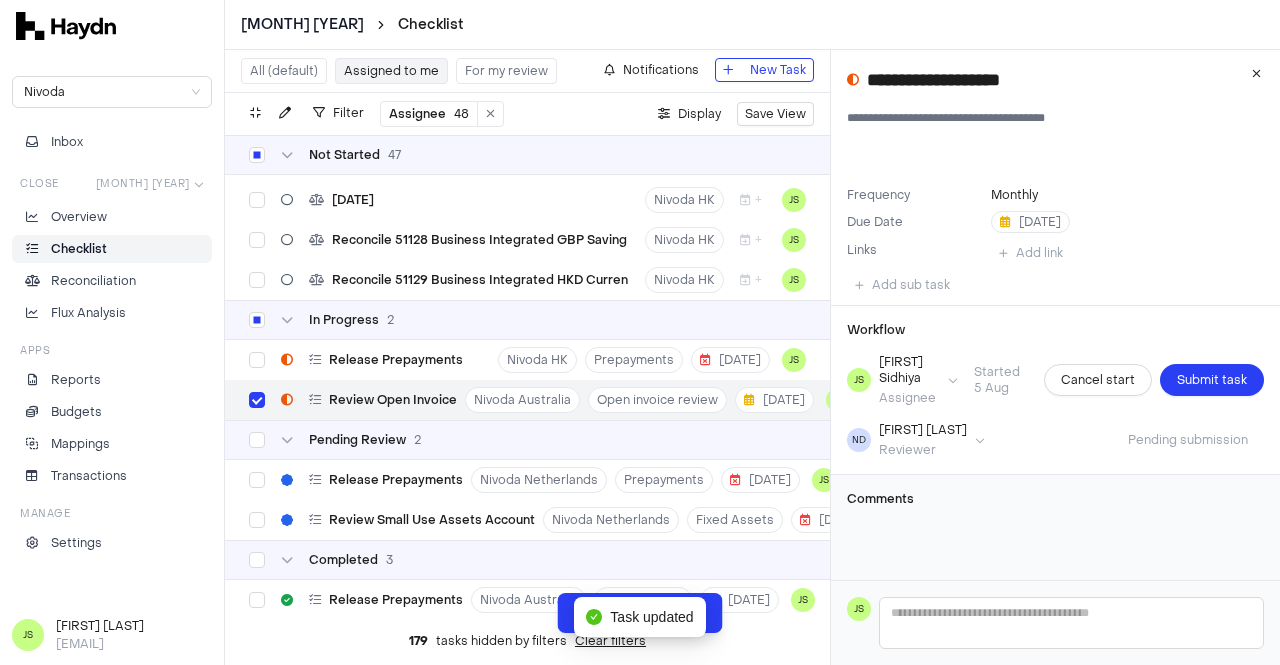 scroll, scrollTop: 1786, scrollLeft: 0, axis: vertical 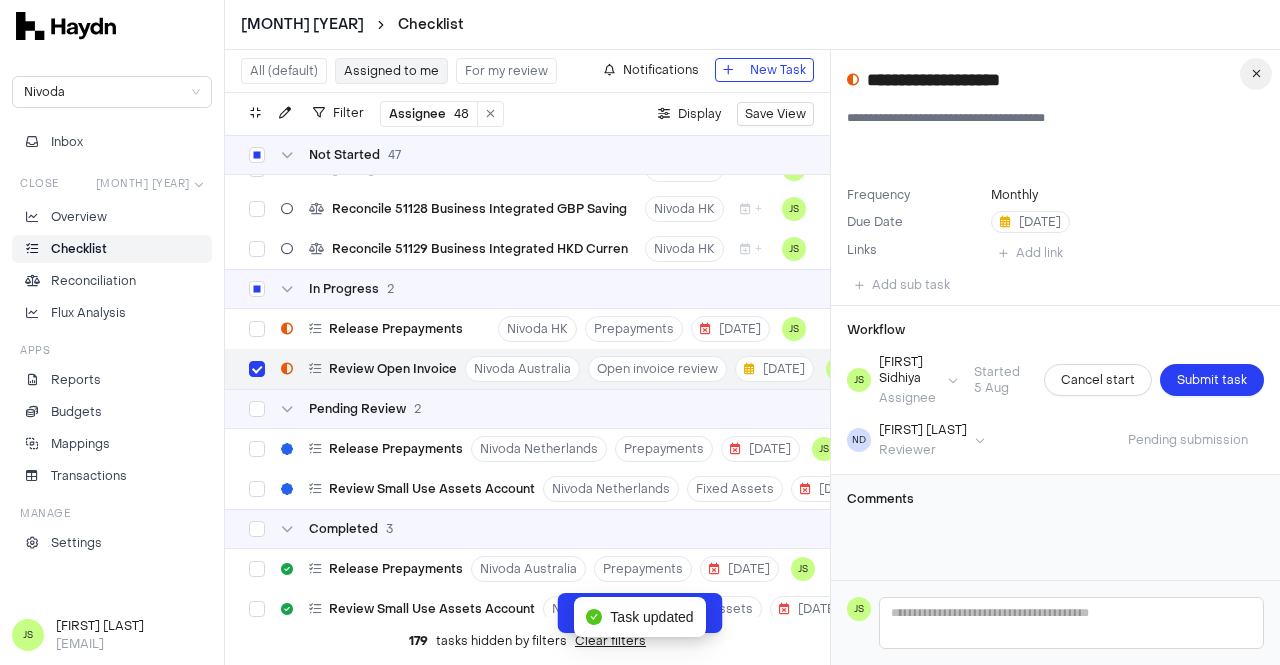 click at bounding box center [1256, 74] 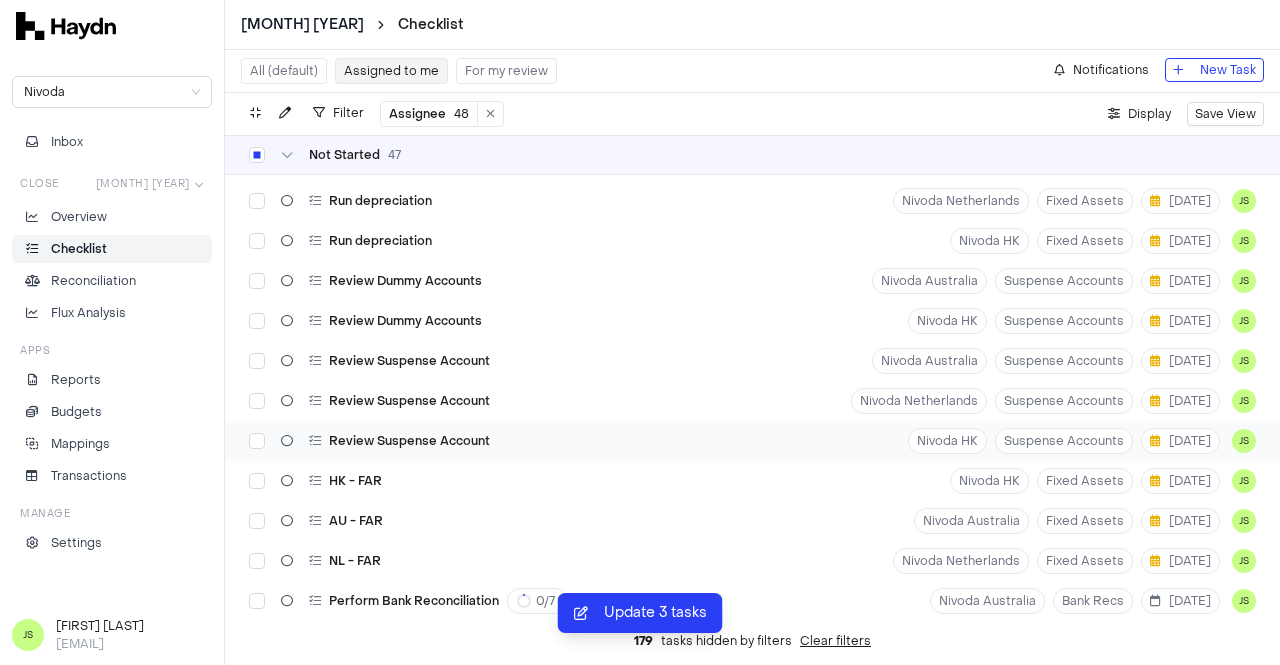 scroll, scrollTop: 0, scrollLeft: 0, axis: both 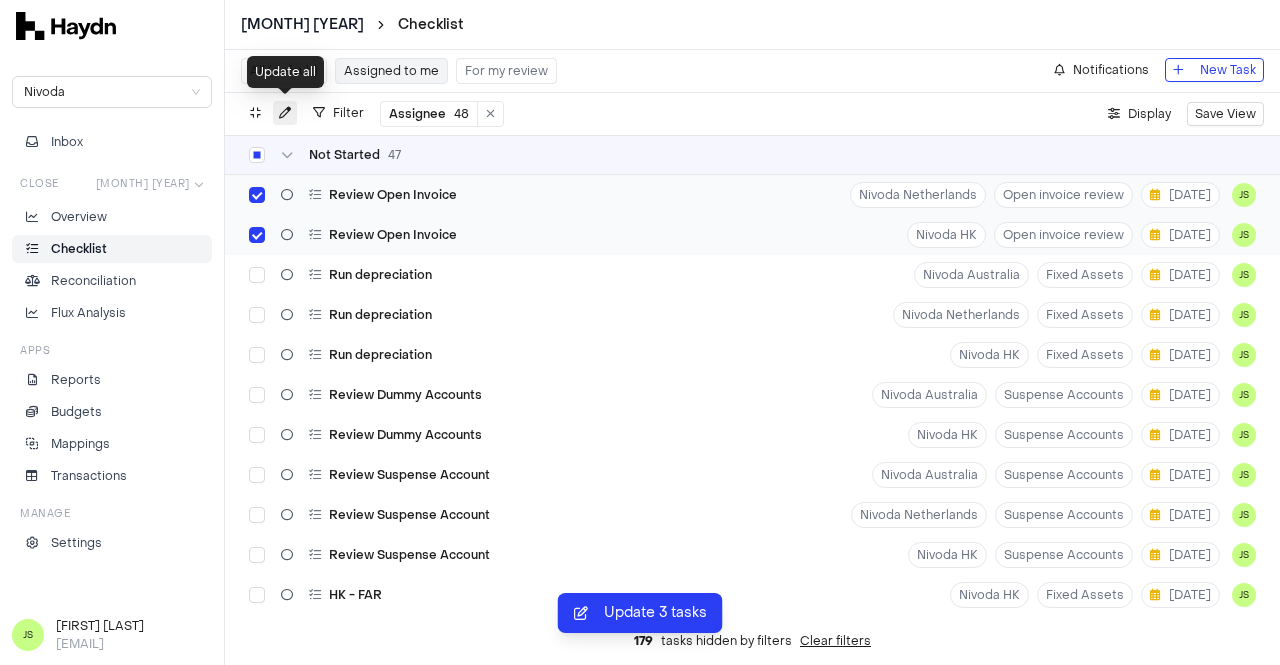 click at bounding box center [285, 113] 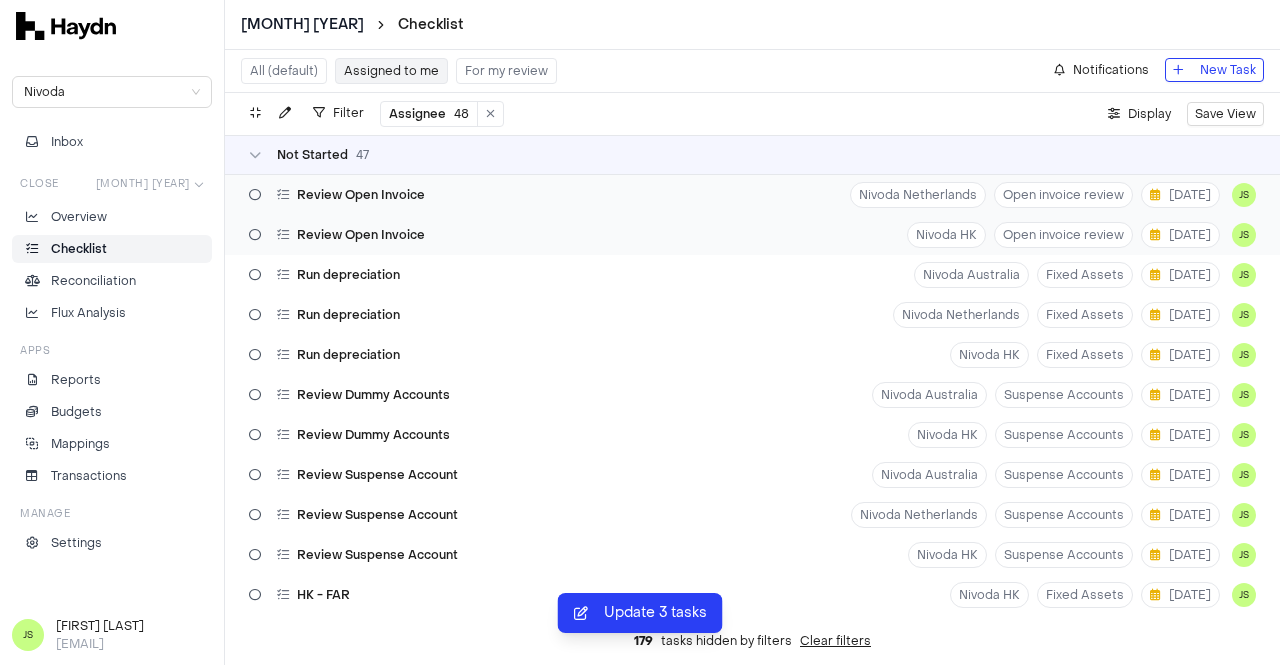click on "Review Open Invoice" at bounding box center (361, 195) 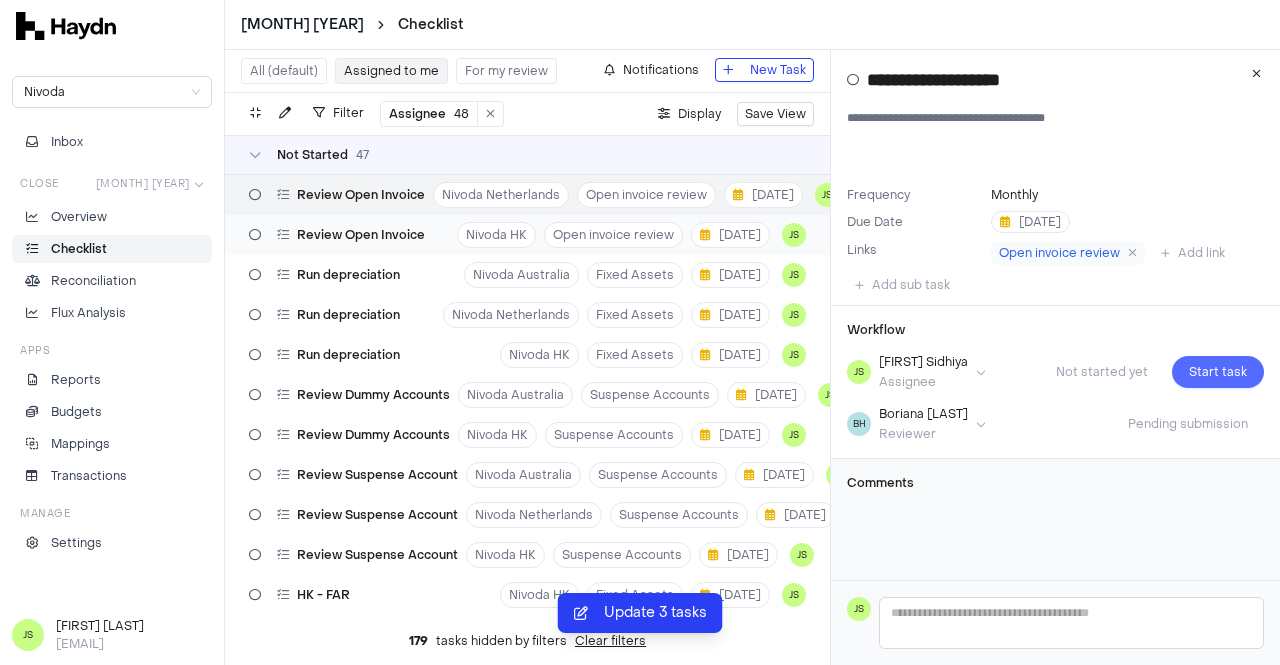 click on "Start task" at bounding box center [1218, 372] 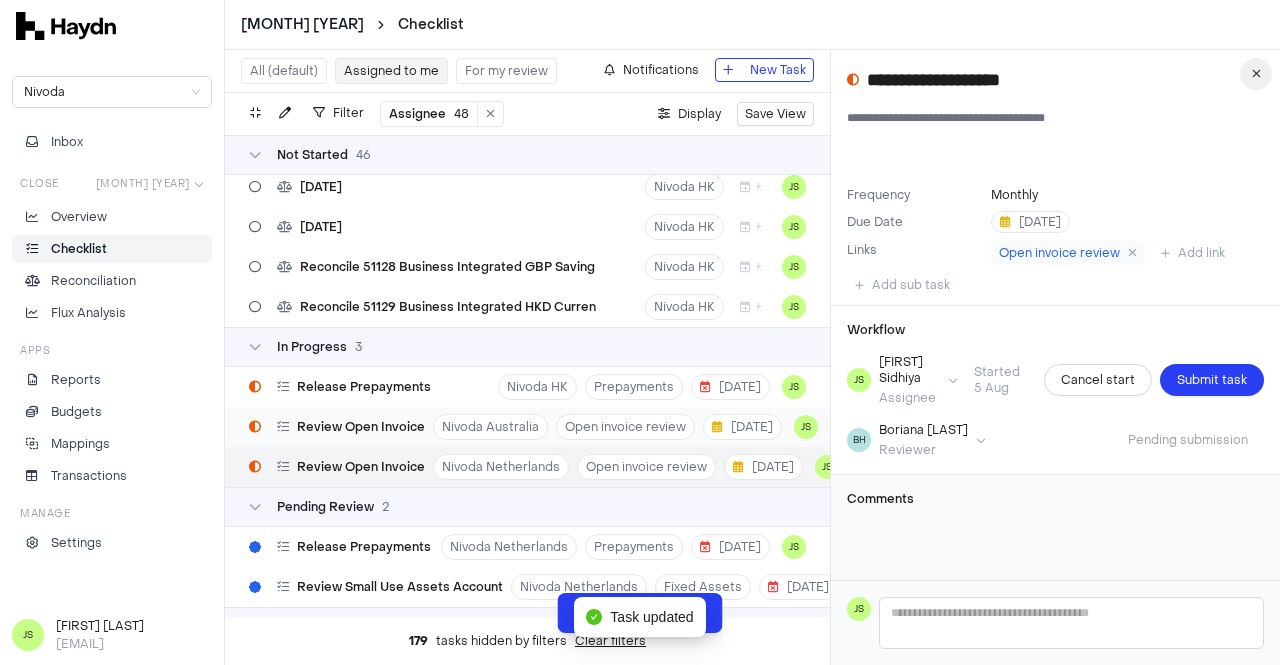 click at bounding box center (1256, 74) 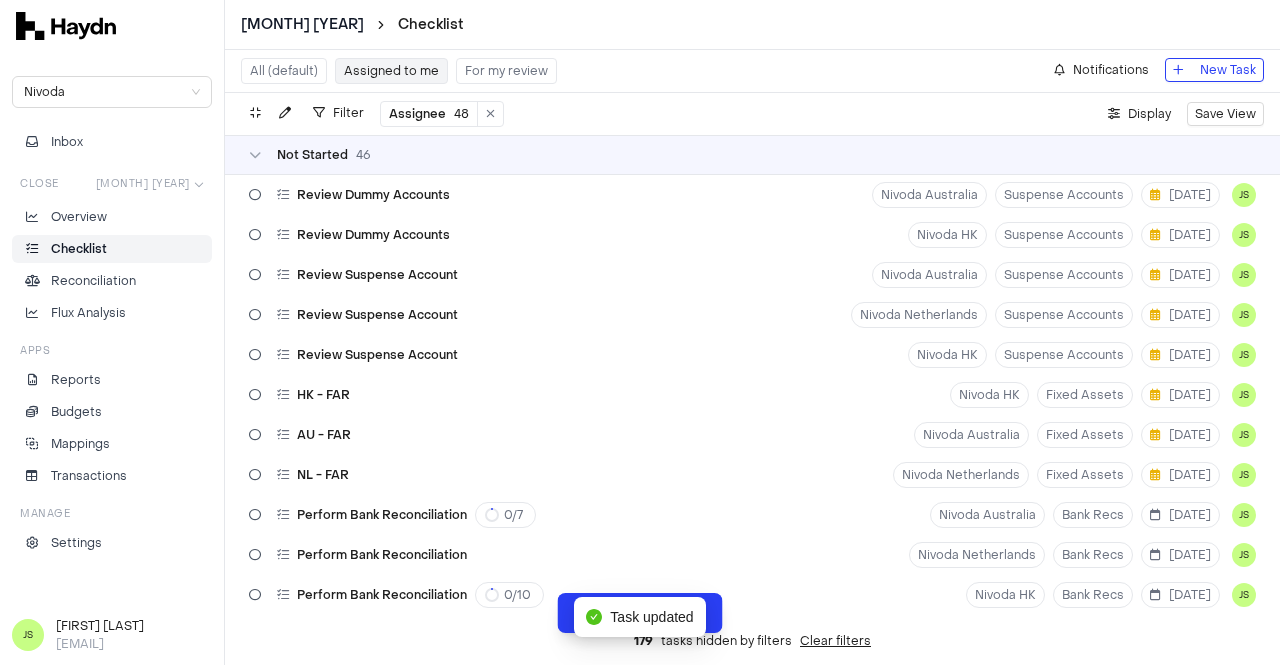 scroll, scrollTop: 0, scrollLeft: 0, axis: both 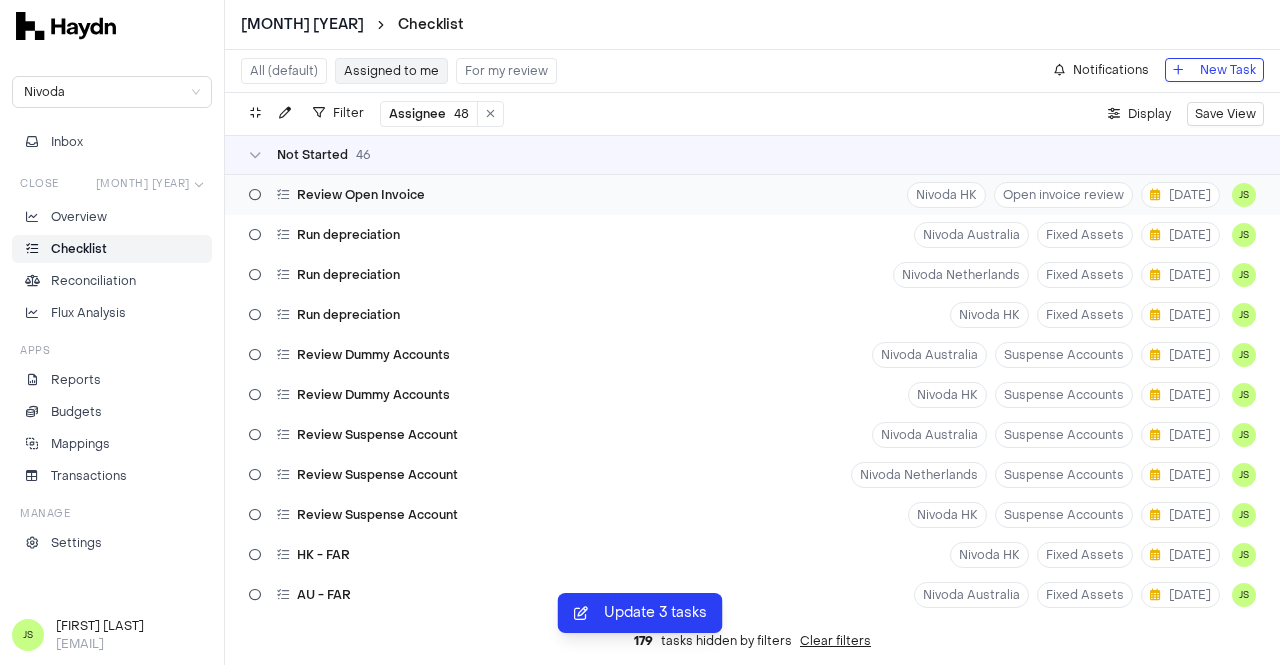 click on "[DATE]" at bounding box center [752, 195] 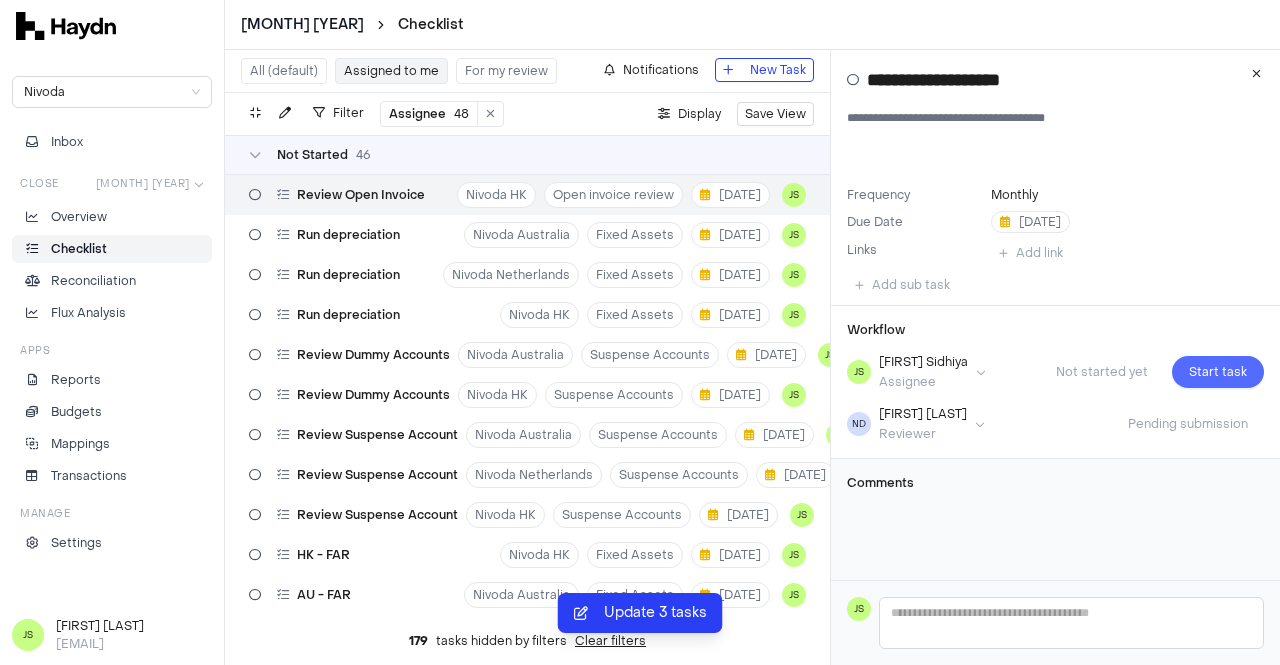 click on "Start task" at bounding box center [1218, 372] 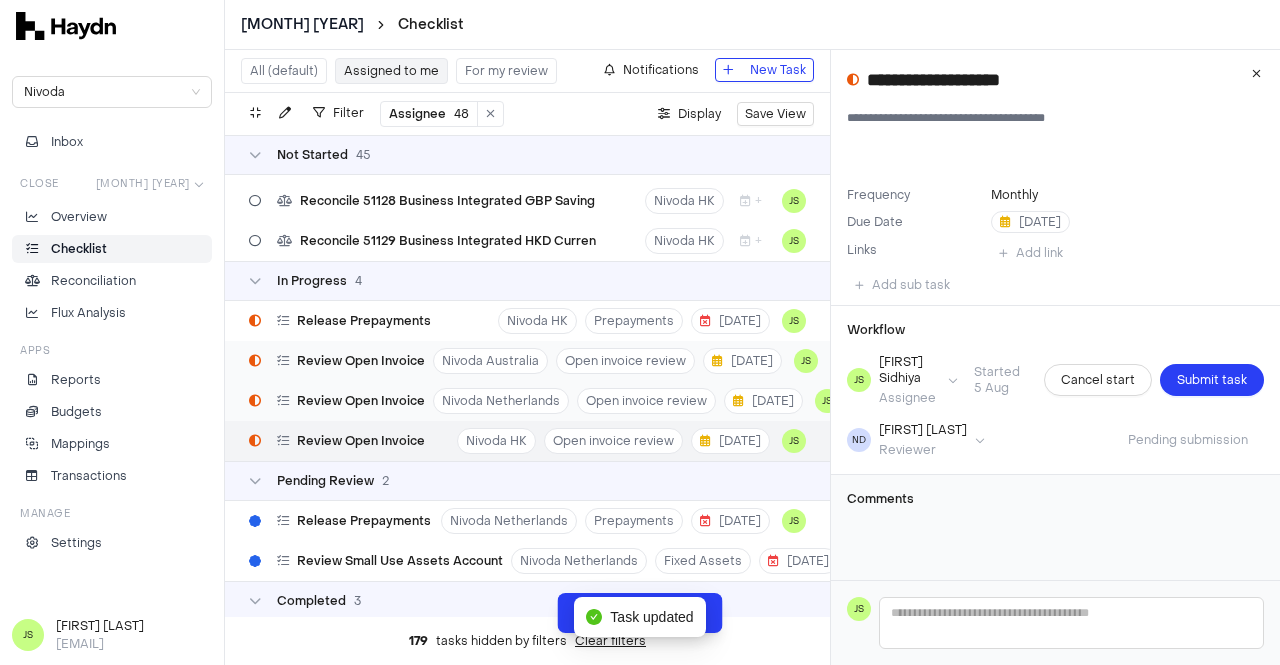 scroll, scrollTop: 1786, scrollLeft: 0, axis: vertical 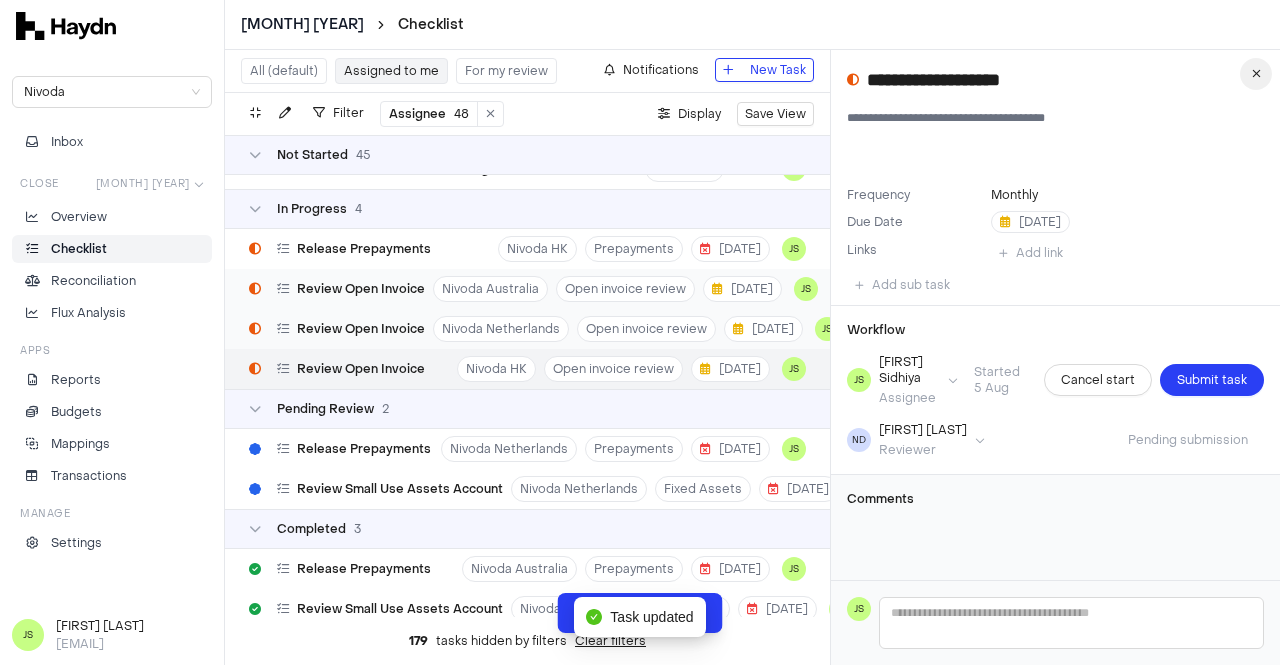 click at bounding box center [1256, 74] 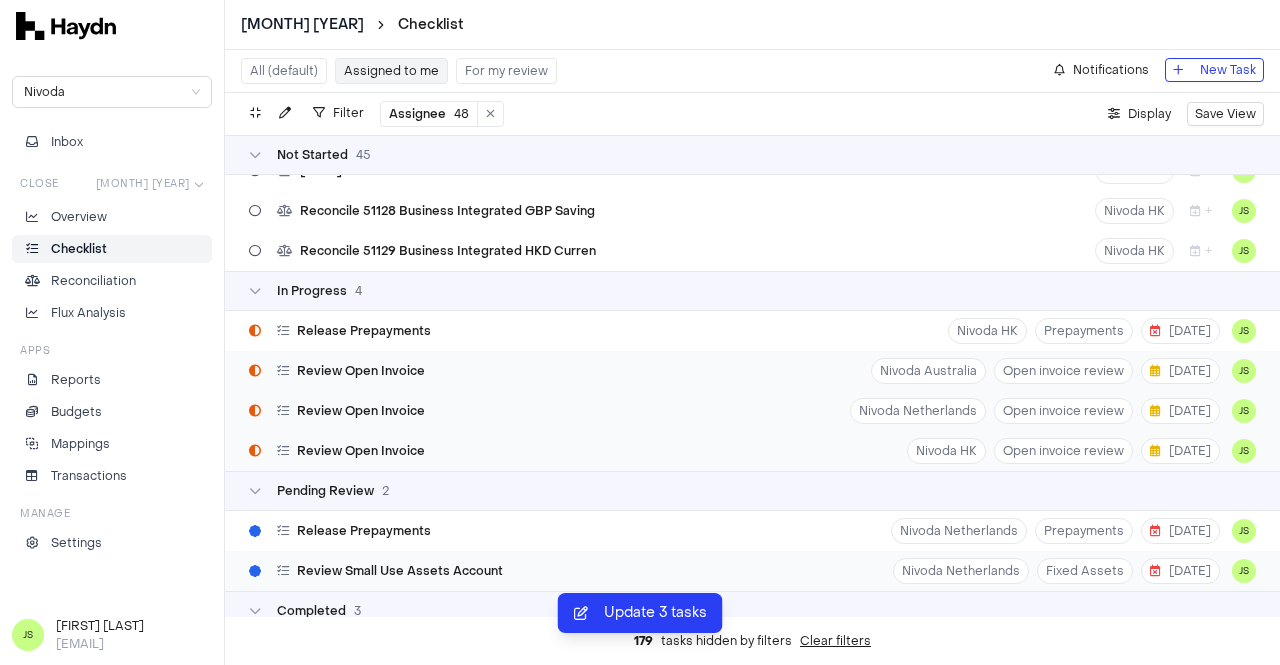 scroll, scrollTop: 1676, scrollLeft: 0, axis: vertical 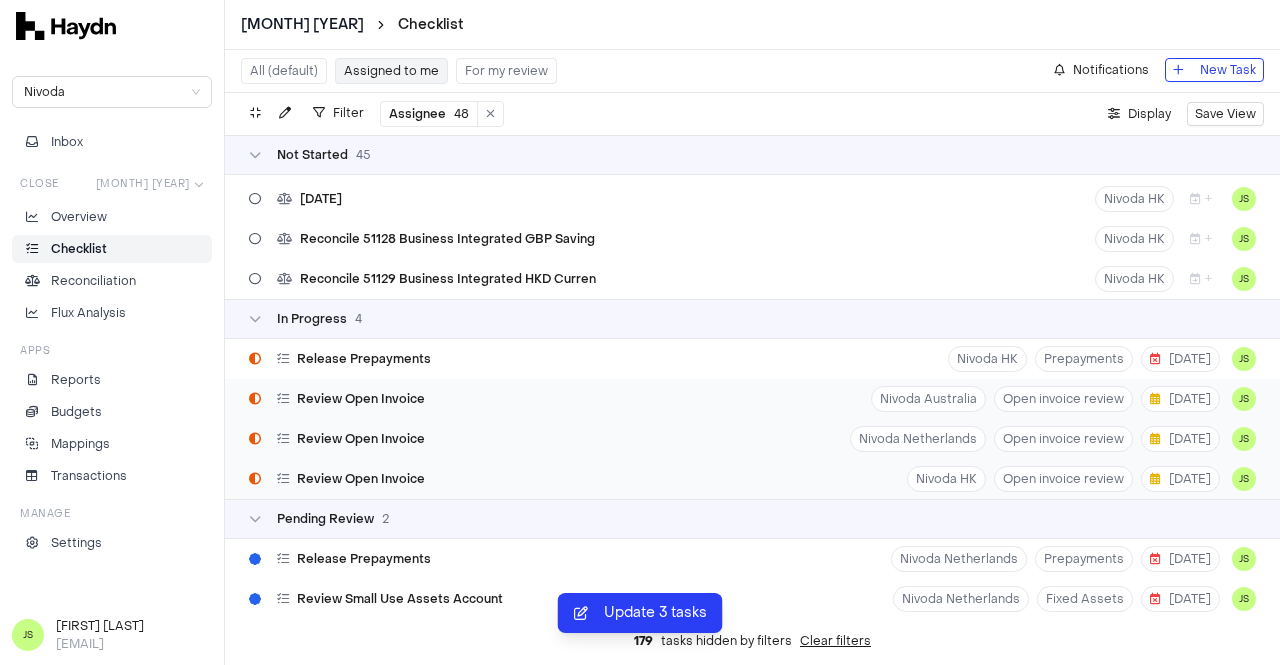 click on "Review Open Invoice" at bounding box center (361, 439) 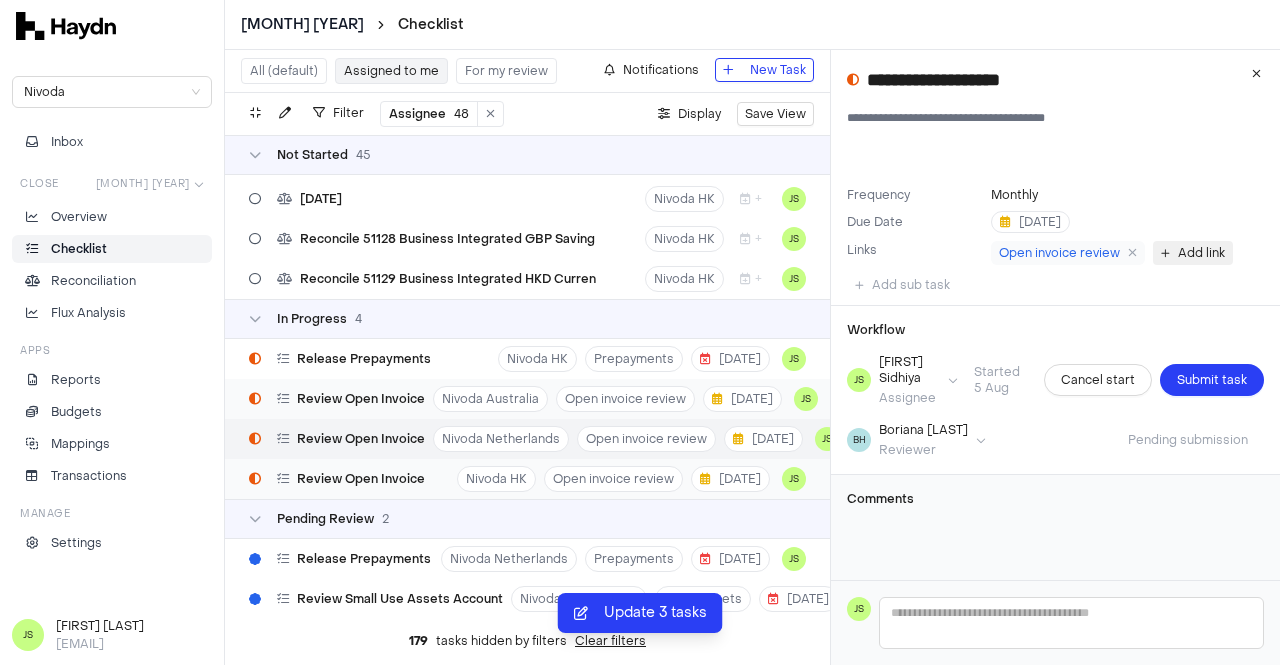 click on "Add link" at bounding box center (1201, 253) 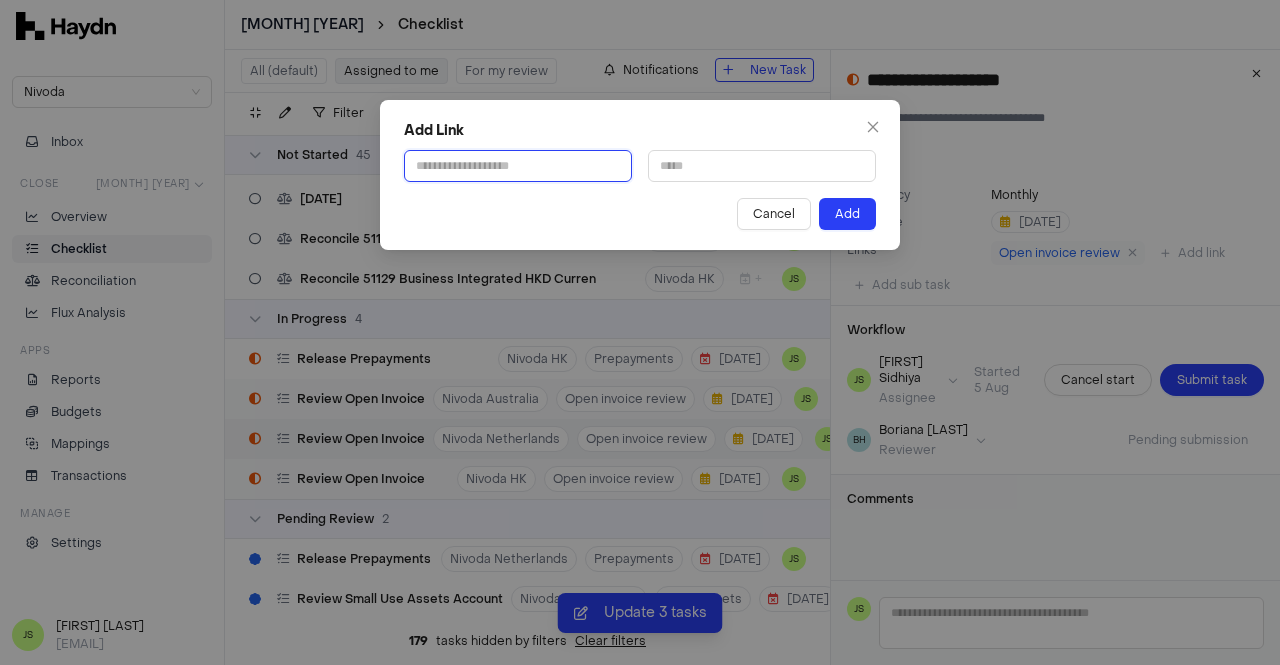 click at bounding box center (518, 166) 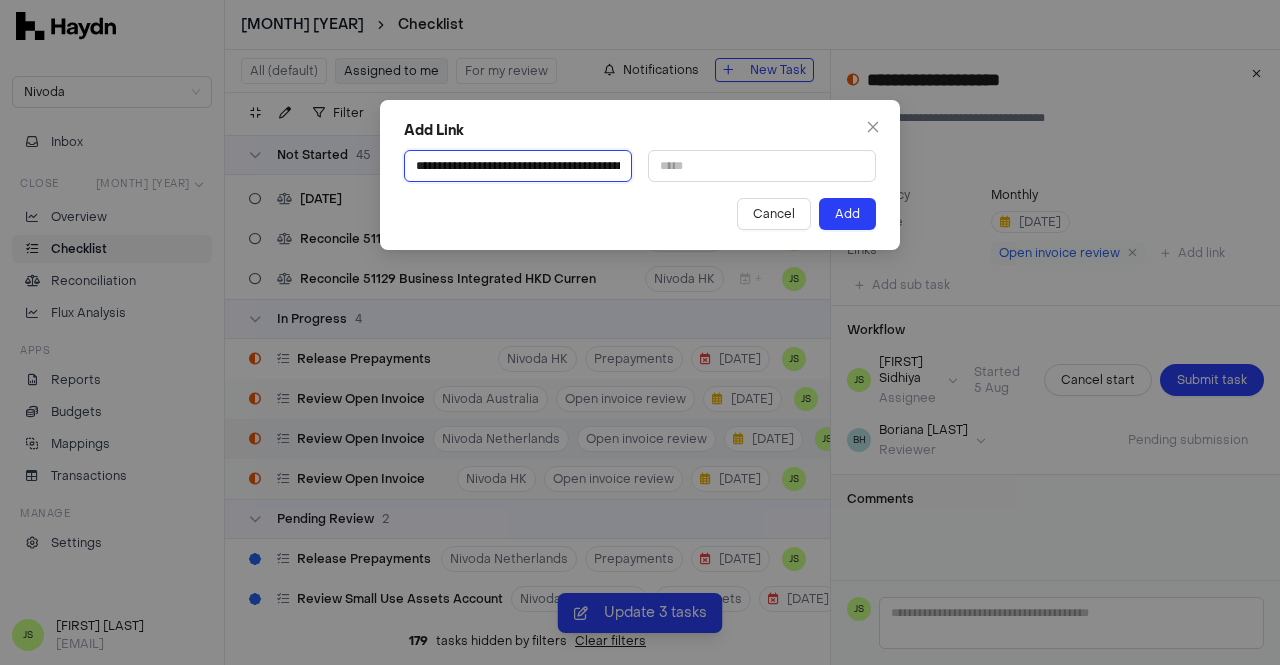 scroll, scrollTop: 0, scrollLeft: 468, axis: horizontal 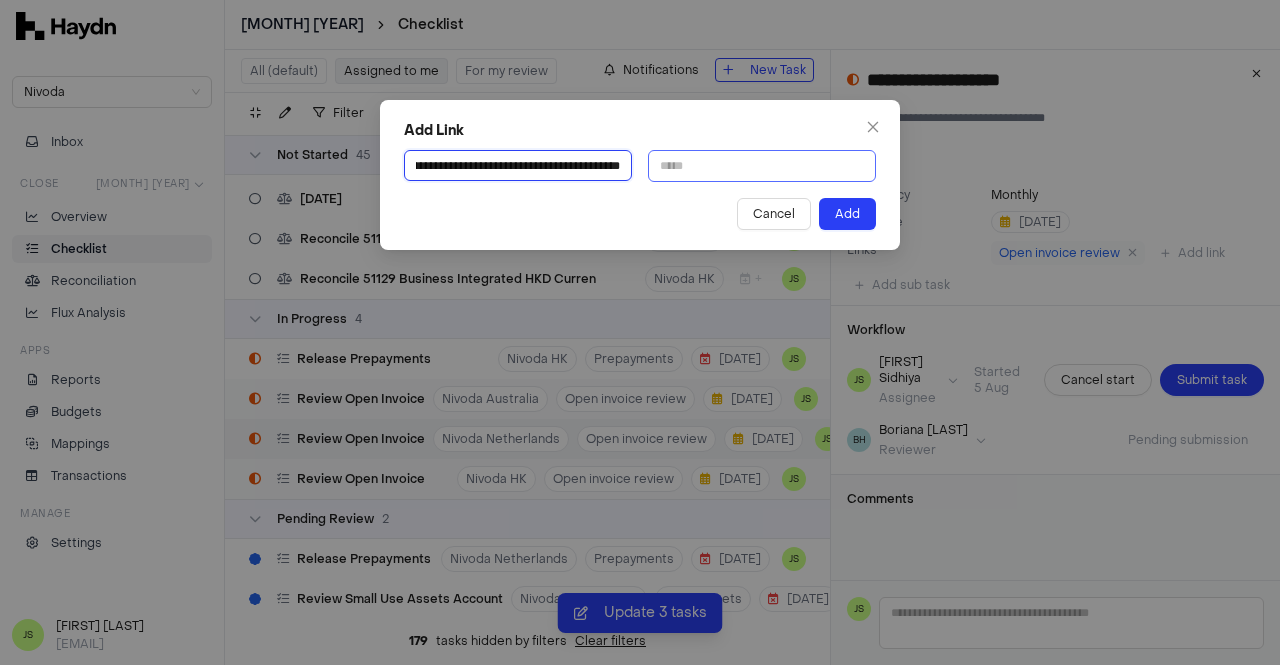 type on "**********" 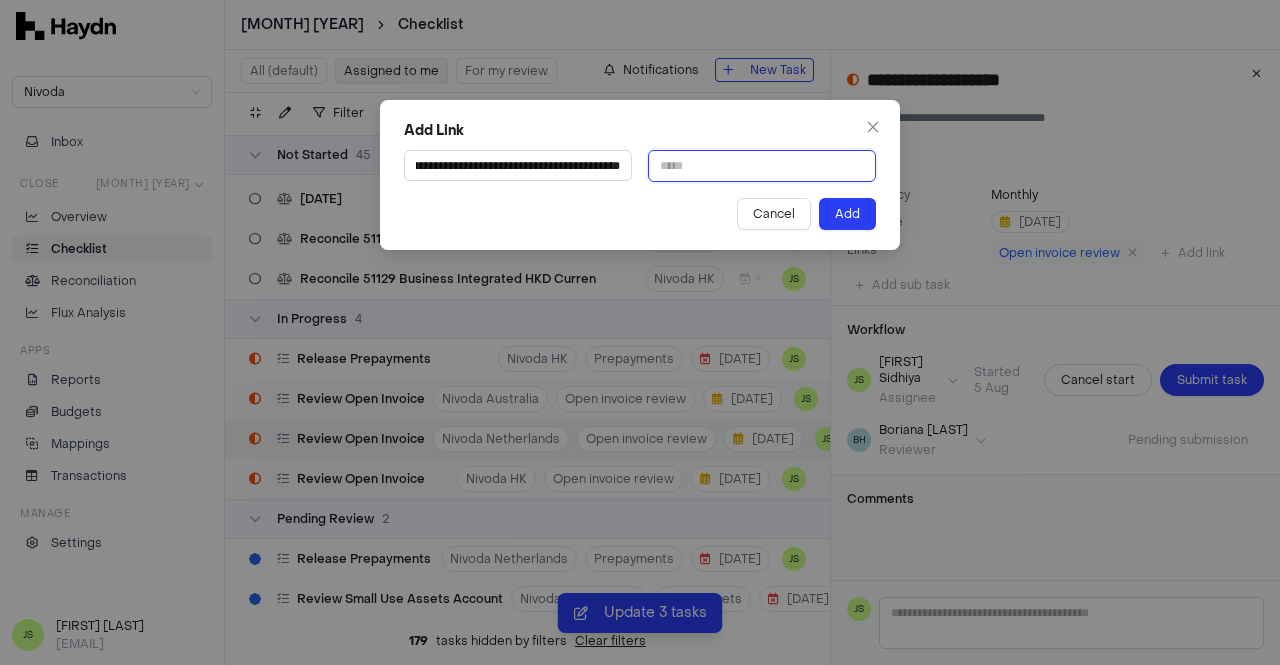 click at bounding box center [762, 166] 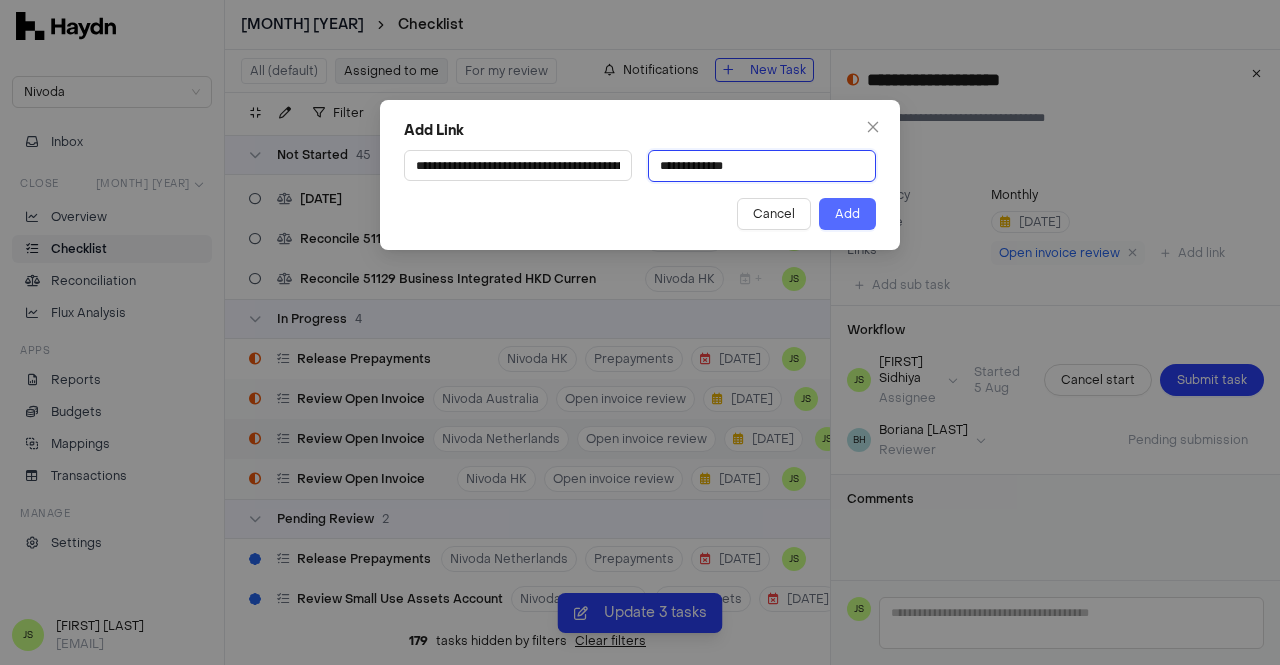type on "**********" 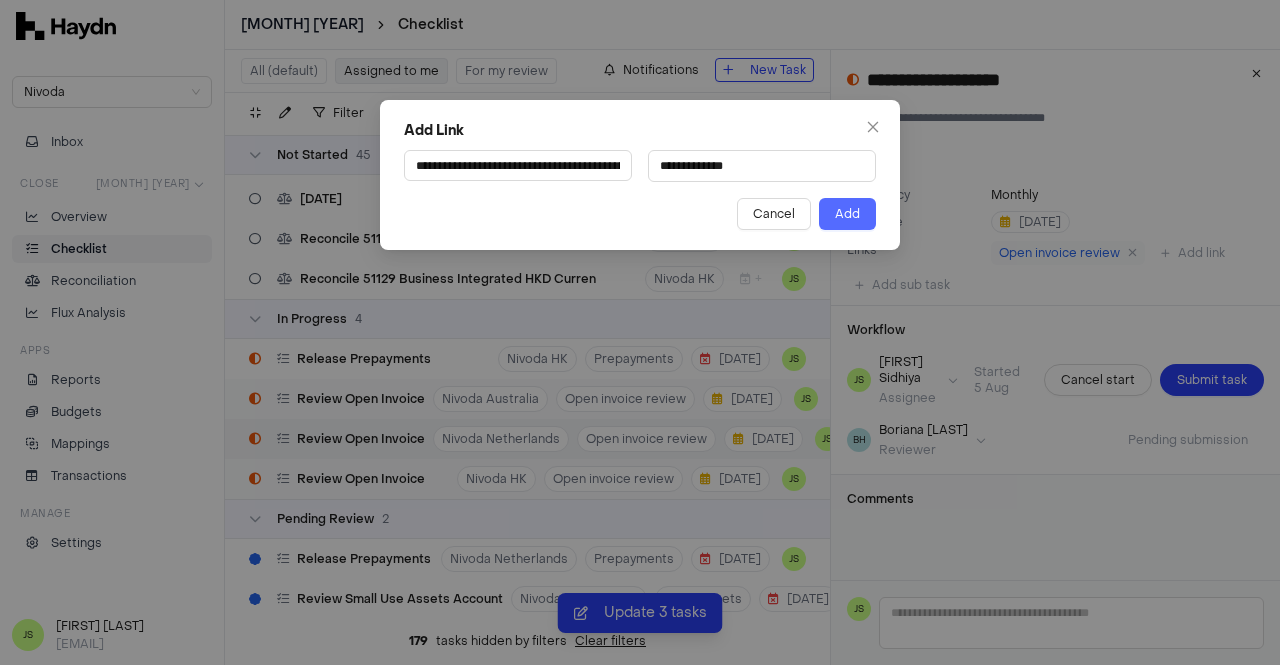 click on "Add" at bounding box center [847, 214] 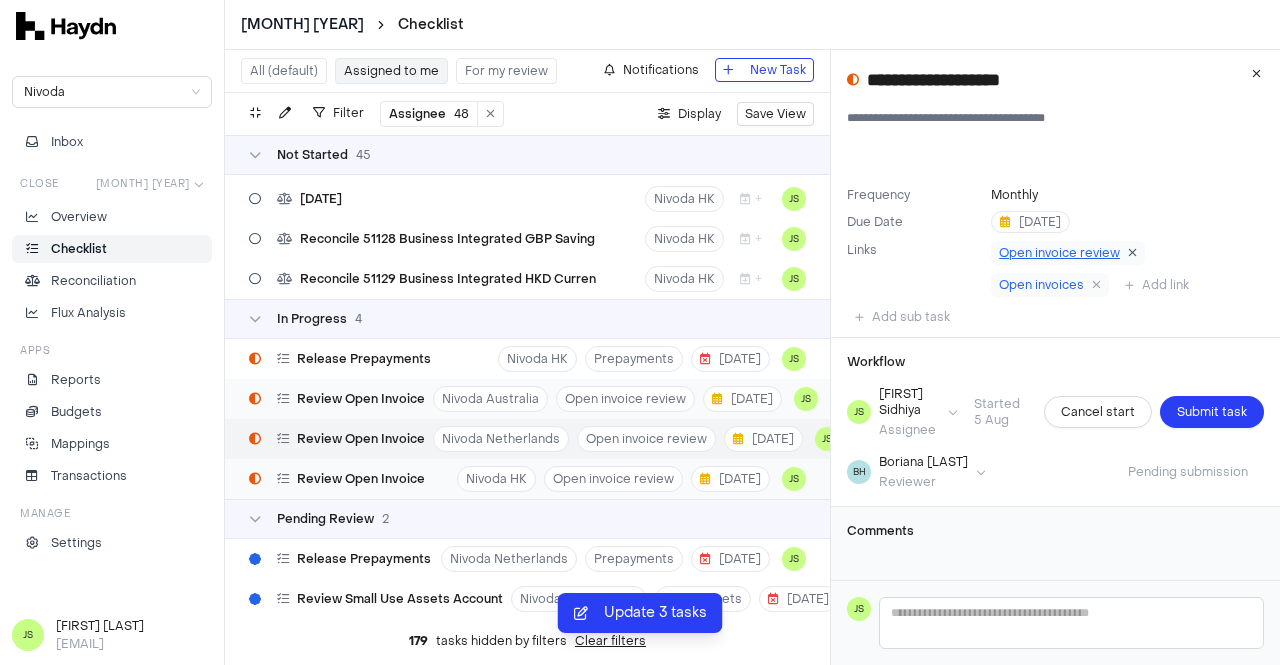 click at bounding box center [1132, 253] 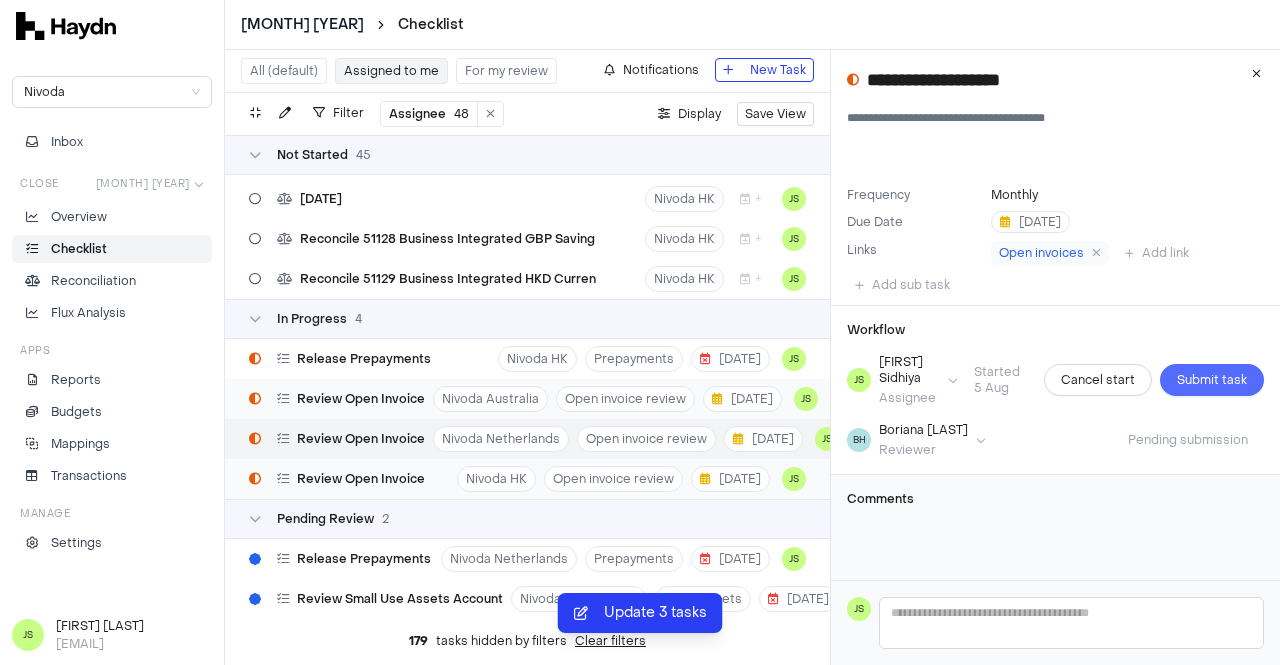 click on "Submit task" at bounding box center (1212, 380) 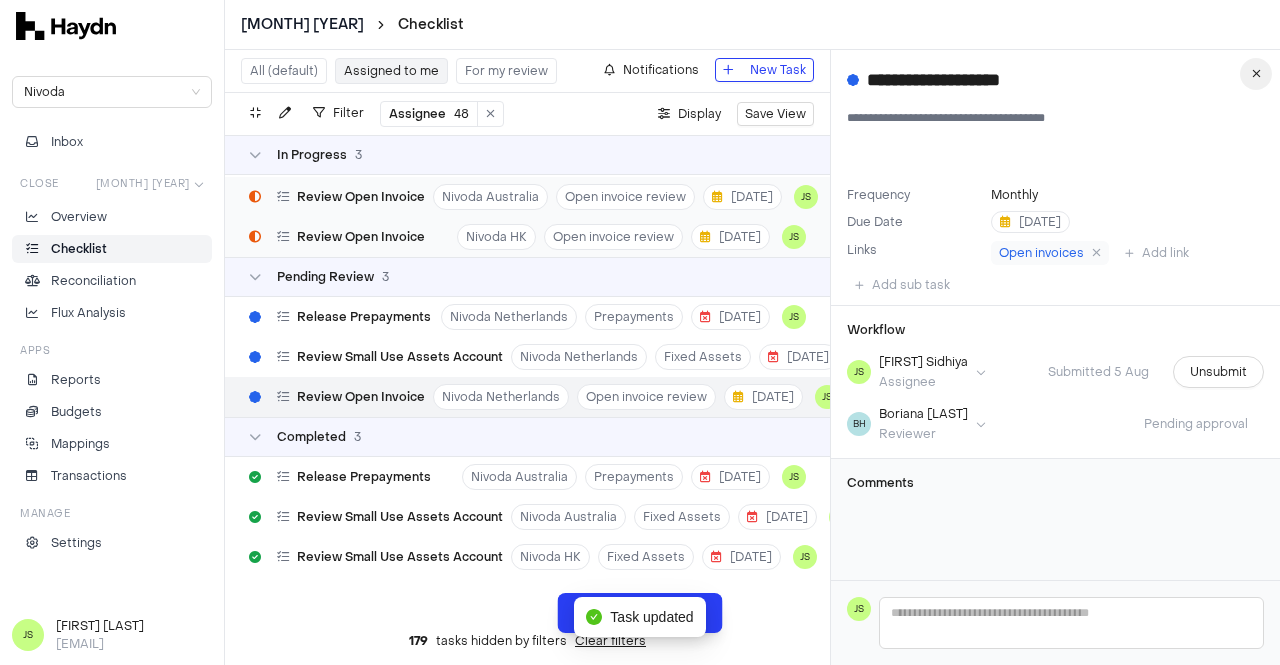 click at bounding box center [1256, 74] 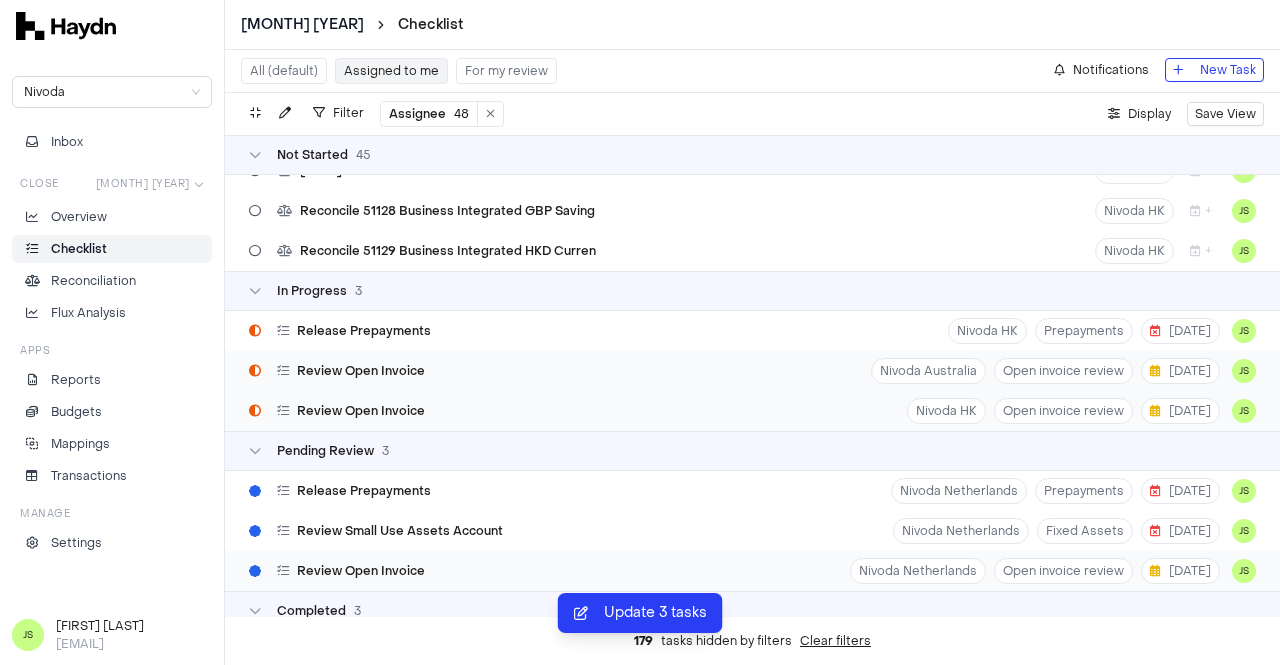 scroll, scrollTop: 1676, scrollLeft: 0, axis: vertical 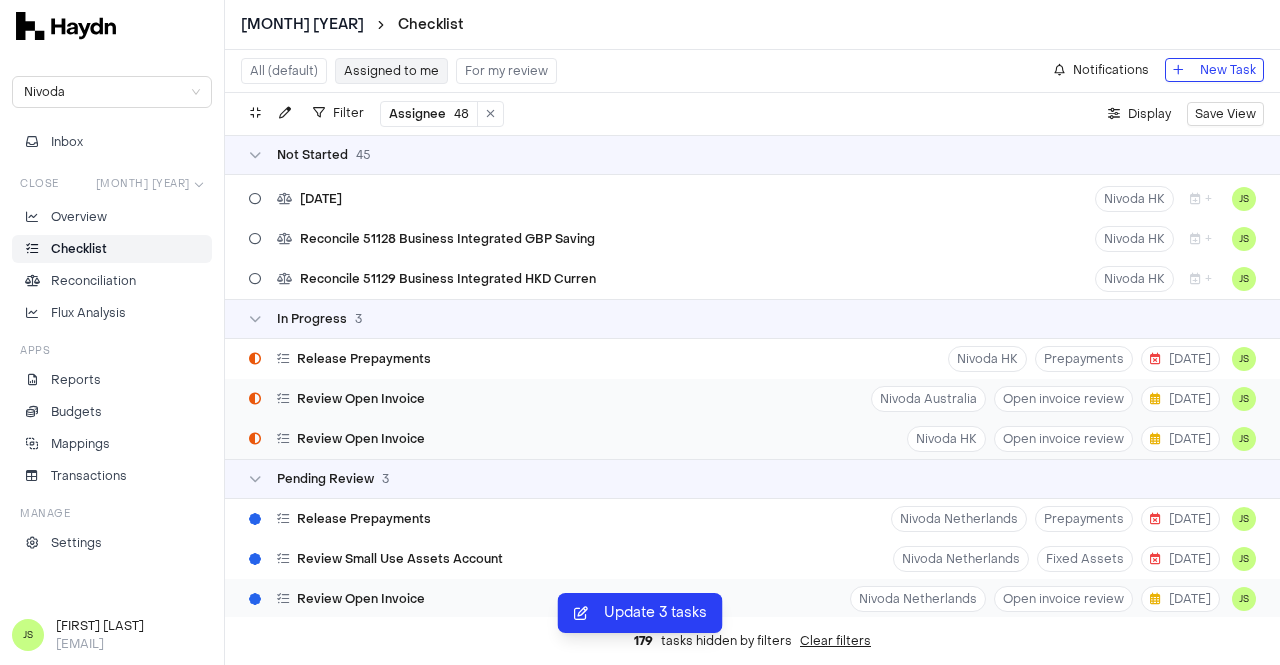 click on "Review Open Invoice Nivoda Australia Open invoice review 5 Aug JS" at bounding box center [752, 399] 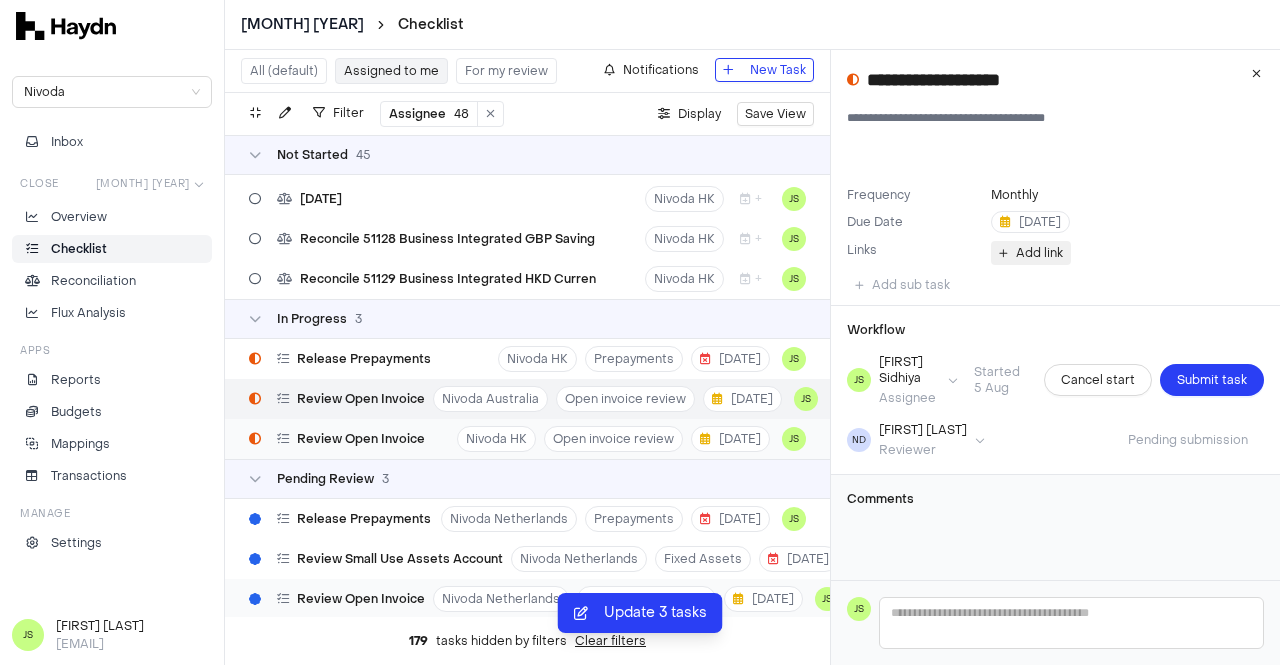 click on "Add link" at bounding box center (1031, 253) 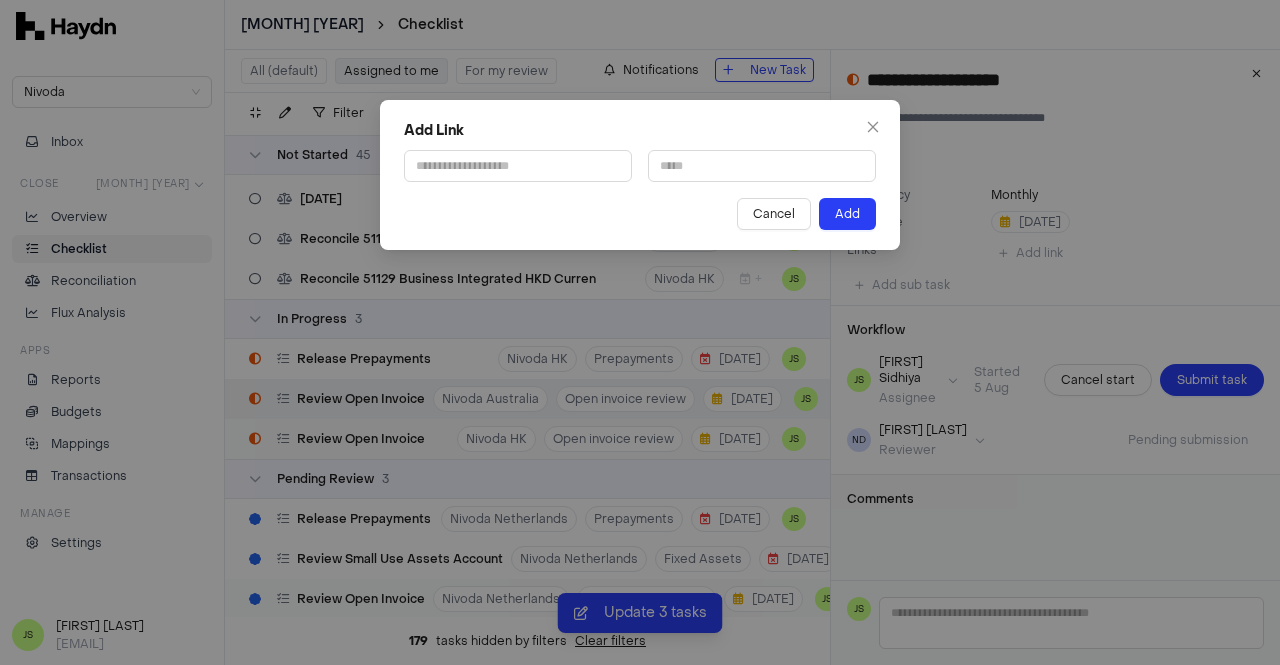 click on "Add Link Cancel Add" at bounding box center (640, 175) 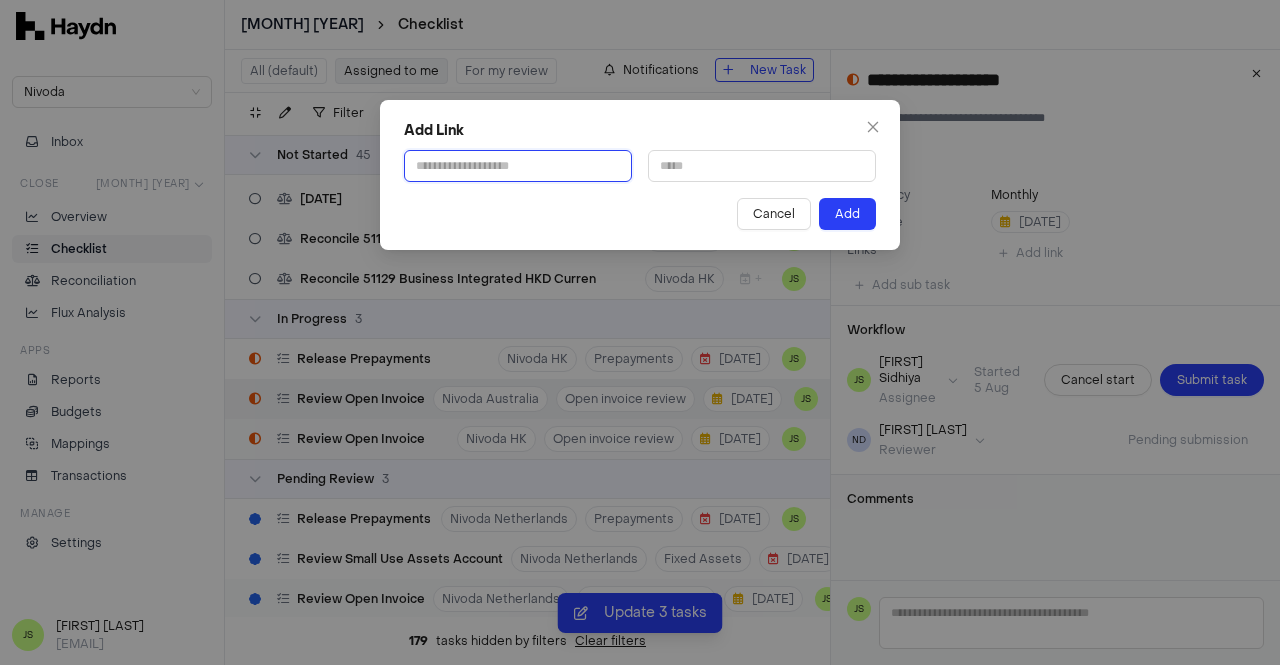 drag, startPoint x: 464, startPoint y: 159, endPoint x: 488, endPoint y: 166, distance: 25 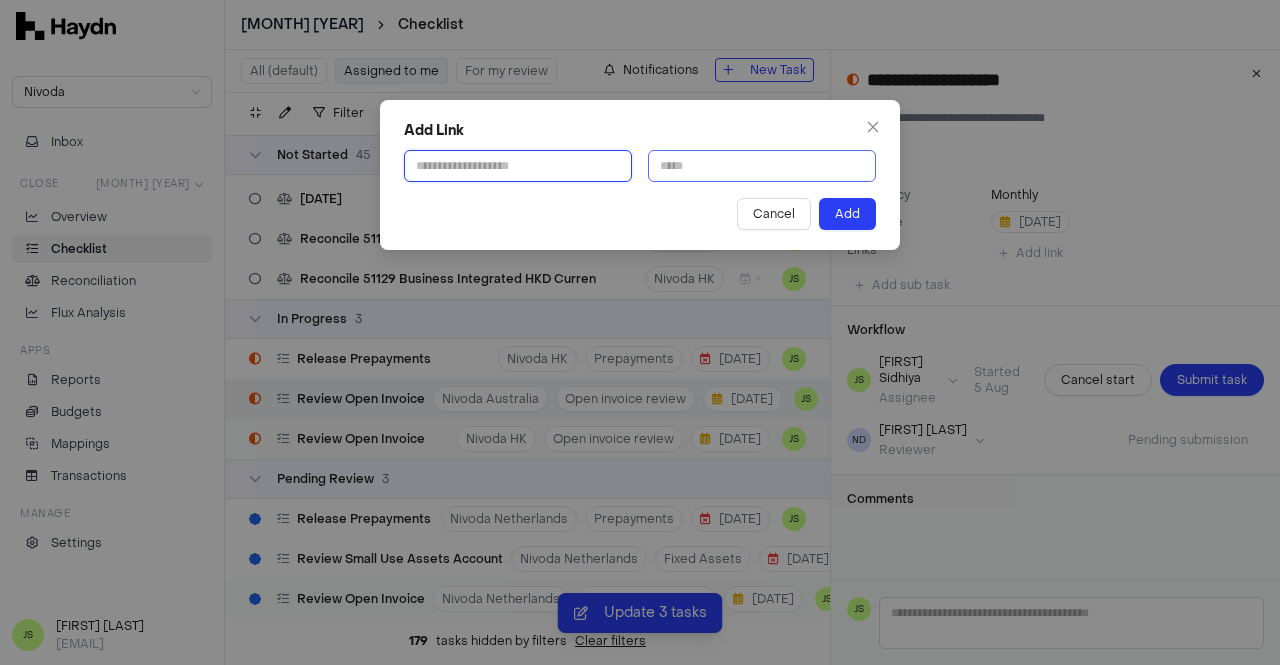 paste on "**********" 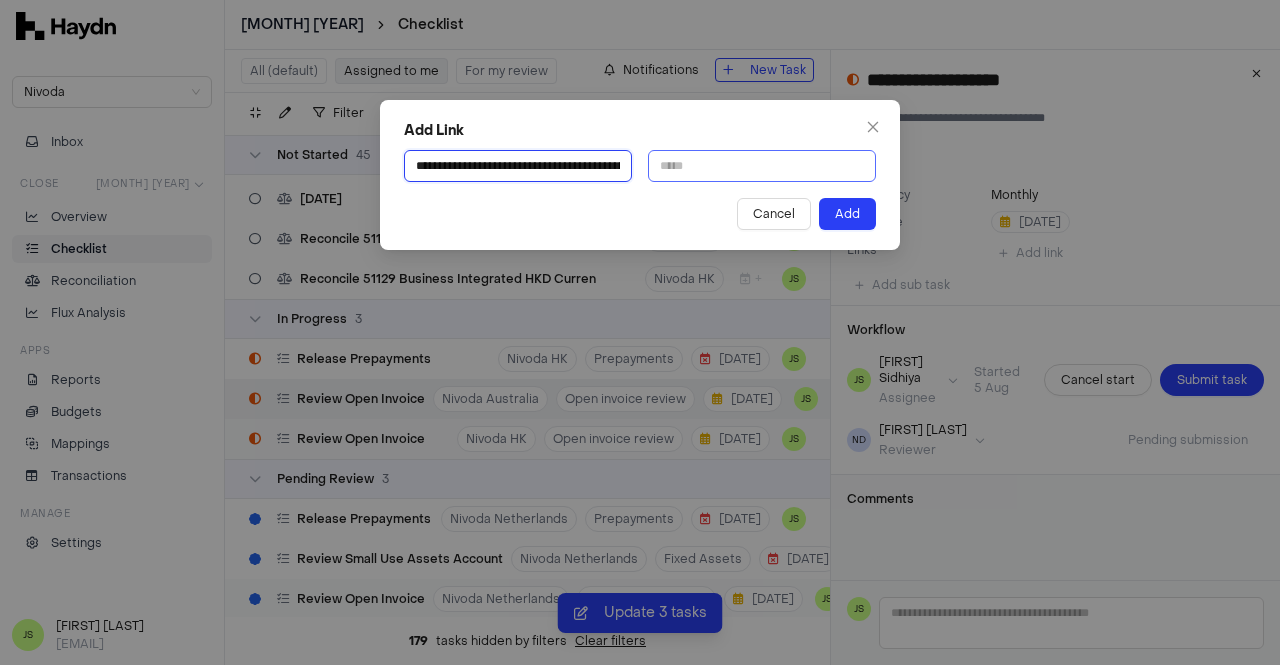 scroll, scrollTop: 0, scrollLeft: 461, axis: horizontal 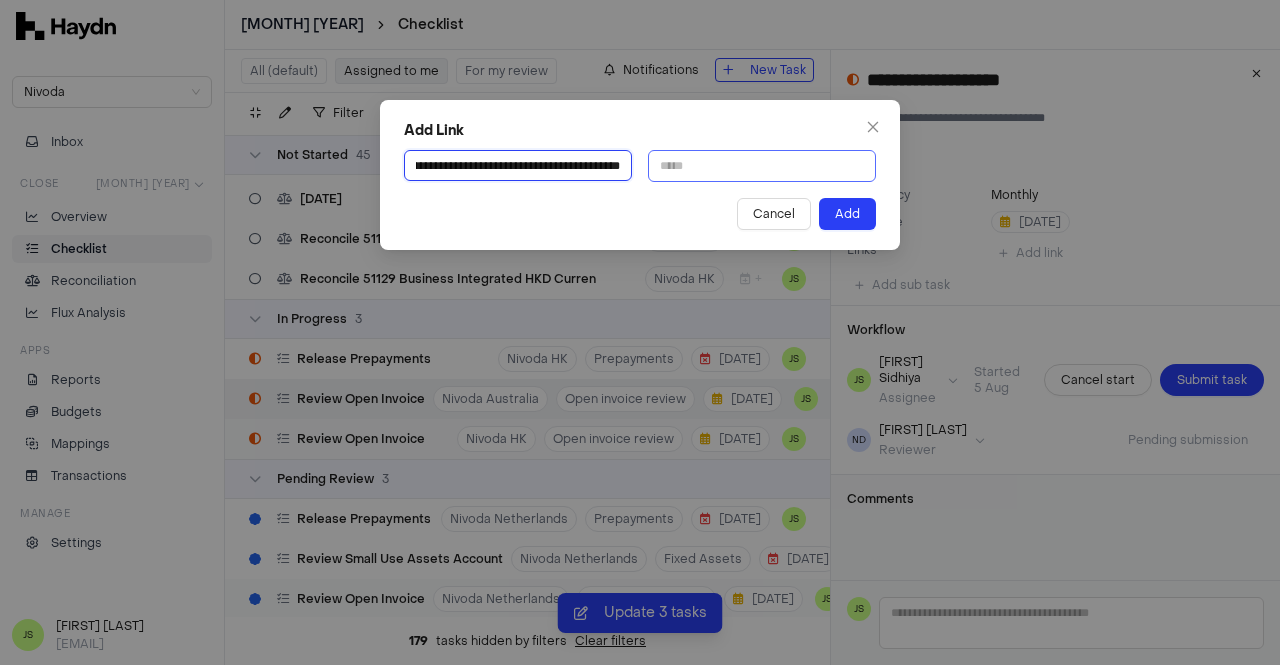 type on "**********" 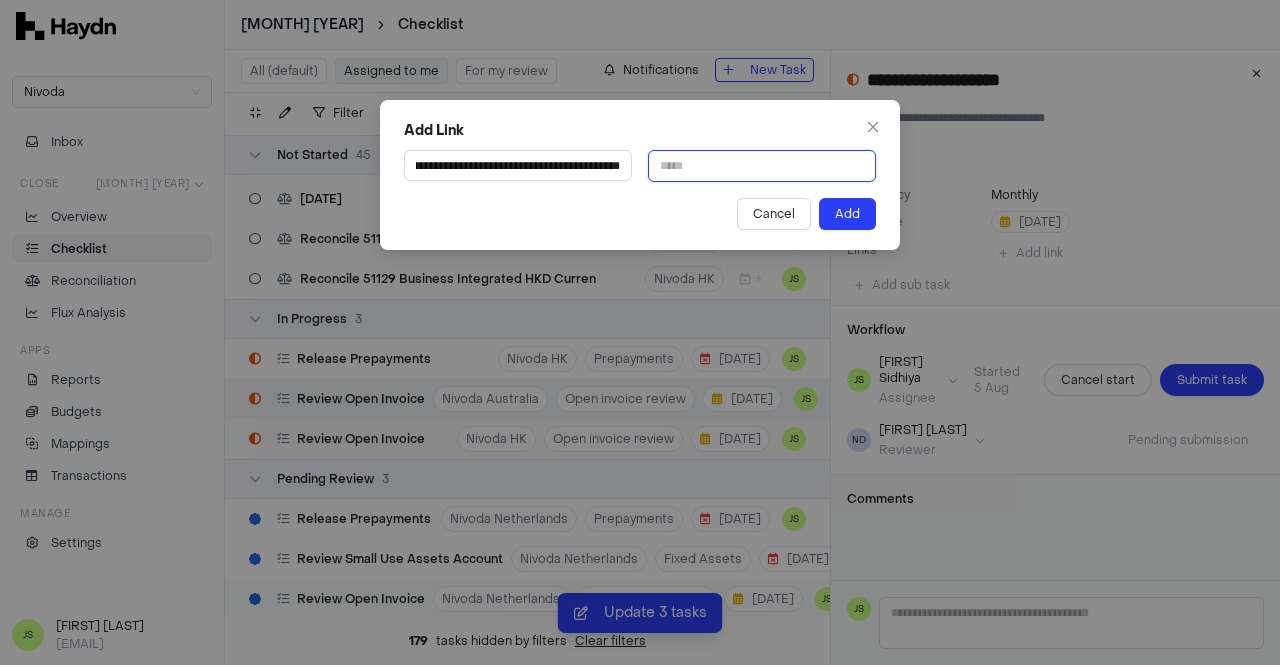click at bounding box center [762, 166] 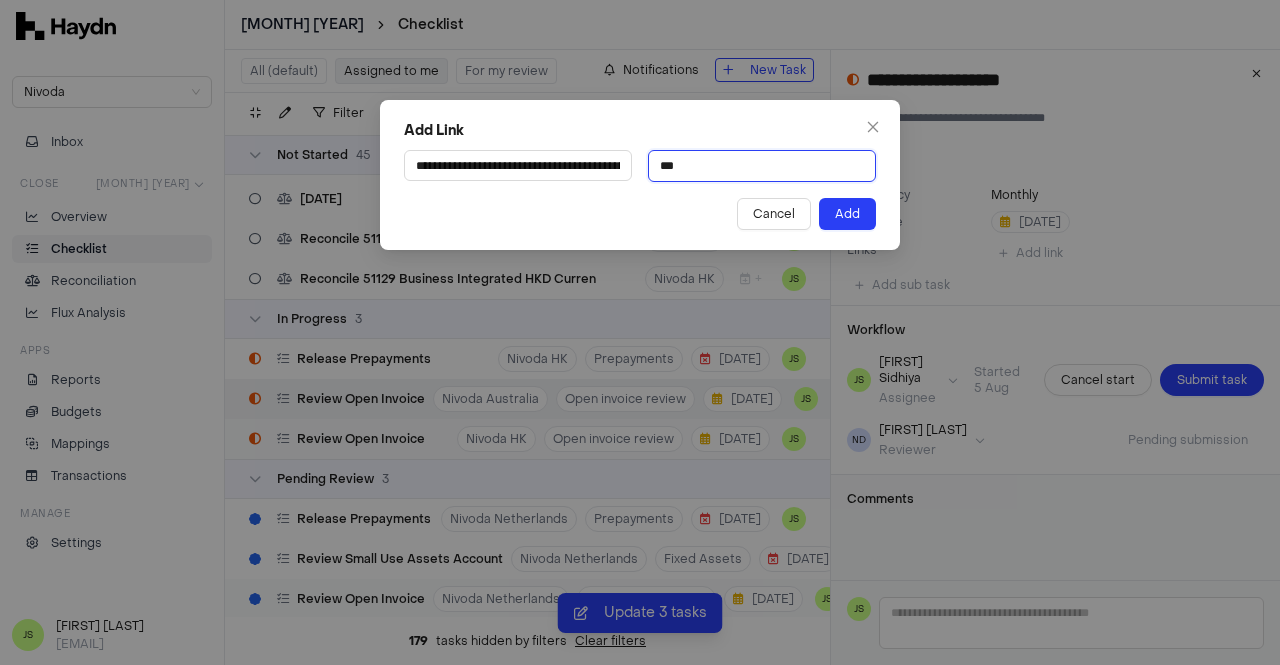 type on "**********" 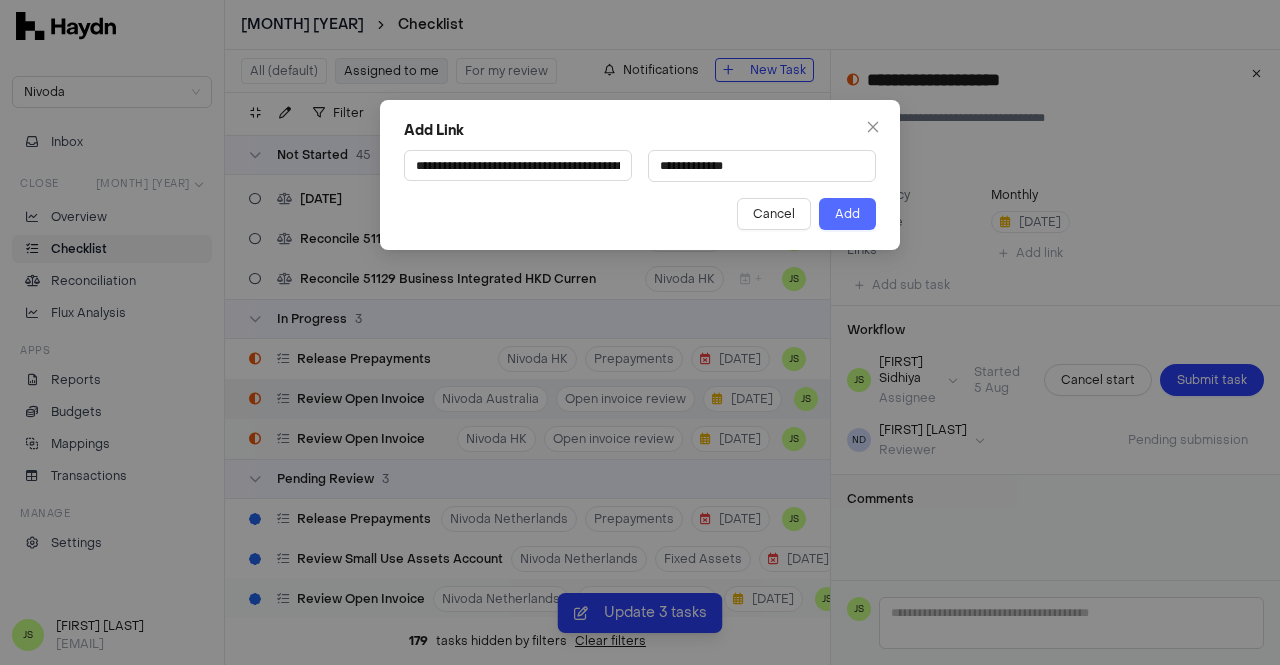 click on "Add" at bounding box center [847, 214] 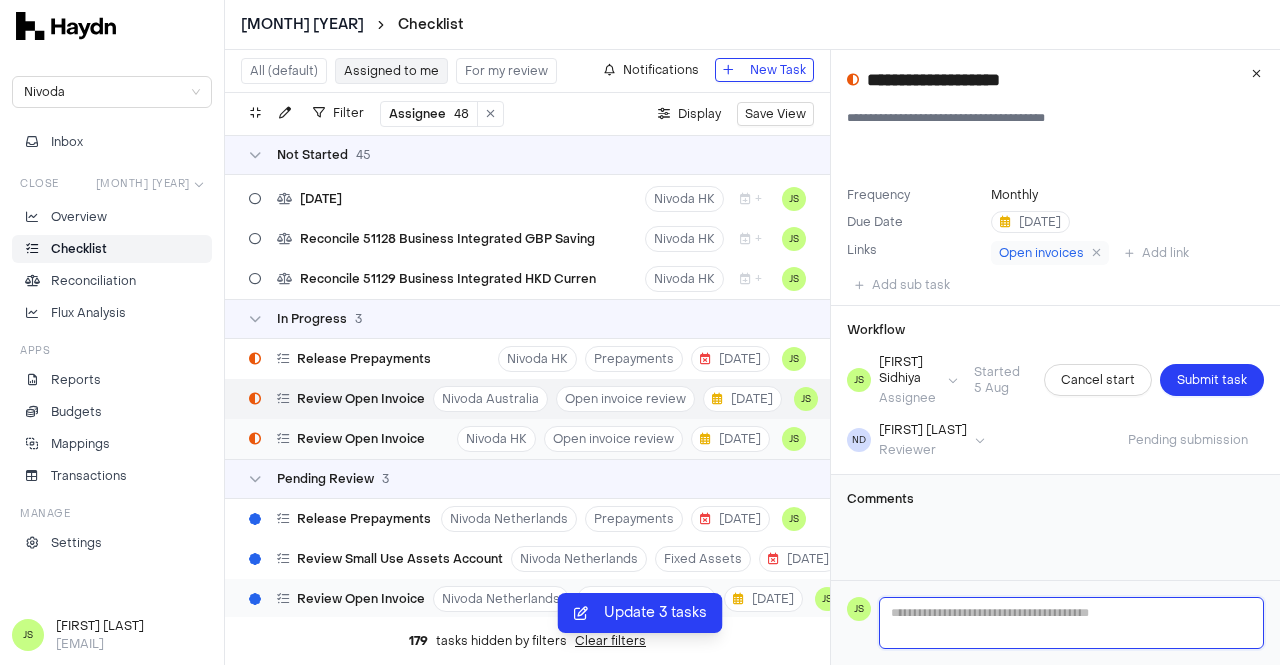 click at bounding box center (1071, 623) 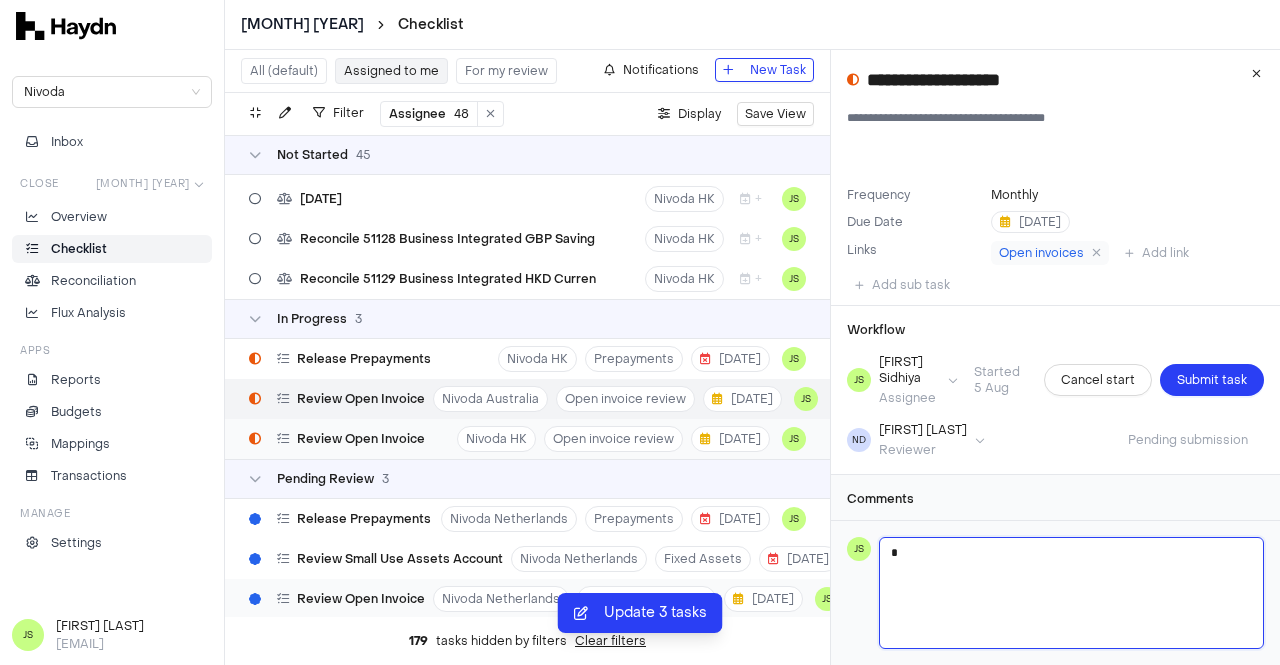 type 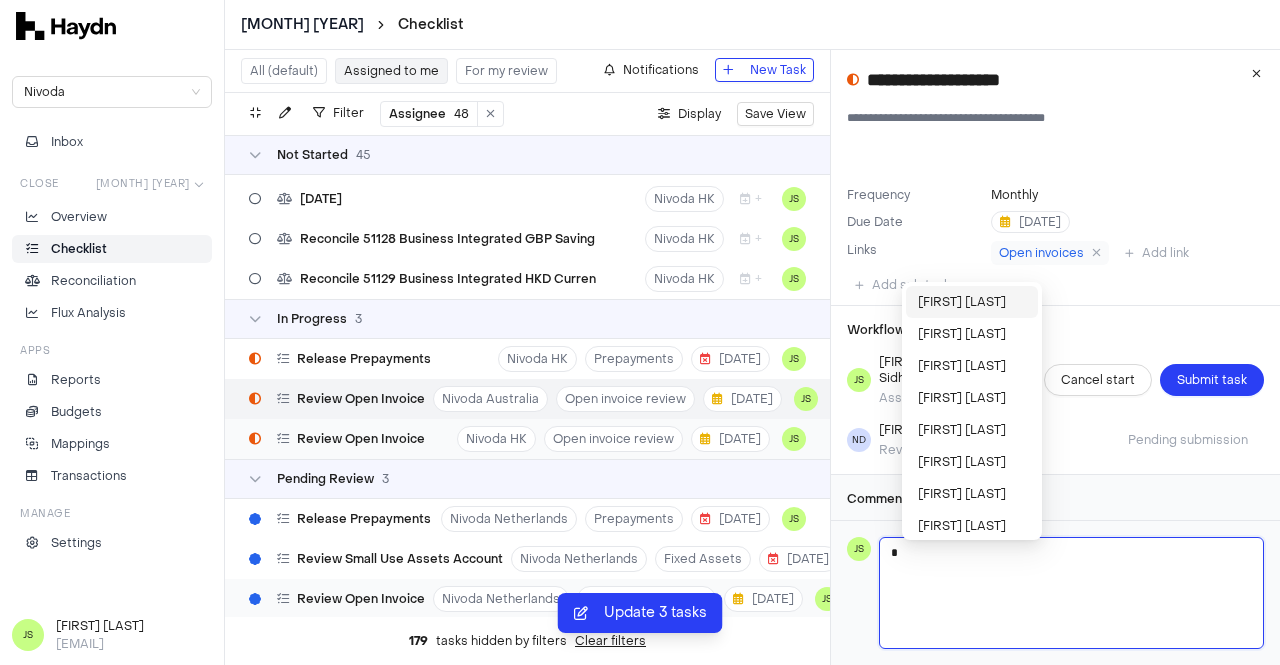 type 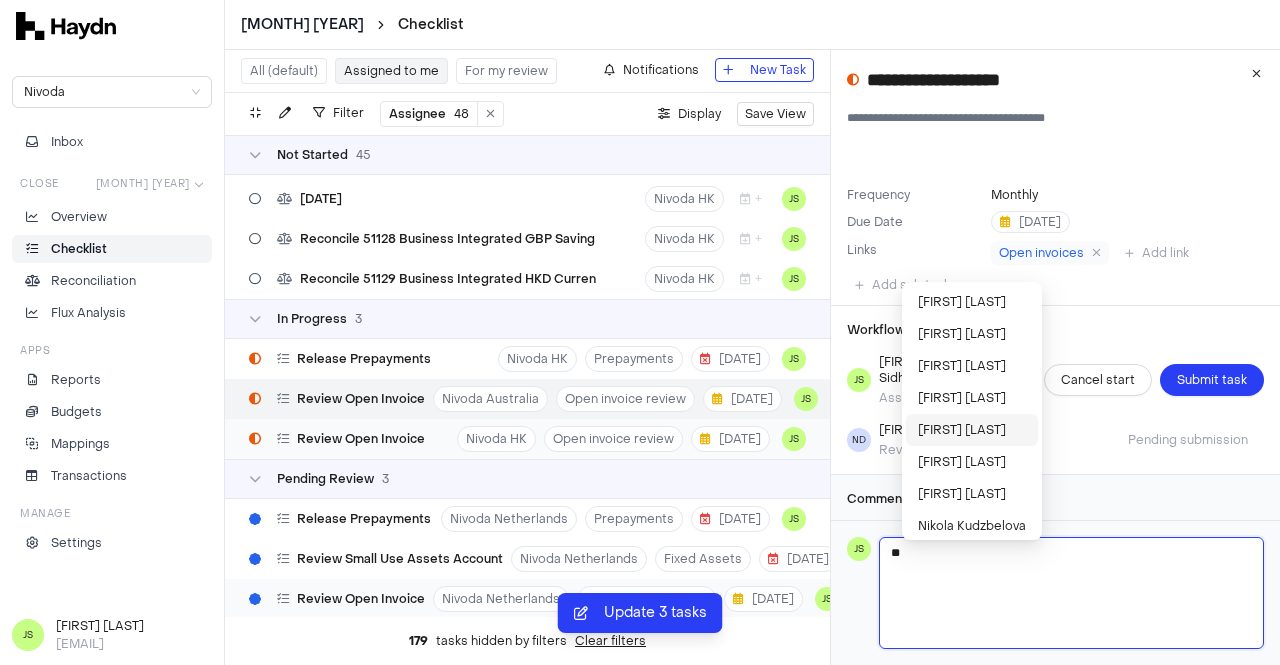 type on "**" 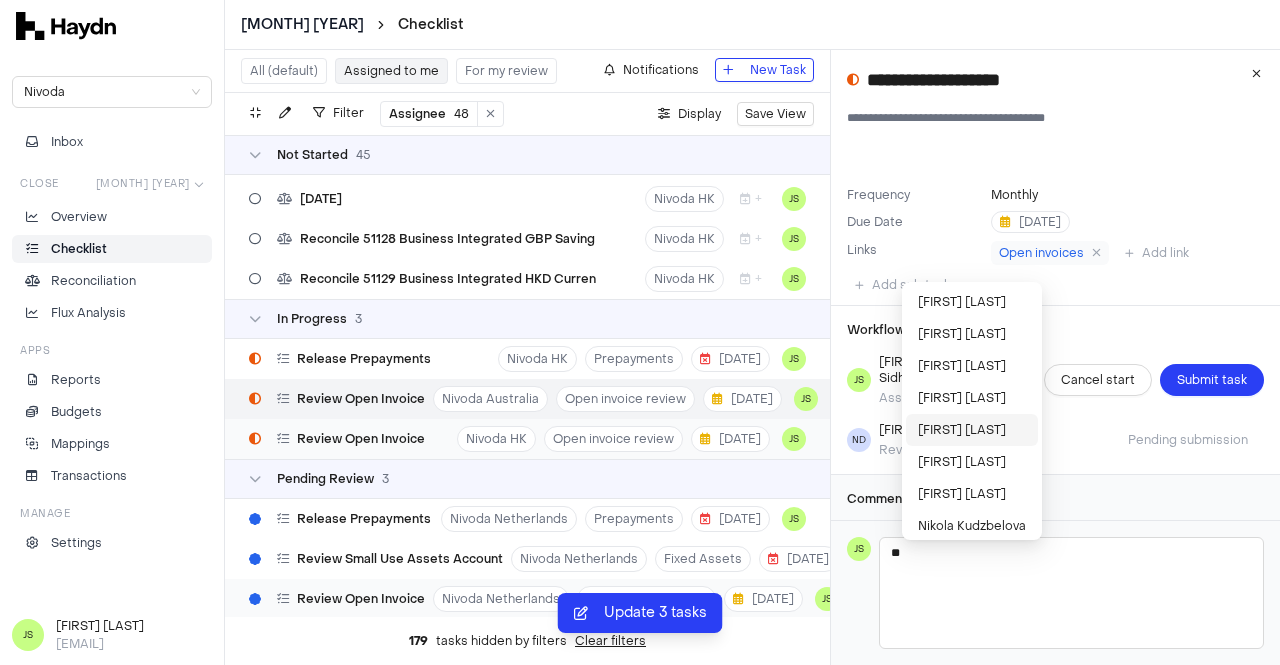 click on "[FIRST] [LAST]" at bounding box center [972, 430] 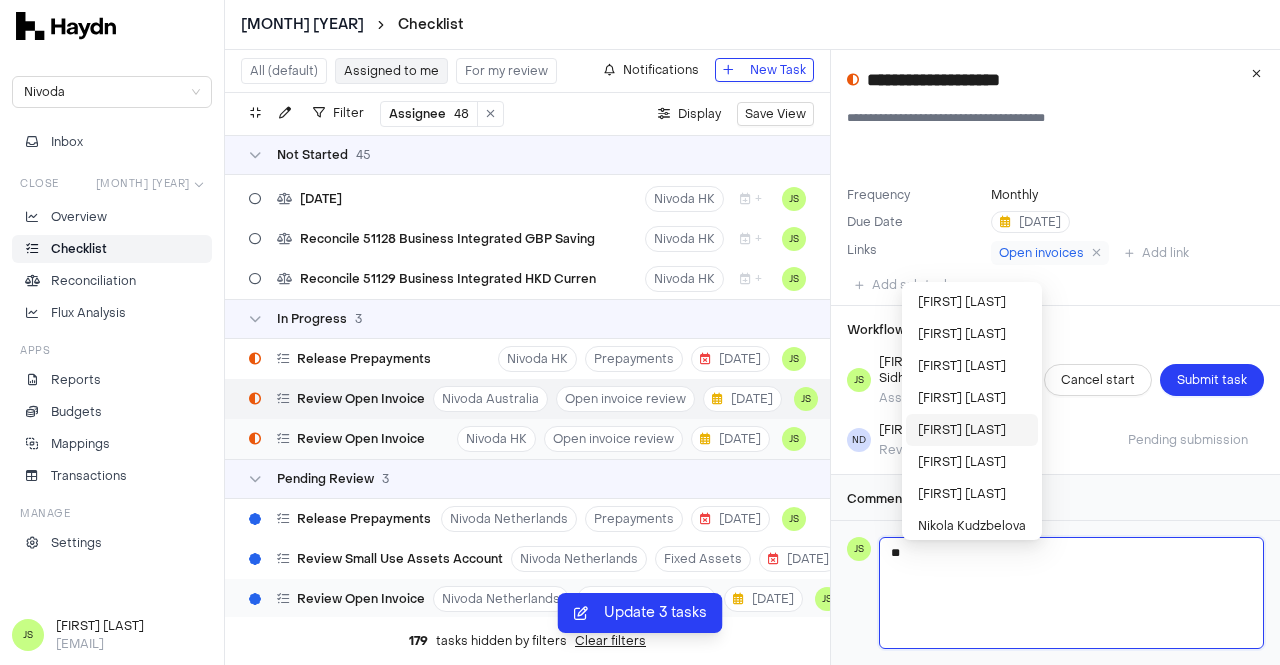 type 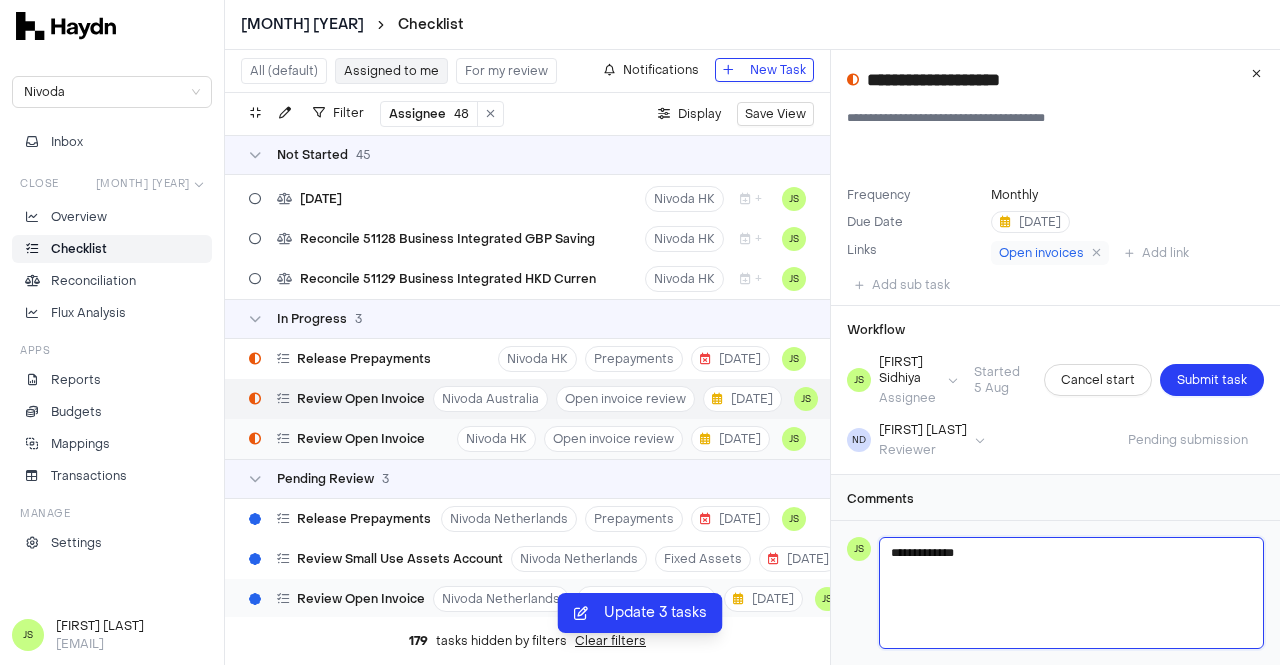 type 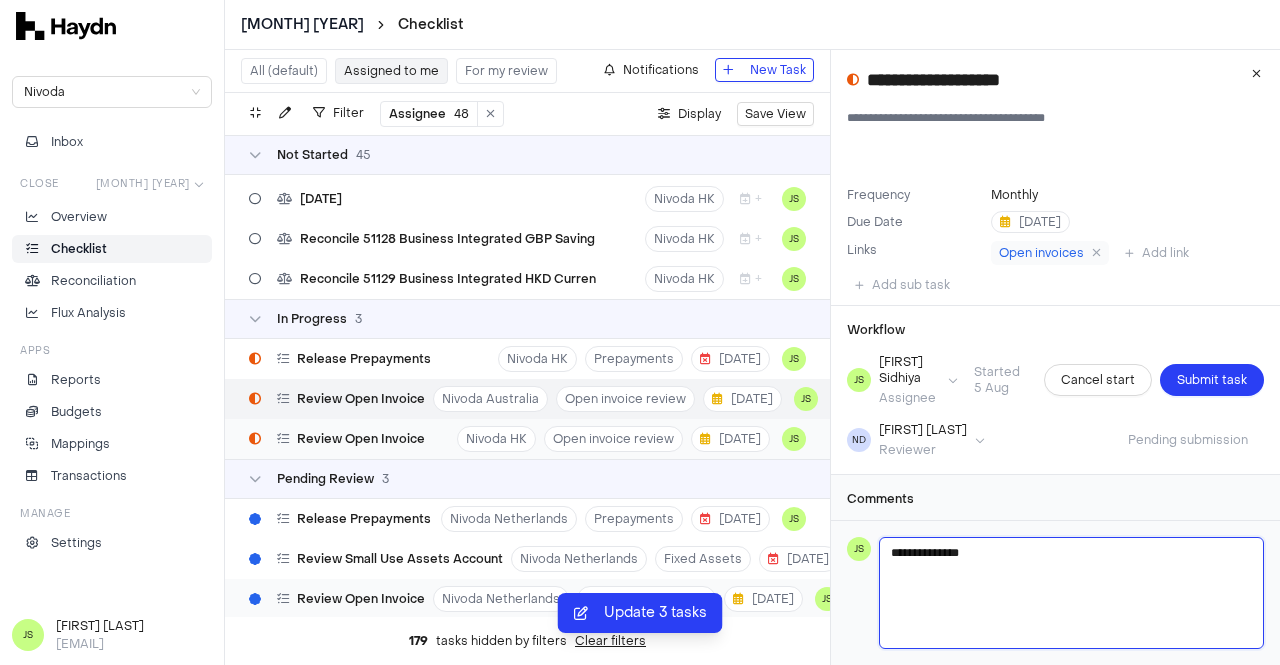 type 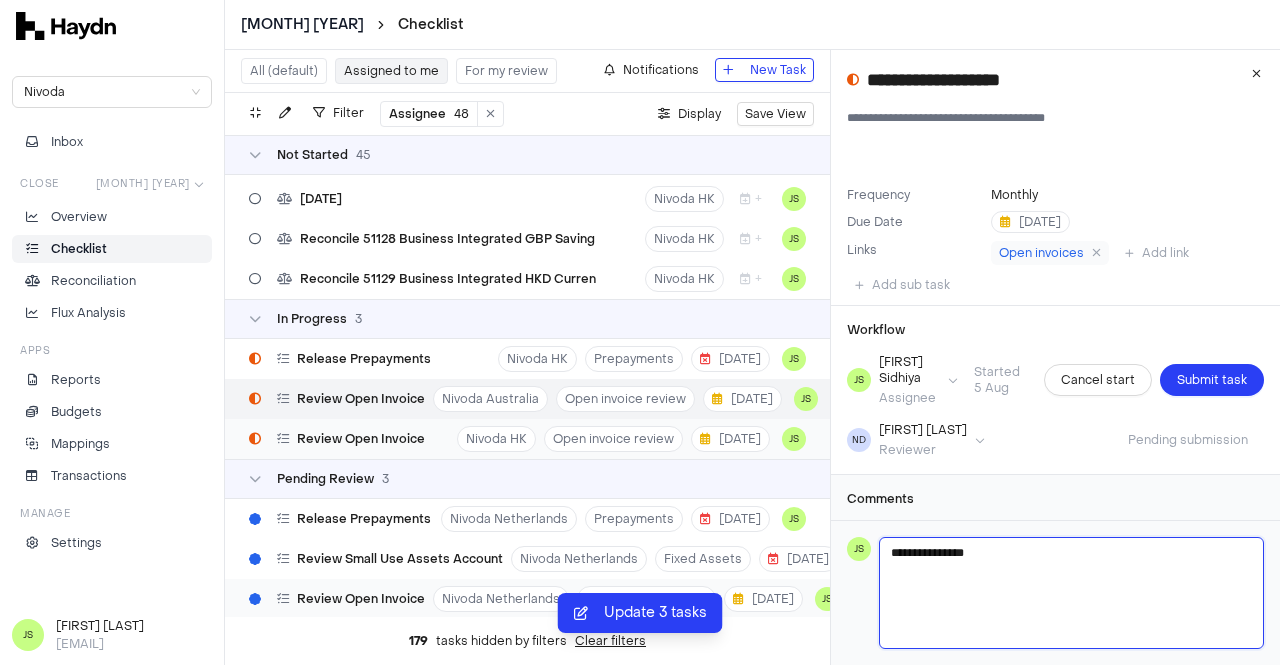type 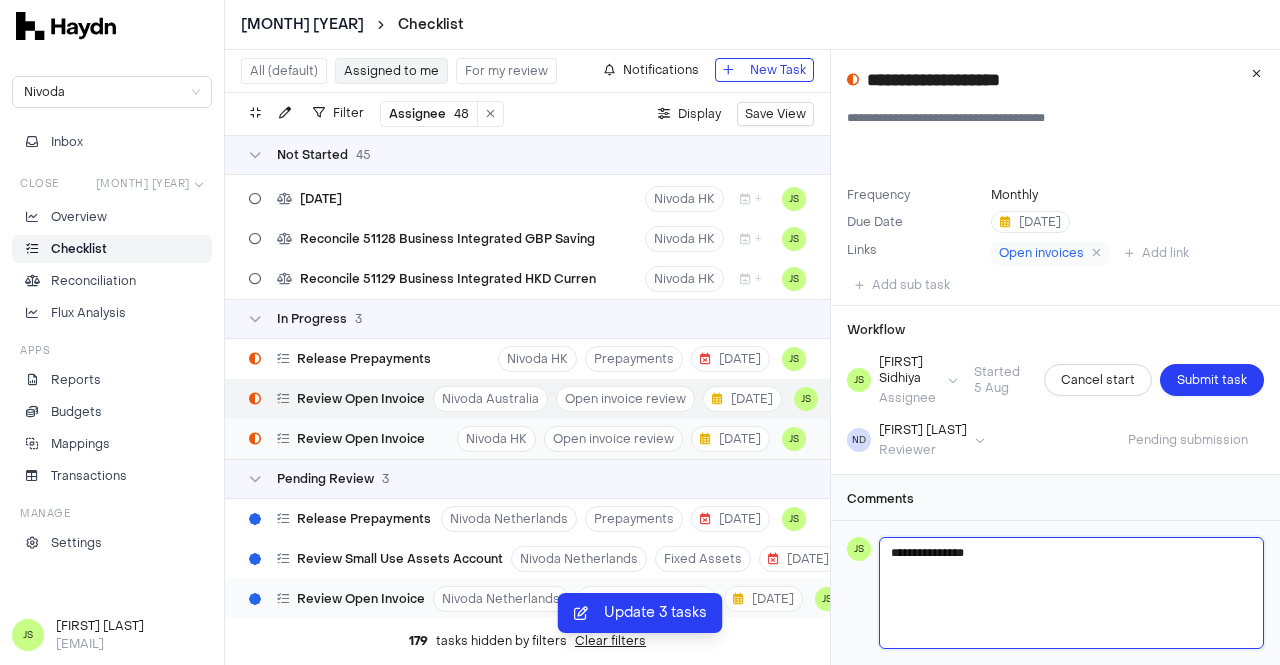 type on "**********" 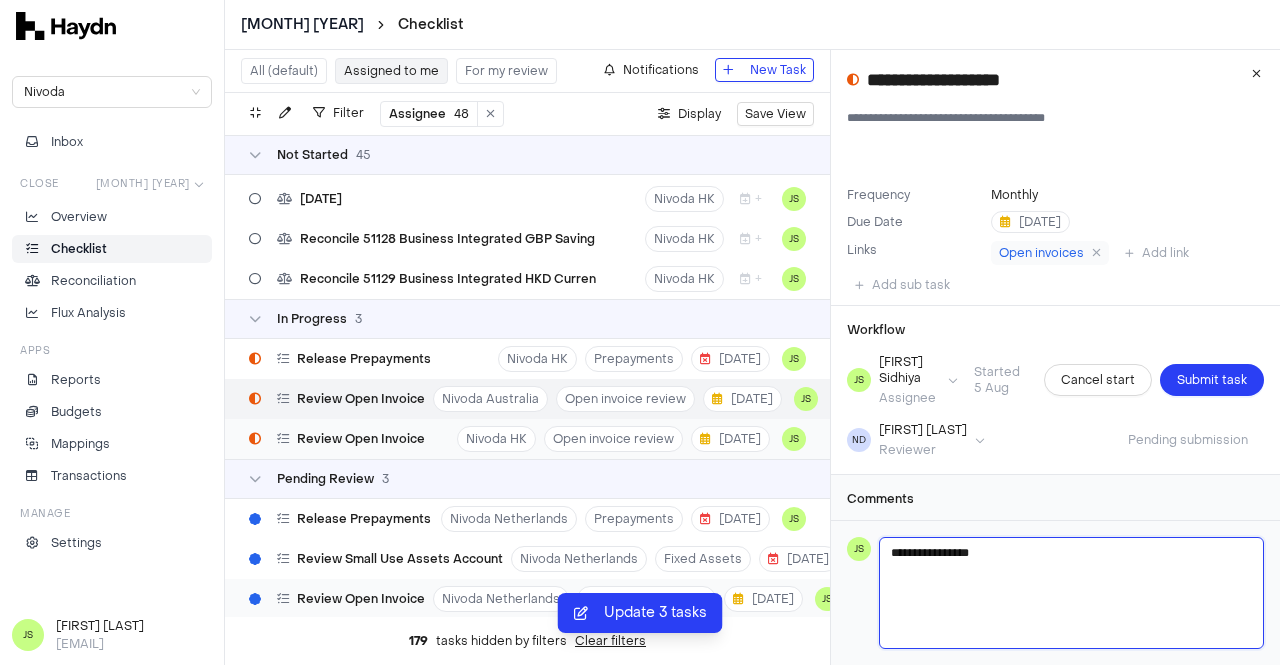 type 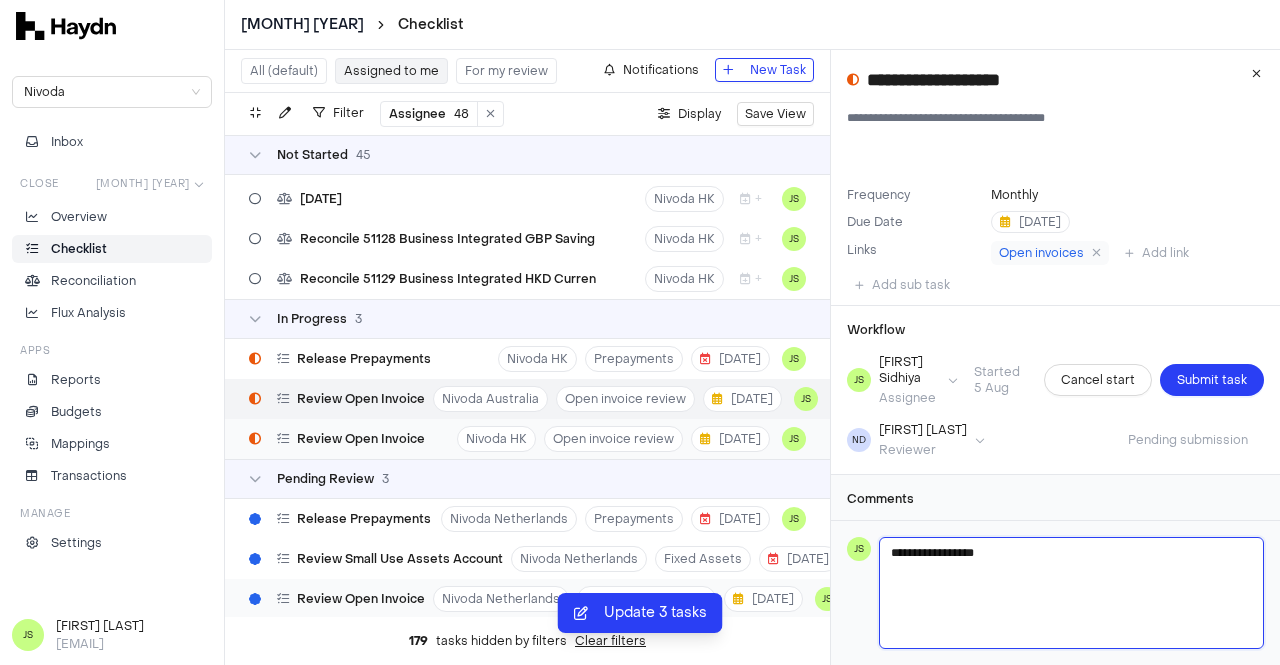 type 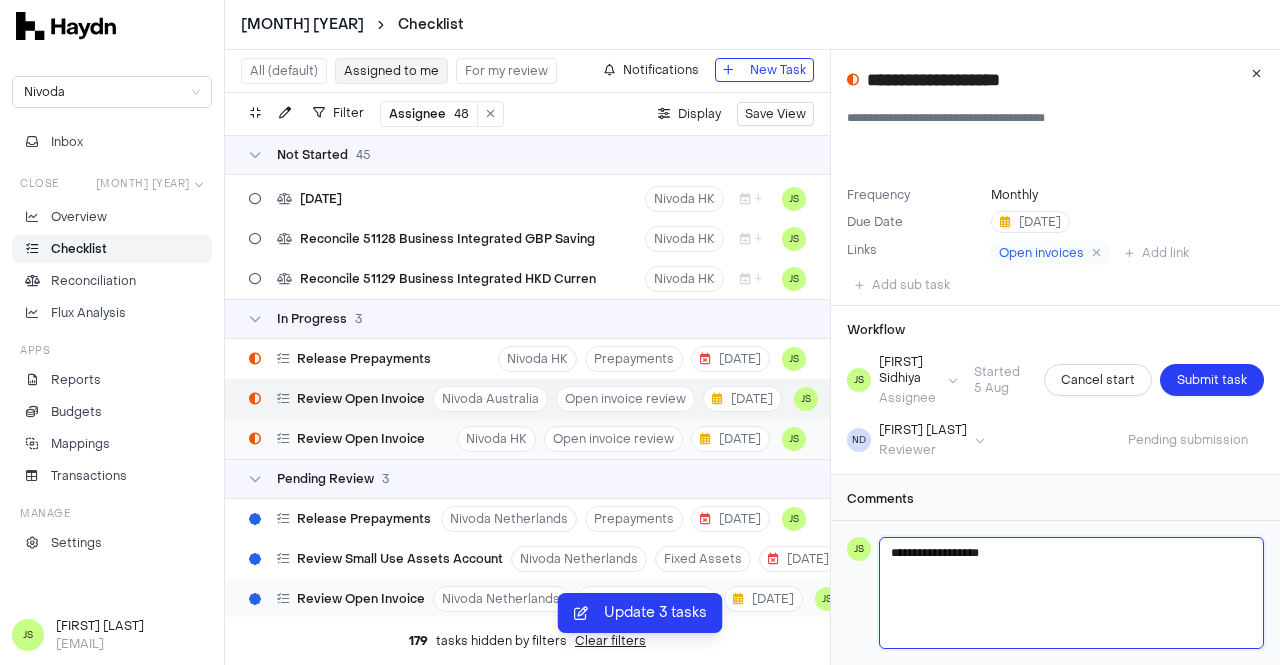 type 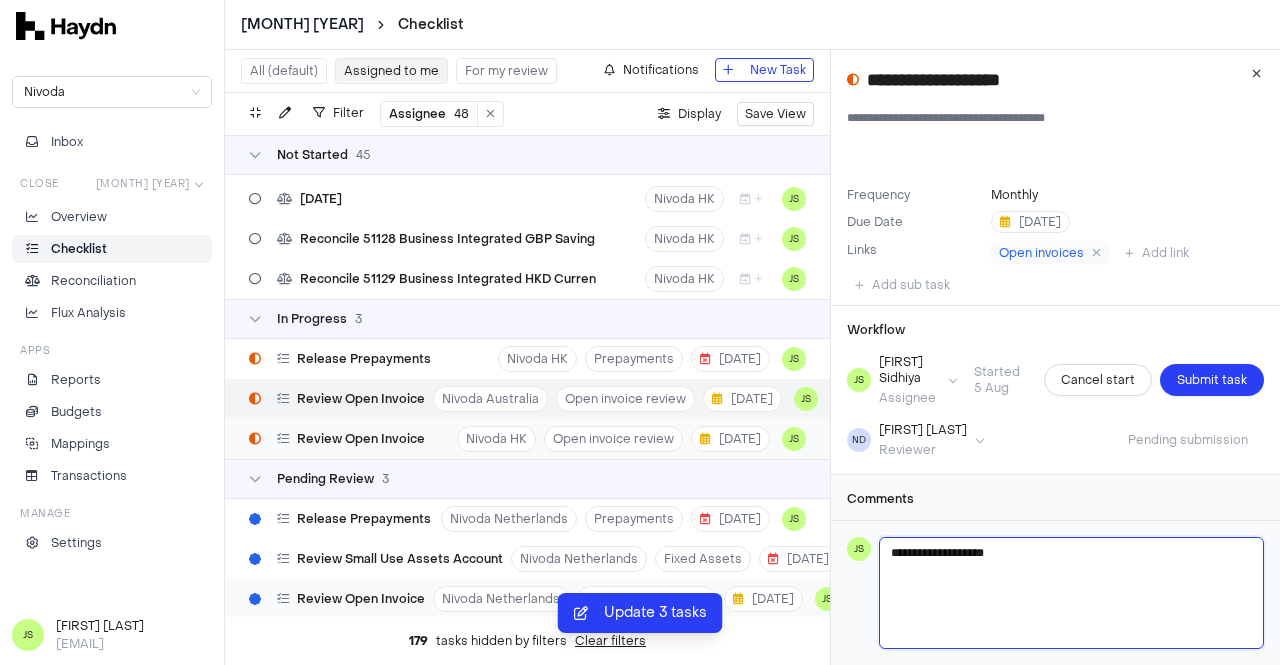 type 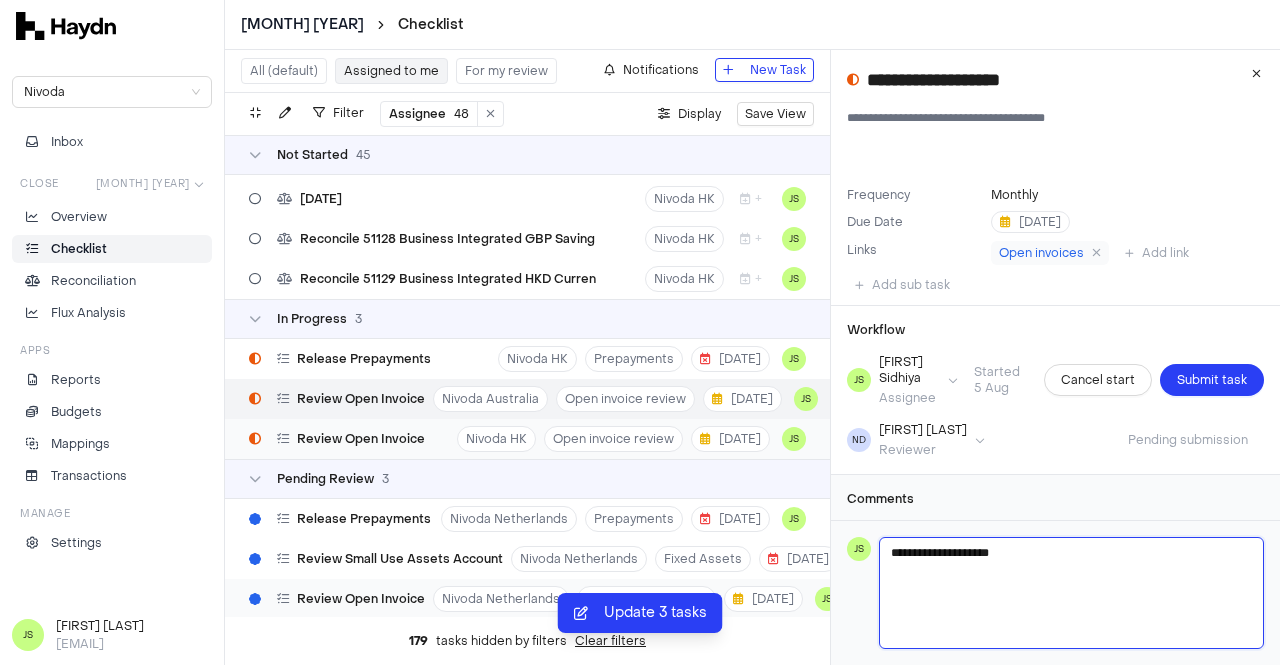 type 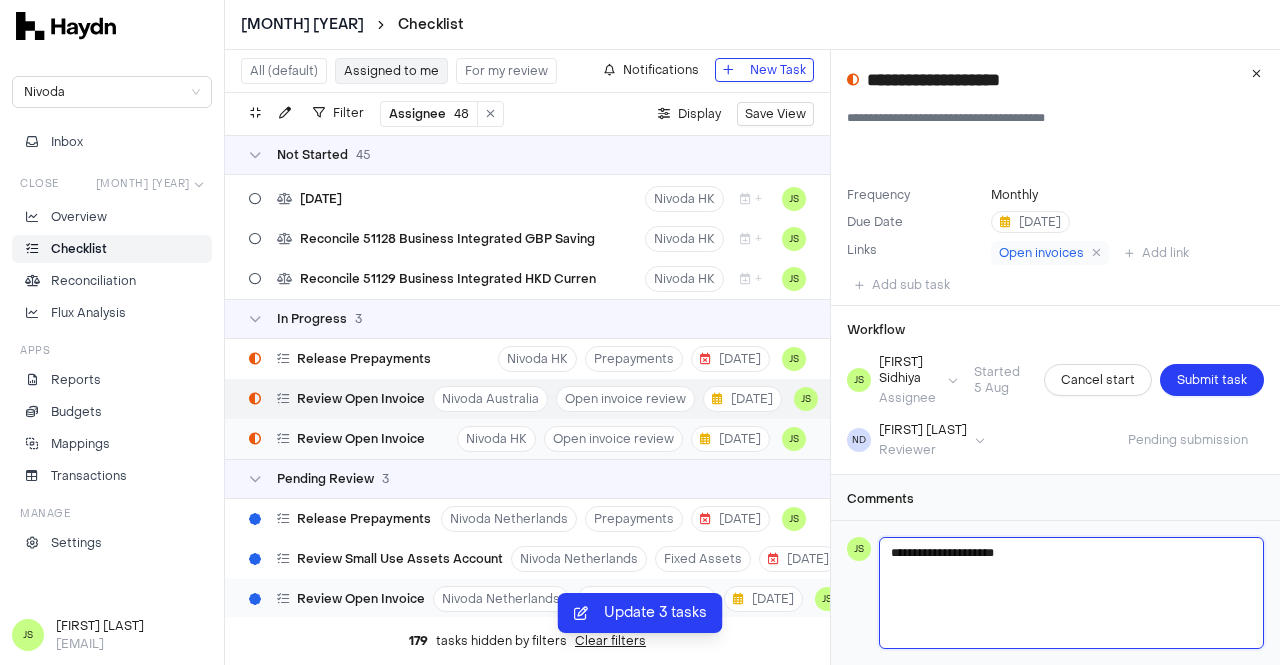 type 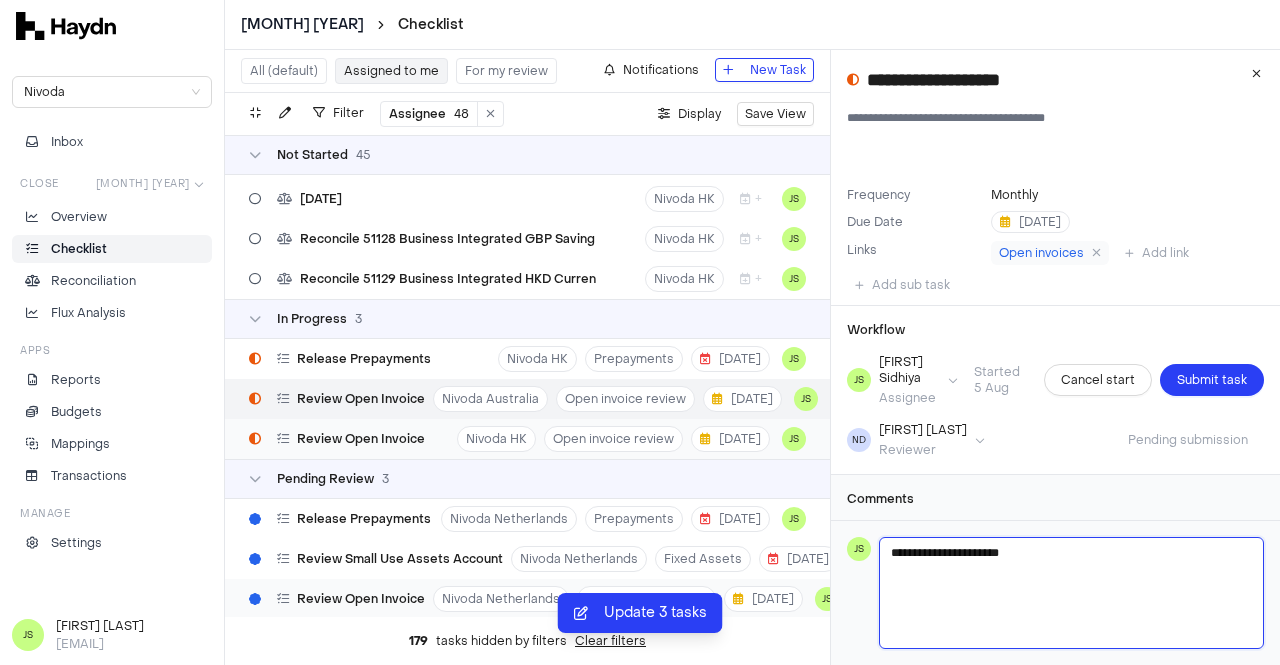 type 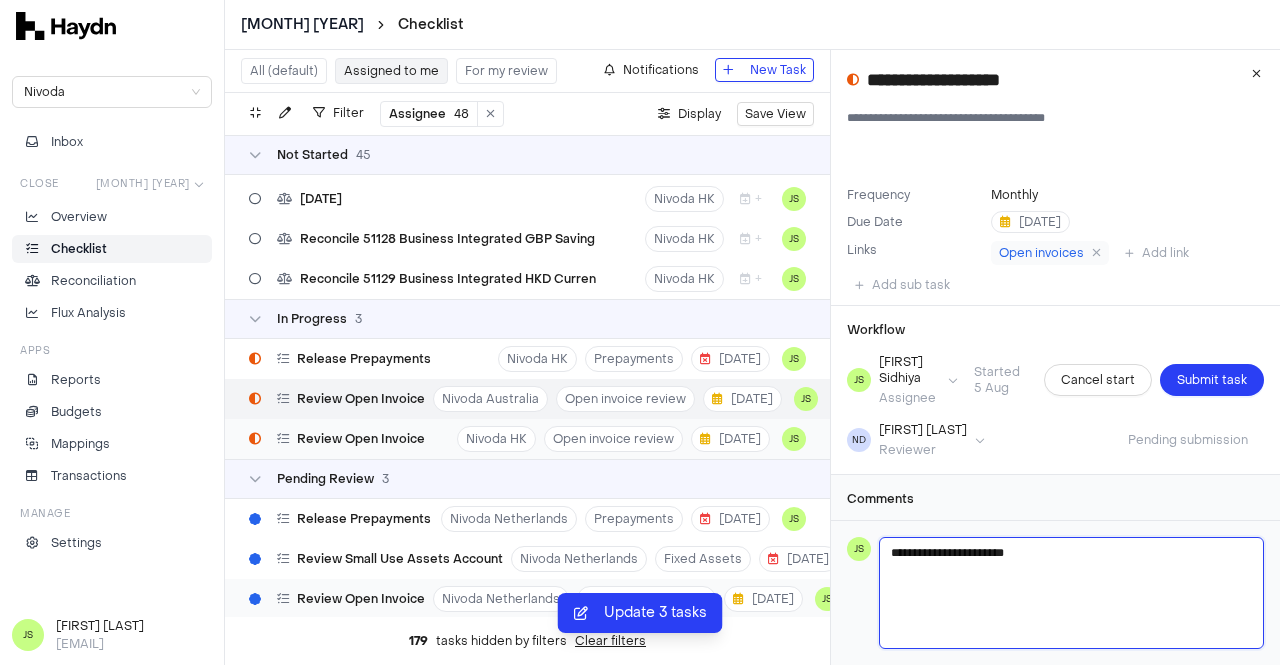 type 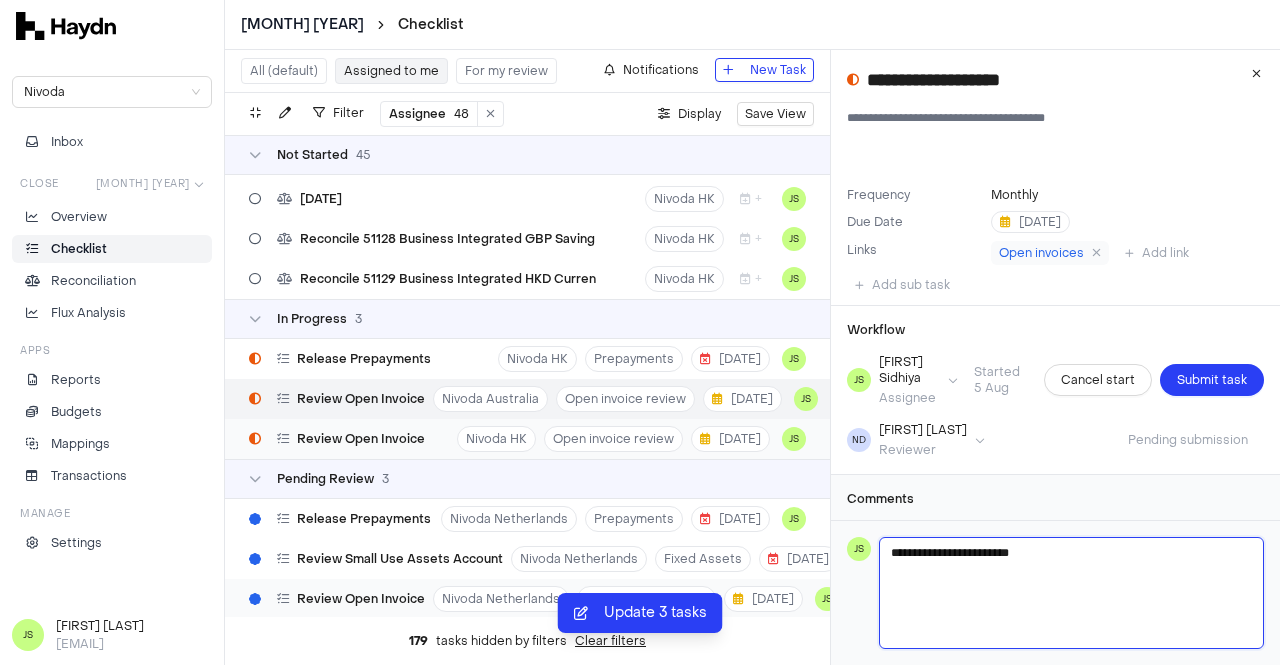 type 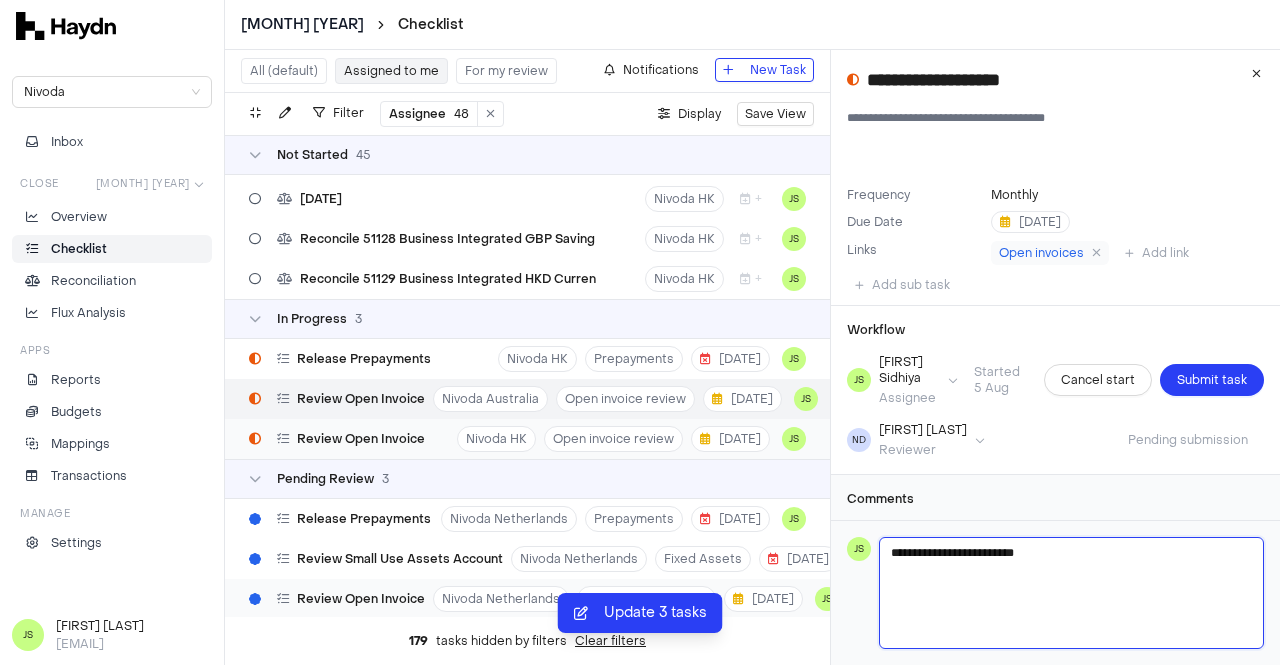 type 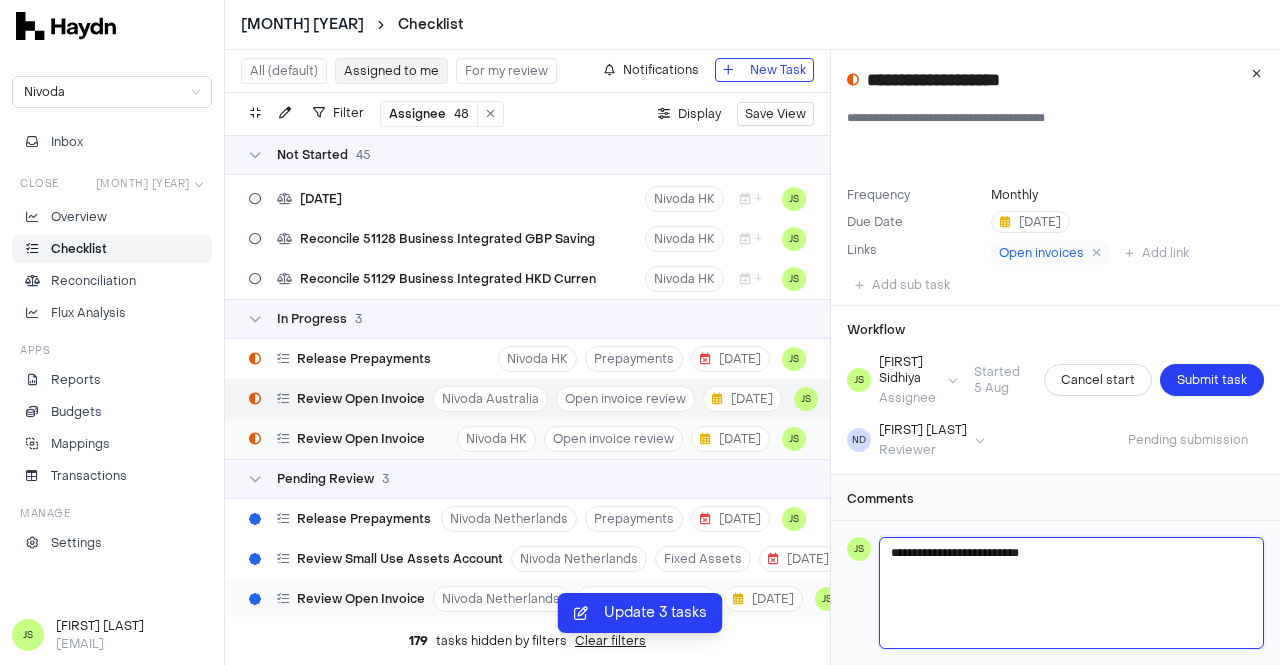type 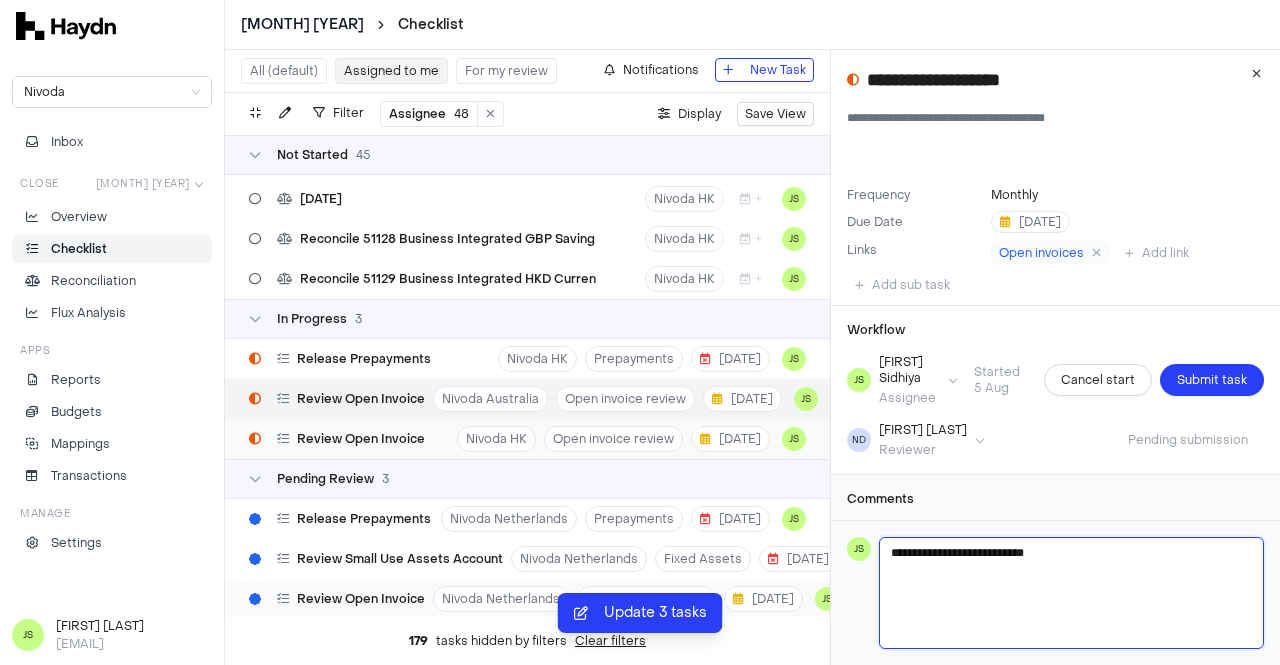 type 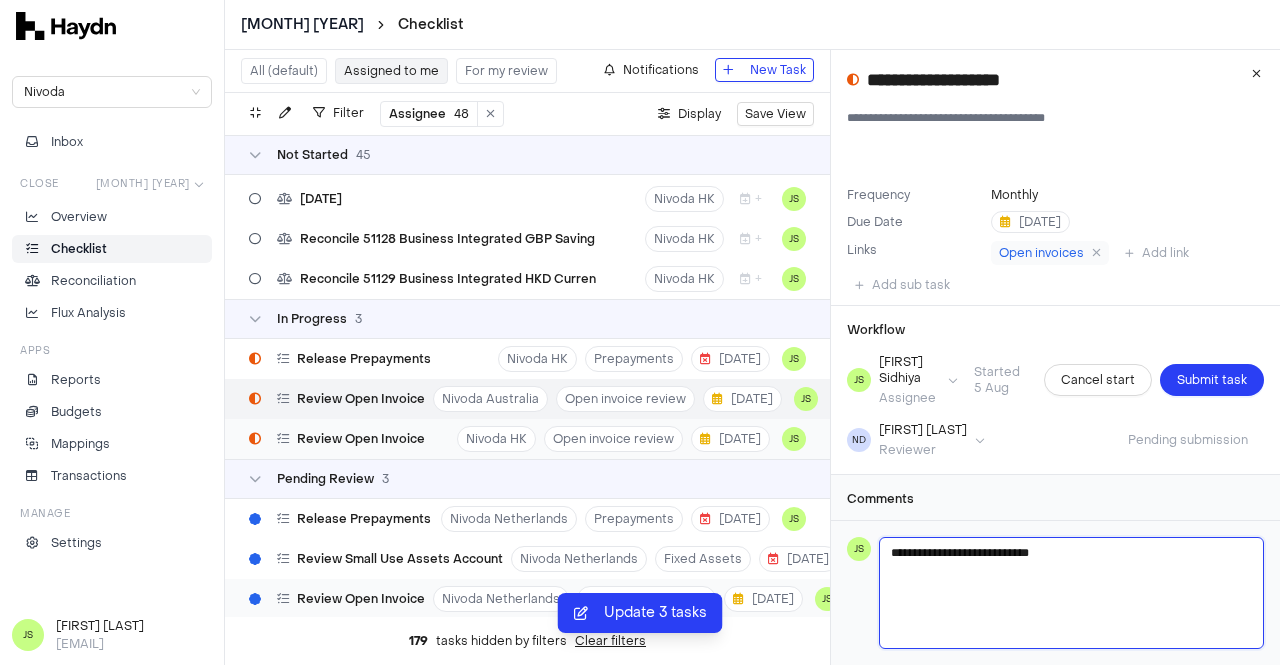 type 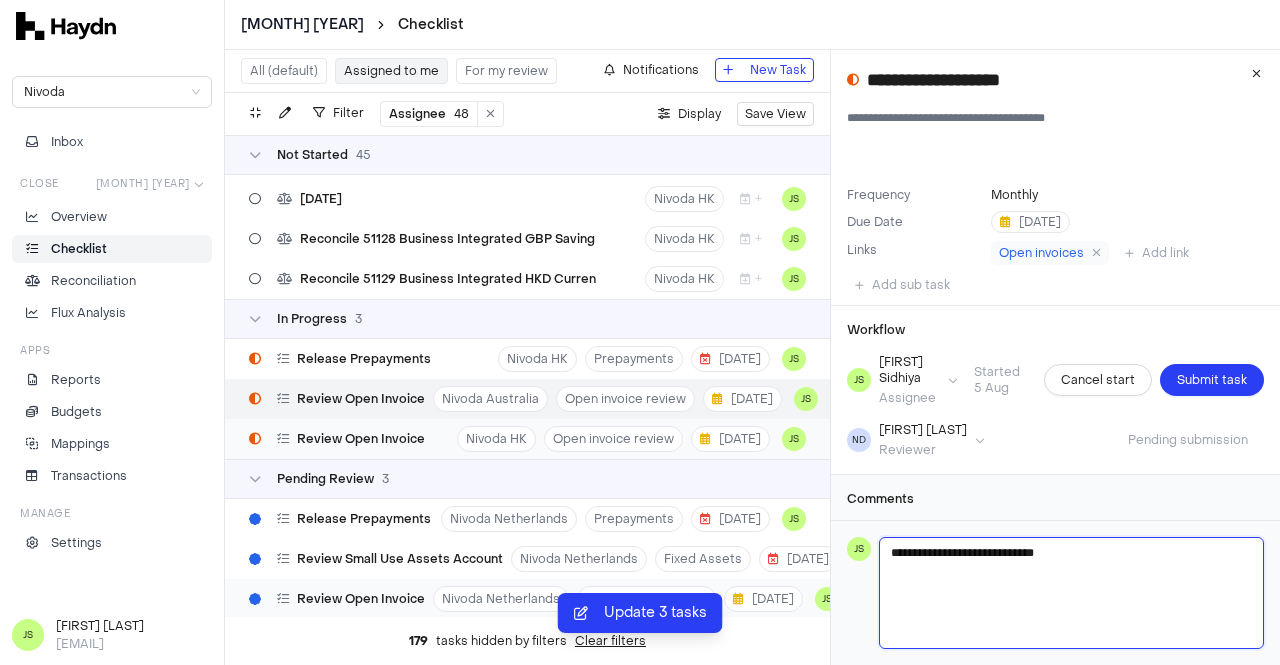 type 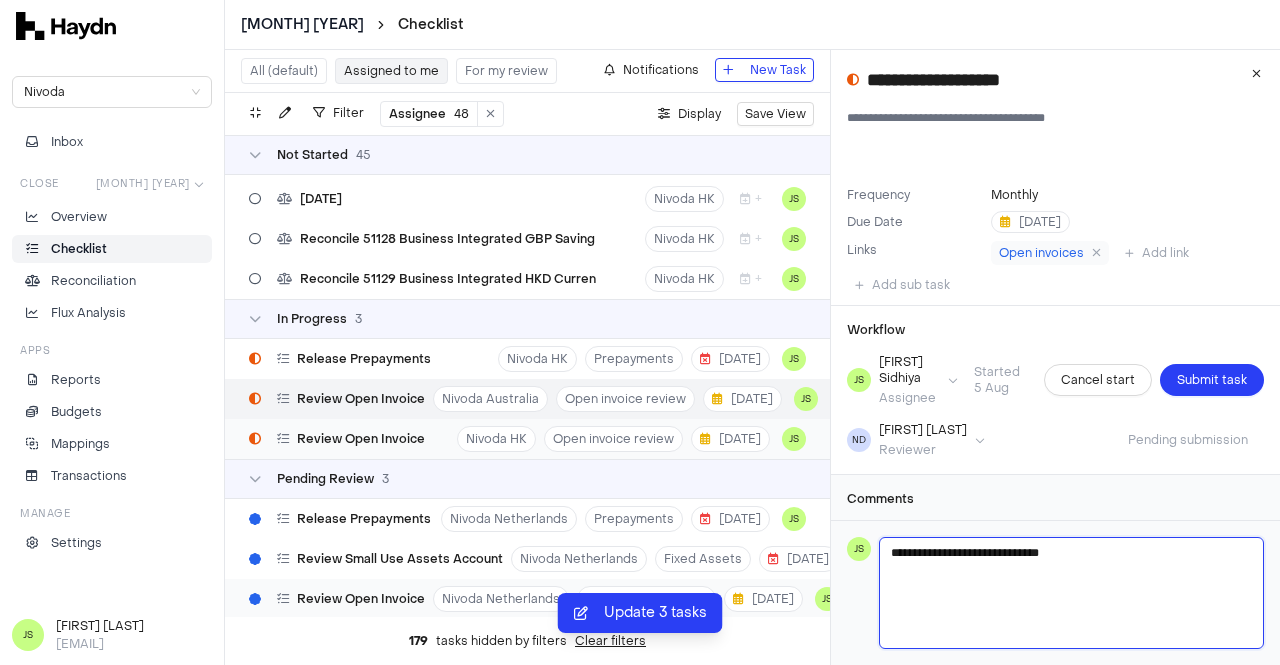 type 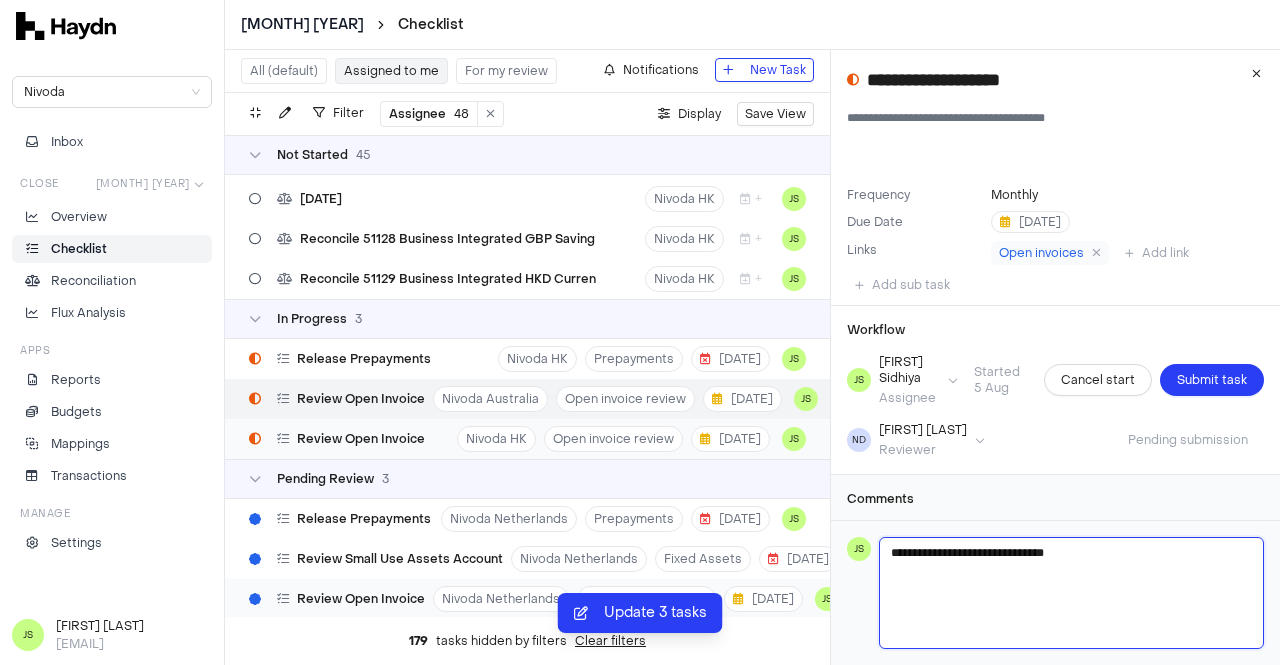 type 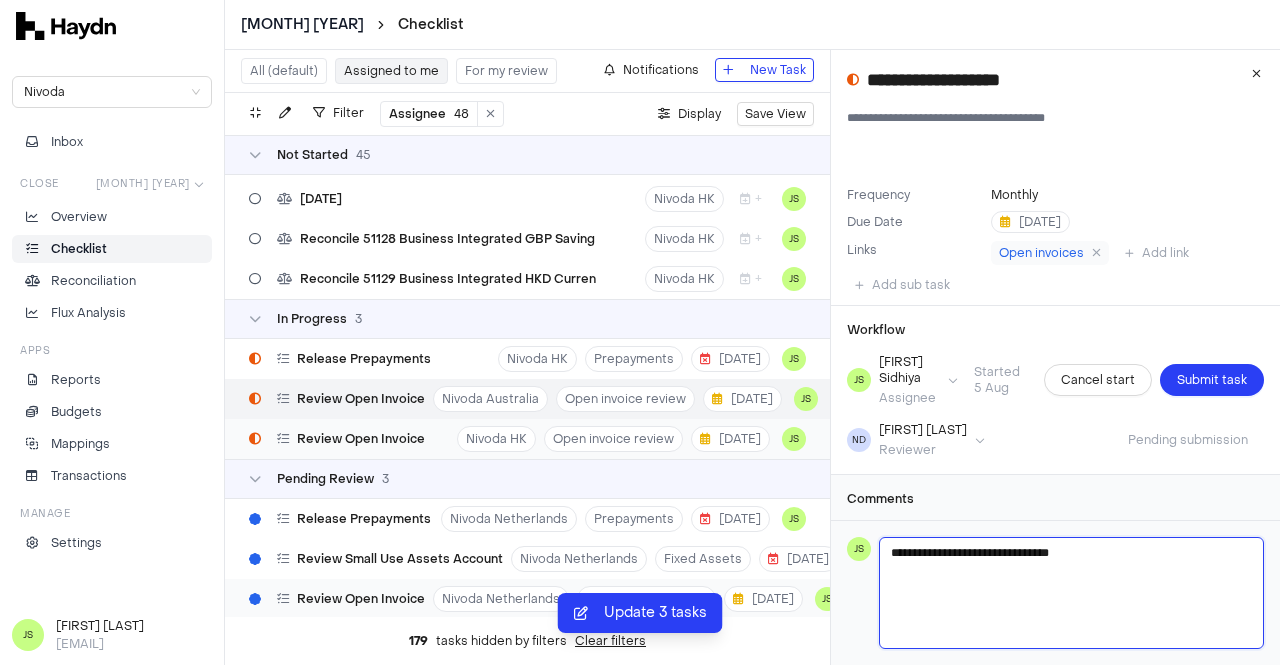 type 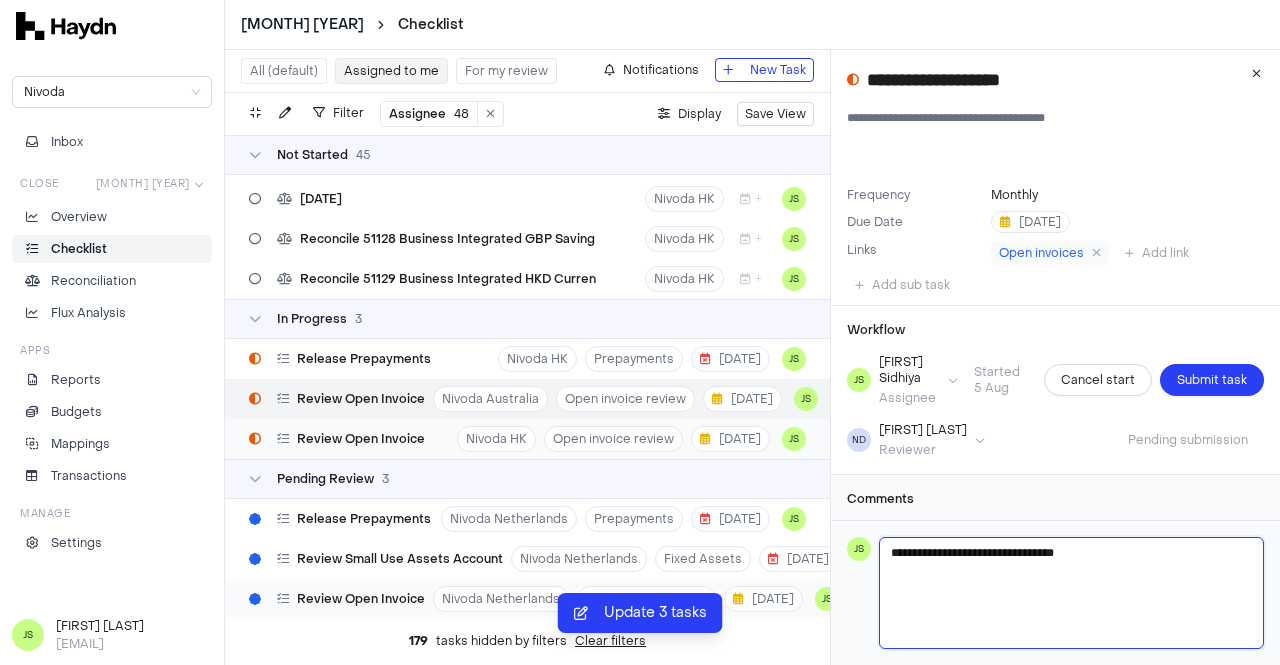 type 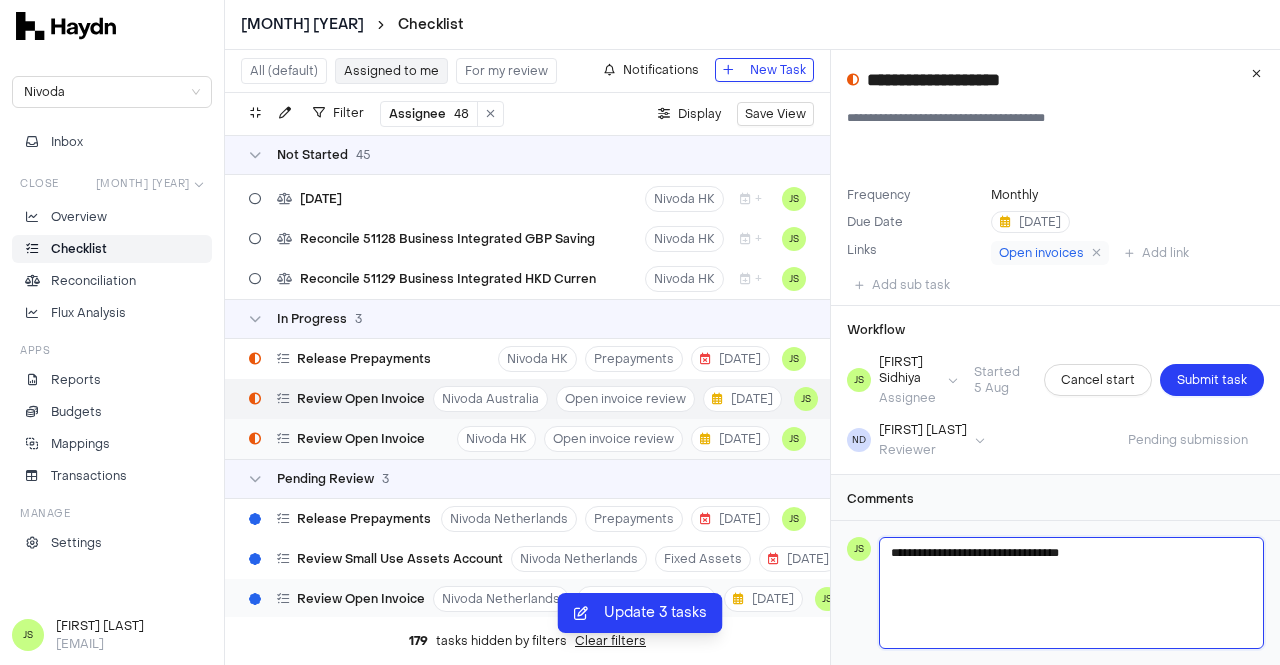 type 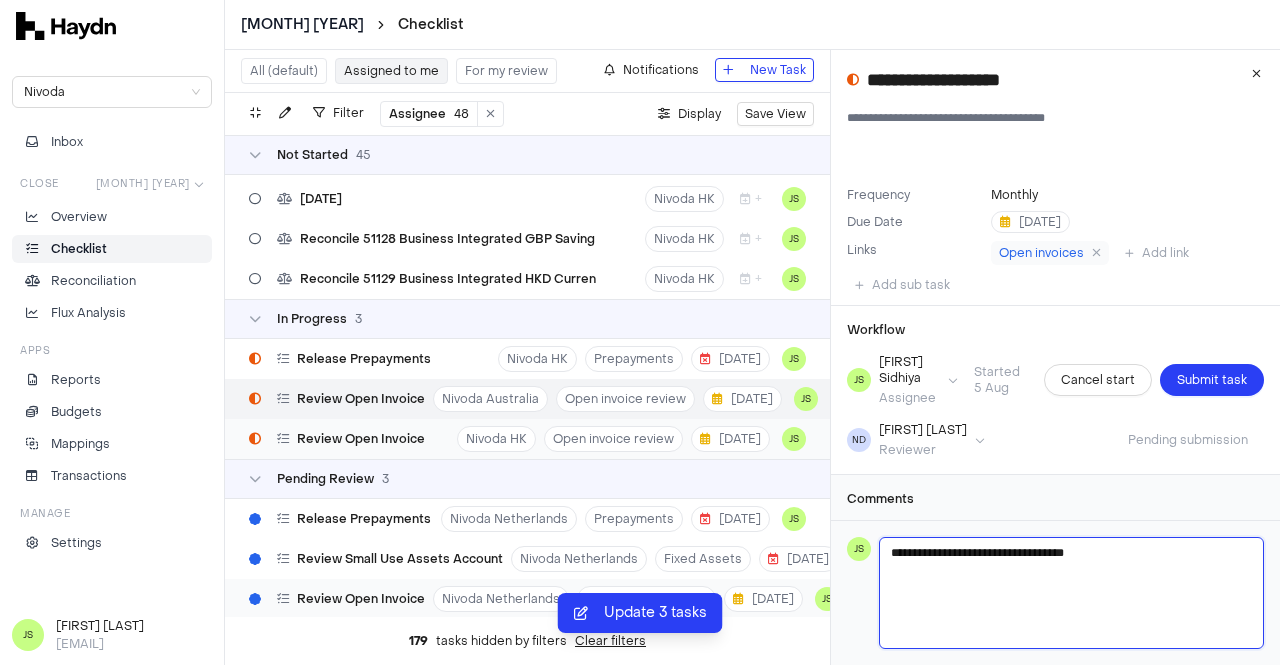 type 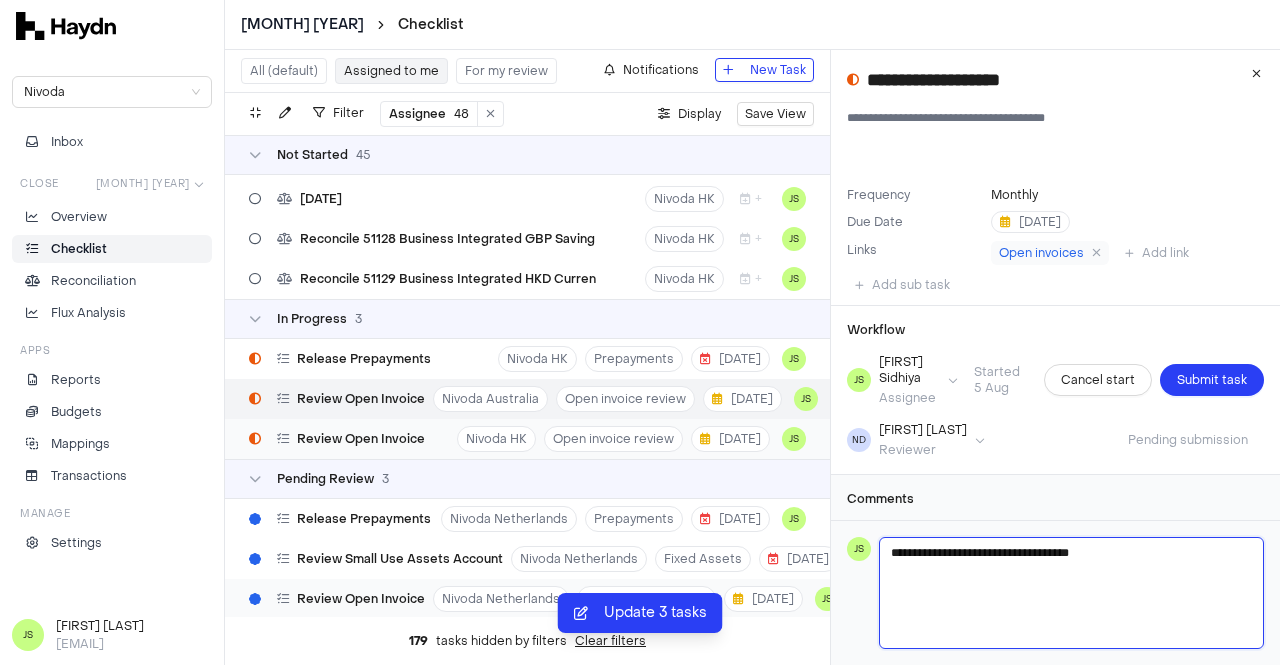 type 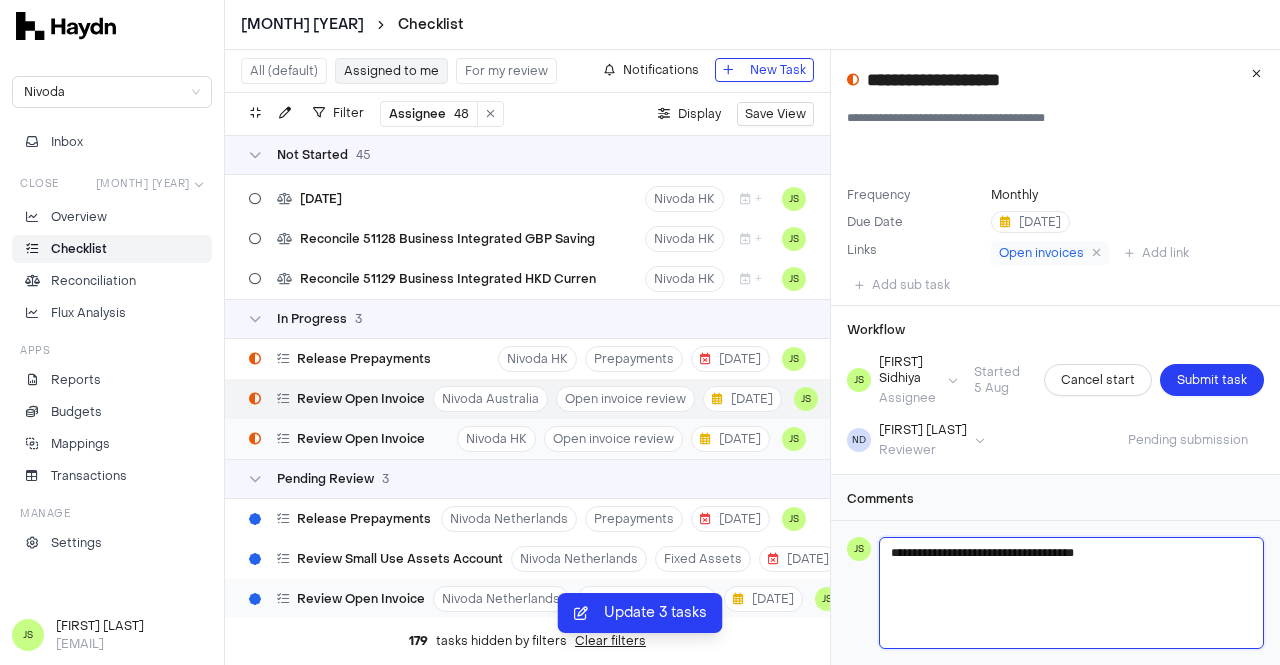 type 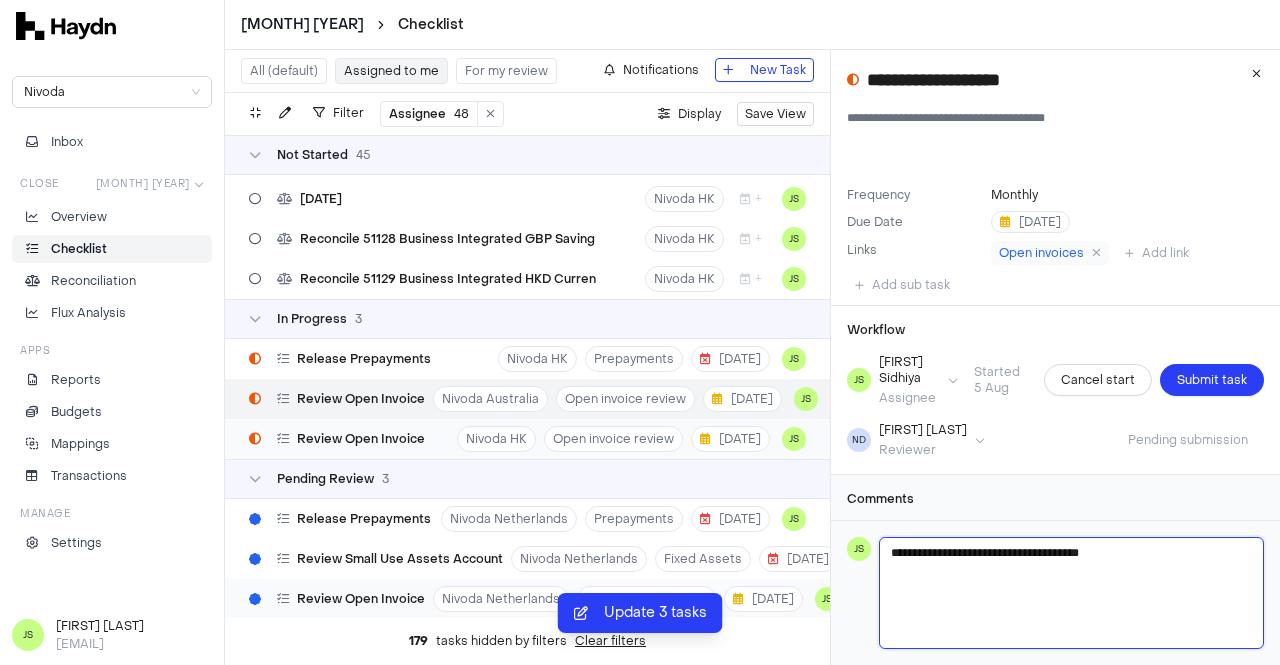 type 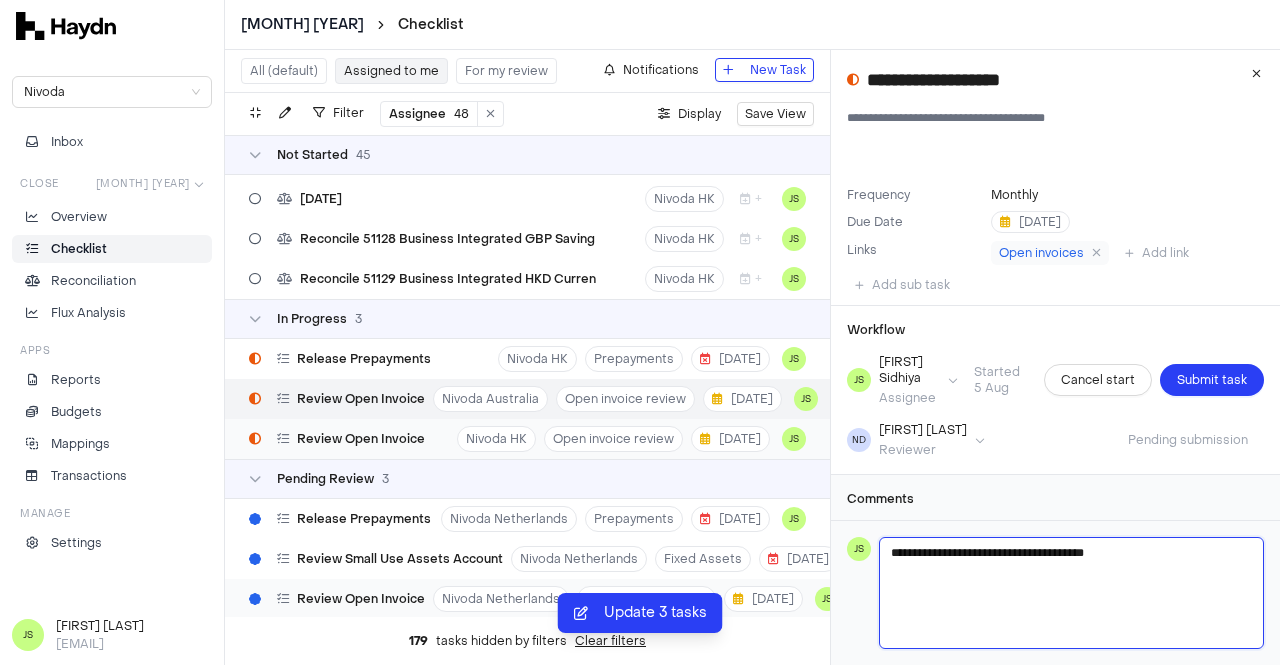 type on "**********" 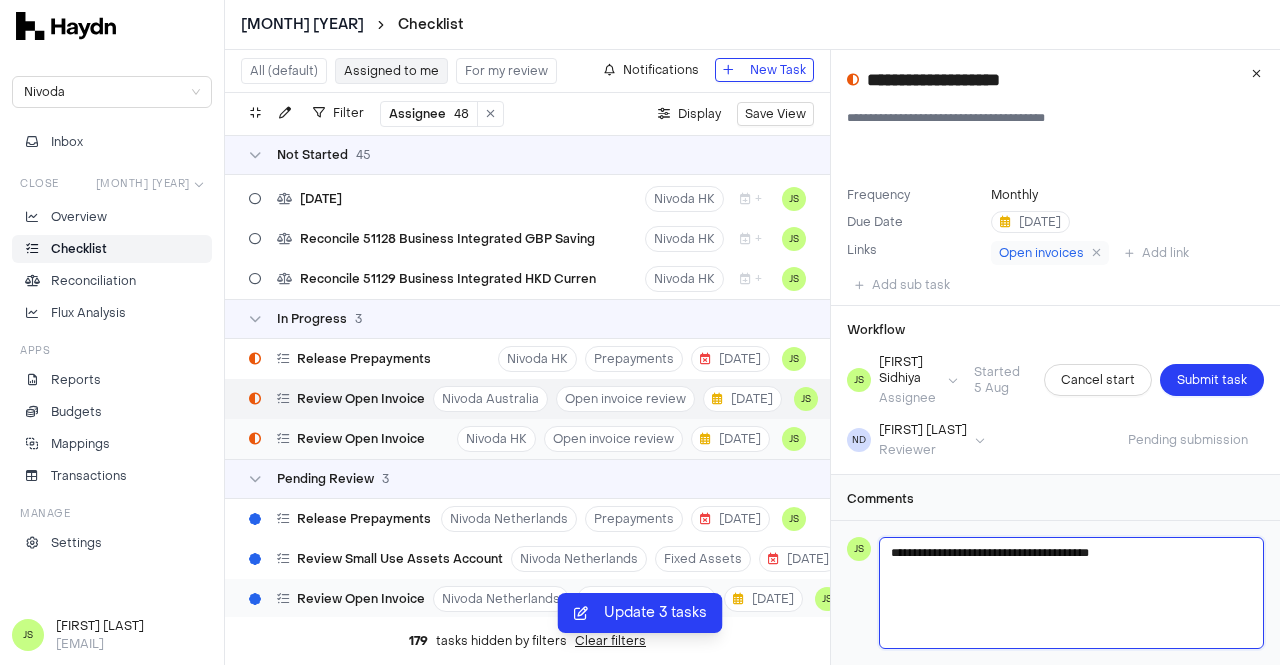 type 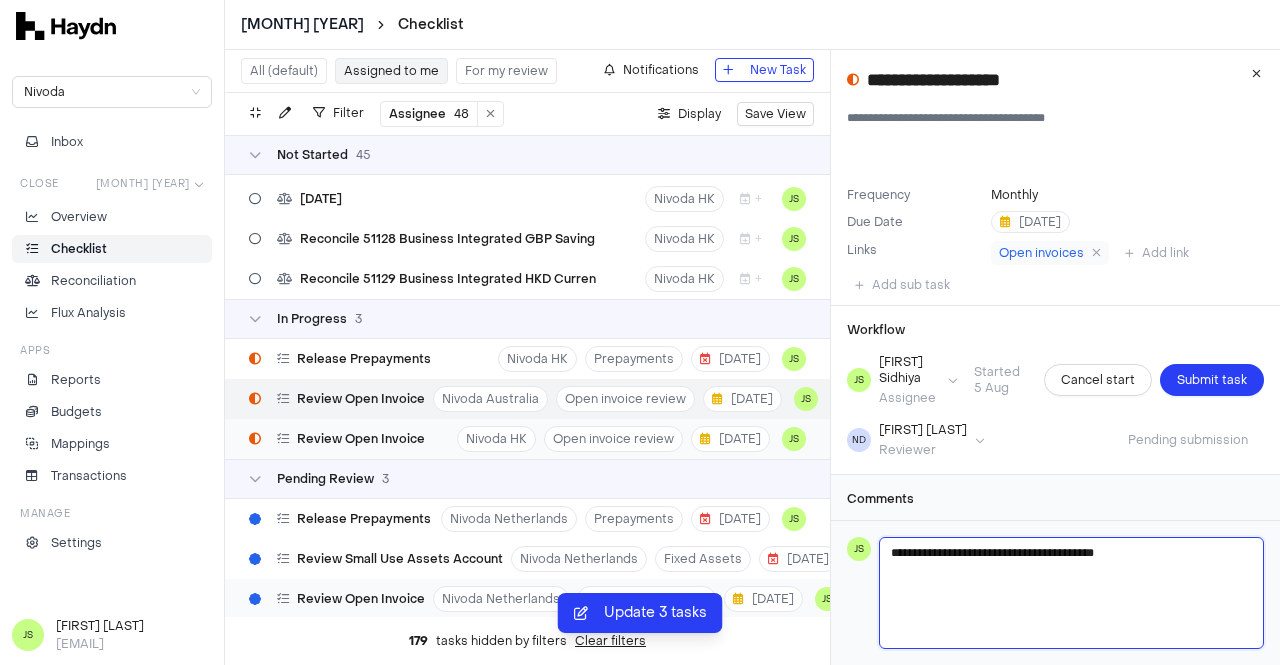type 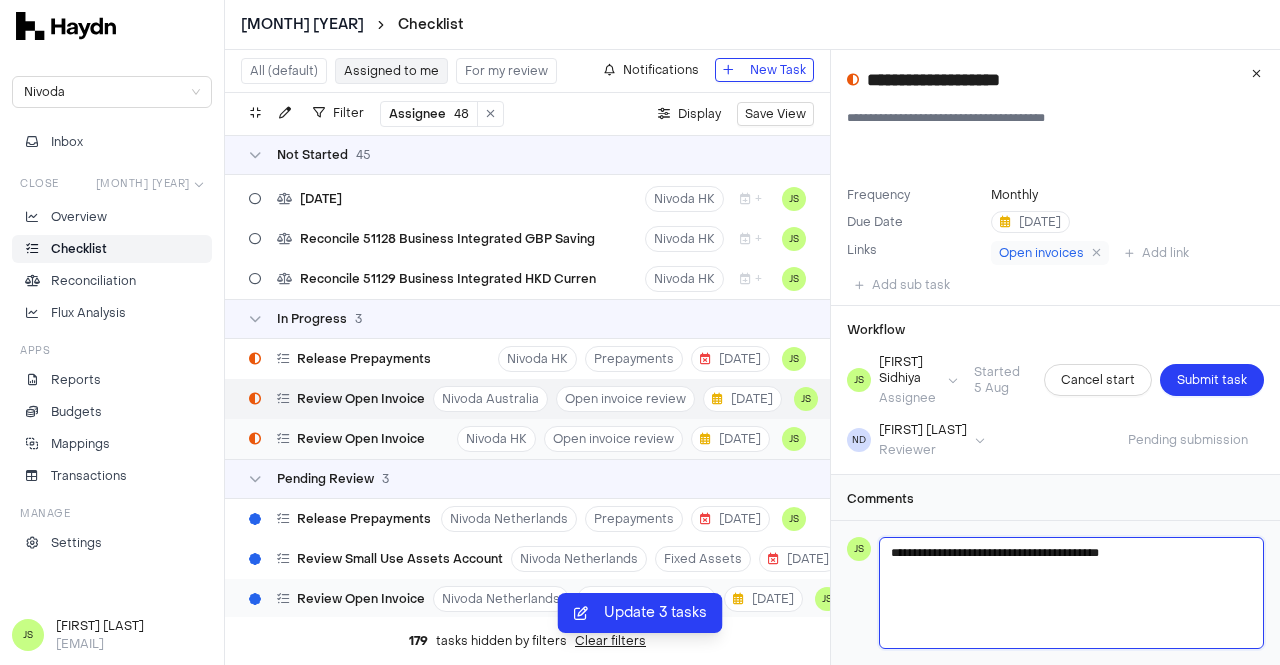 type 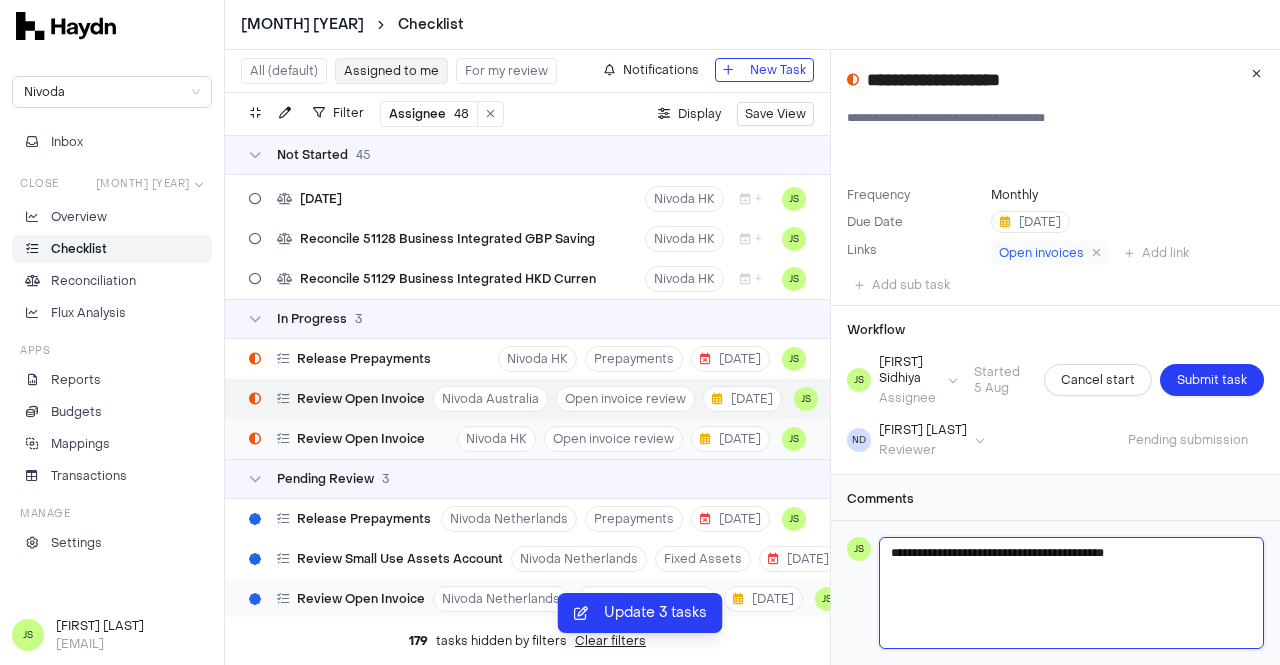 type 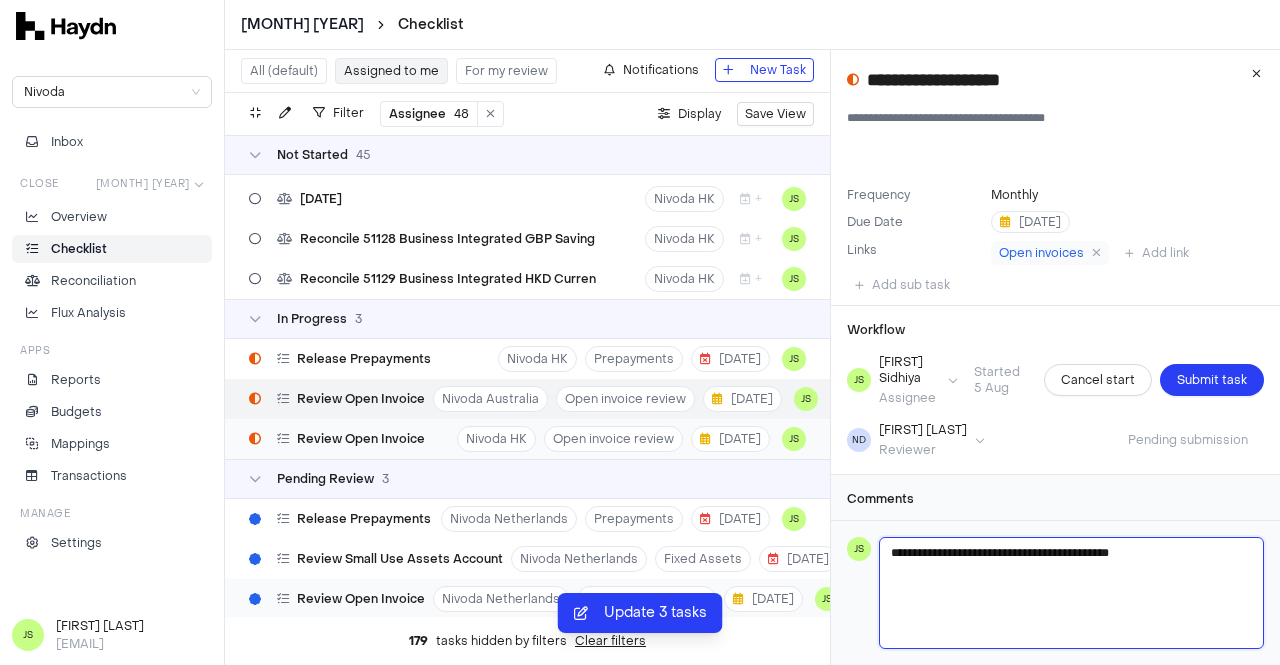 type 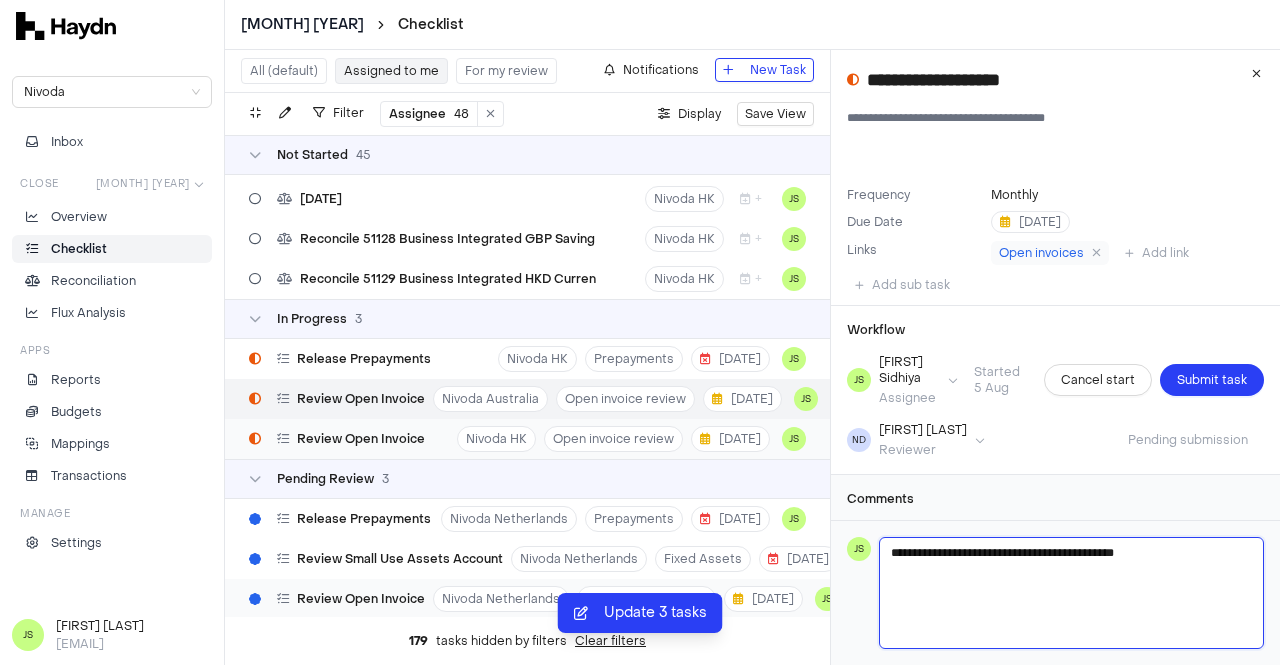type 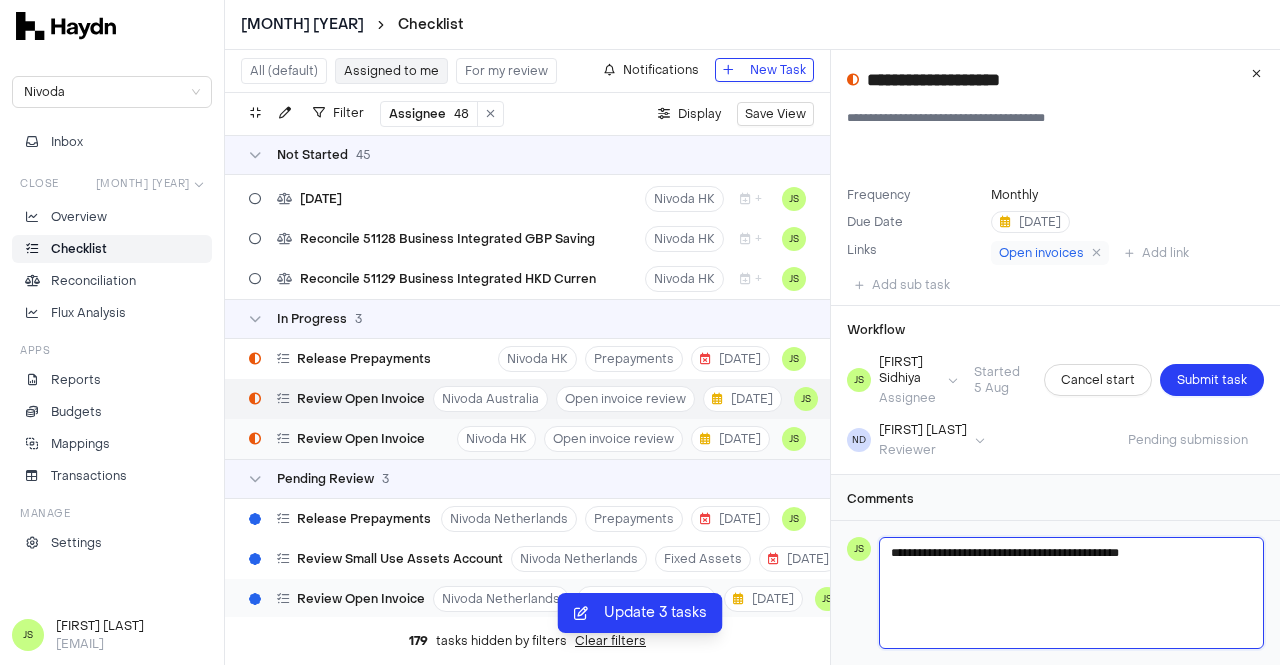 type 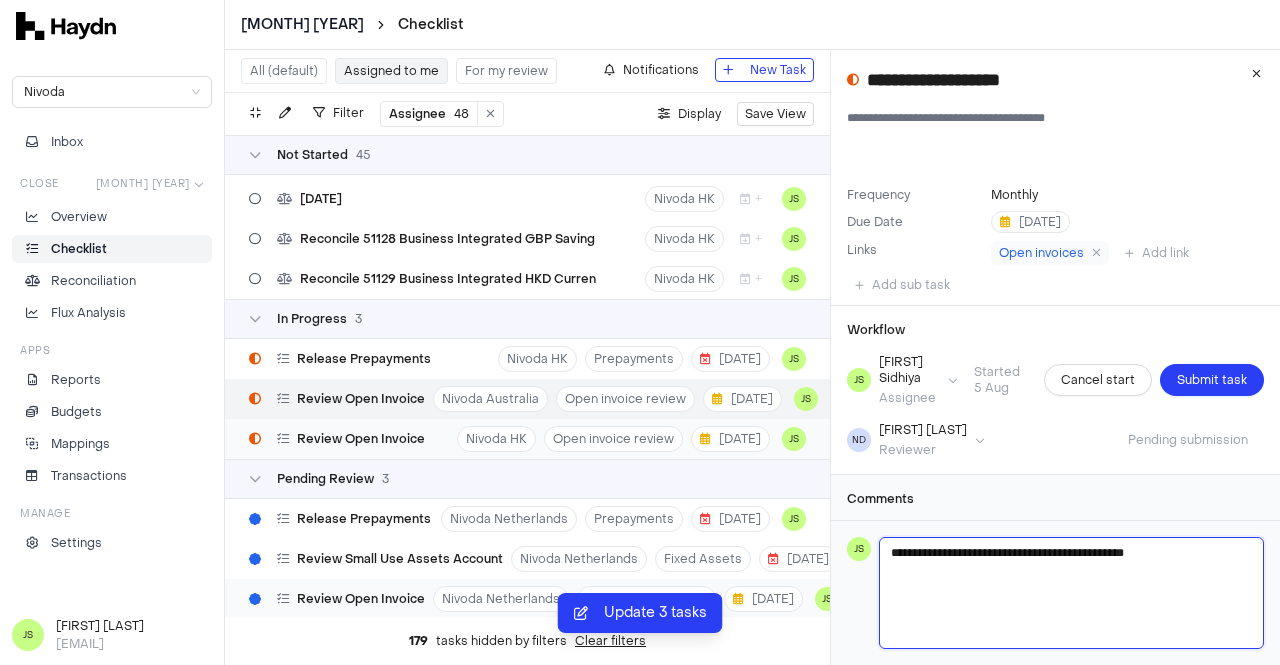 type 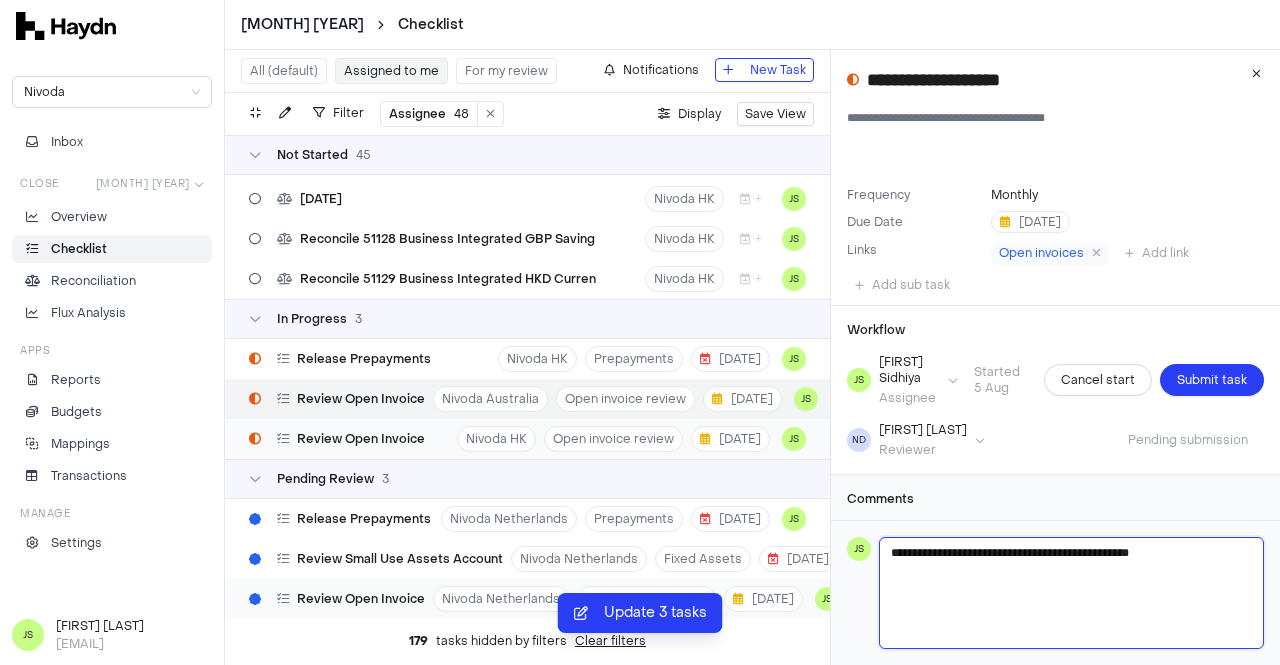 type 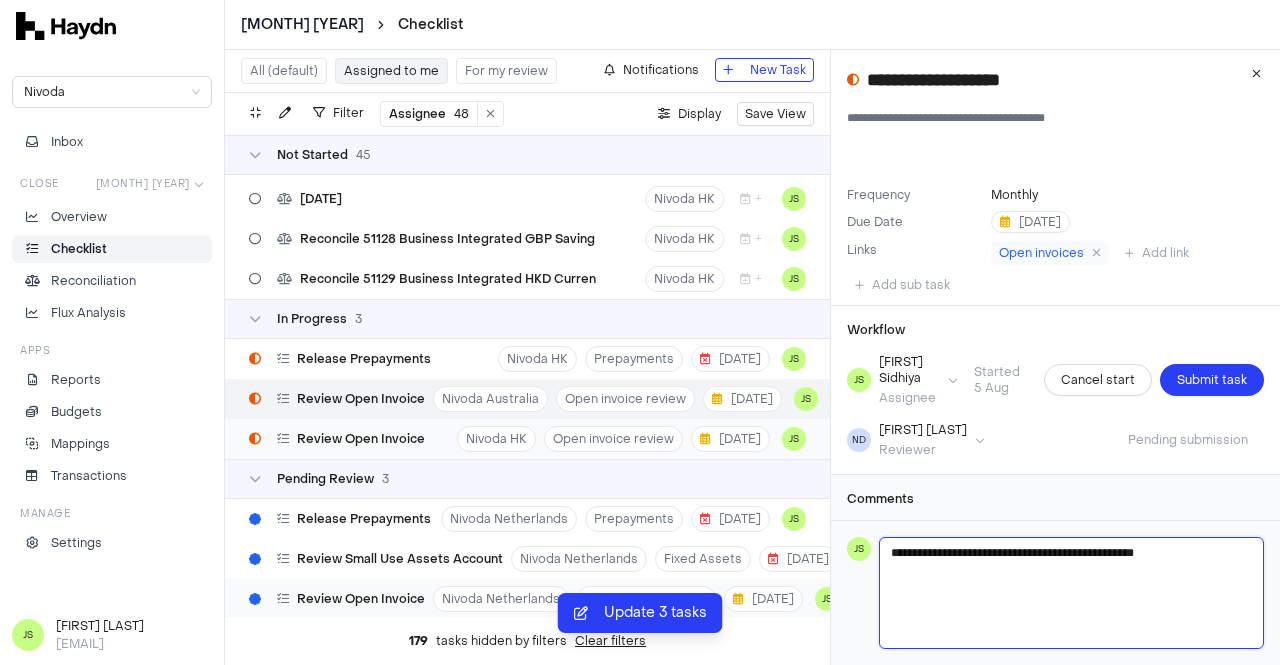 type 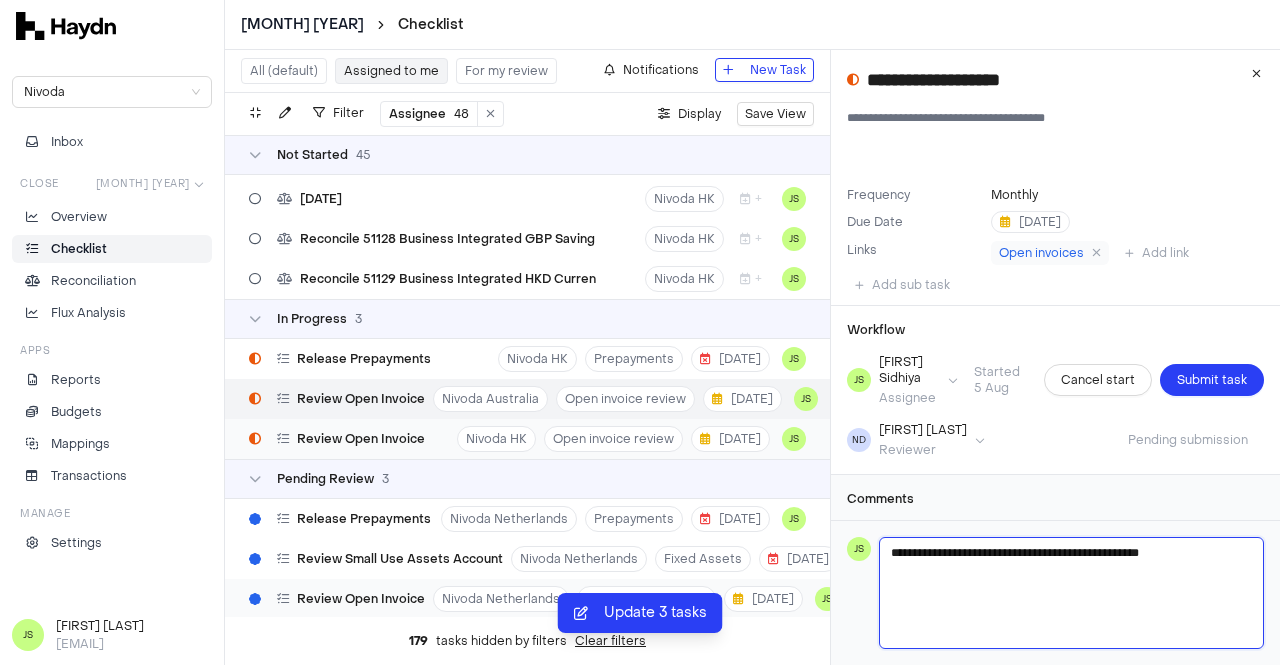 type 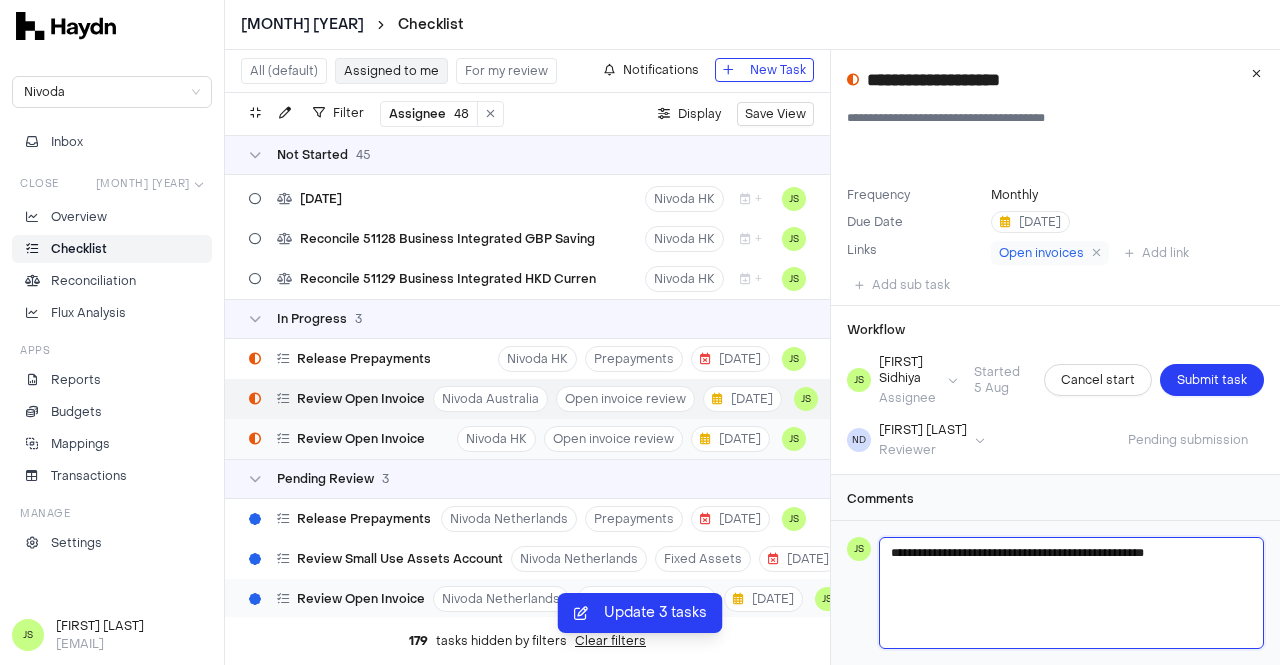type 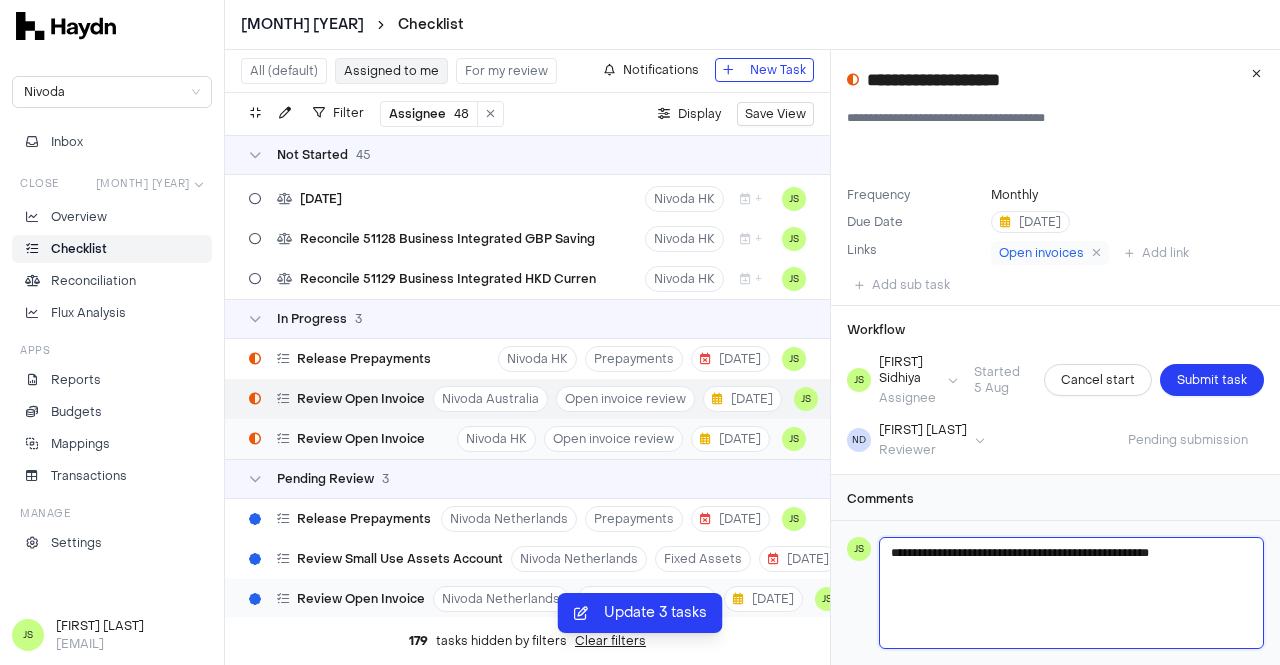 type 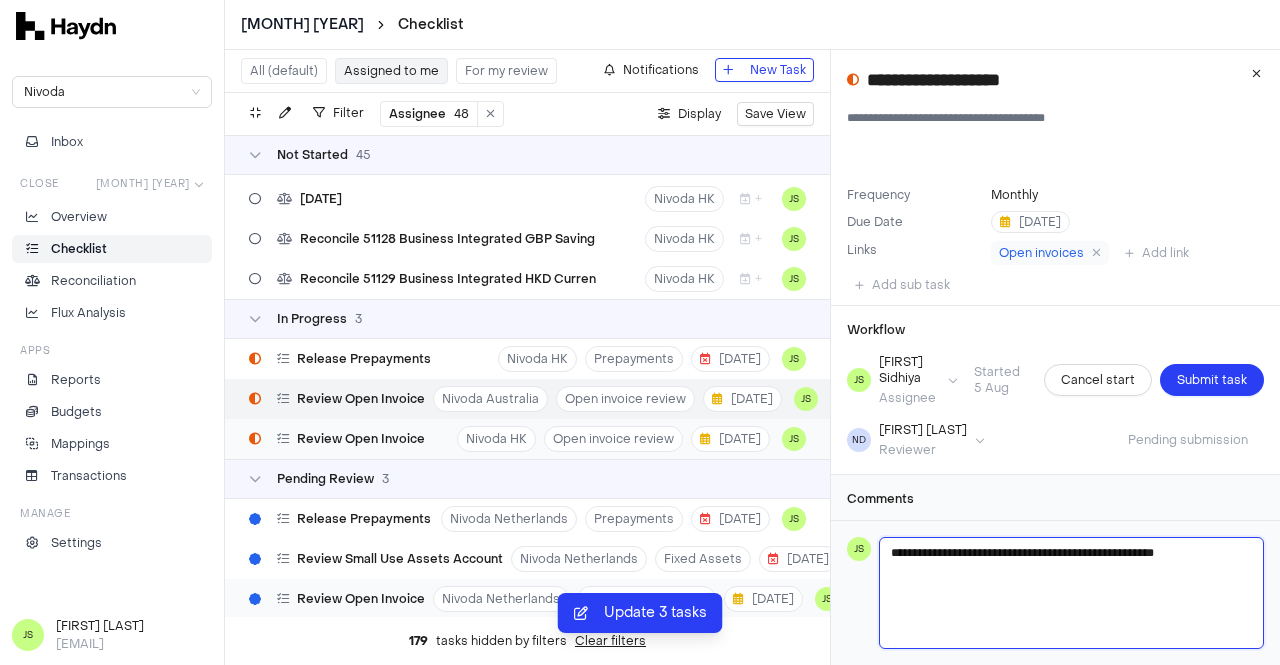 type 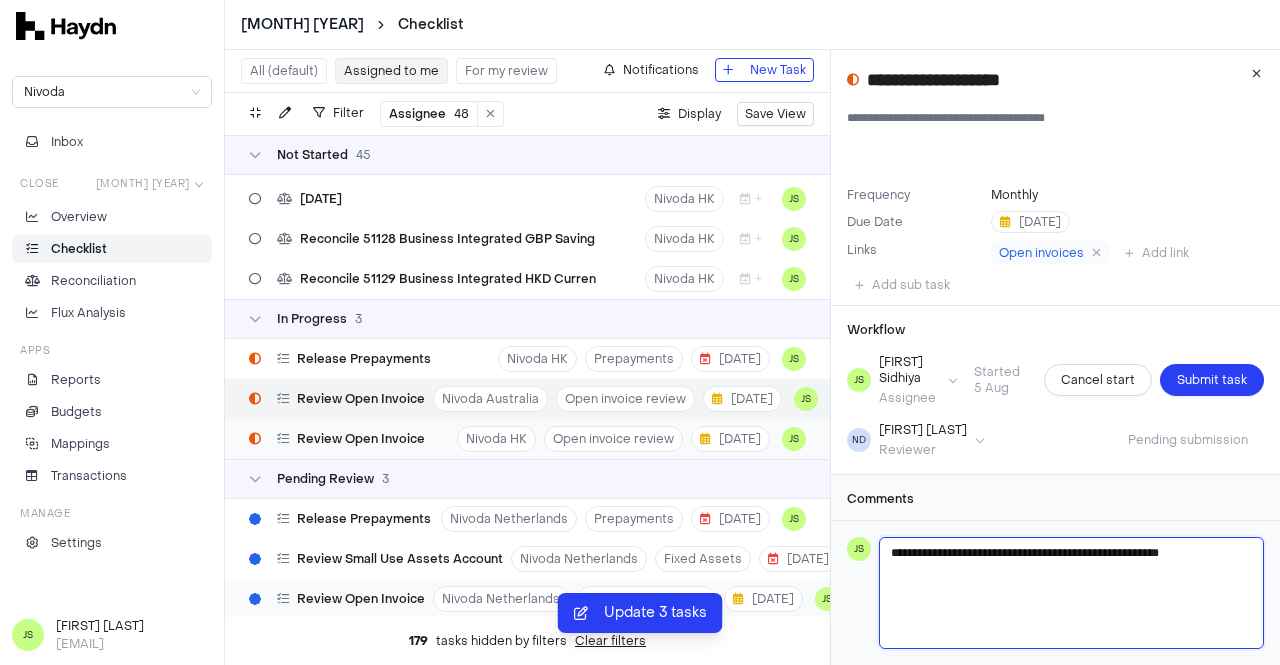 type 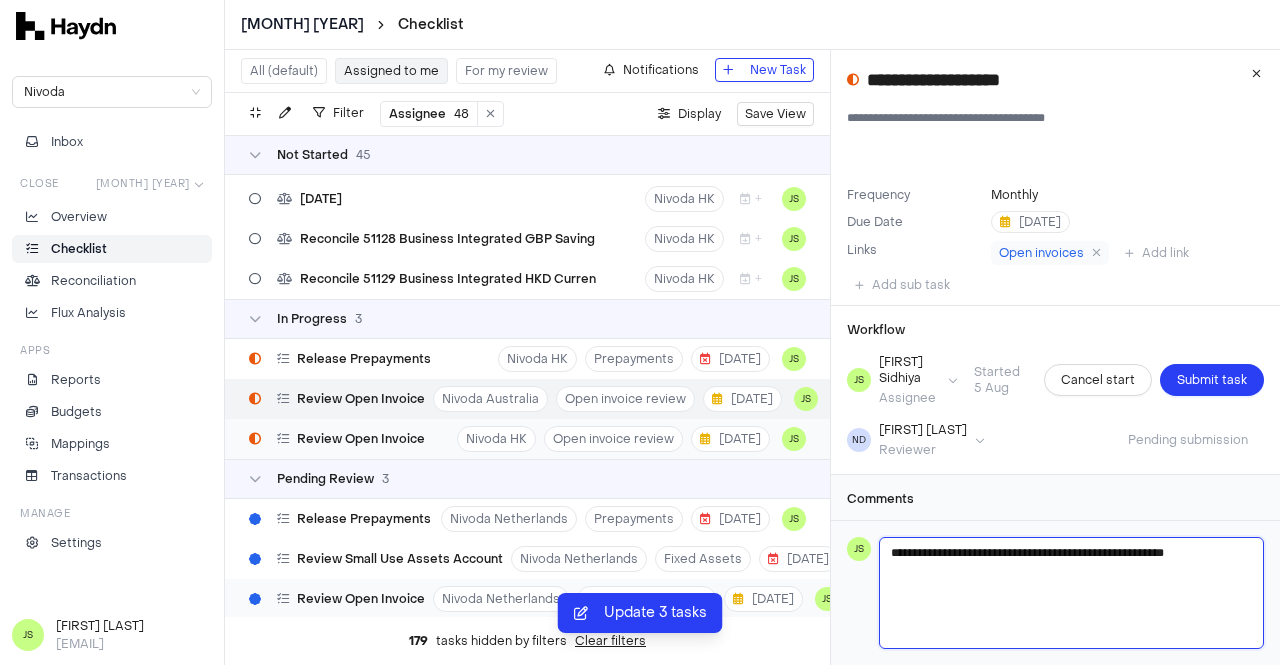 type 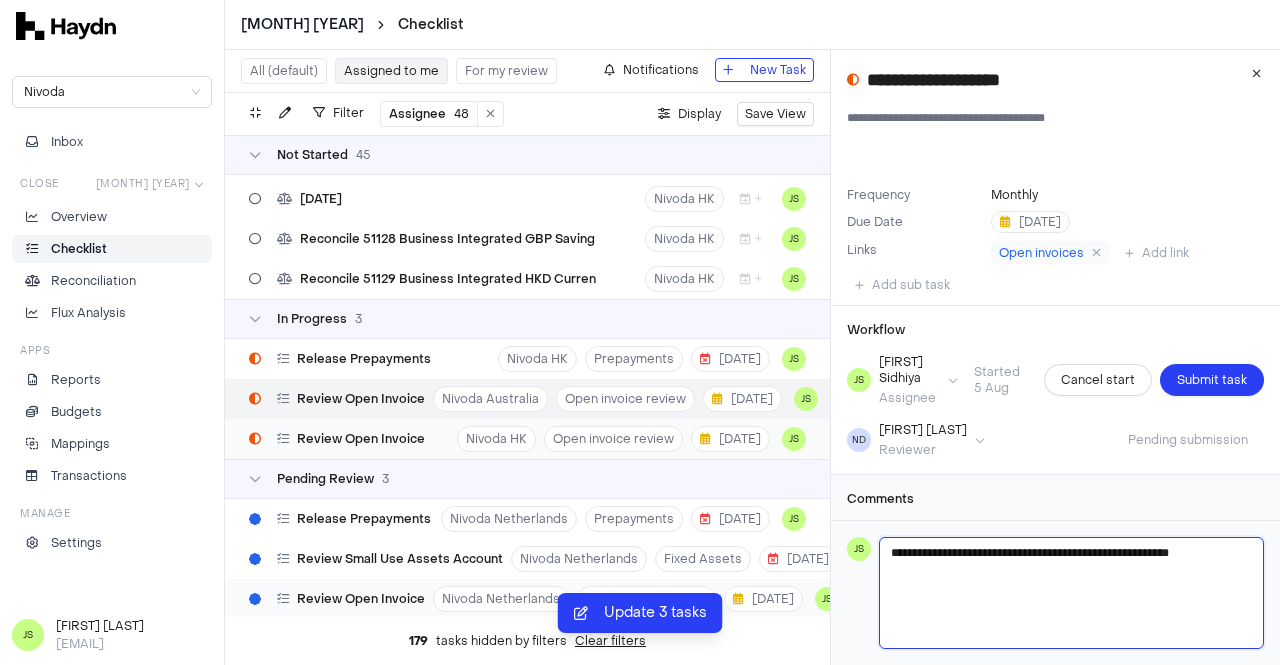 type on "**********" 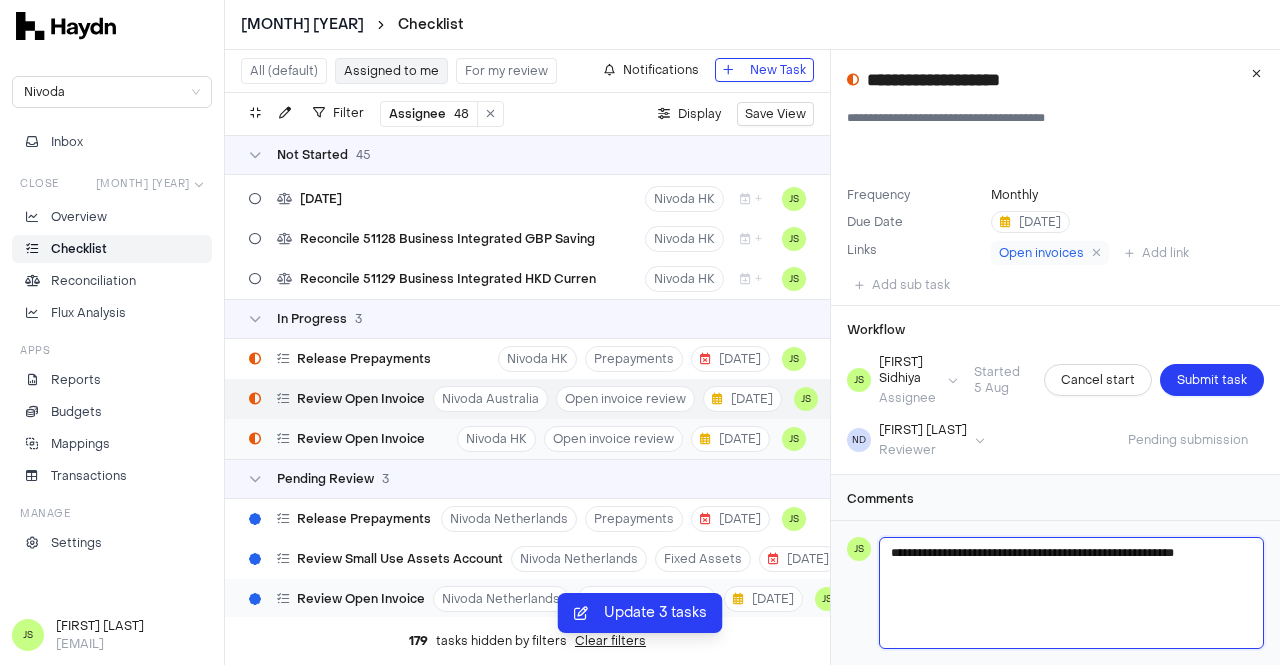 type 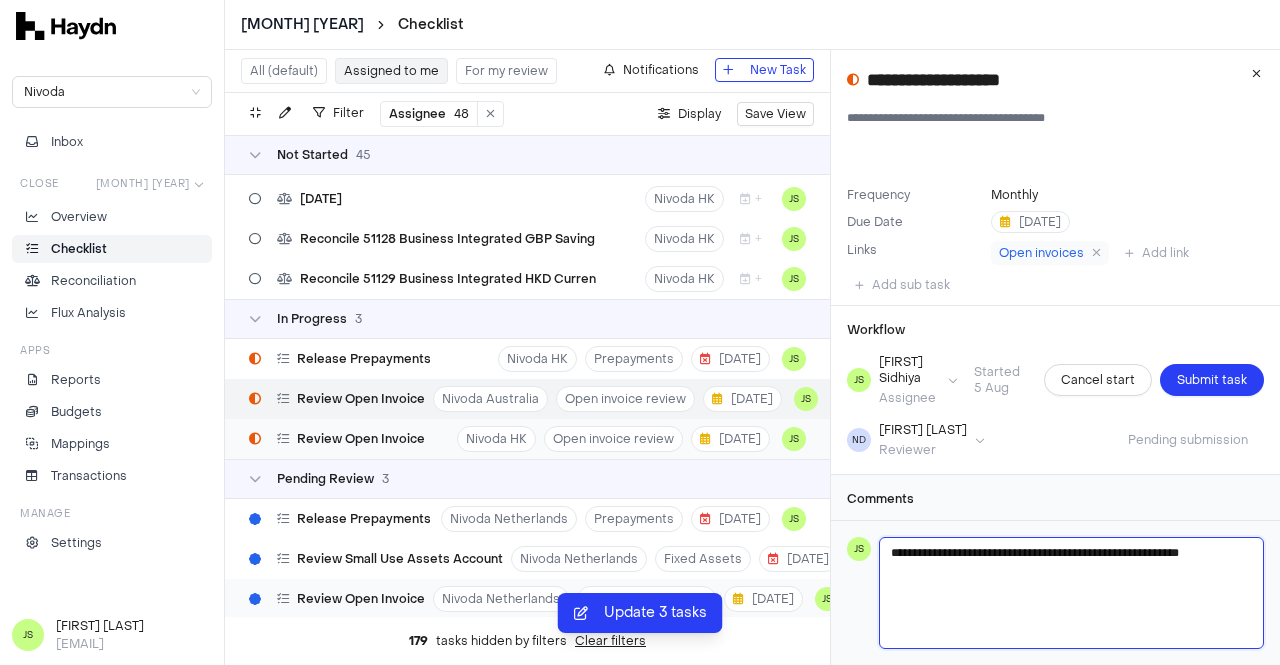 type 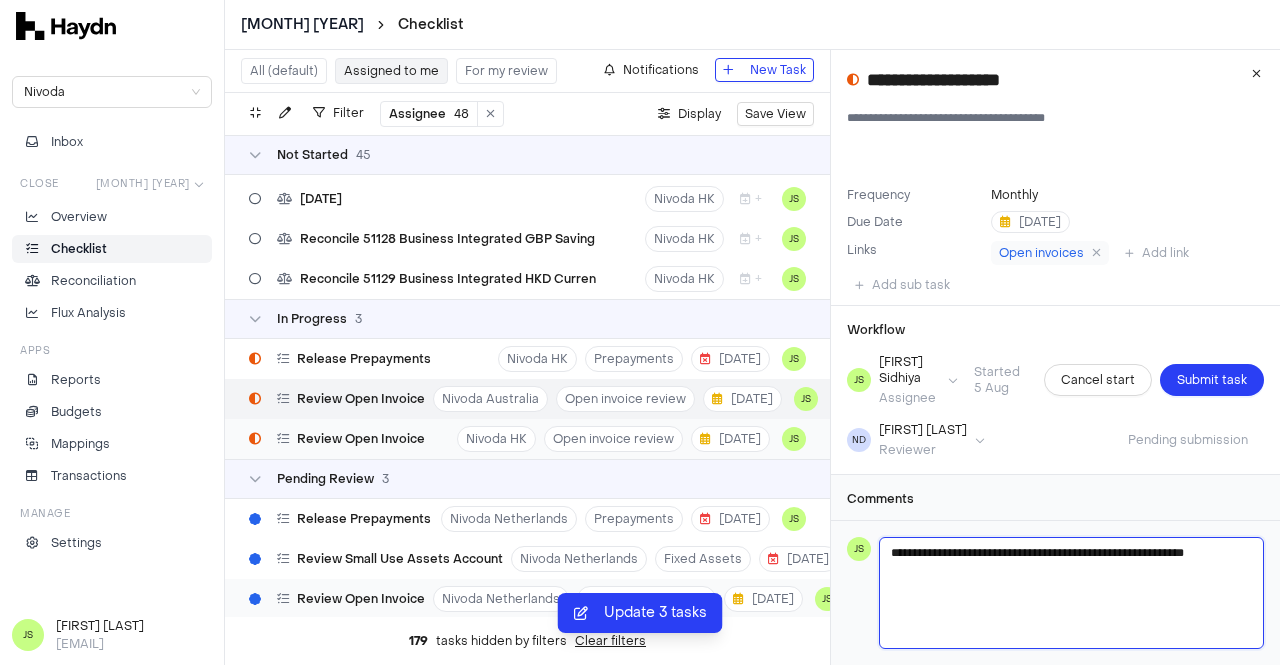 type 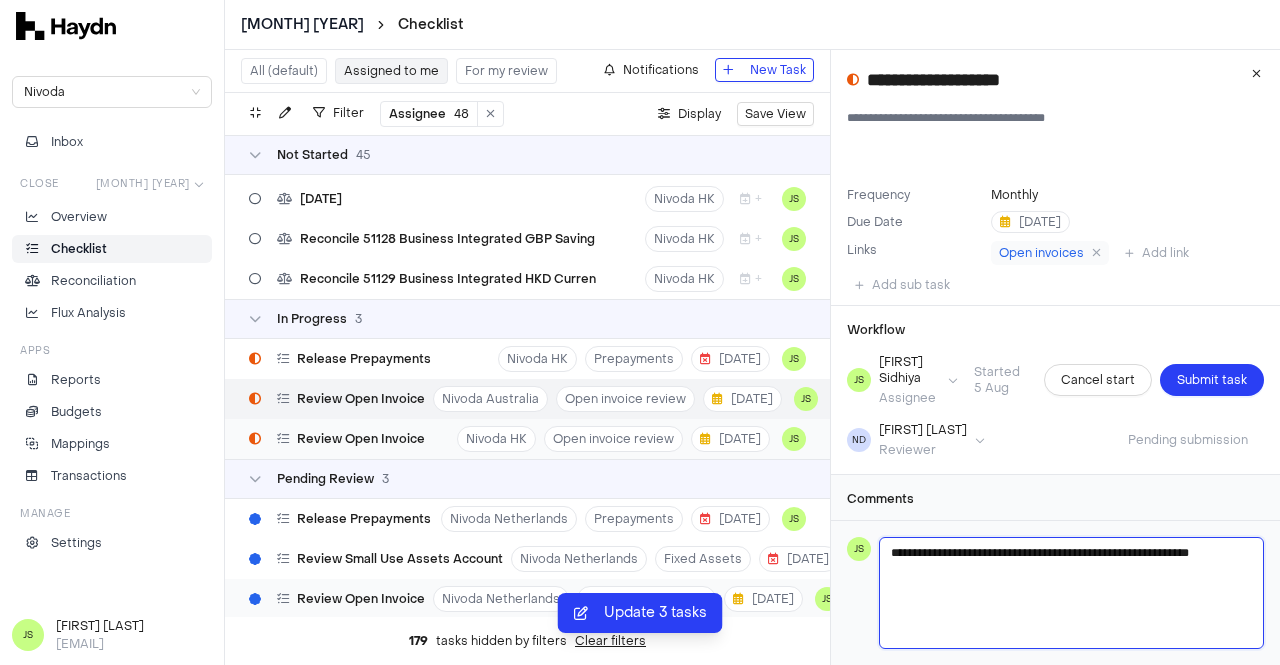 type 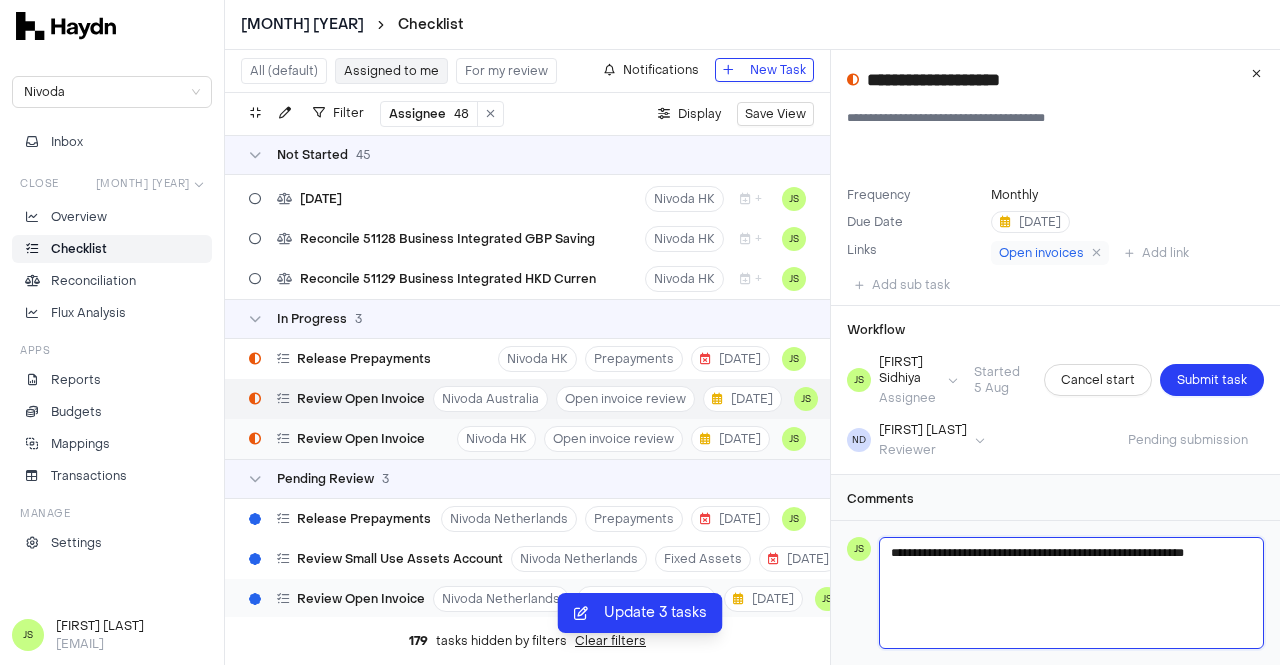 type 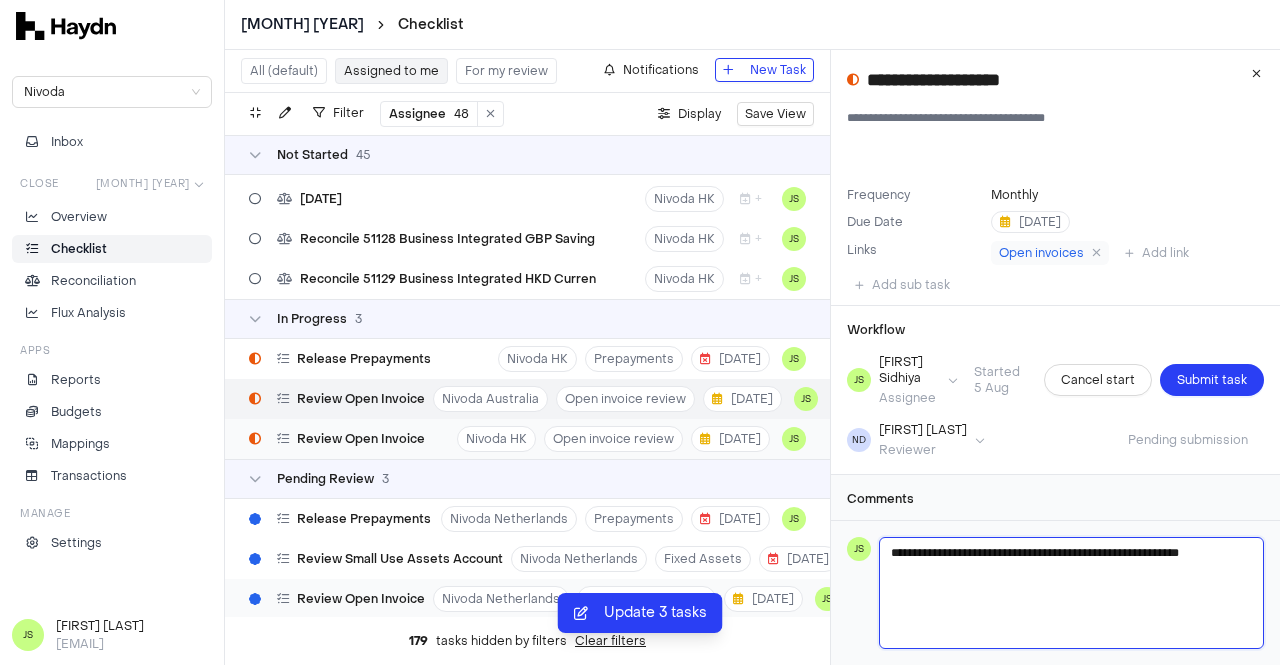type 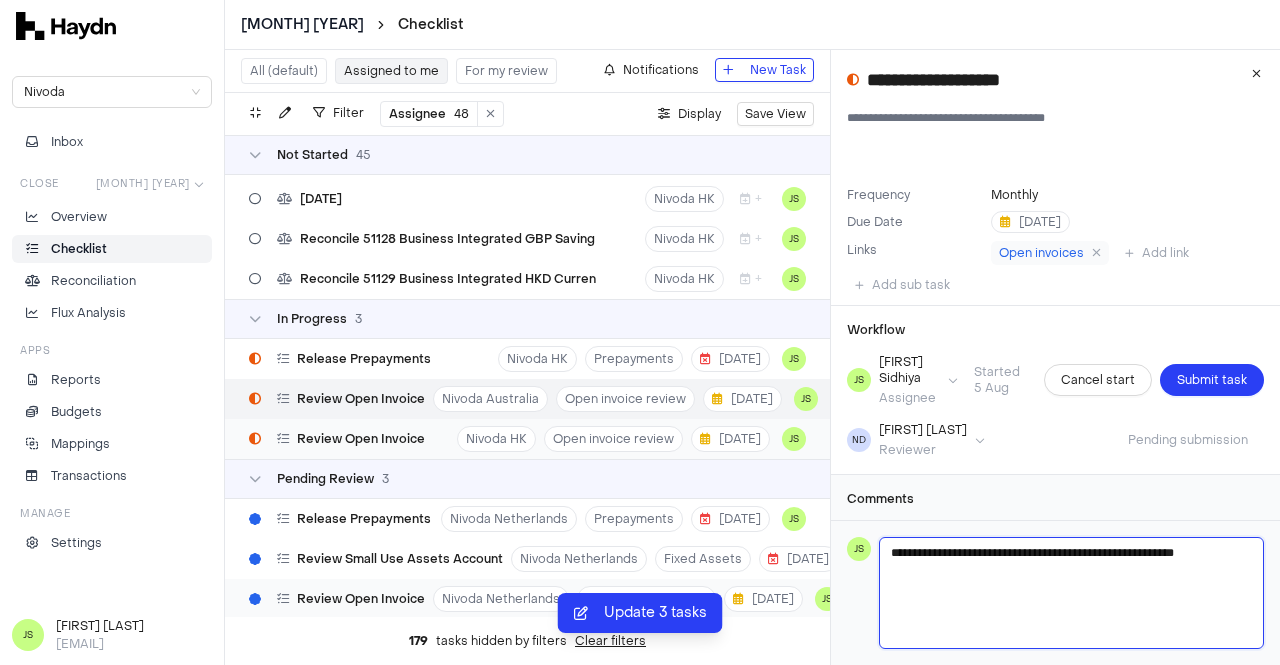 type 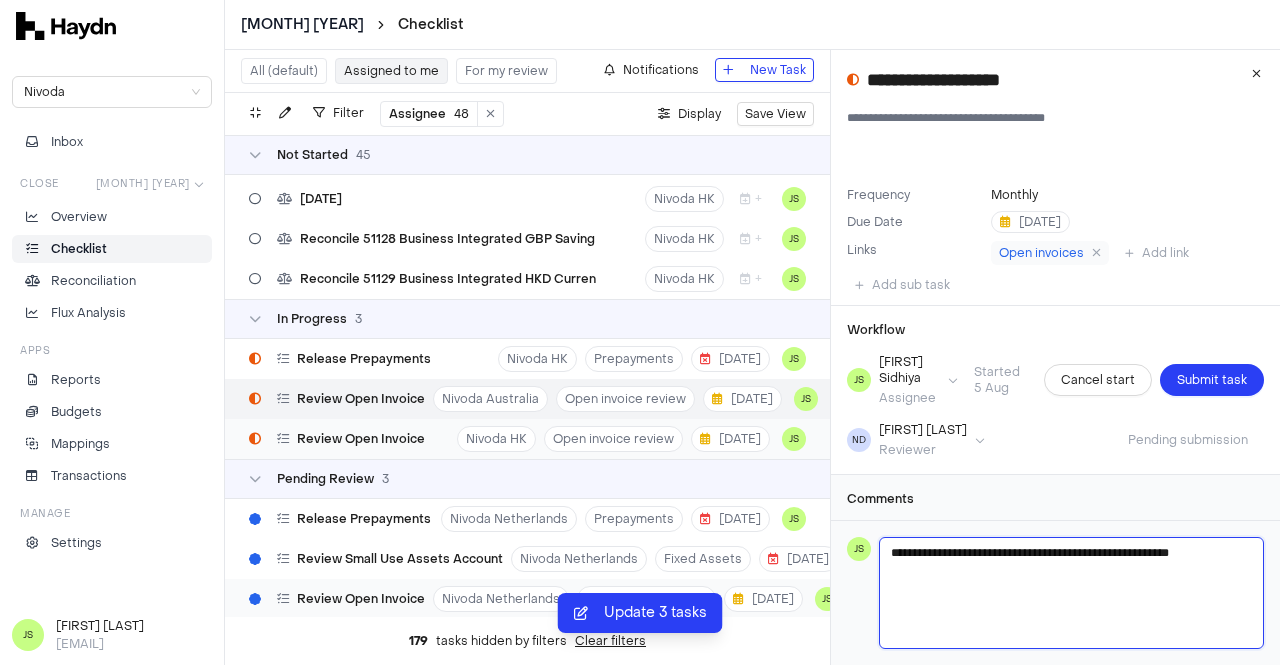 type 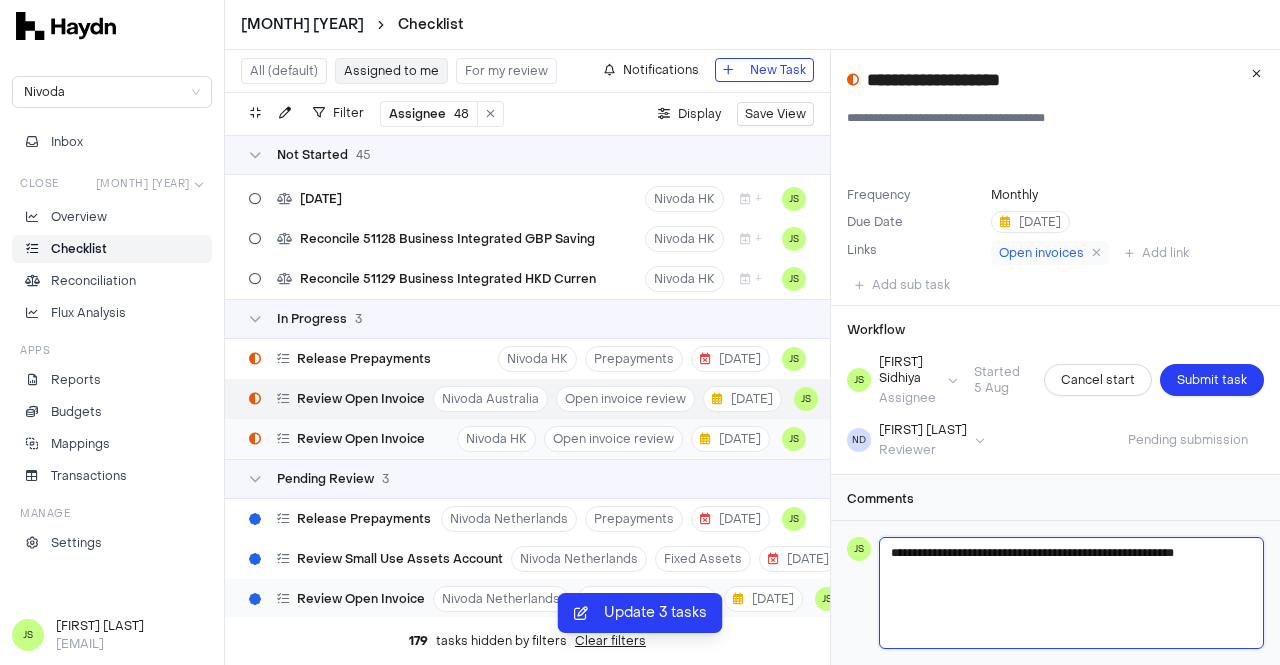 type 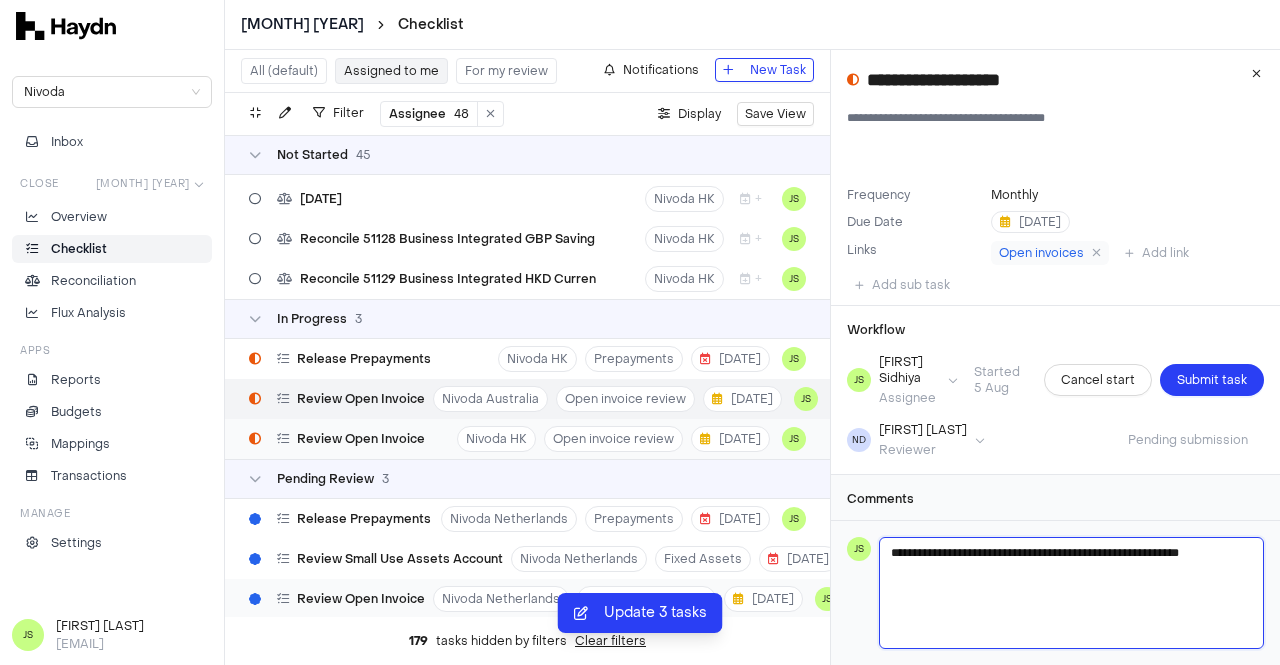 type 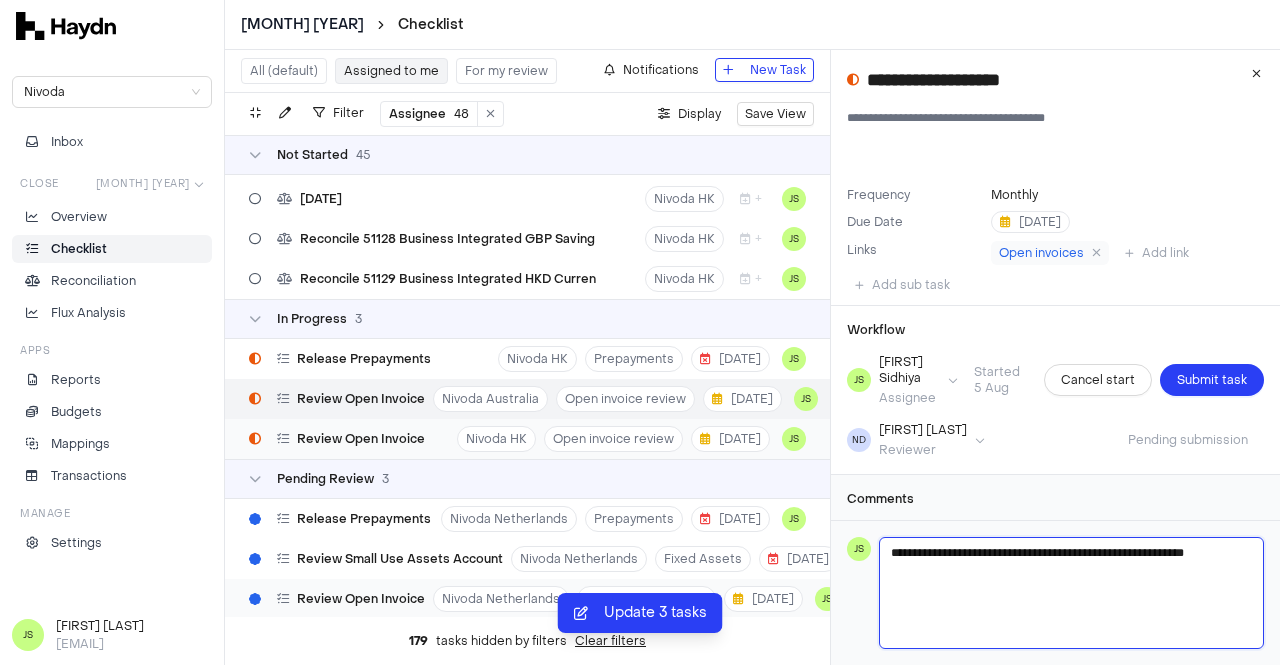 type 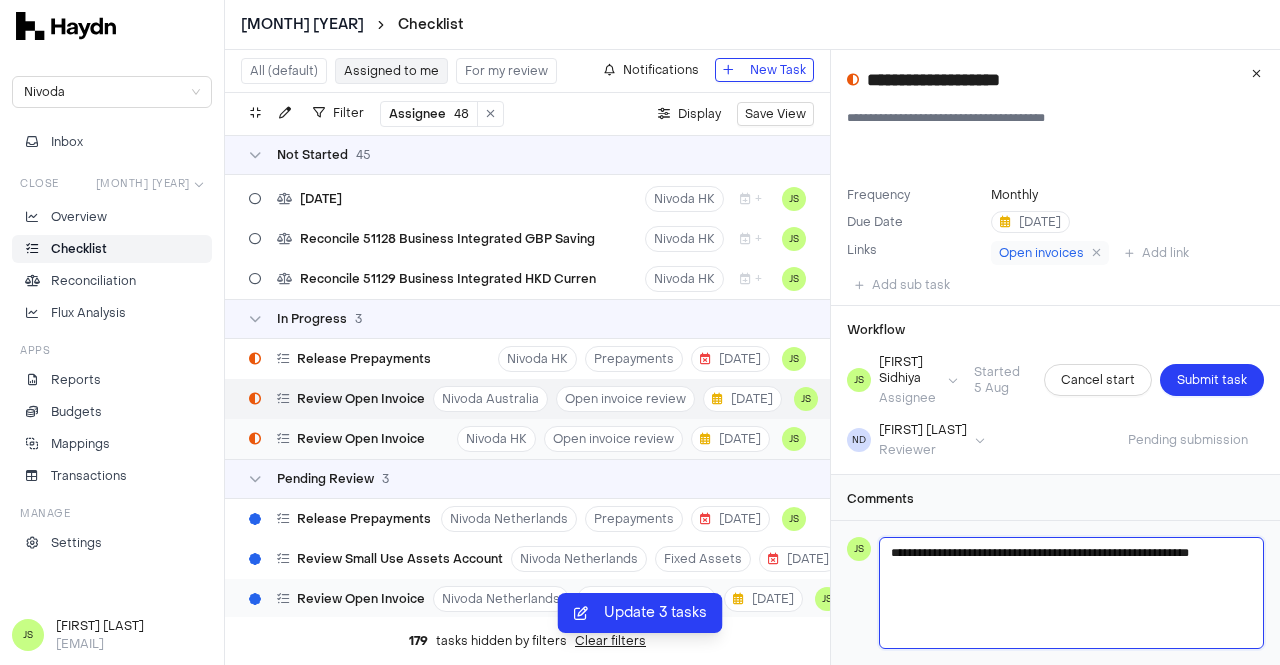 type 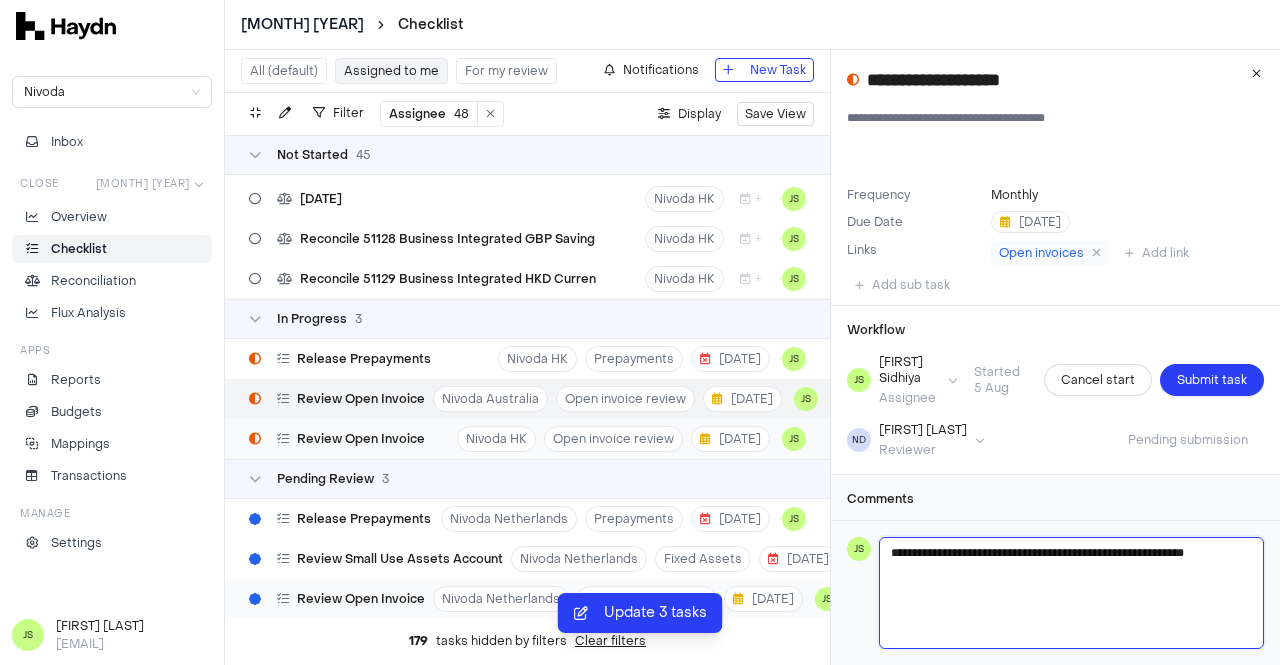 type 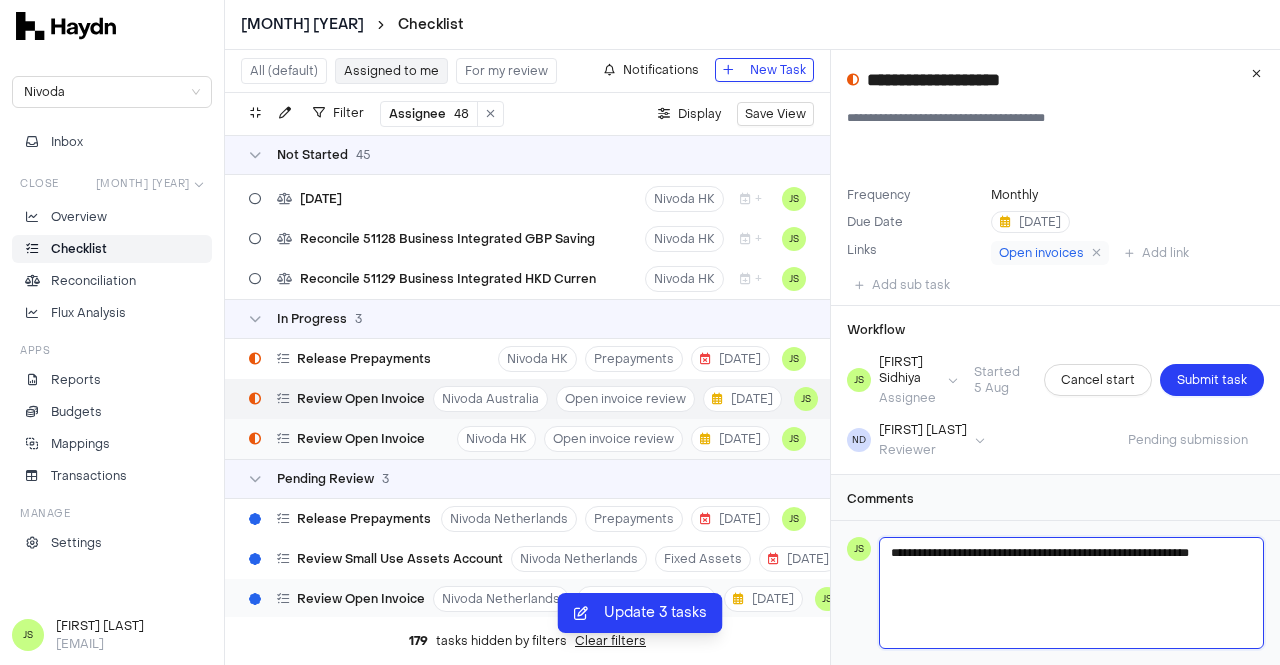 type 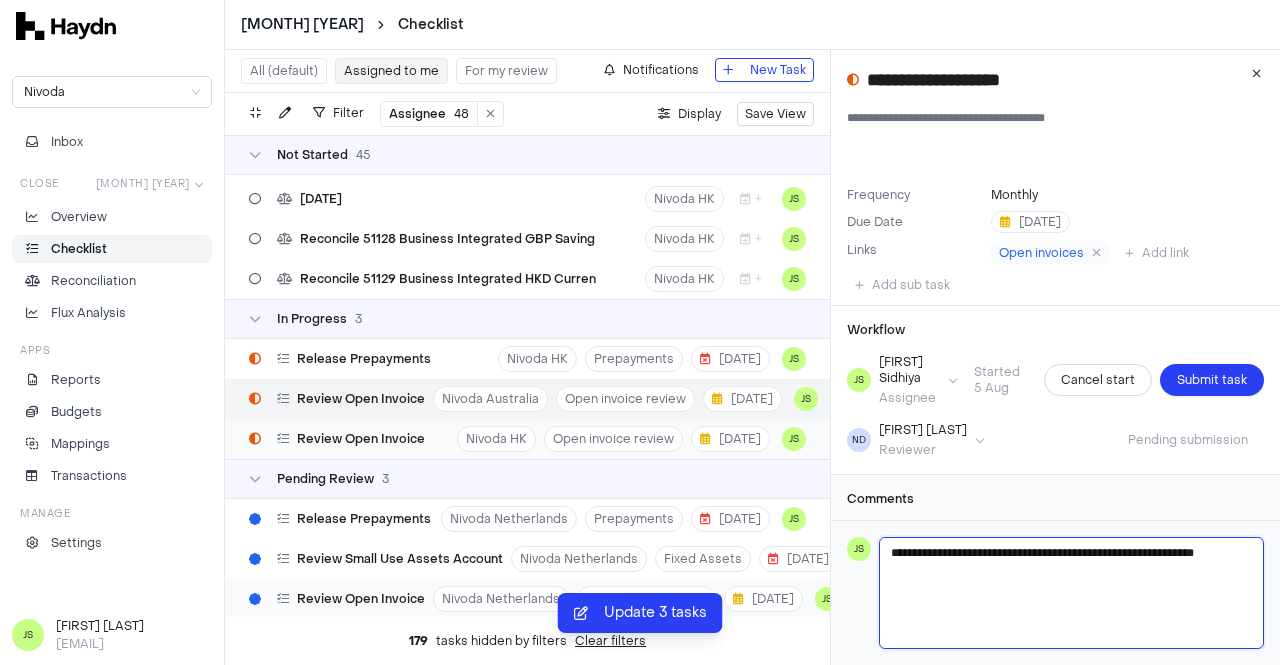 type 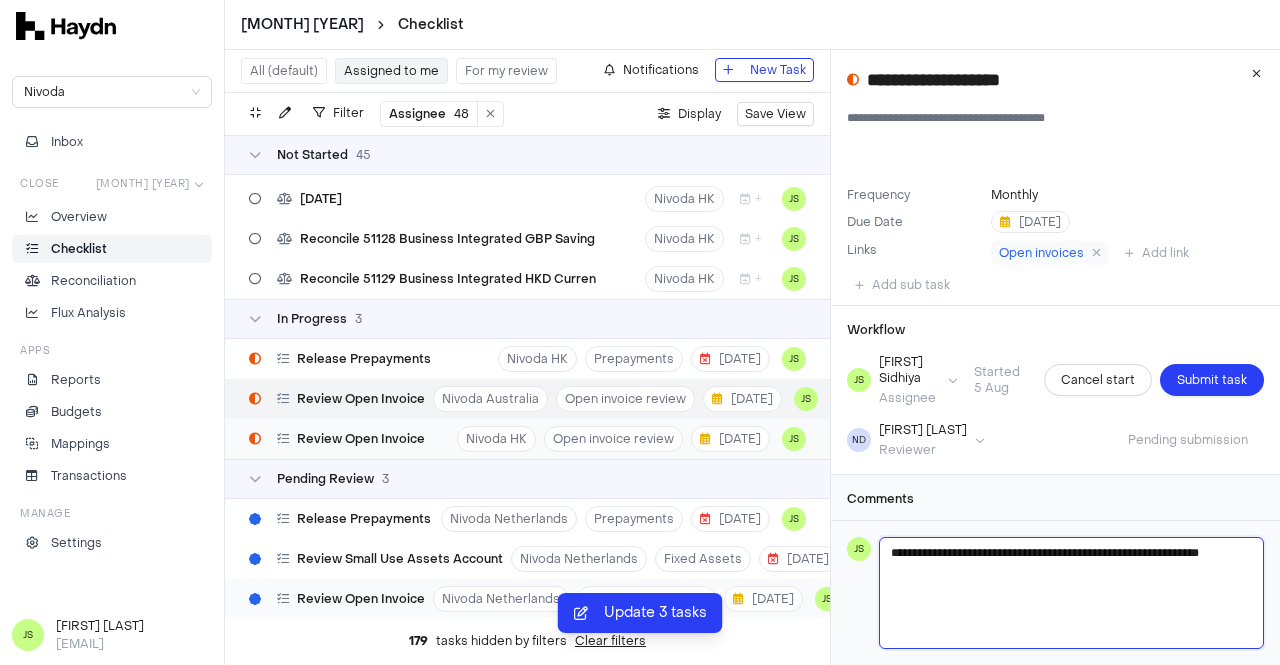 type on "**********" 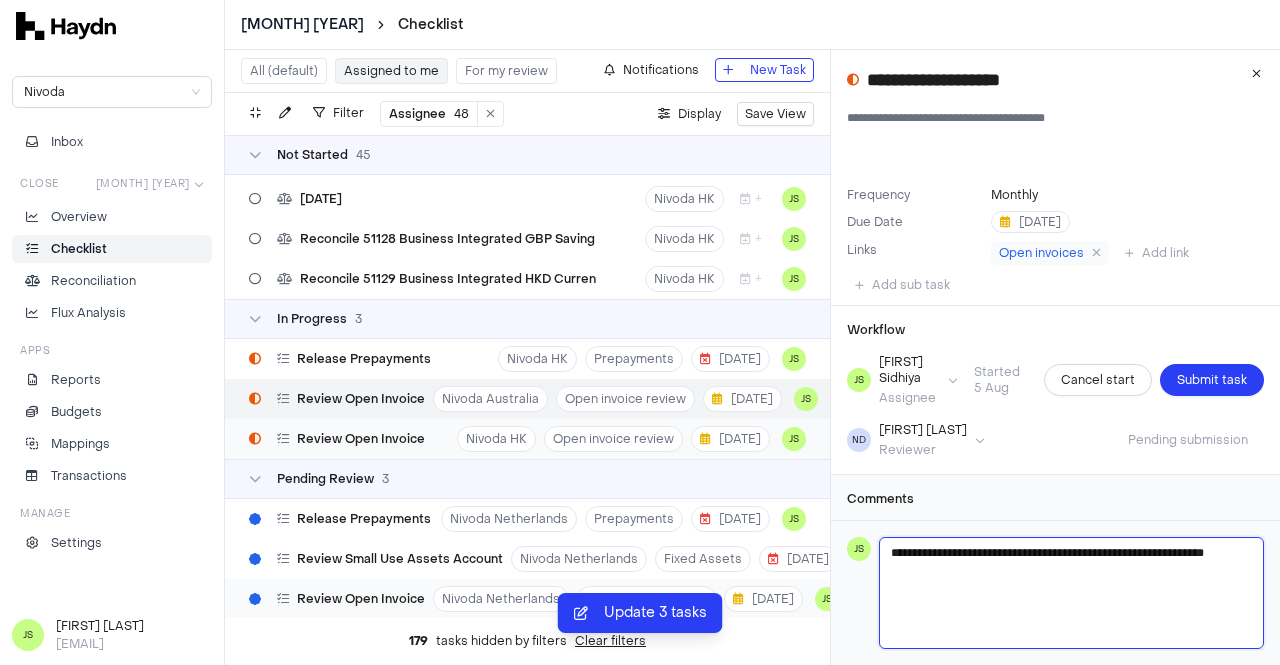 type 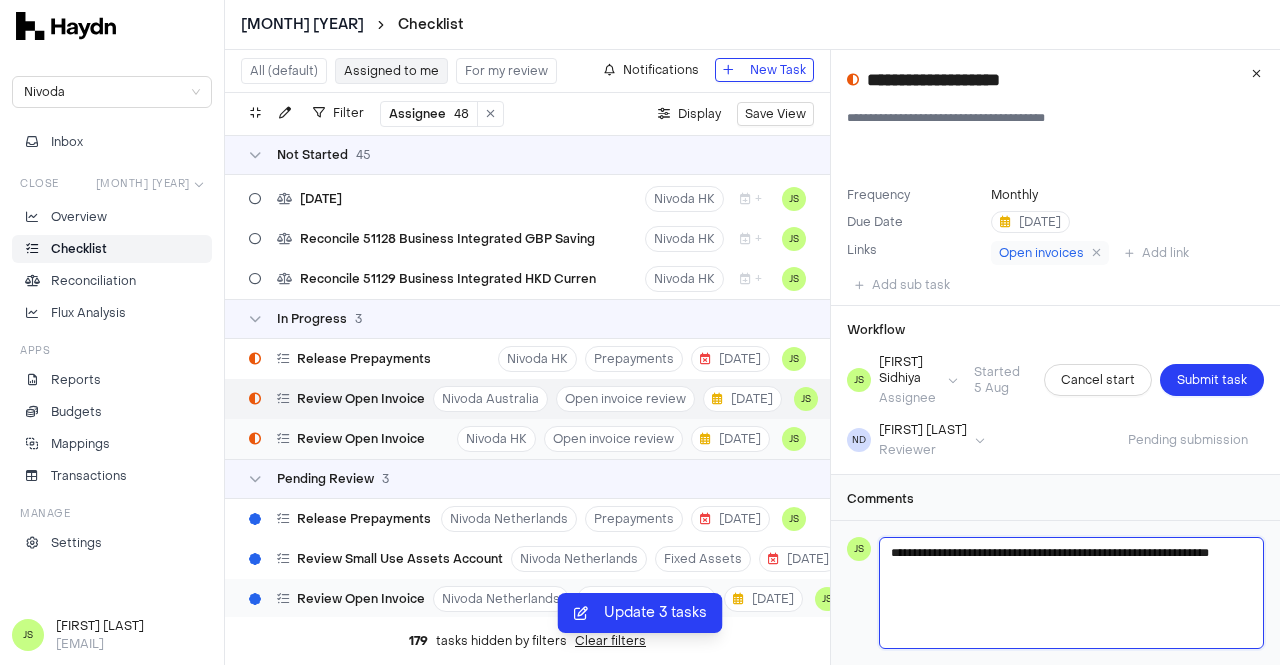 type 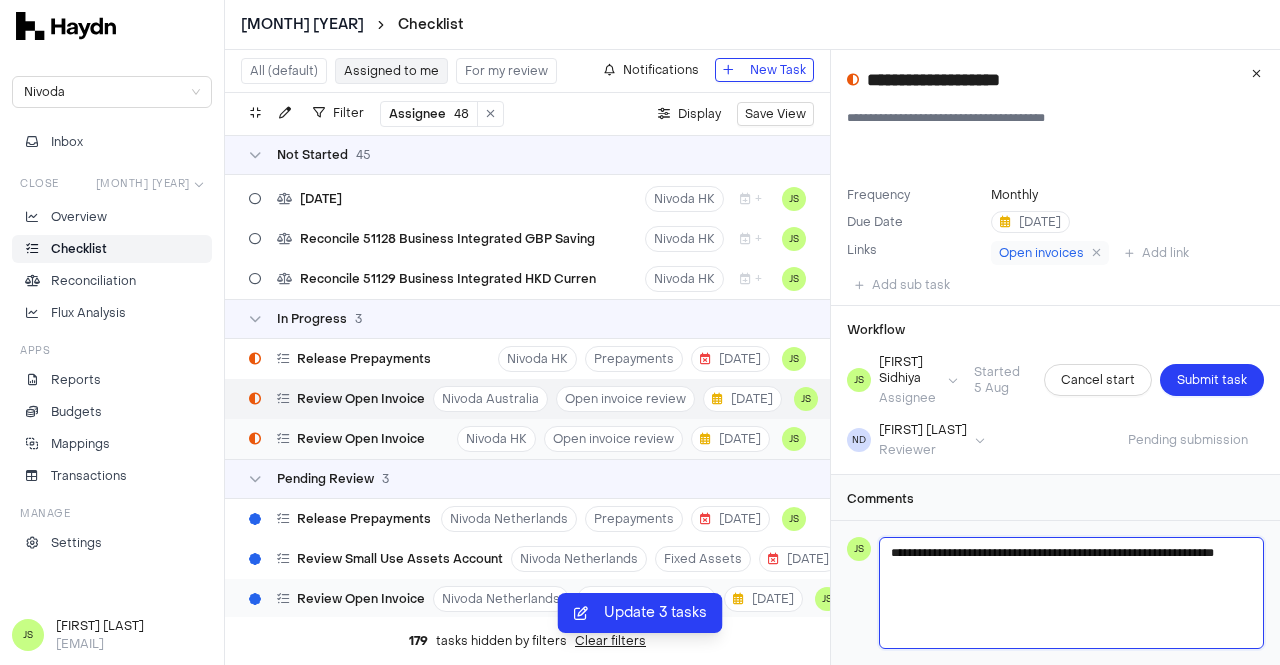 type 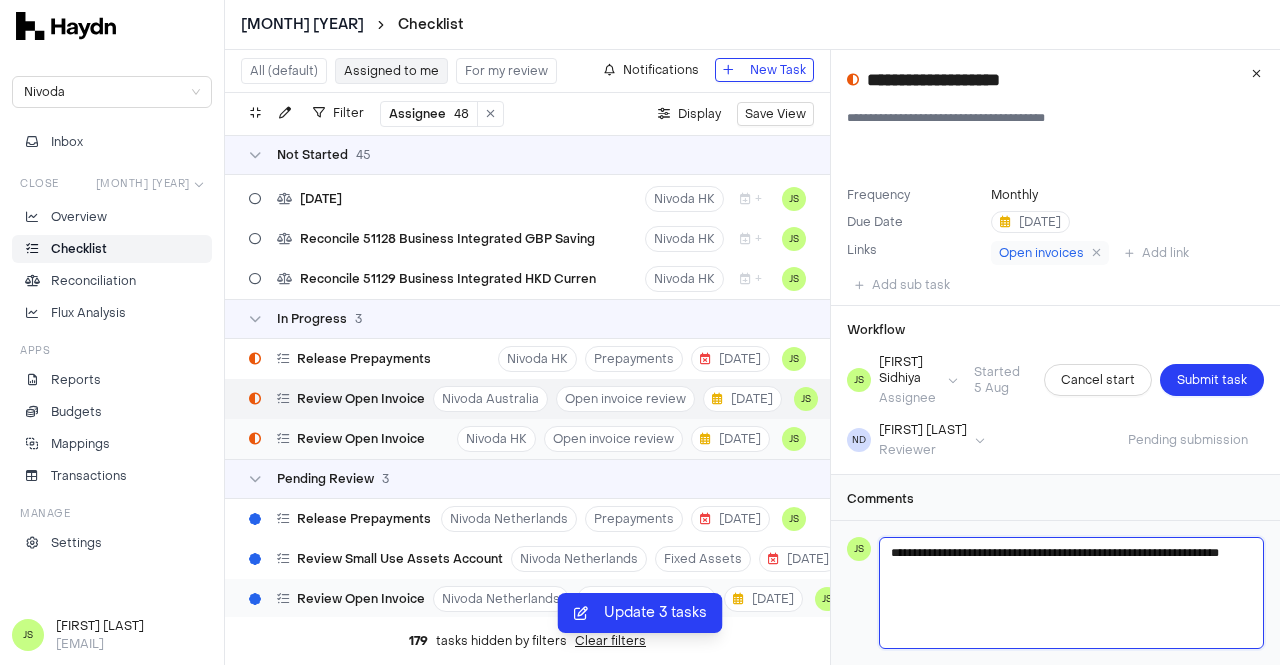 type 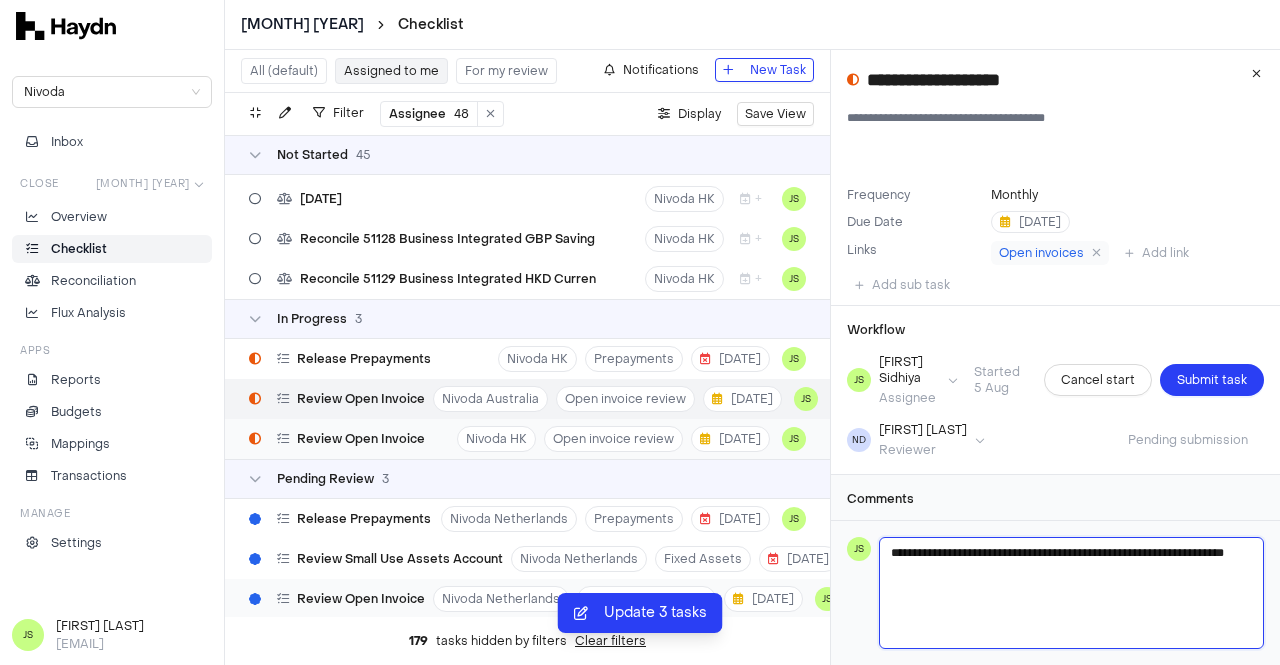 type 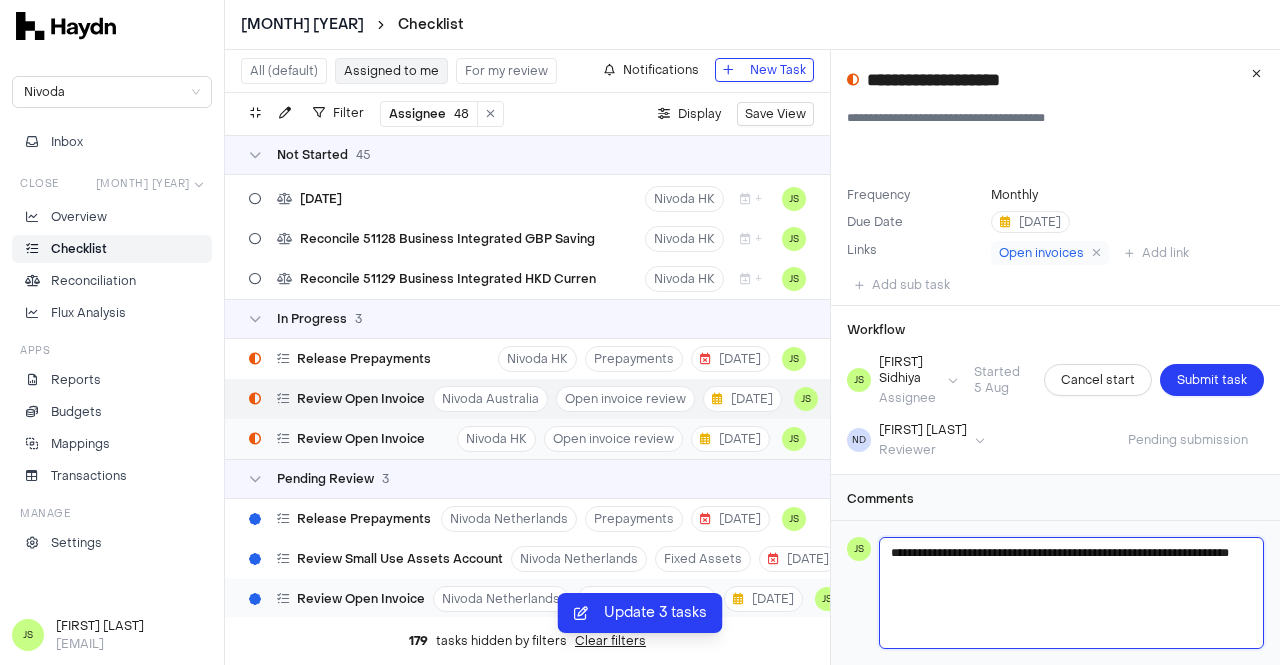 type 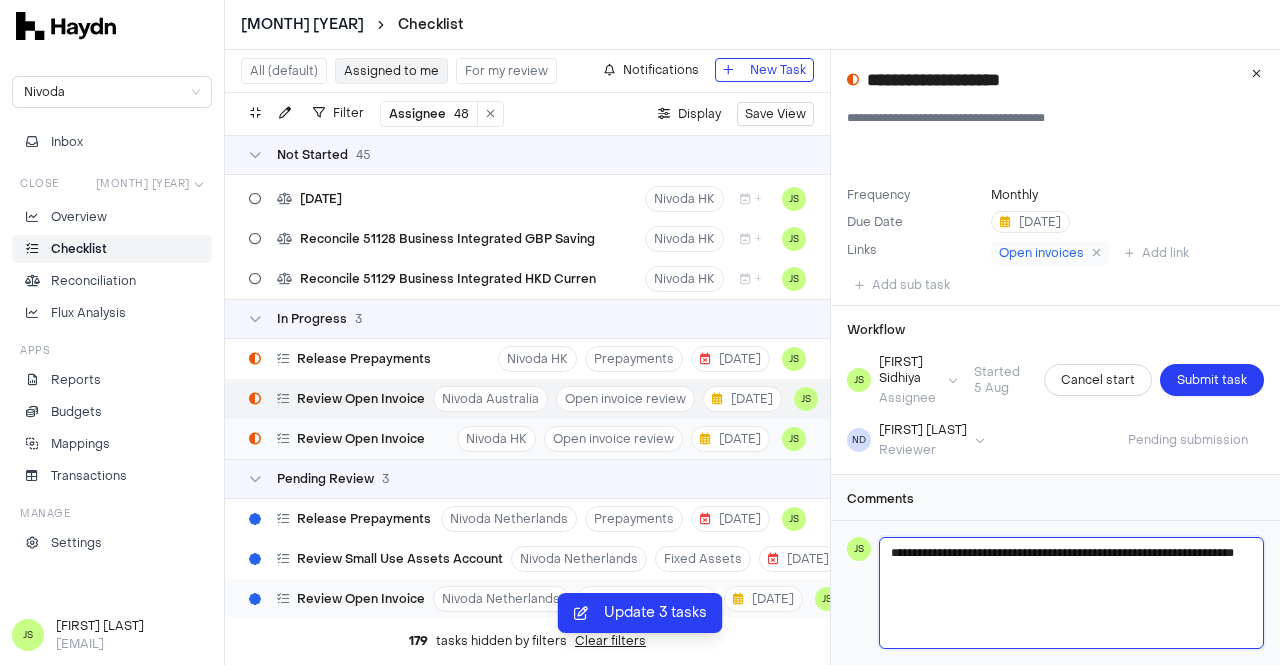 type 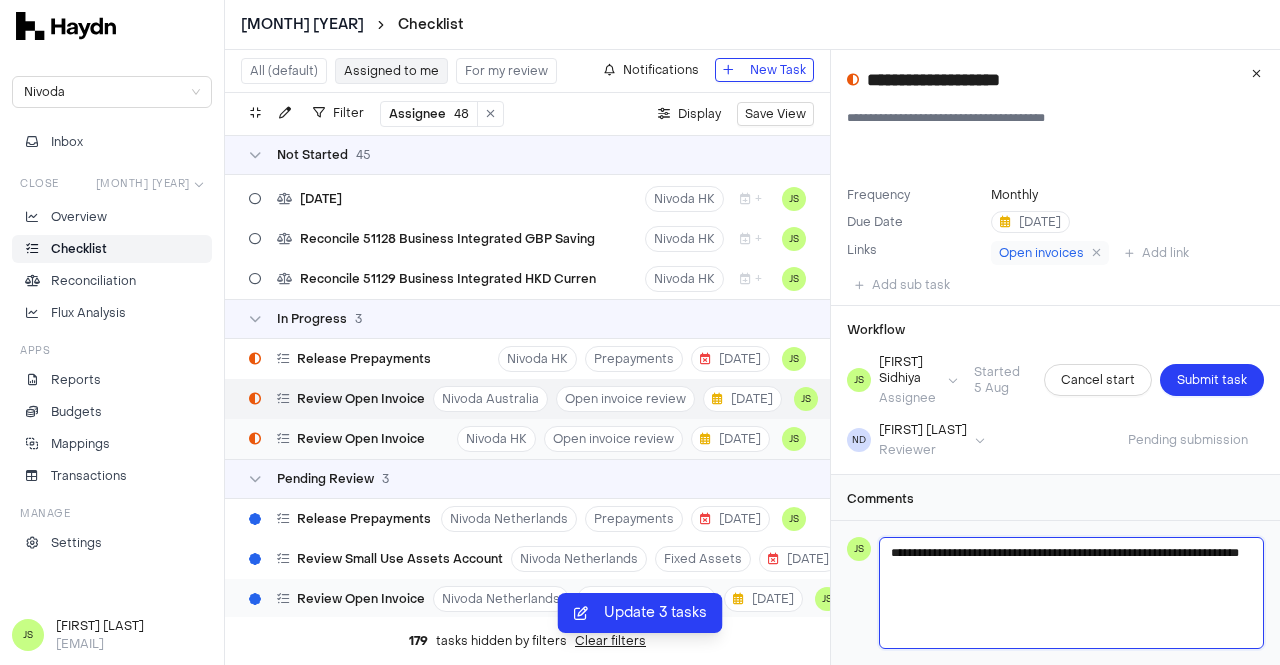 type 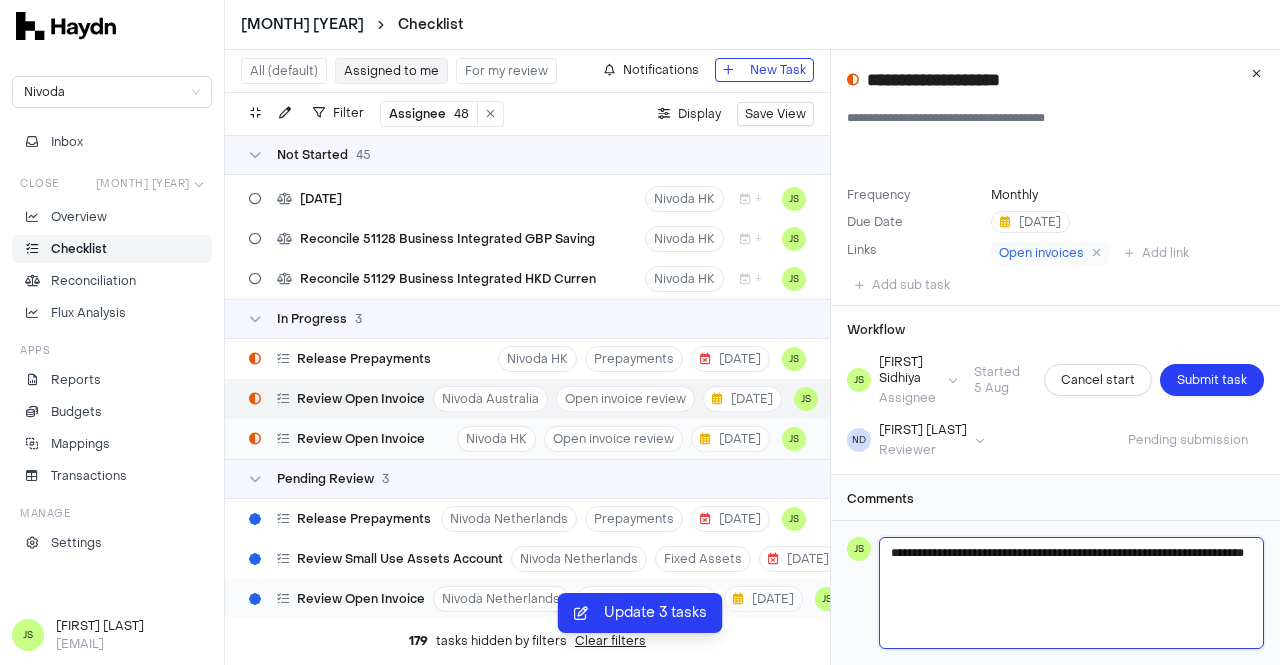 type 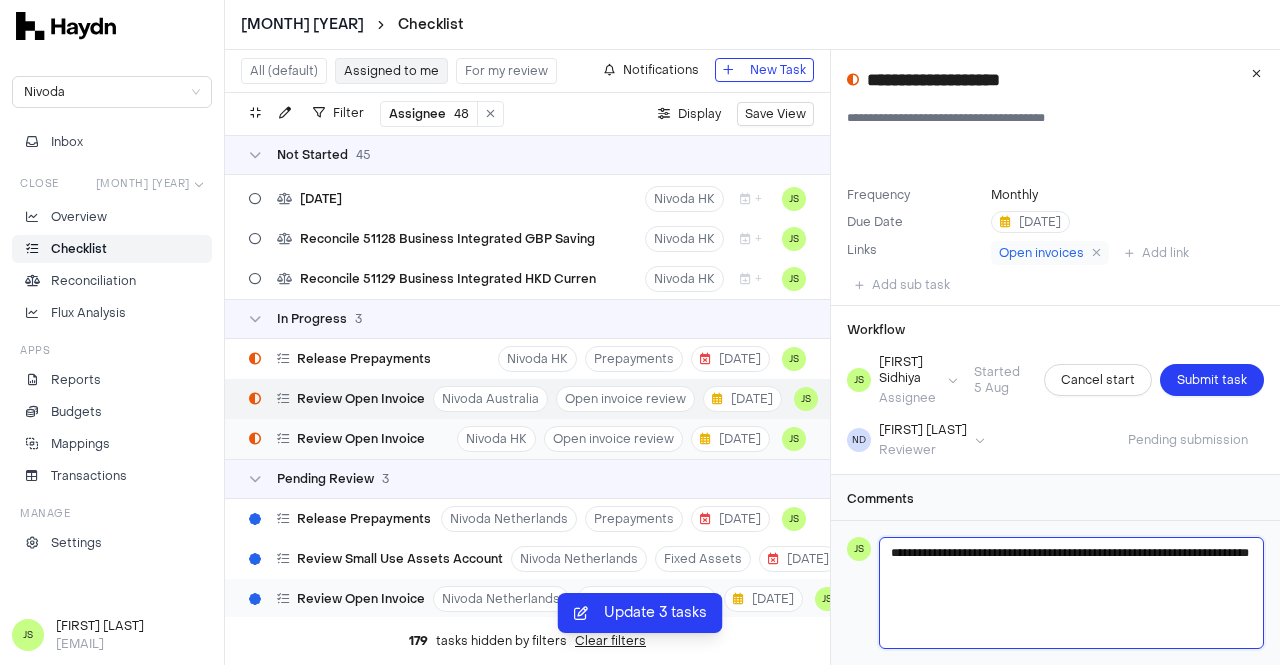 type 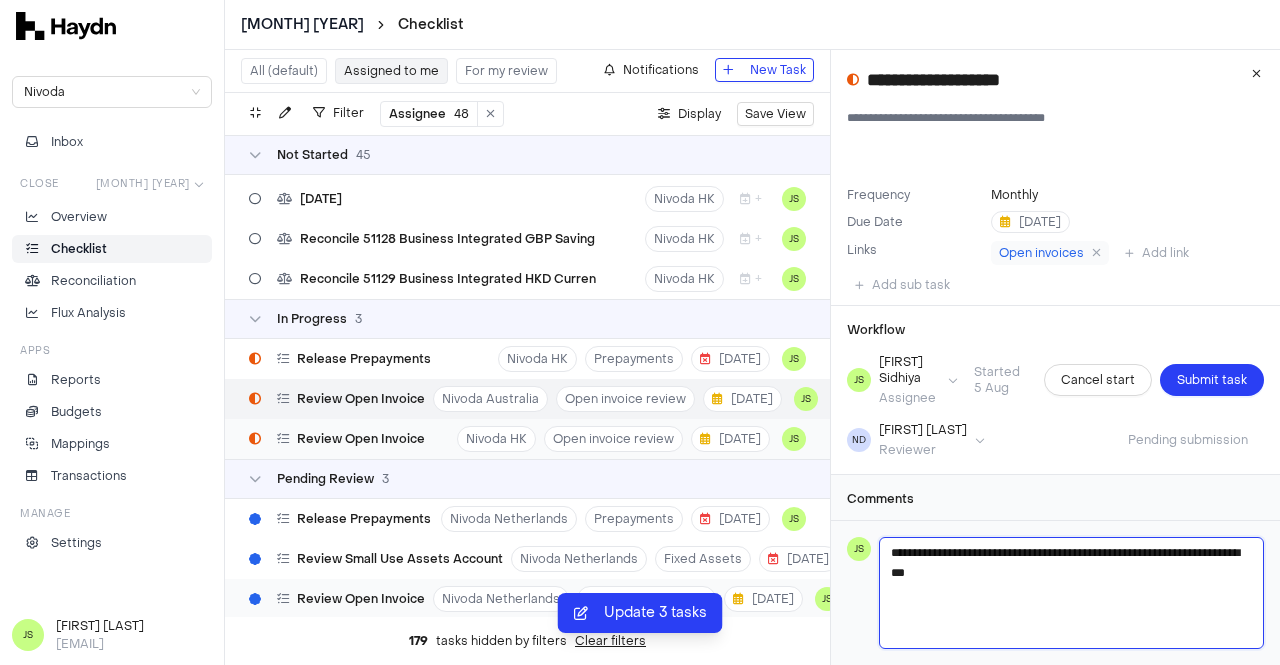 type 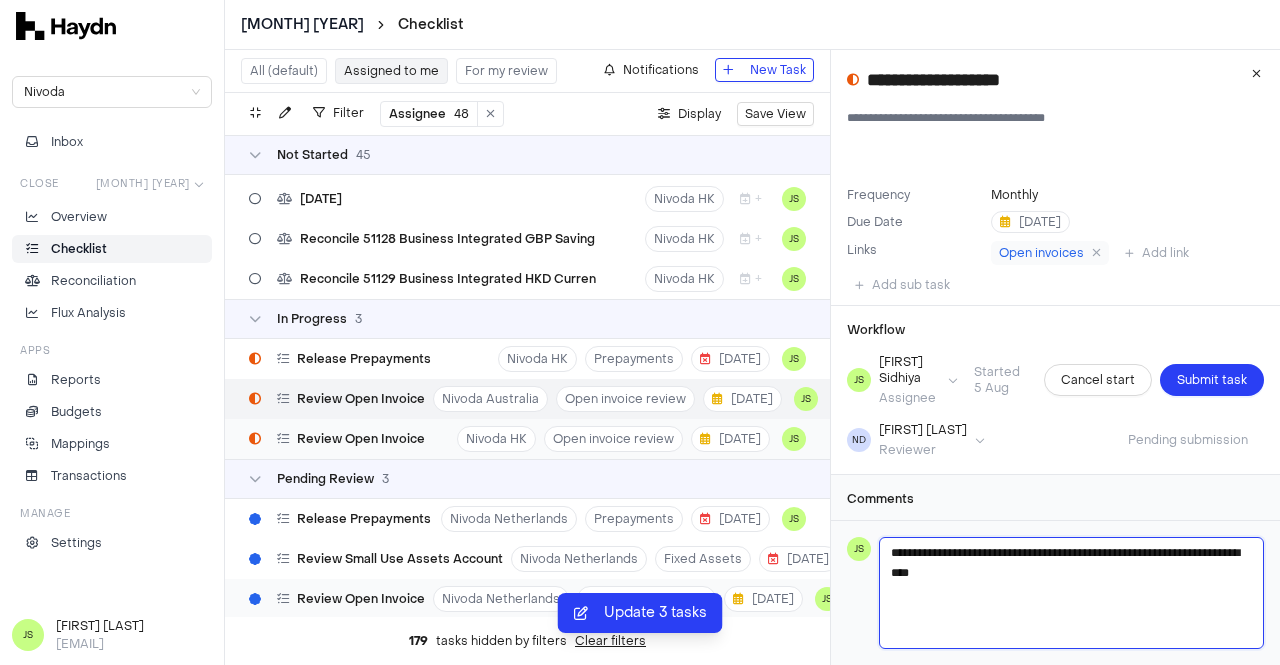 type 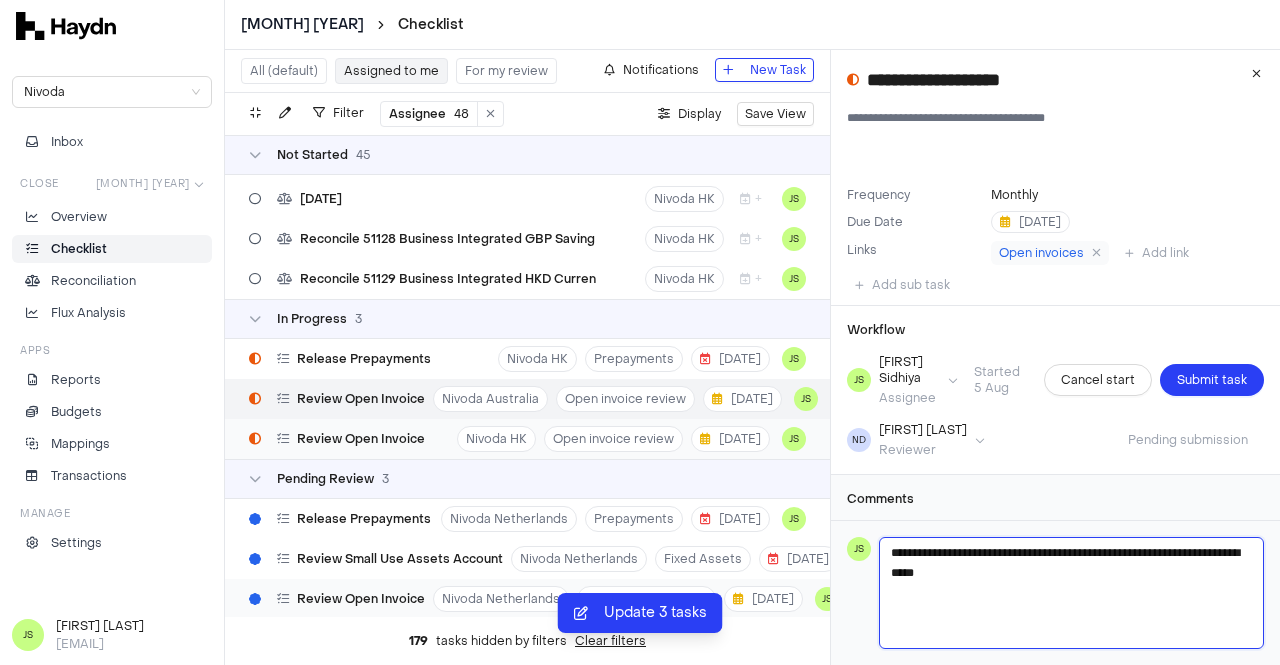 type 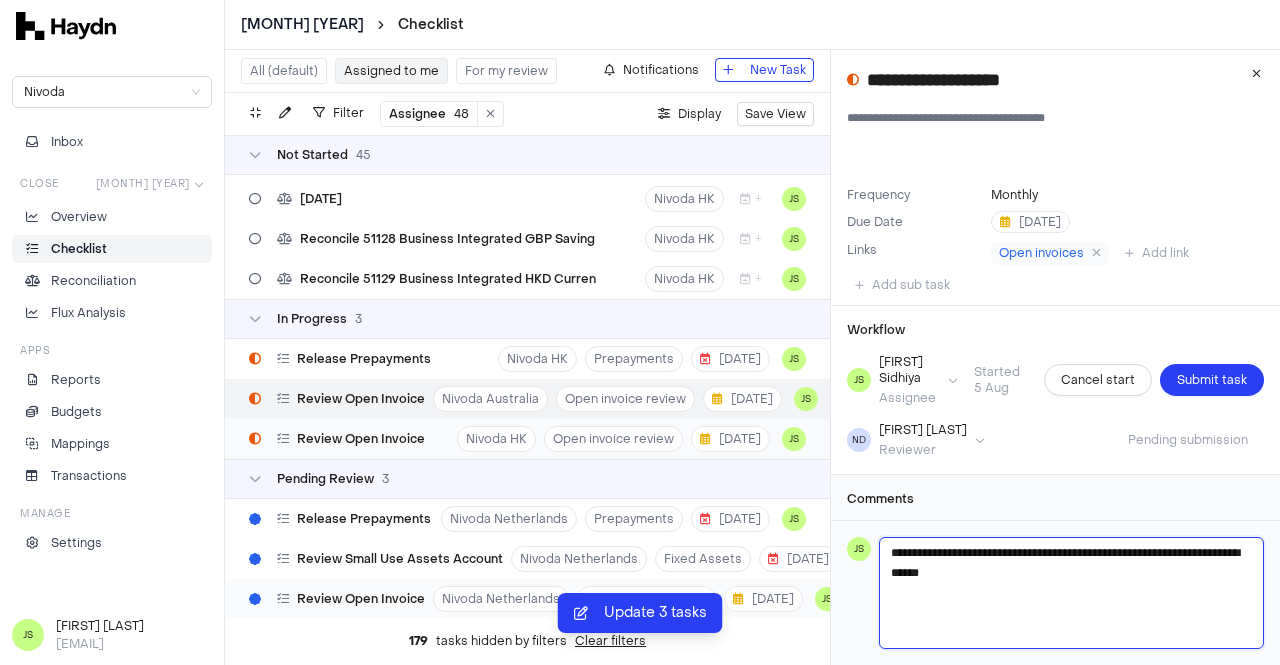 type 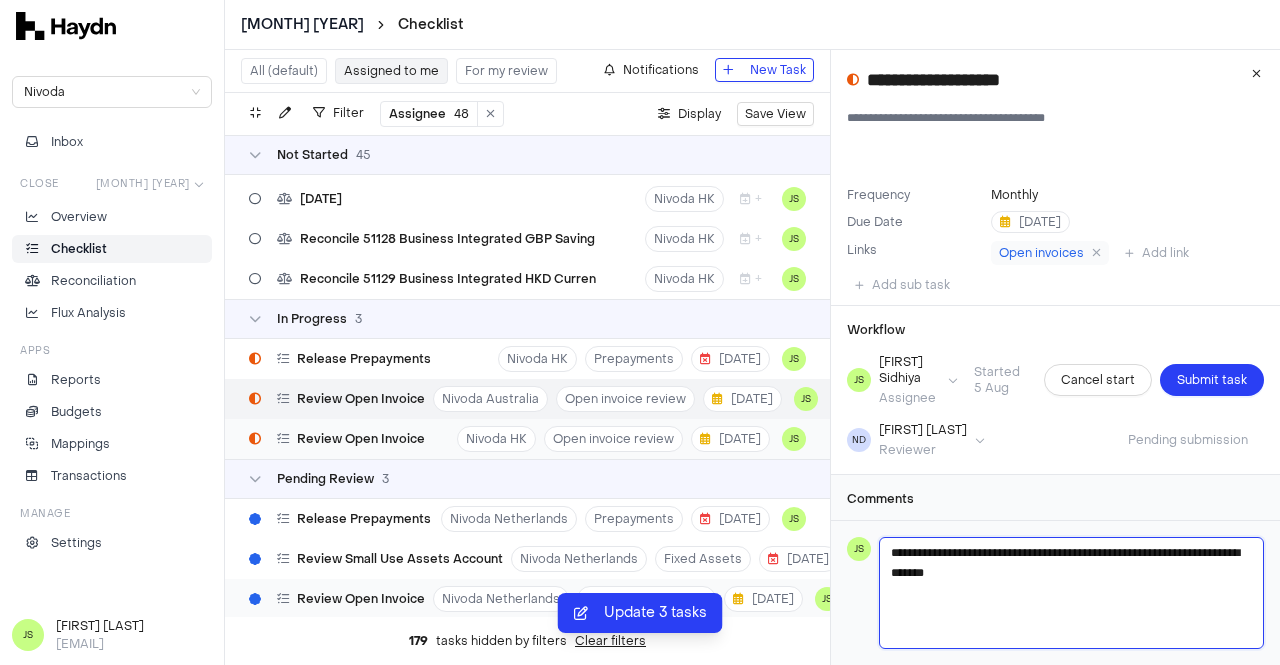 type 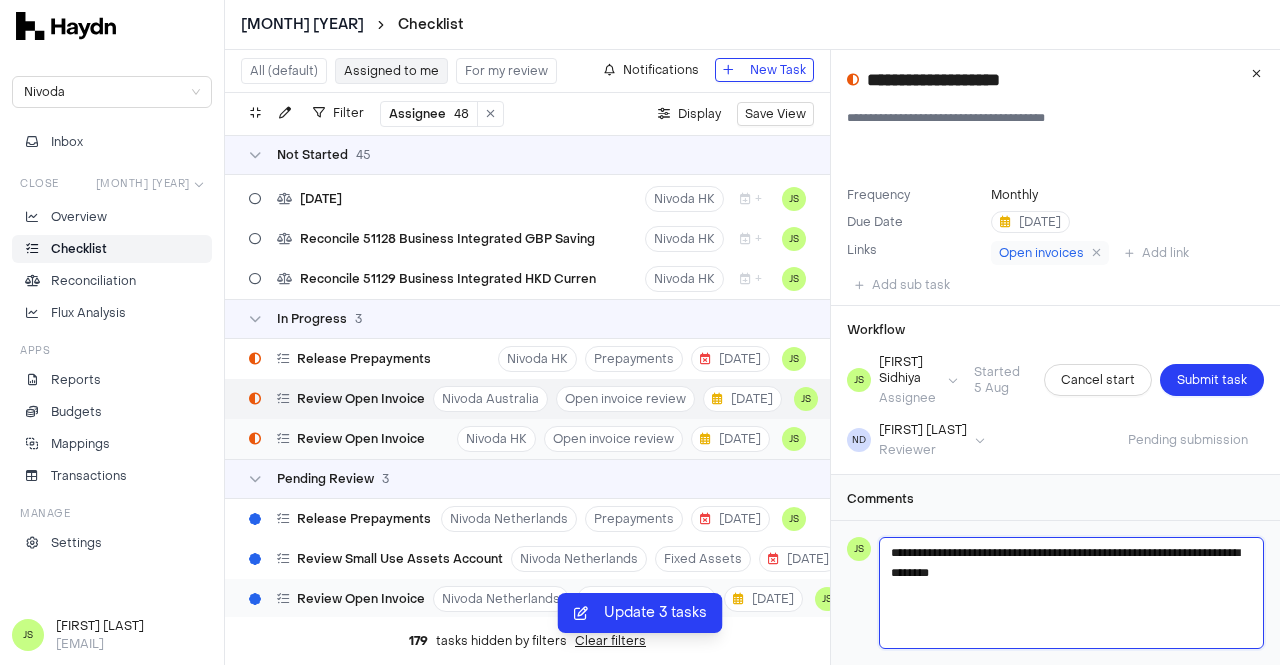 type 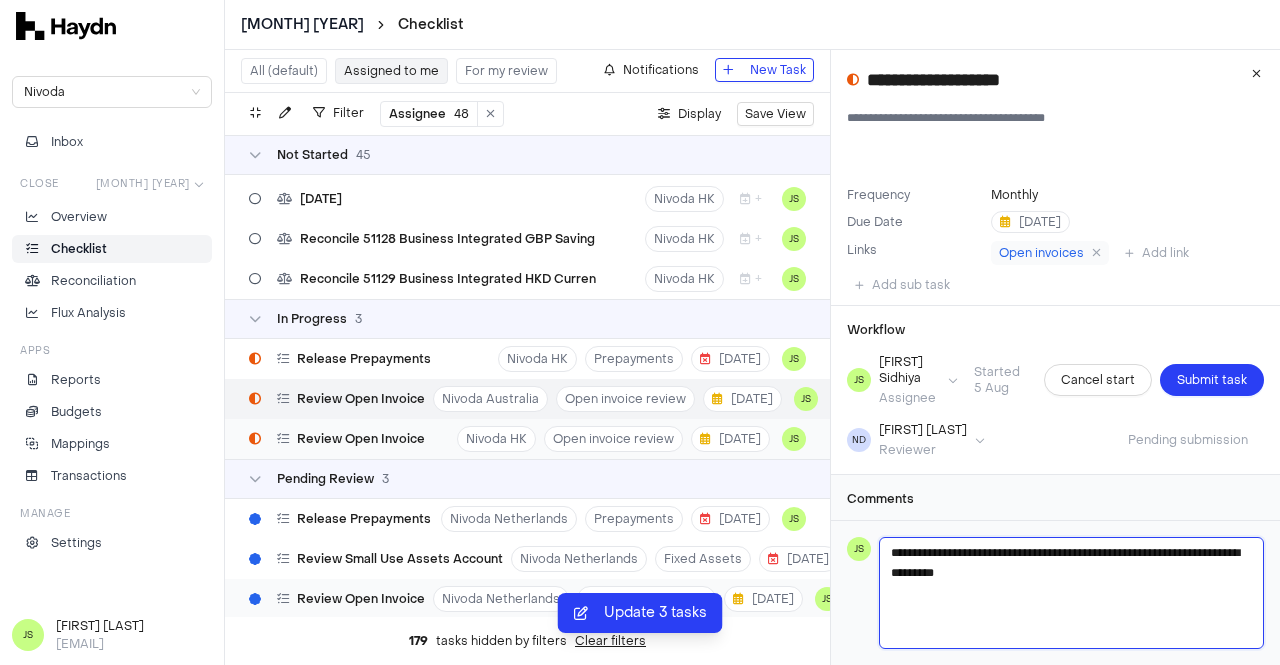 type 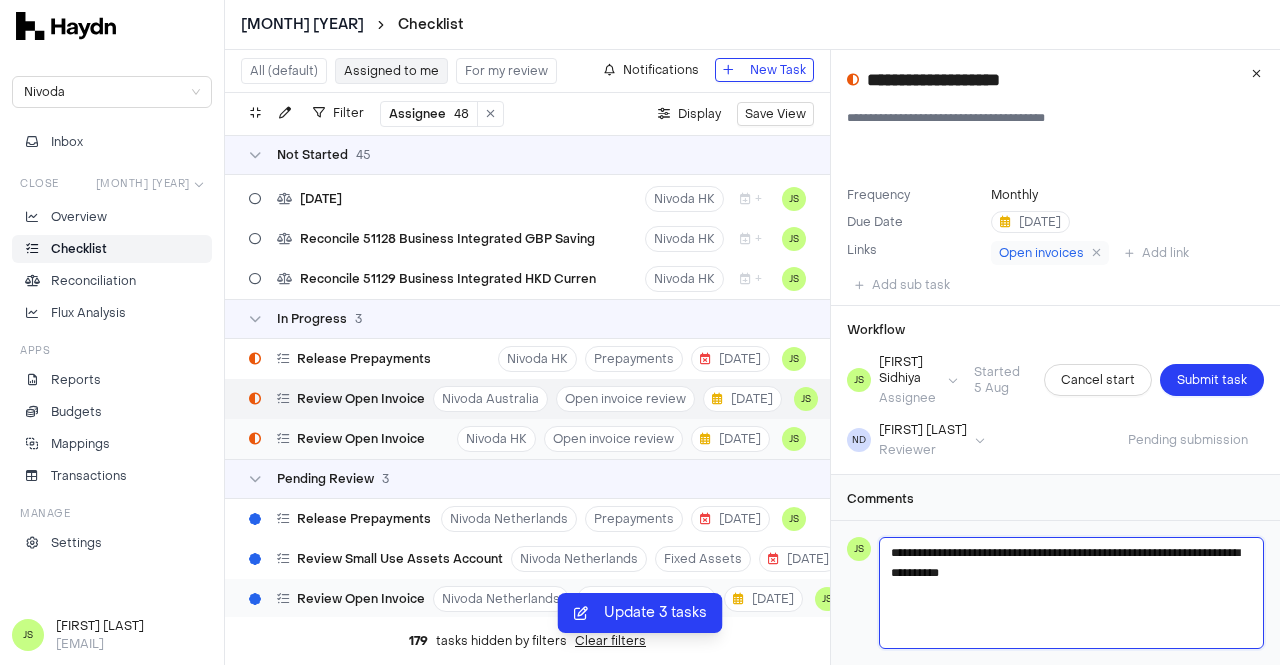 type 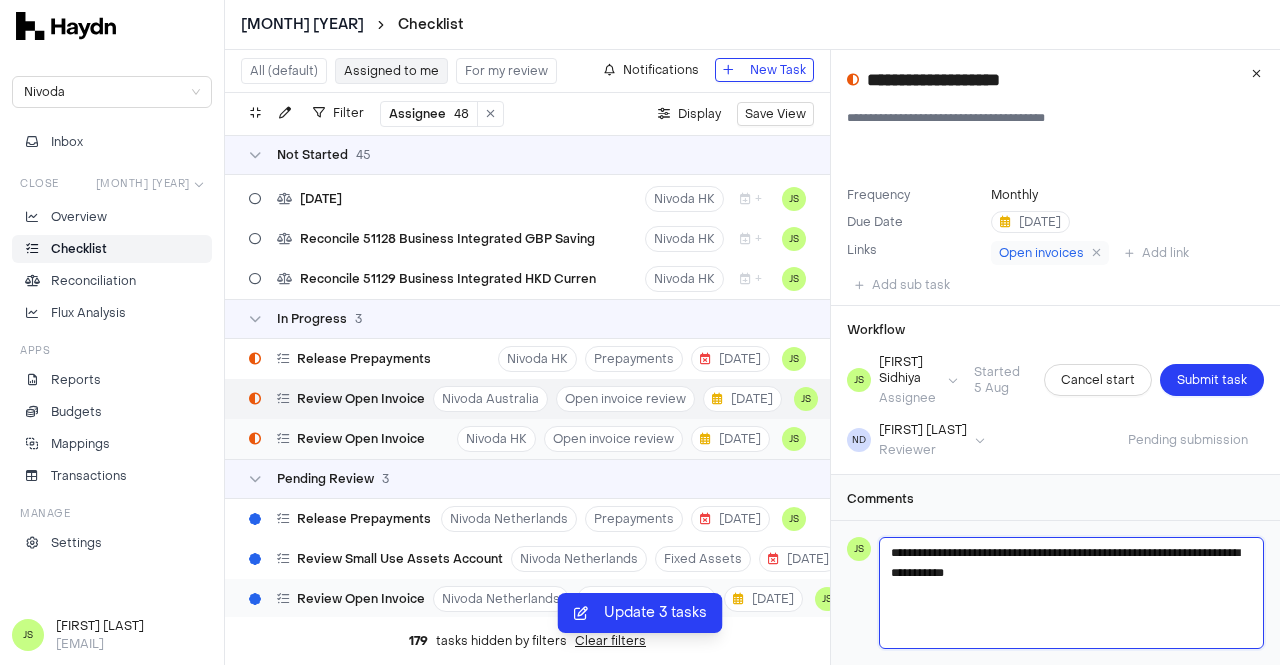 type 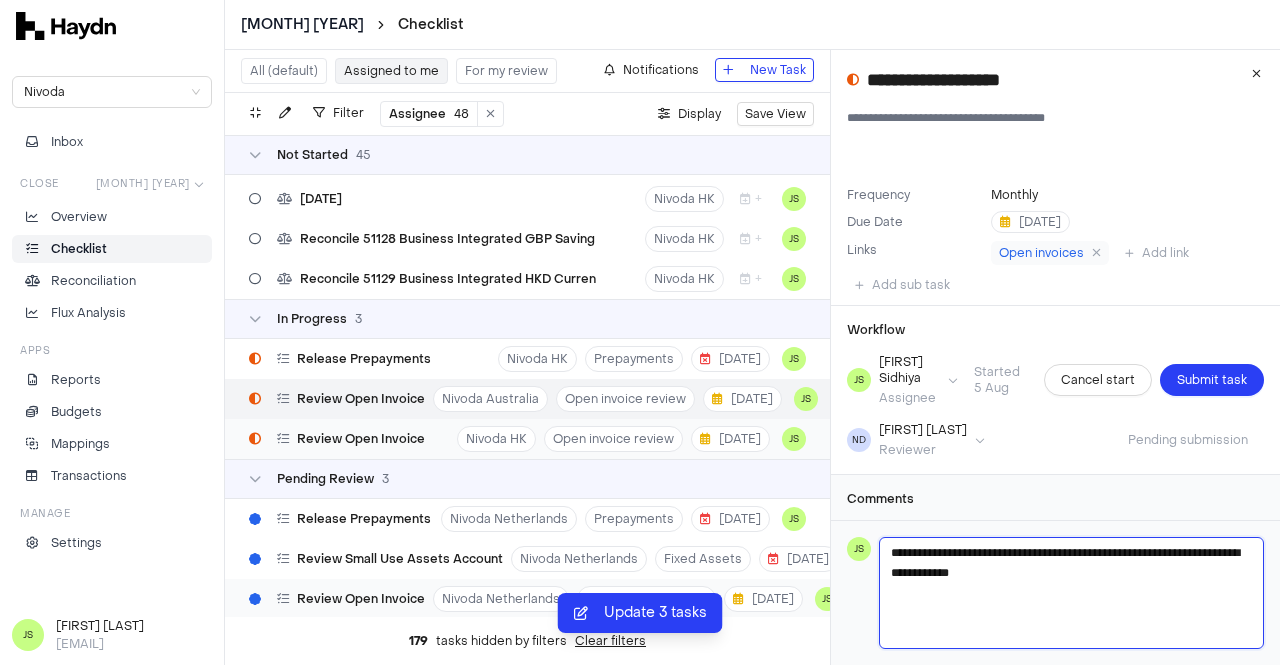 type on "**********" 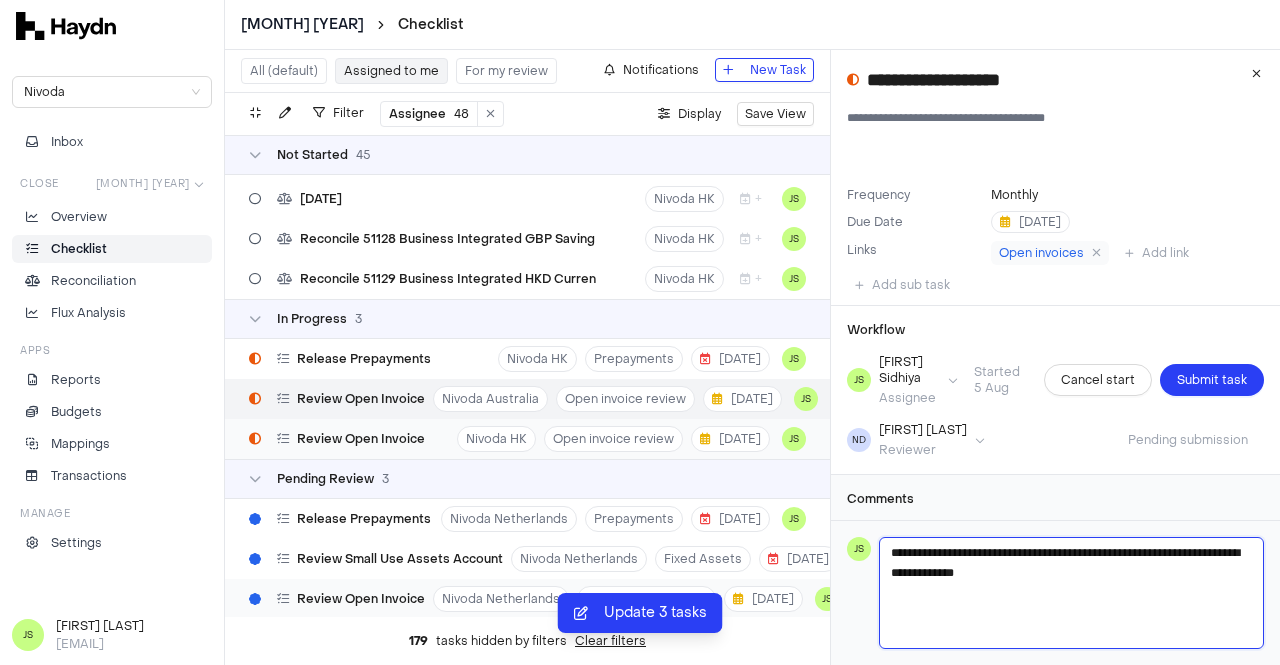 type 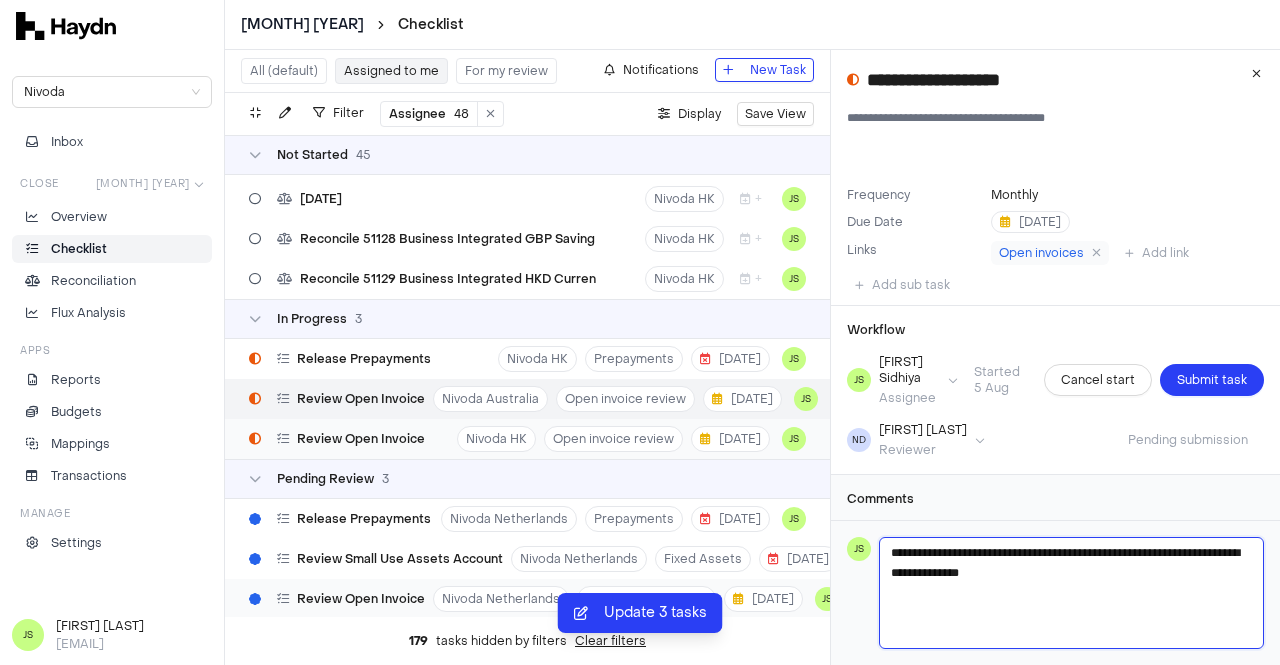 type 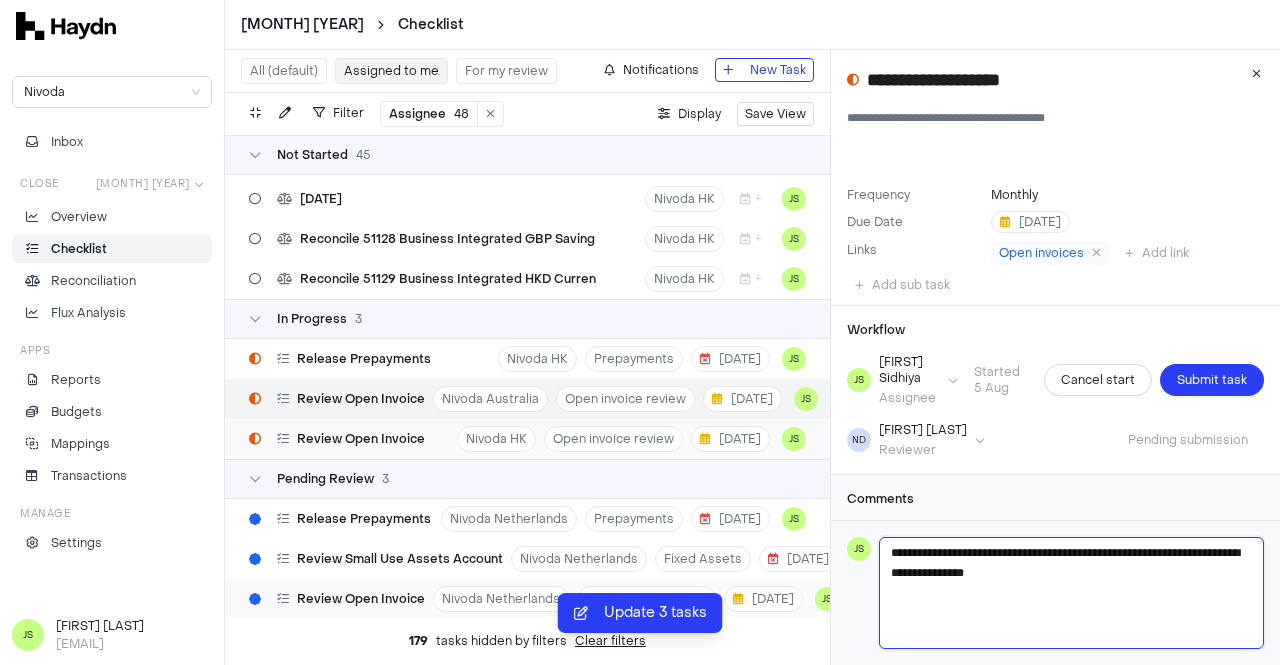 type 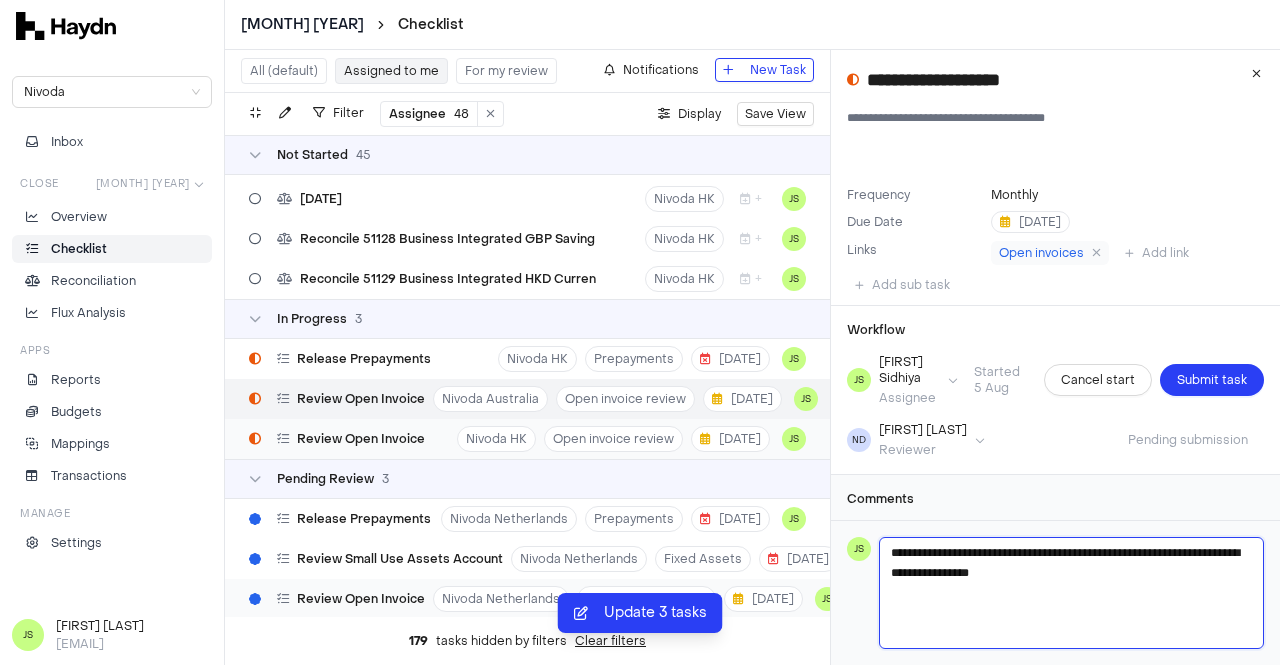 type 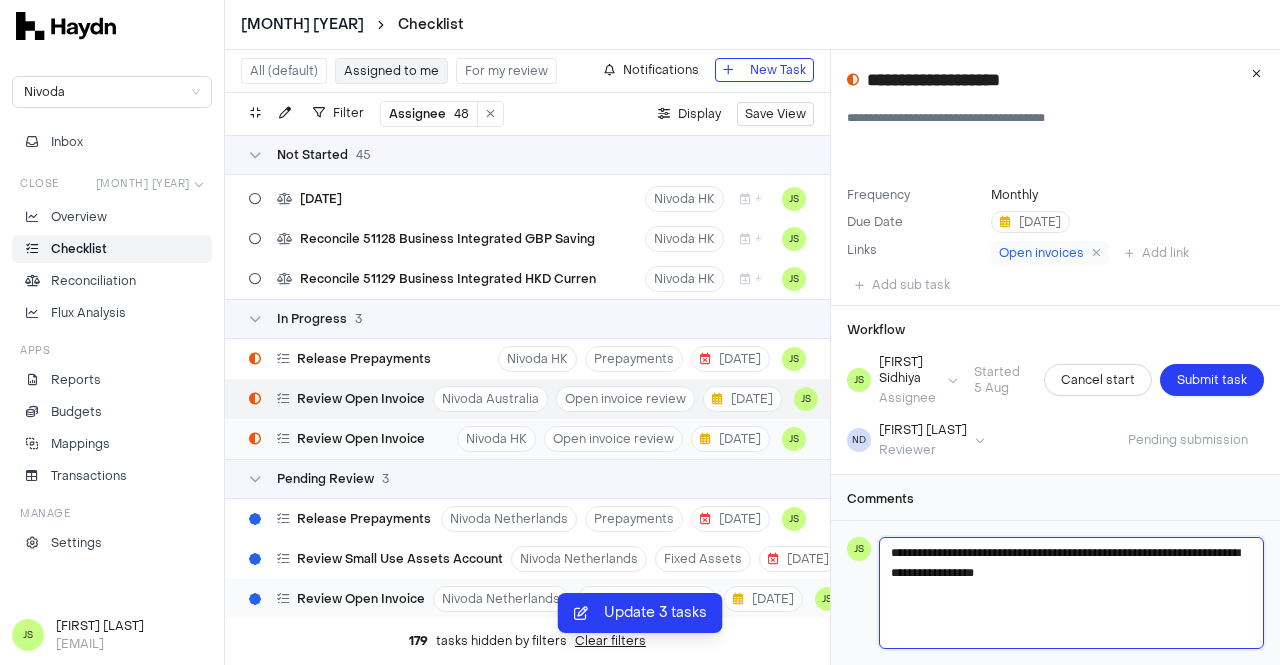 type 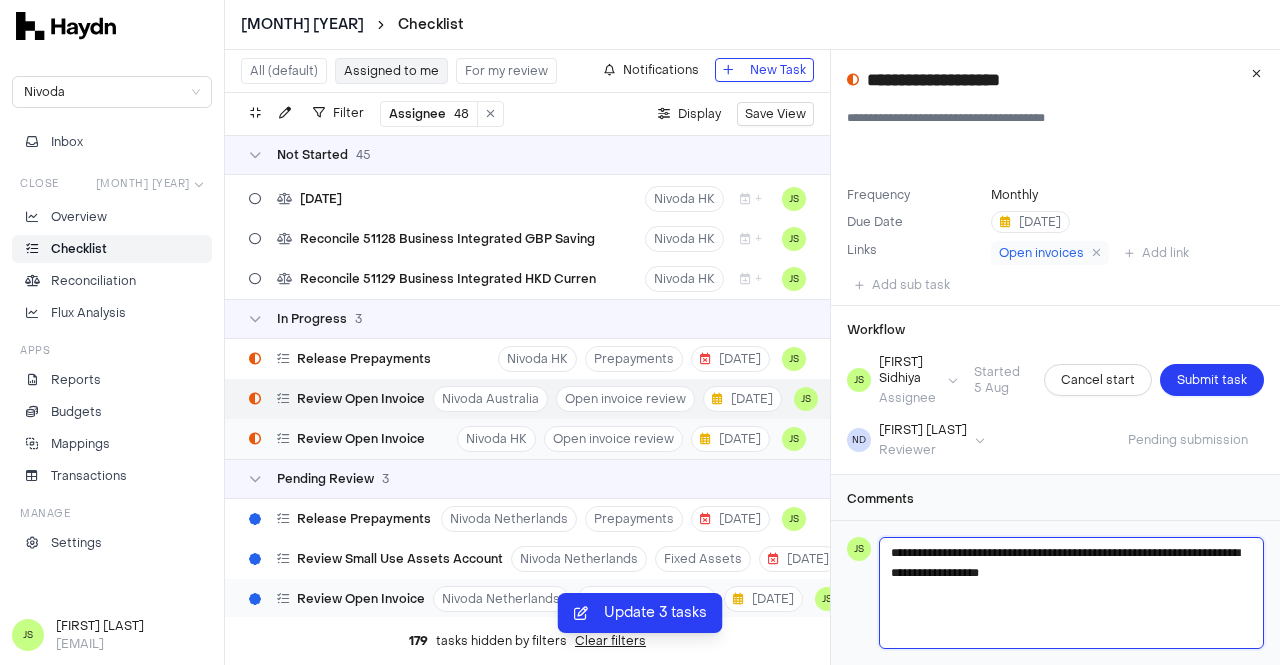 type 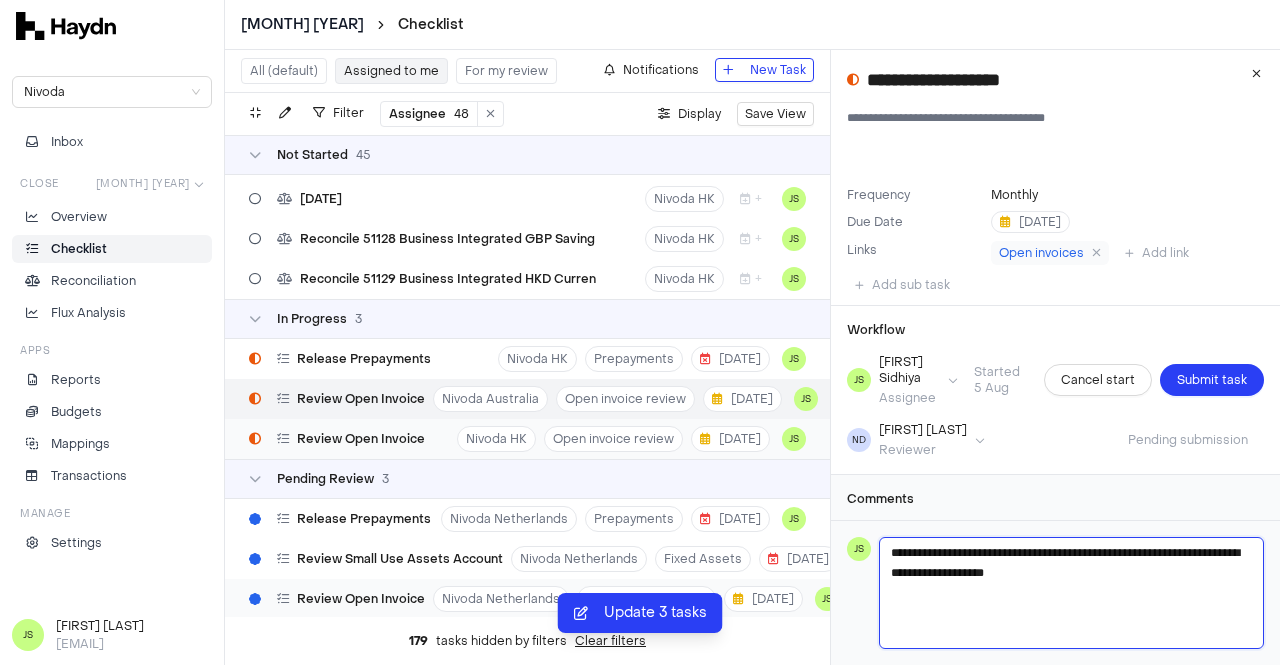 type 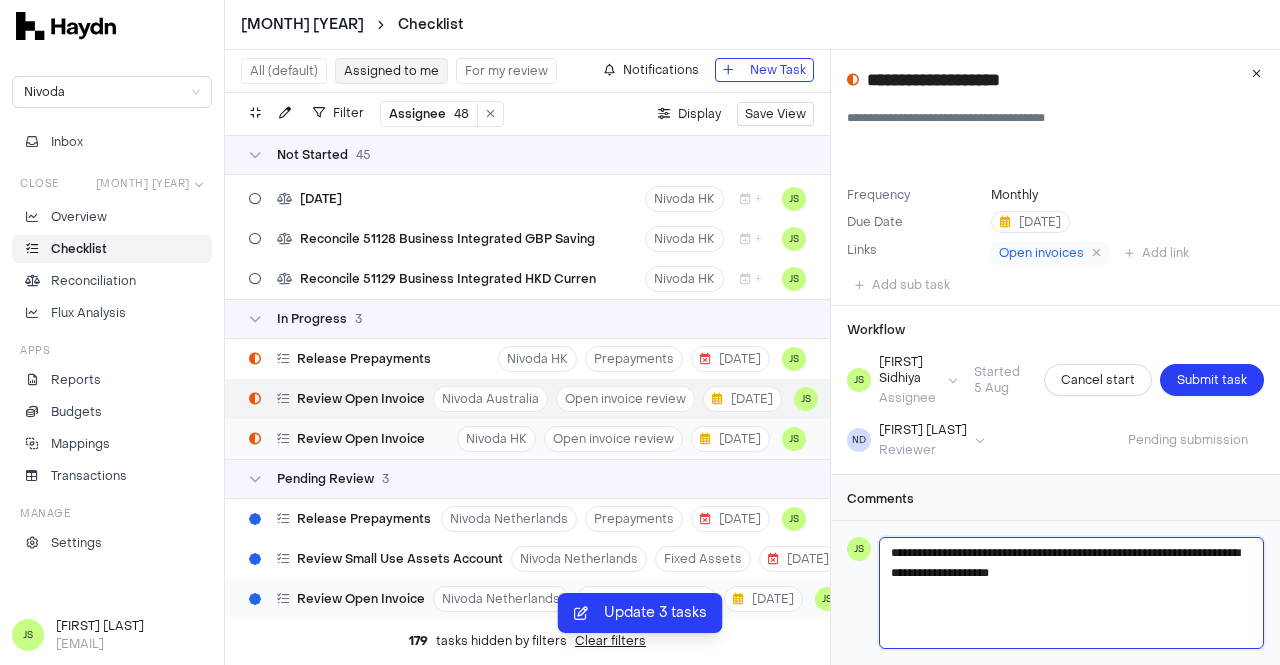 type 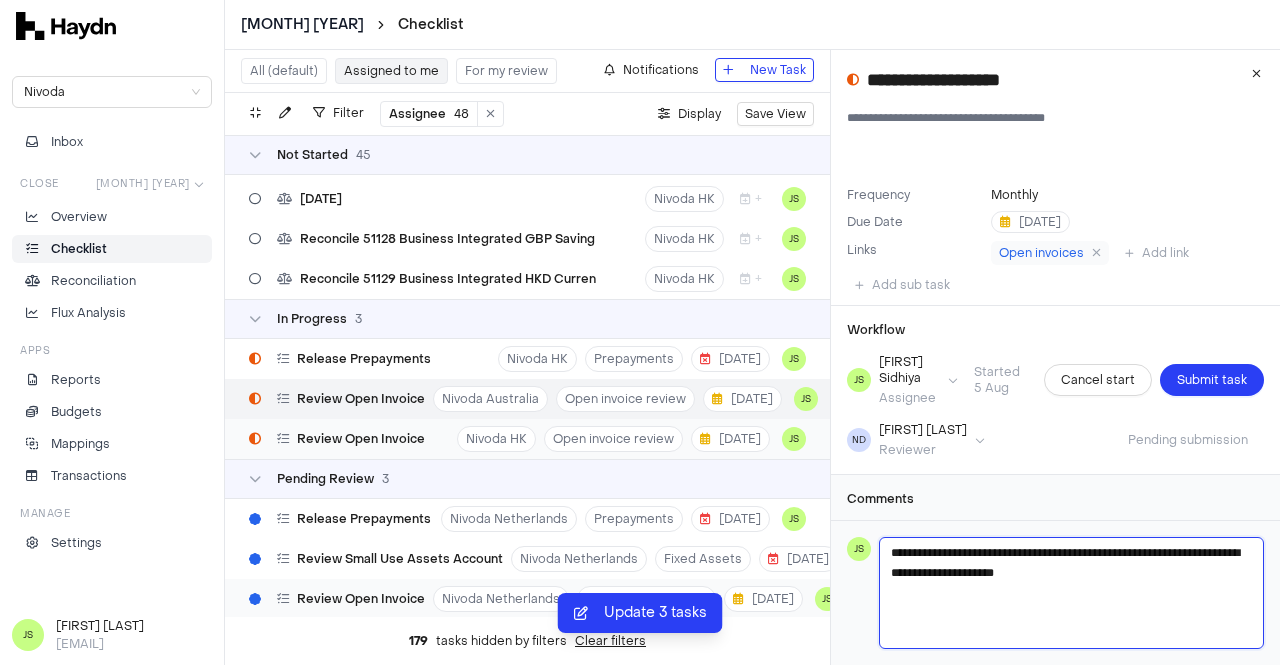 type 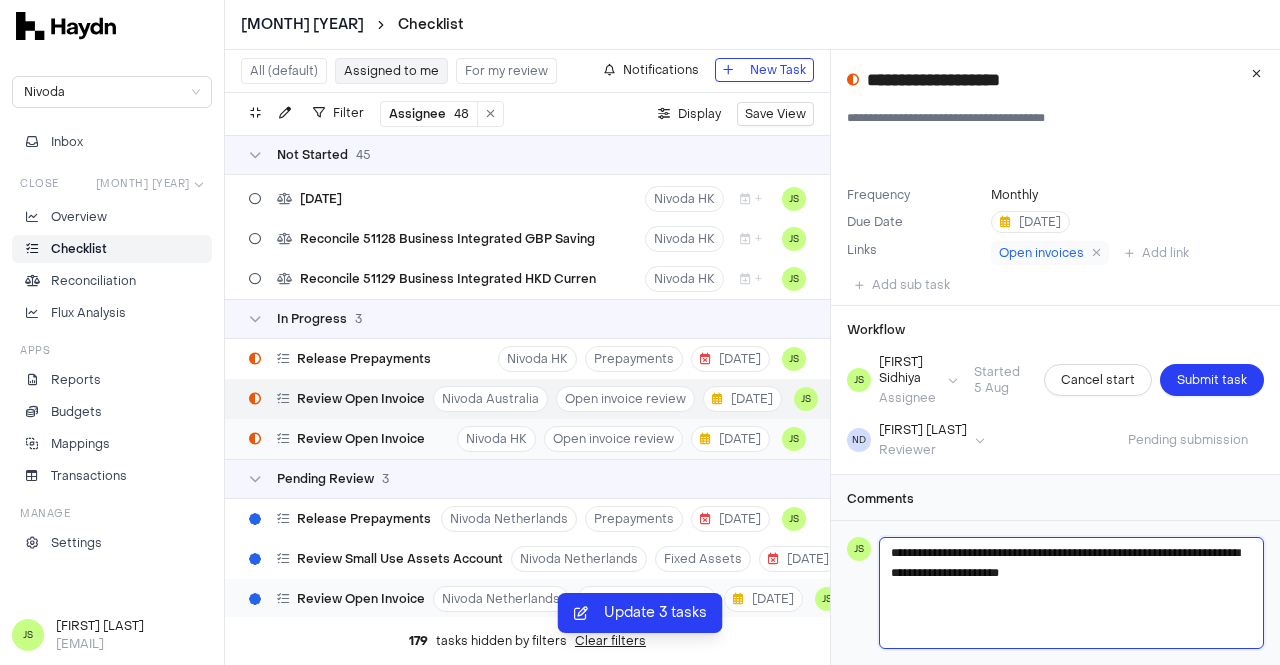 type 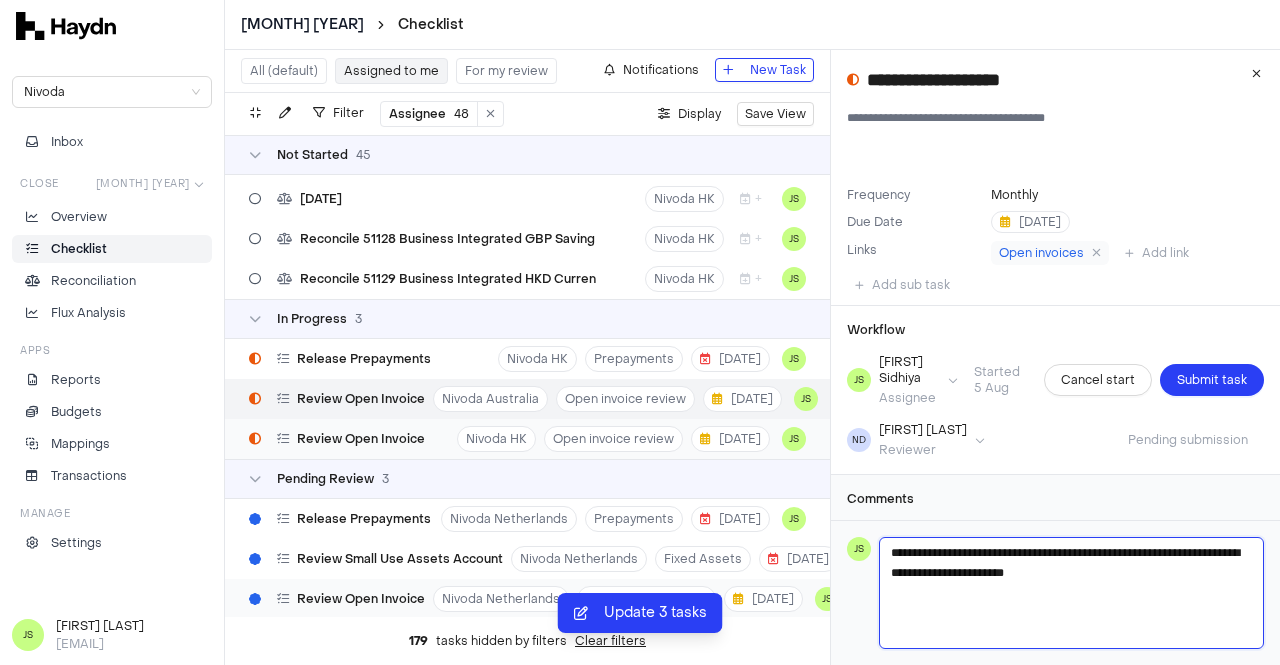 type 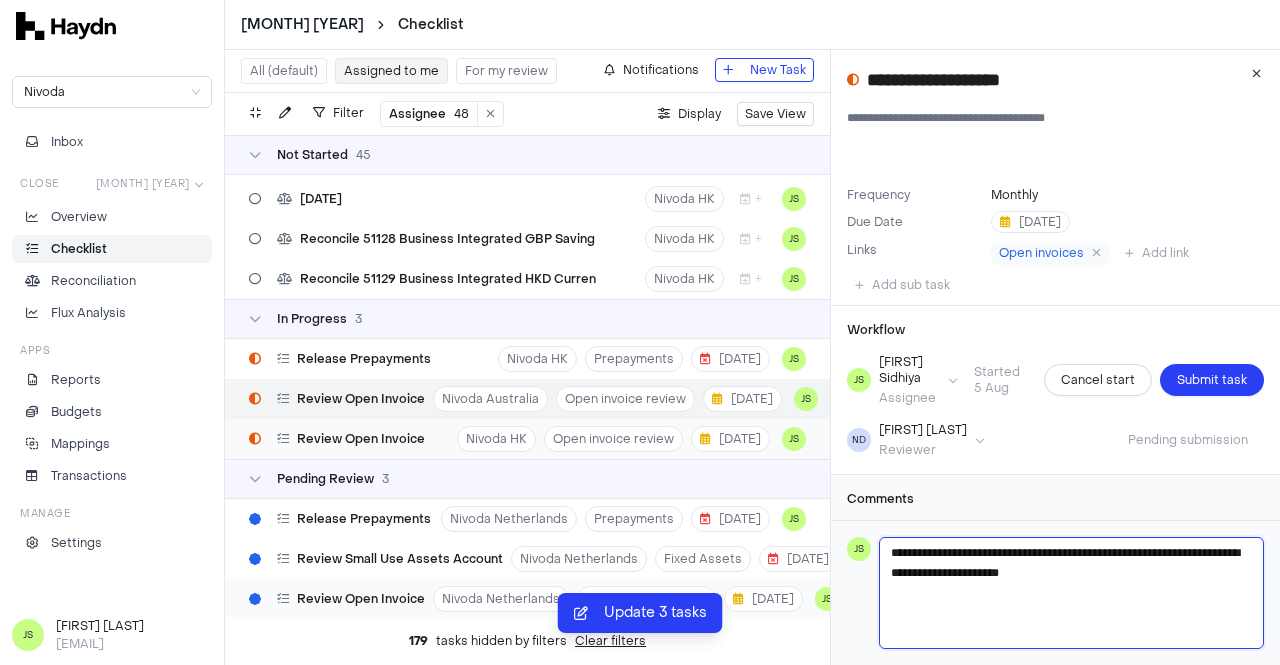 type 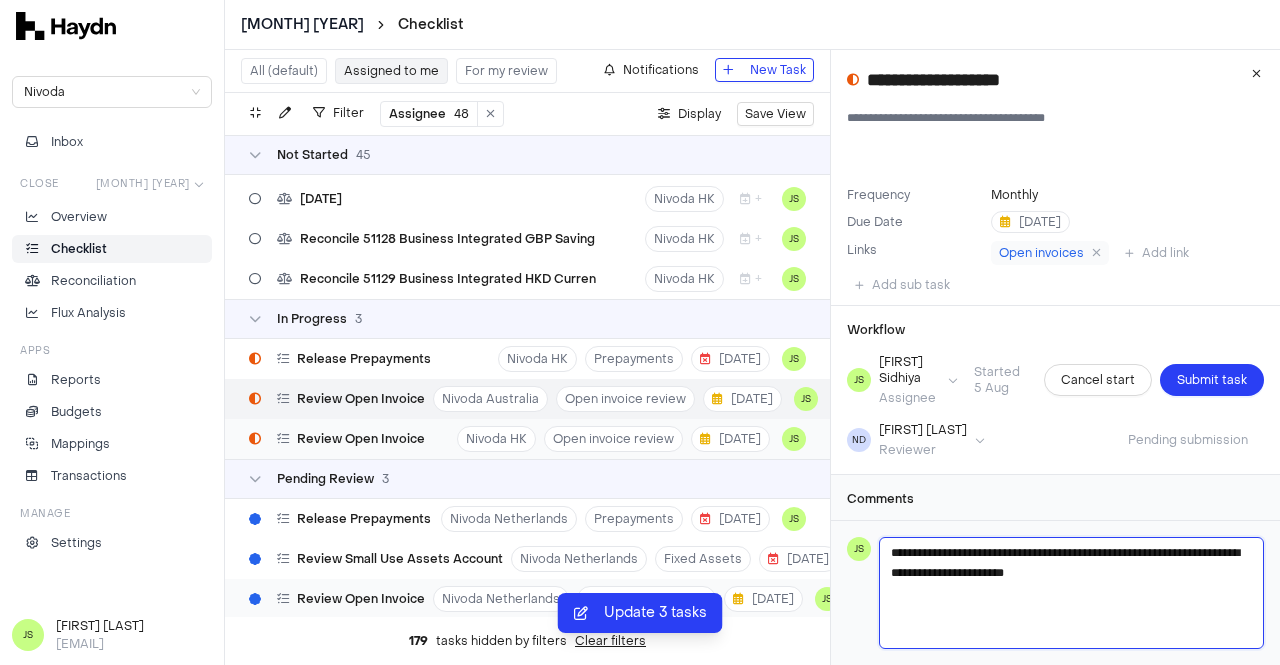type 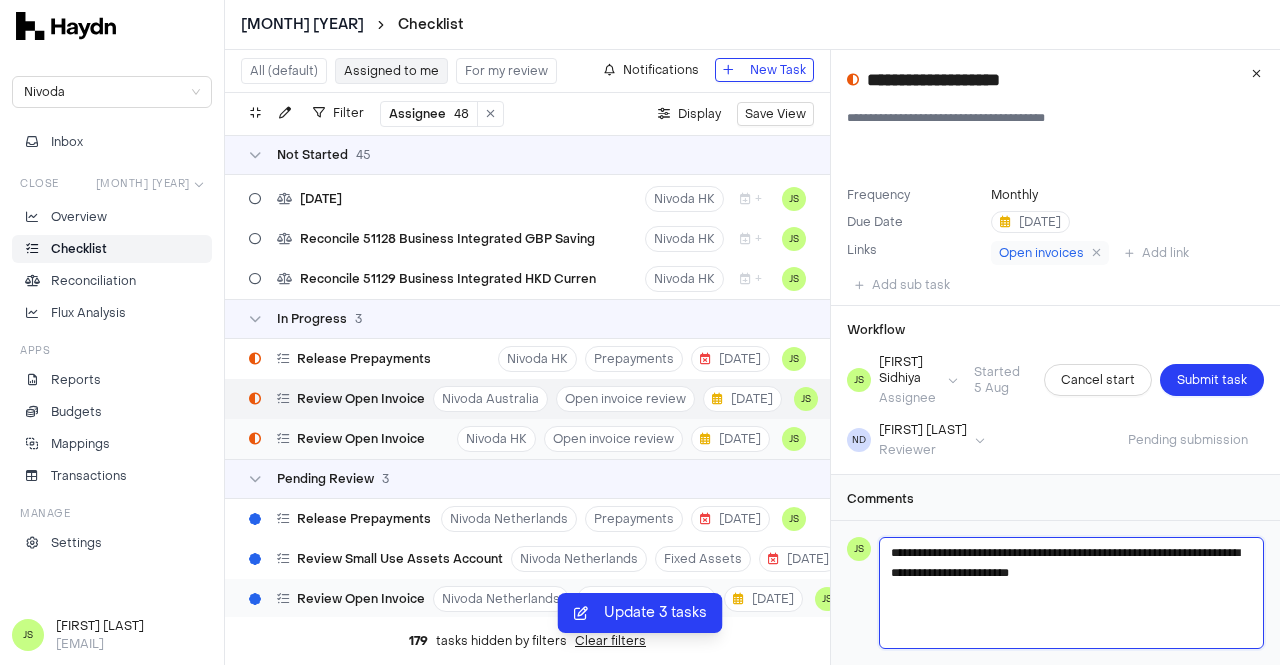 type 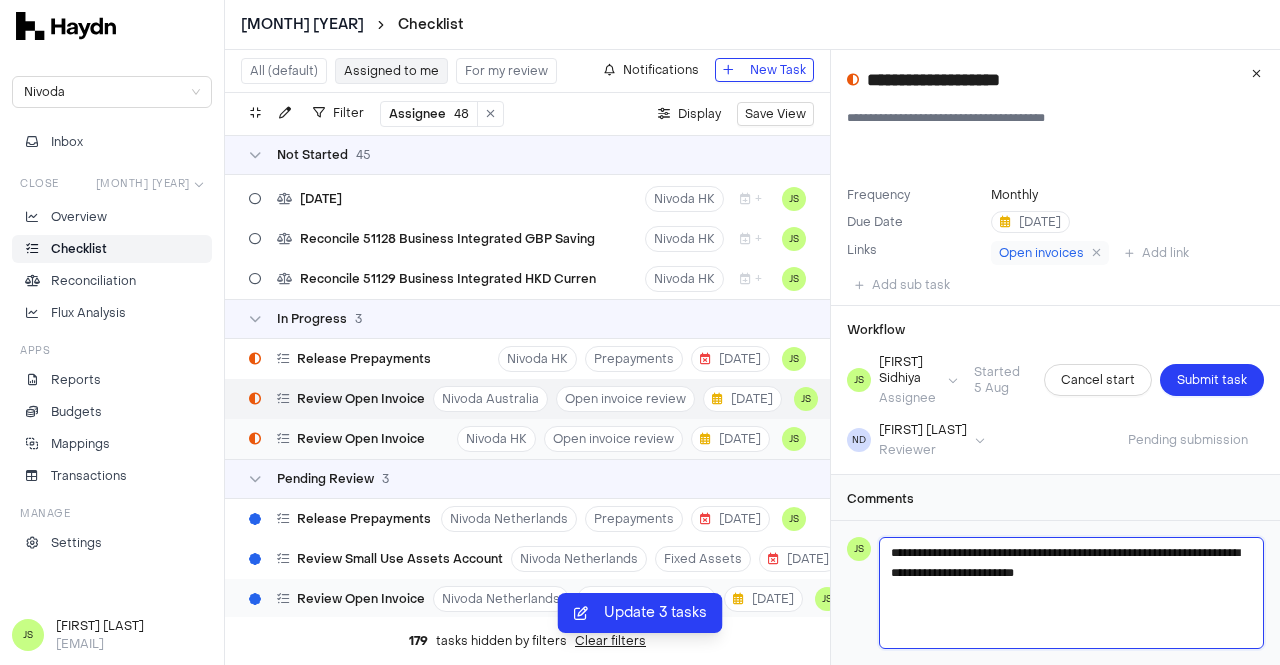 type 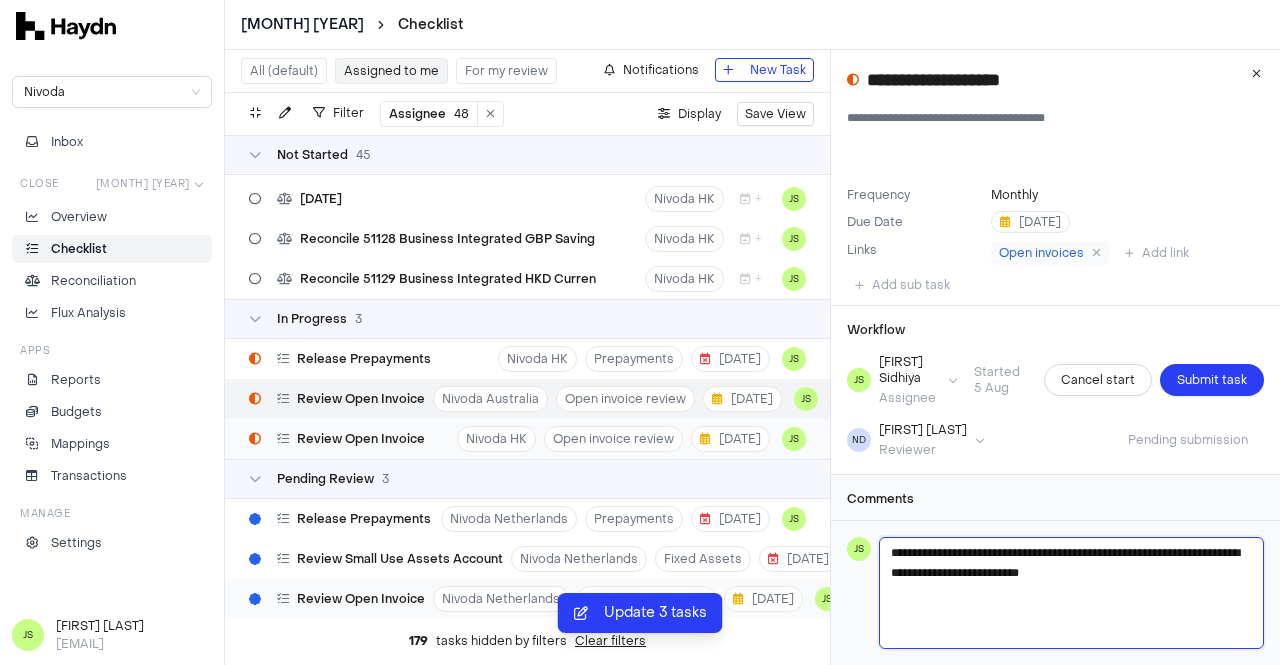 type 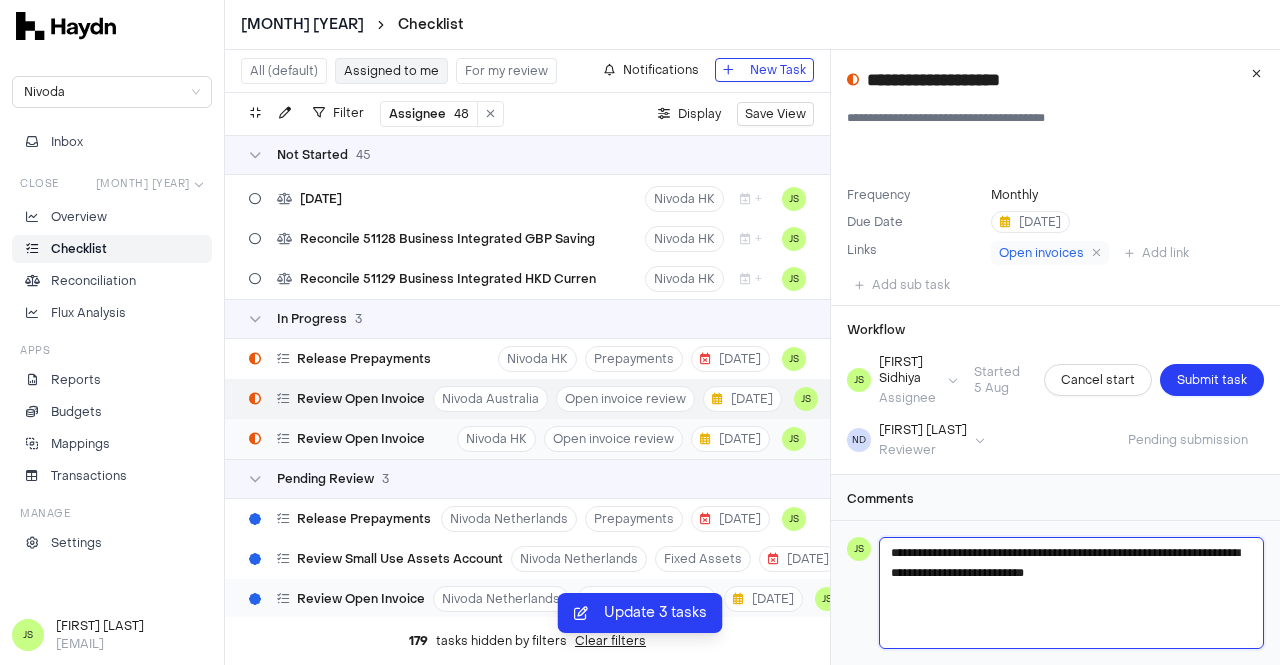 type 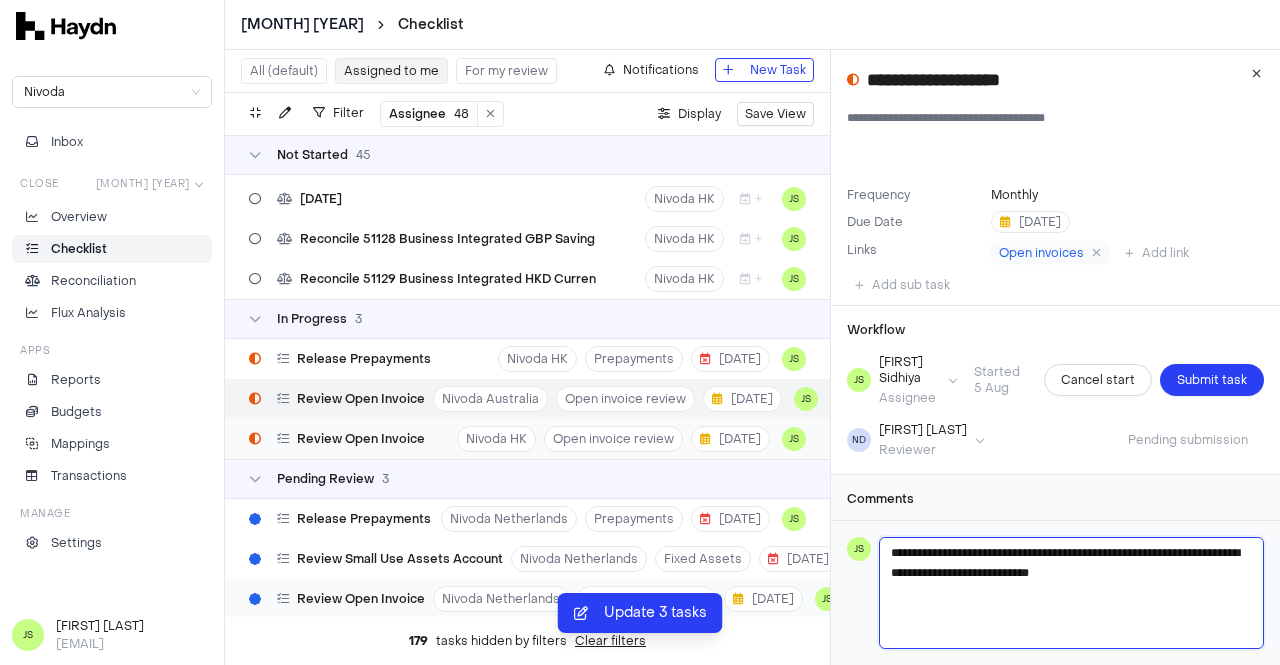 type 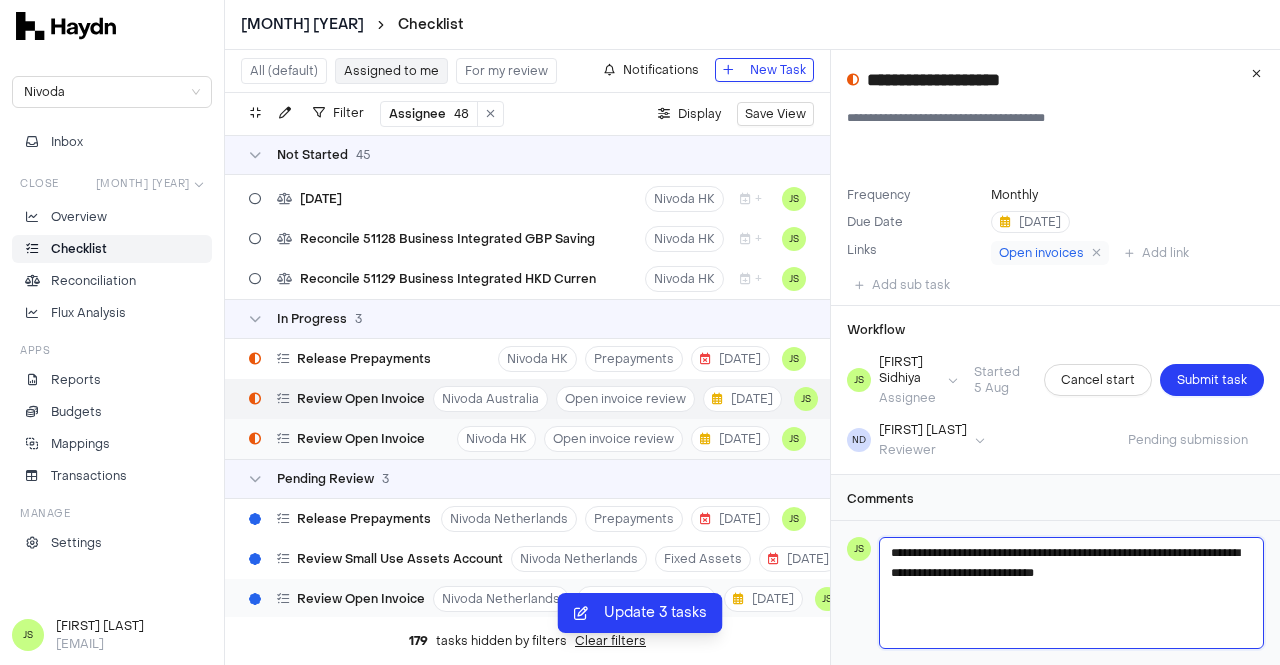 type 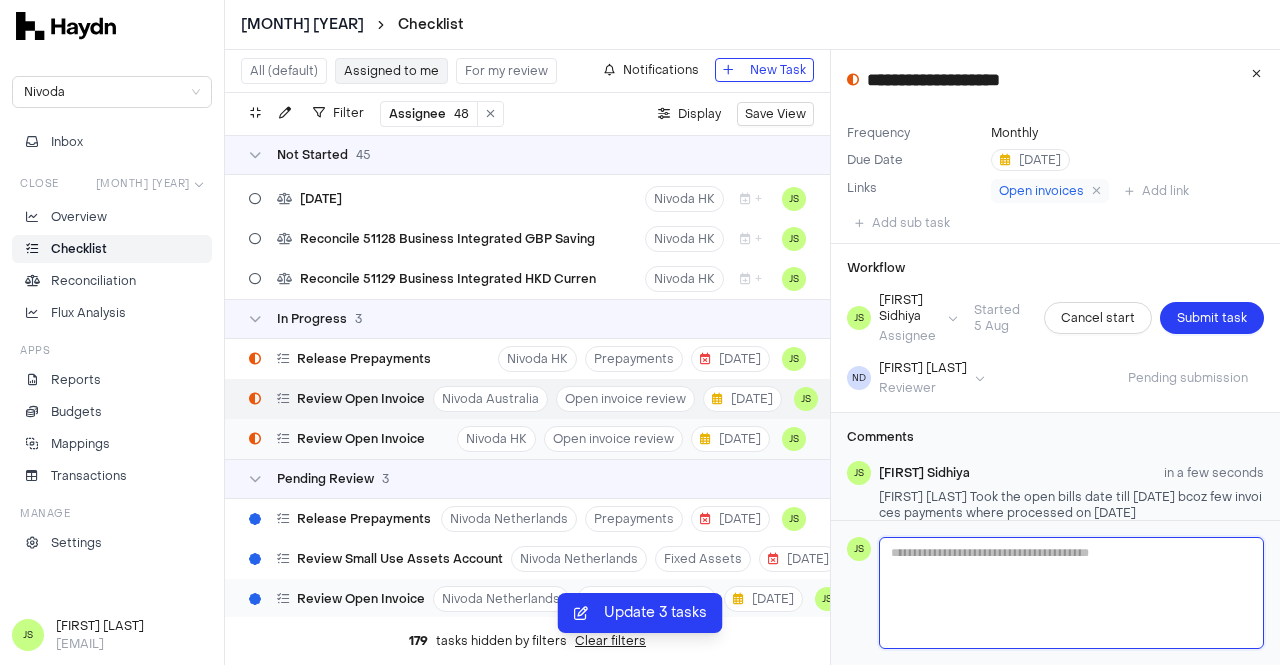 scroll, scrollTop: 96, scrollLeft: 0, axis: vertical 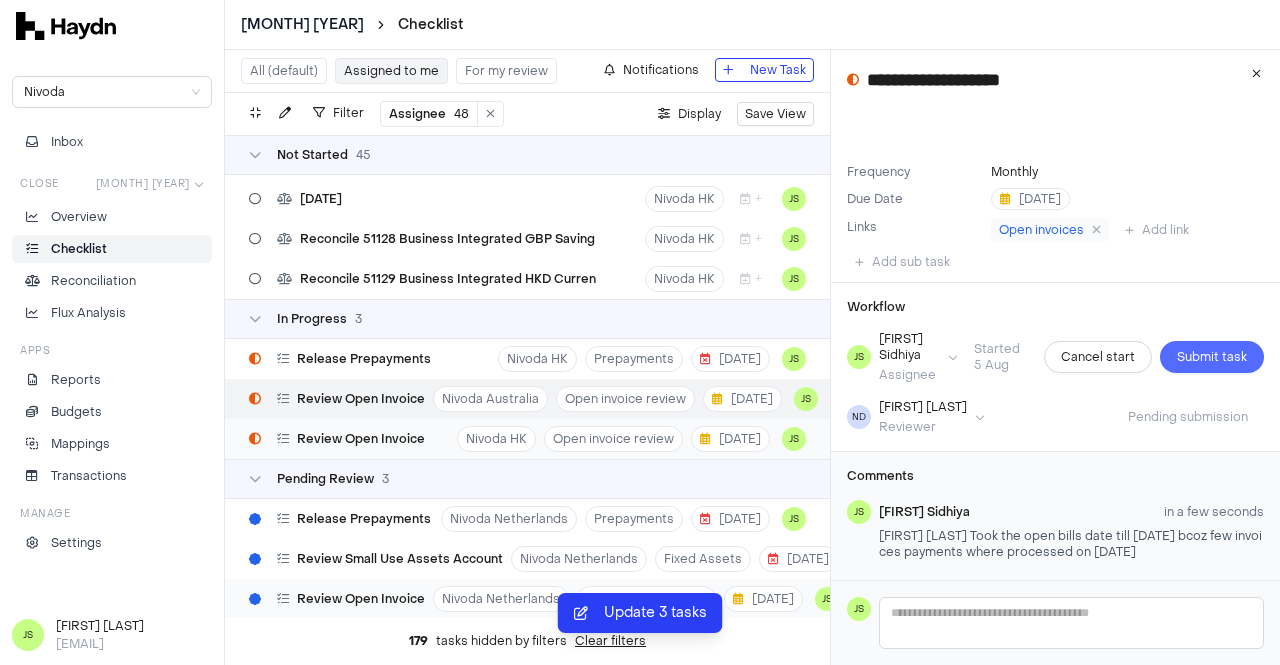 click on "Workflow JS [FIRST] [LAST] Assignee Started [DATE] Cancel start Submit task [INITIALS] [FIRST] [LAST] Reviewer Pending submission" at bounding box center (1055, 367) 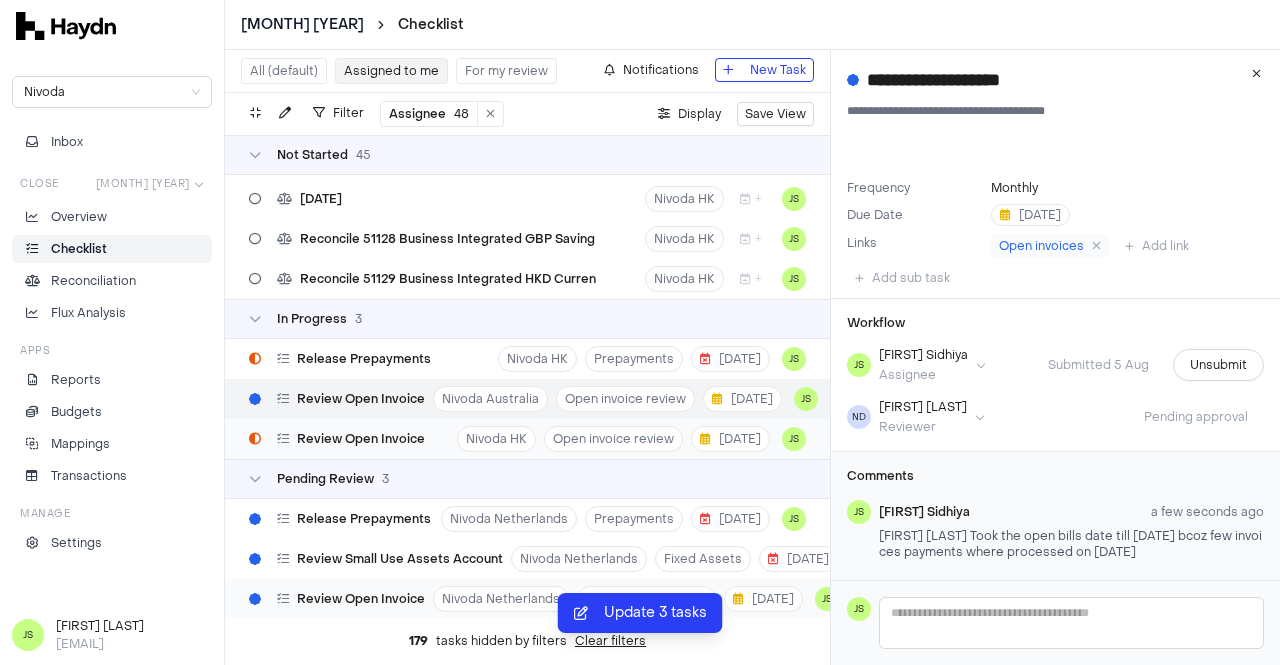 scroll, scrollTop: 20, scrollLeft: 0, axis: vertical 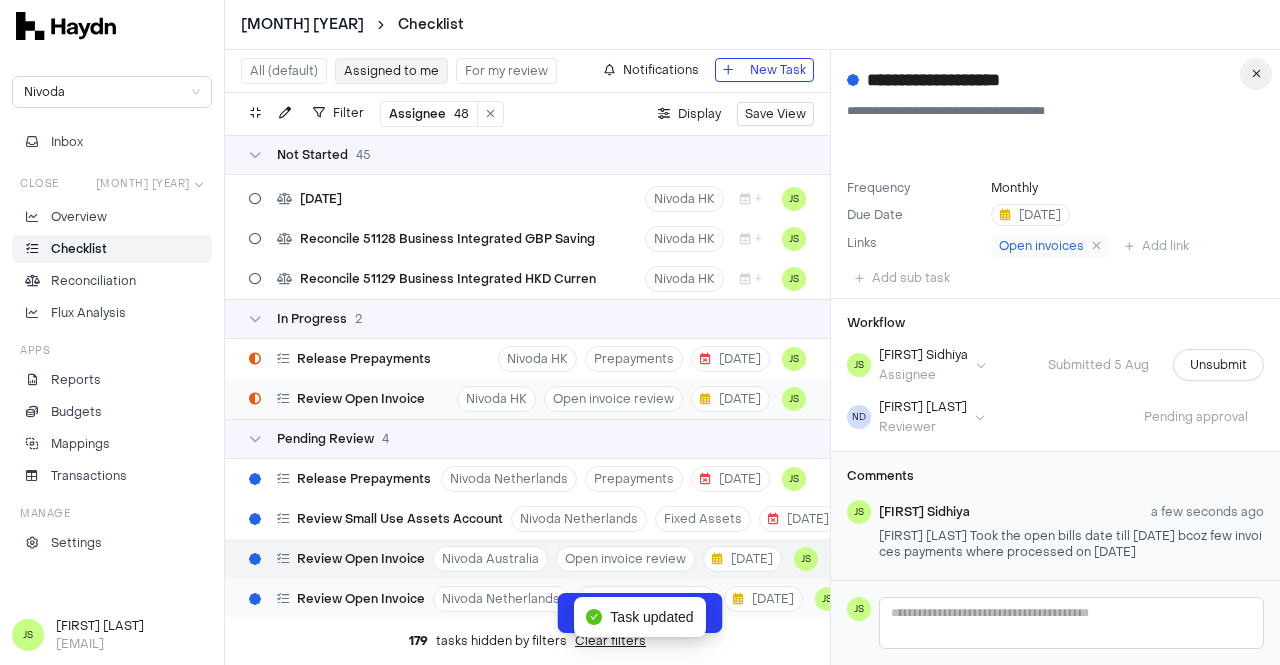 click at bounding box center [1256, 74] 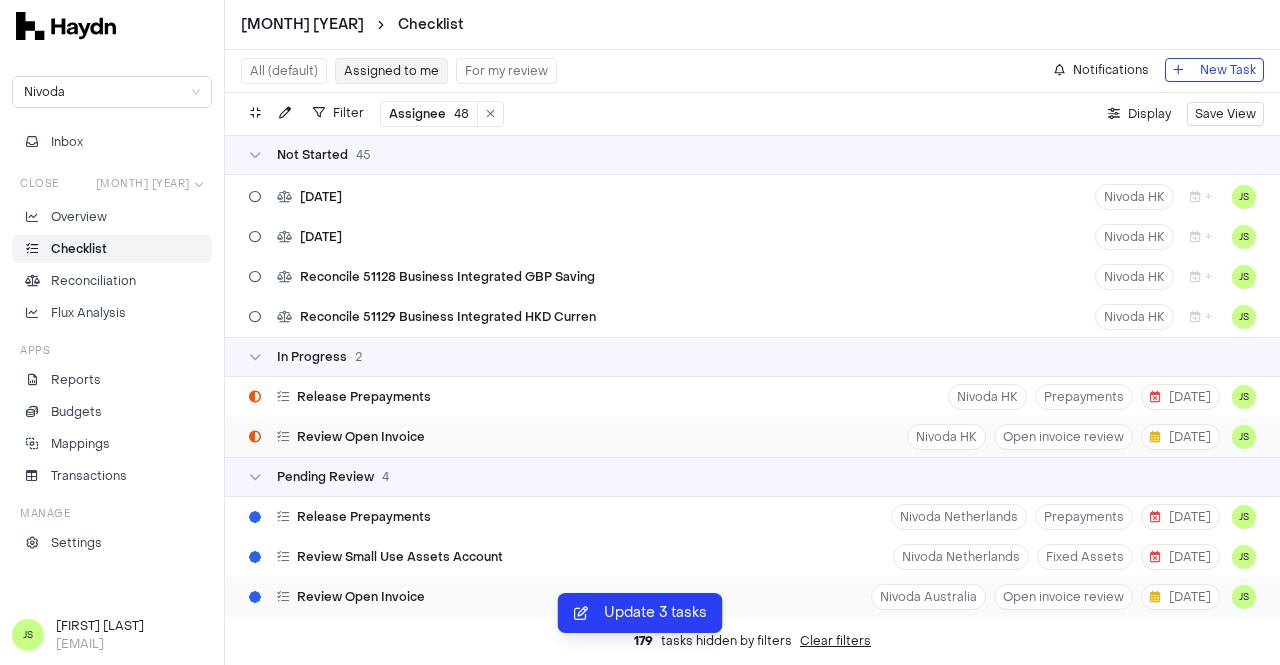 scroll, scrollTop: 1776, scrollLeft: 0, axis: vertical 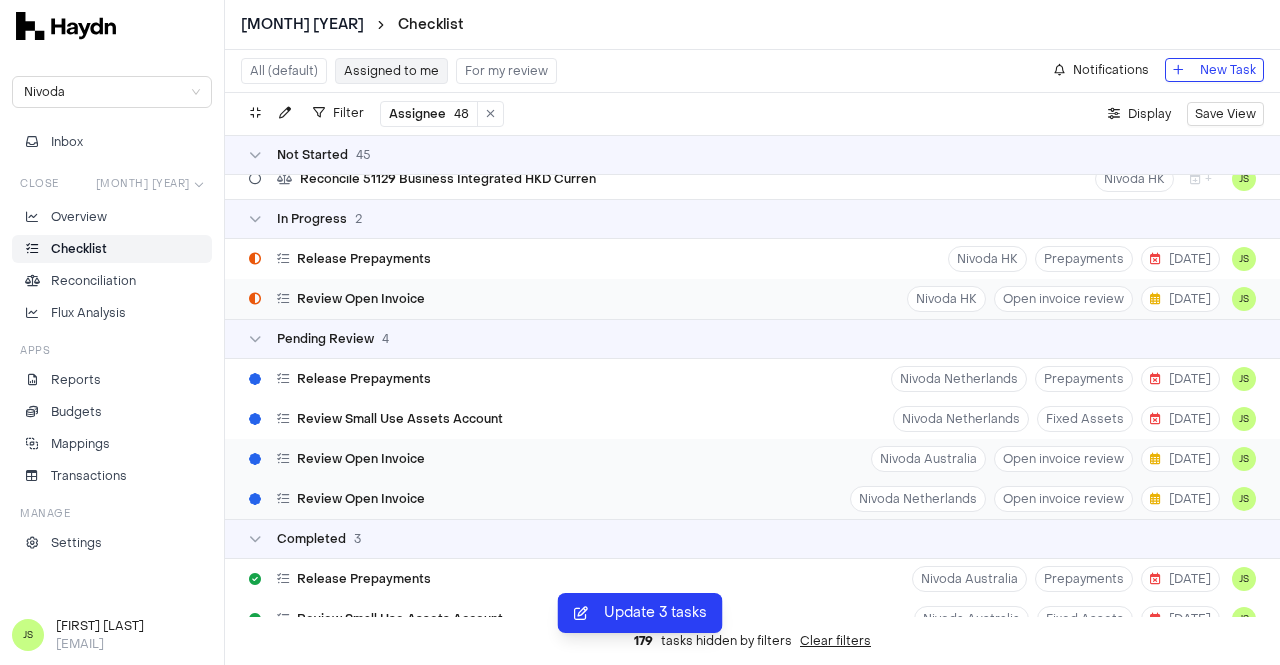 click on "Review Open Invoice" at bounding box center (361, 299) 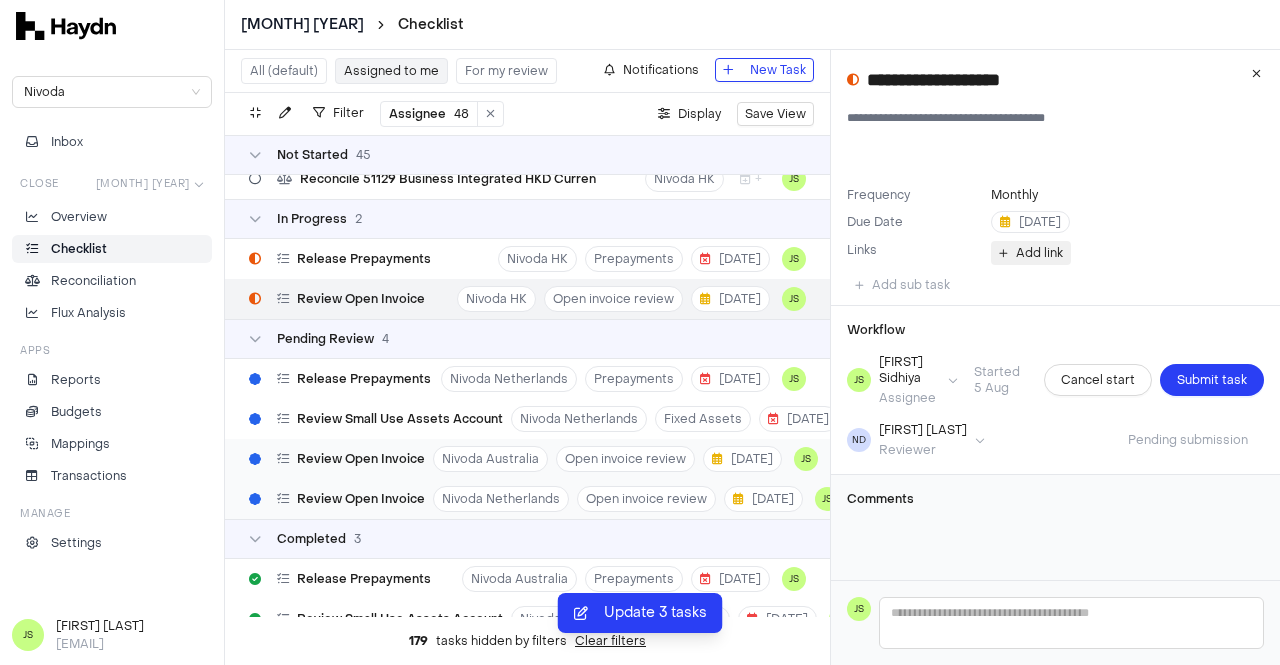 click on "Add link" at bounding box center (1031, 253) 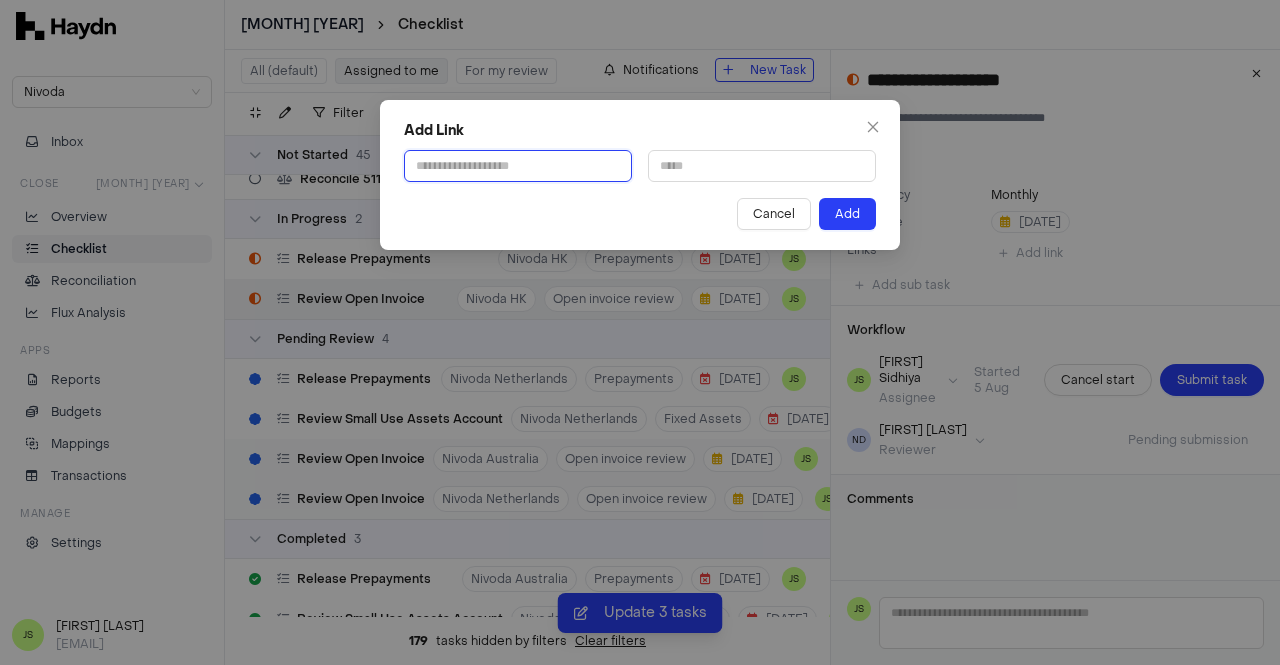 click at bounding box center (518, 166) 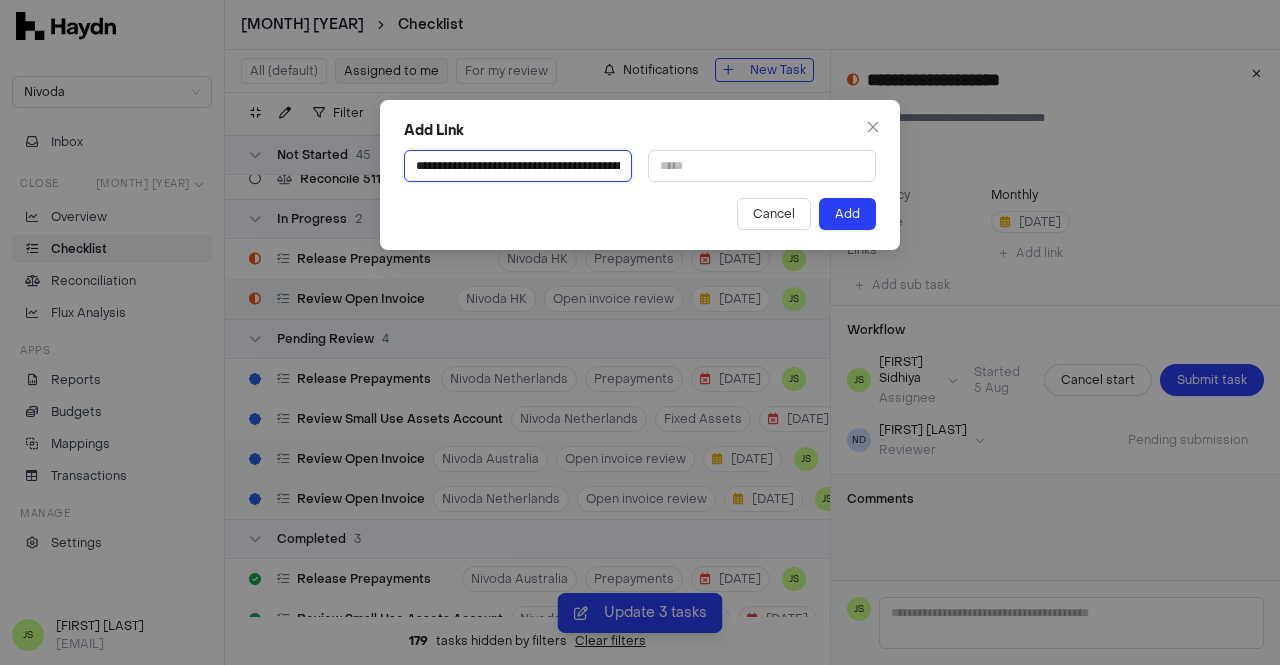 scroll, scrollTop: 0, scrollLeft: 470, axis: horizontal 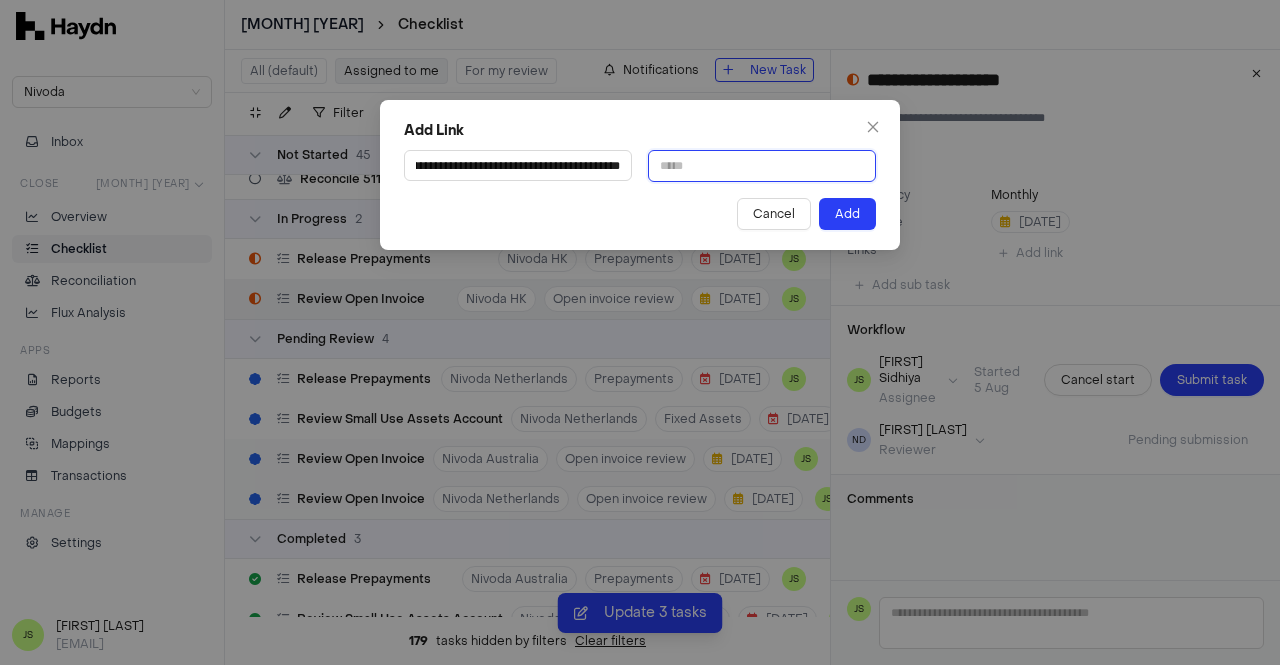 click at bounding box center [762, 166] 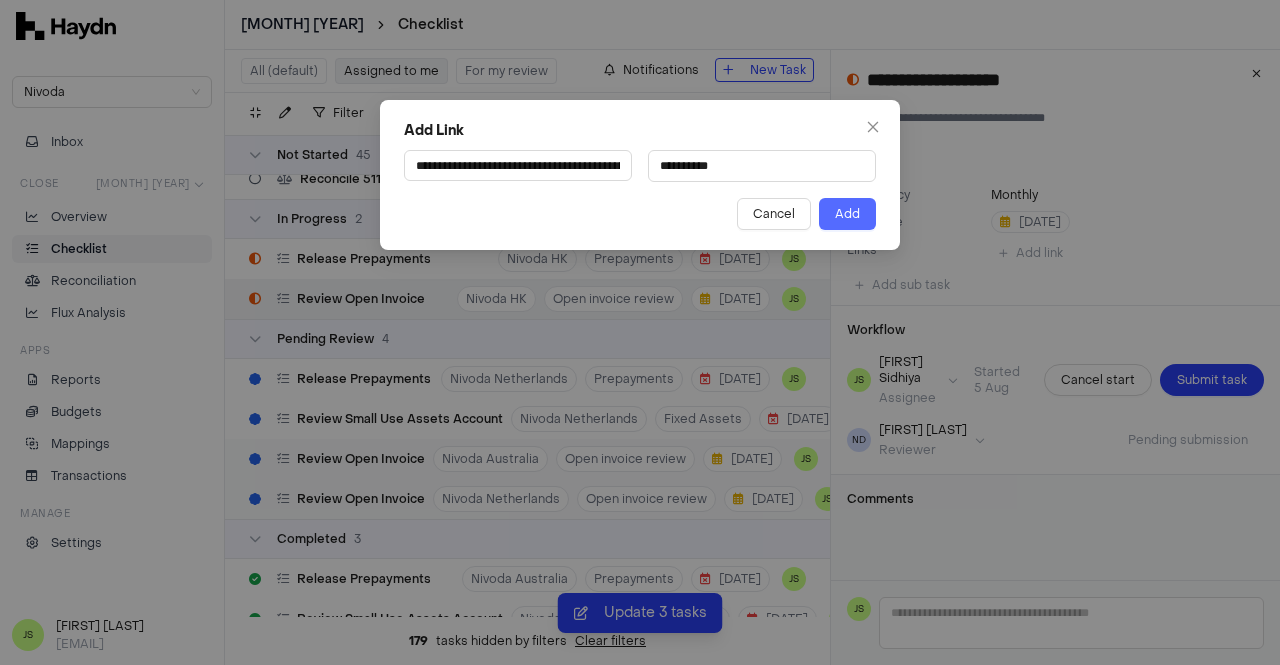 click on "Add" at bounding box center (847, 214) 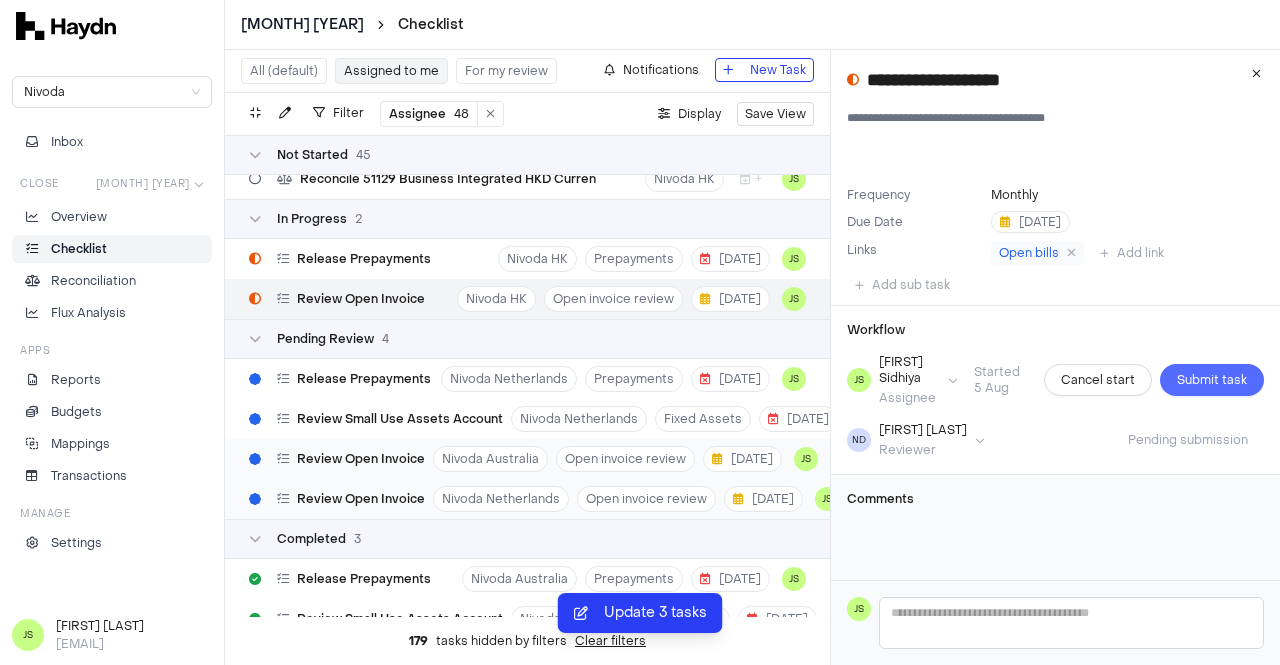 click on "Submit task" at bounding box center (1212, 380) 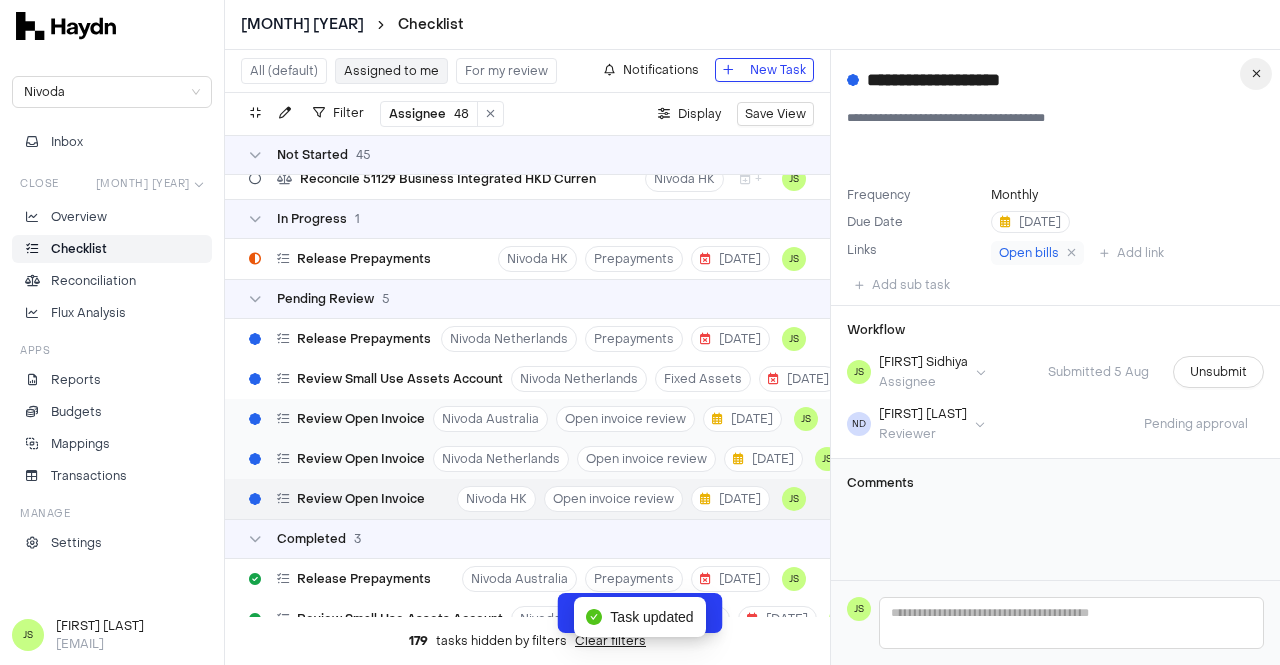 click at bounding box center [1256, 74] 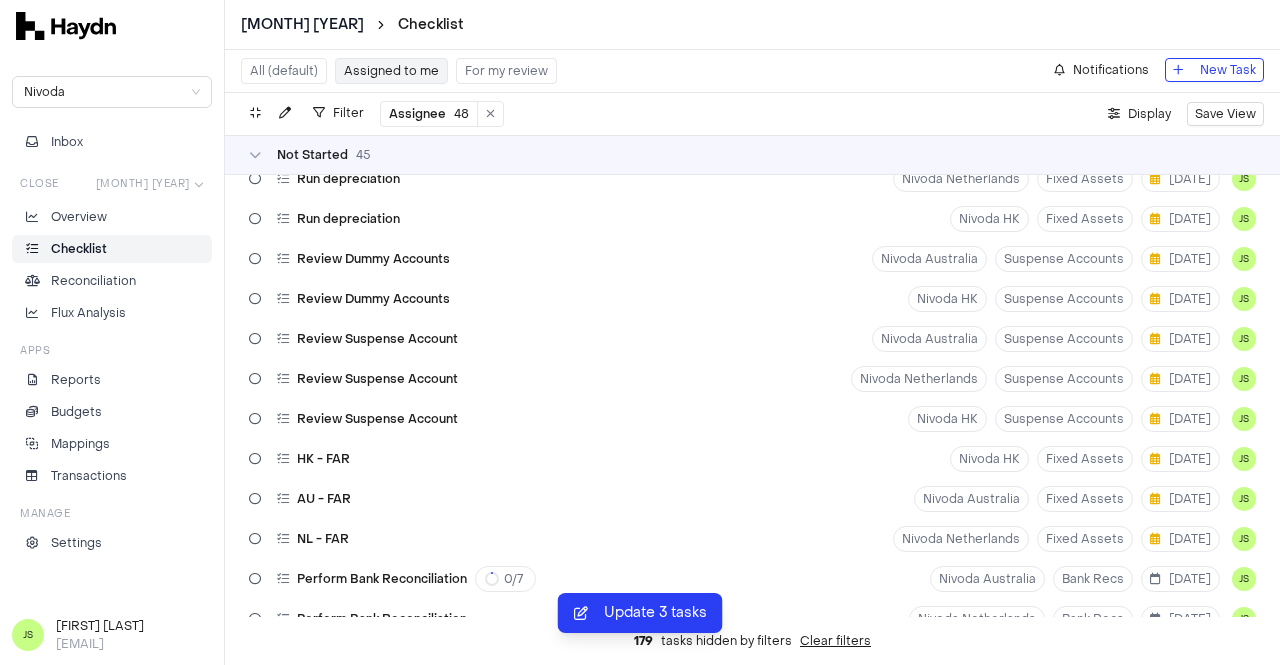 scroll, scrollTop: 0, scrollLeft: 0, axis: both 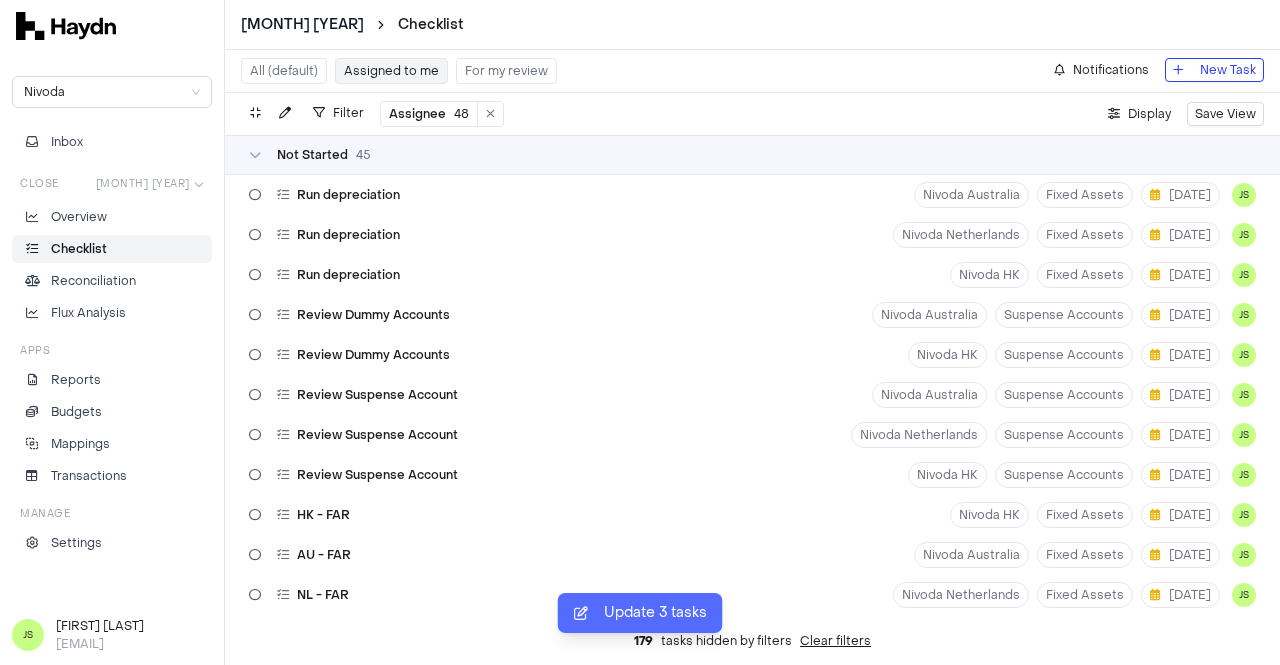 click on "Update 3 tasks" at bounding box center (655, 613) 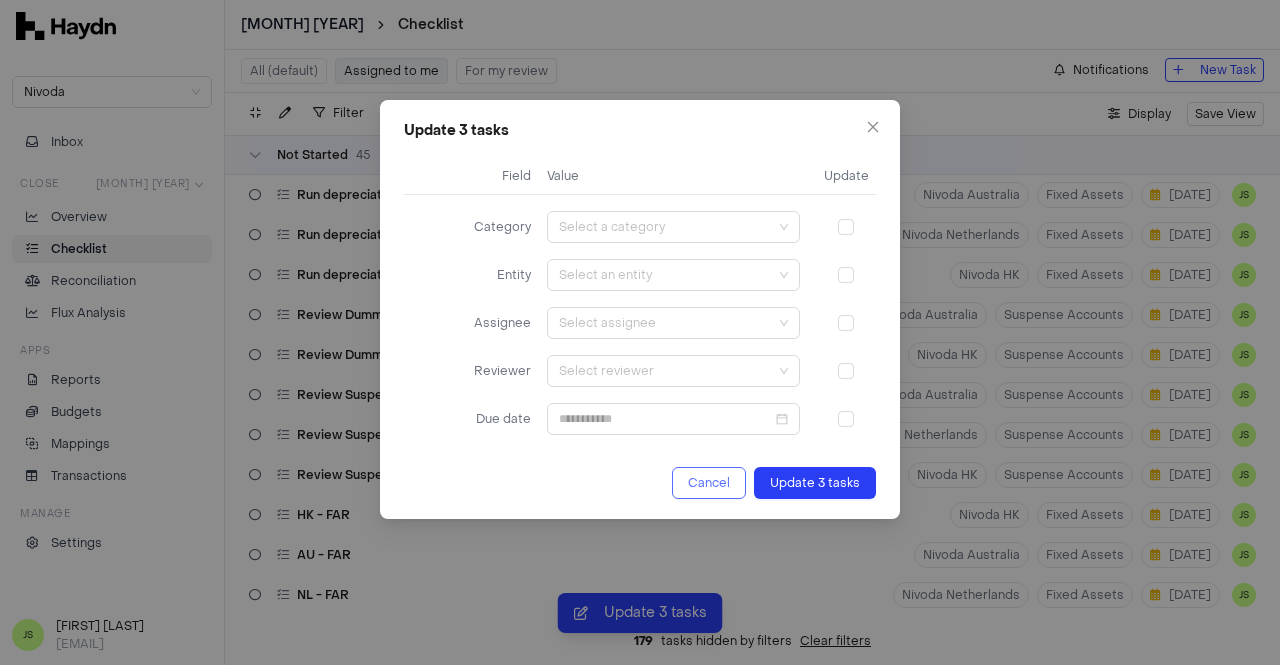 click on "Cancel" at bounding box center (709, 483) 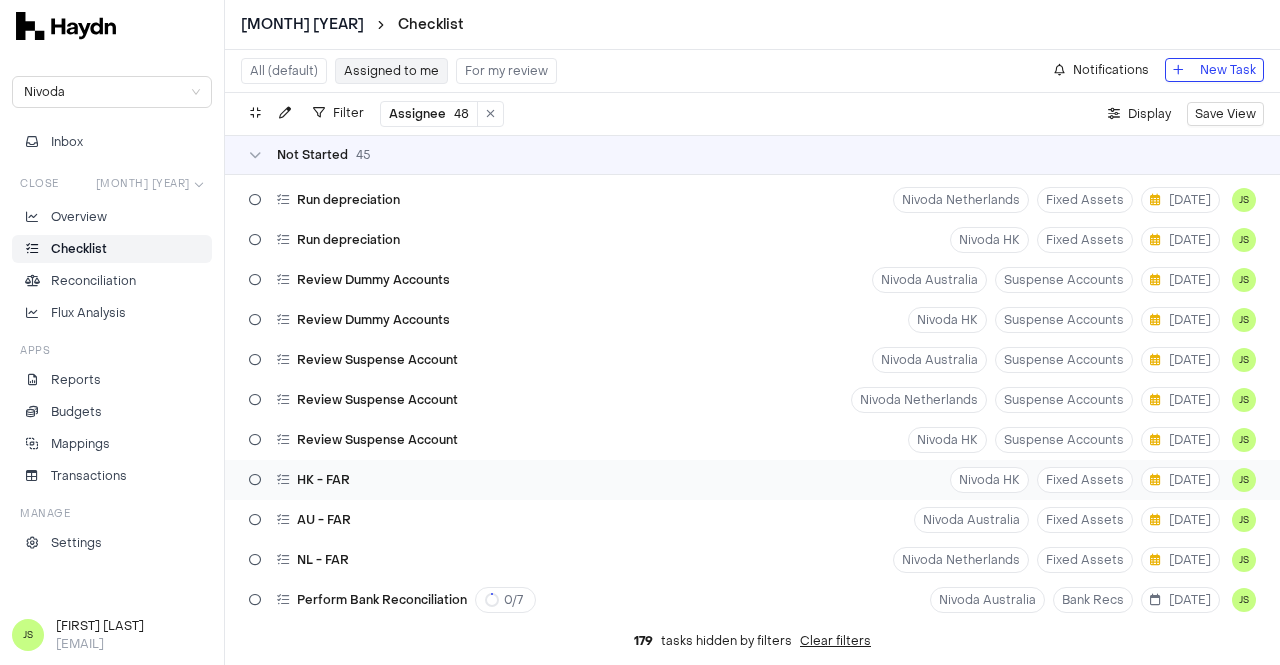 scroll, scrollTop: 0, scrollLeft: 0, axis: both 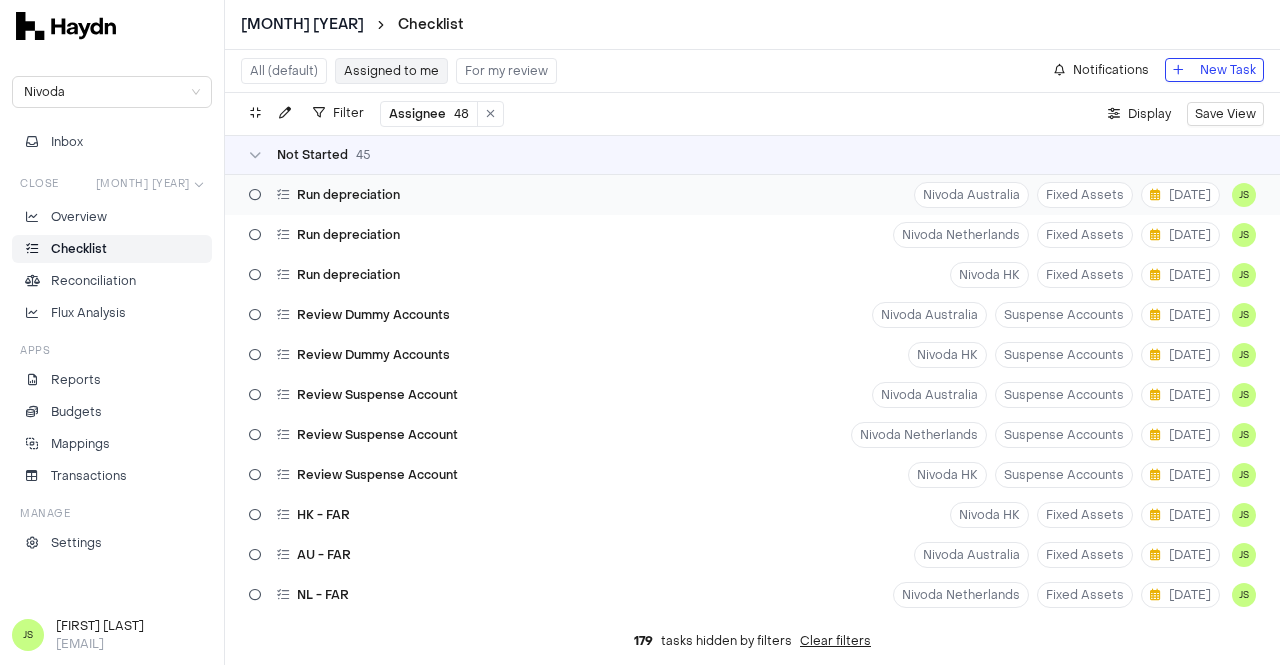 click at bounding box center [255, 195] 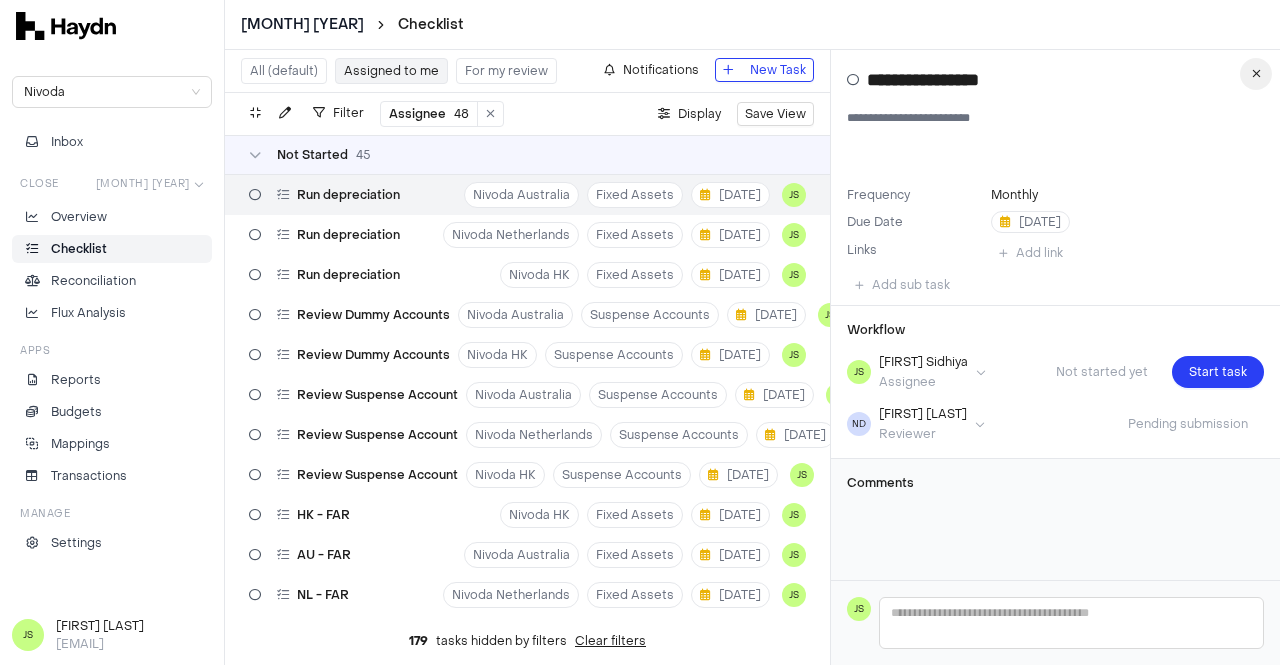 click at bounding box center (1256, 74) 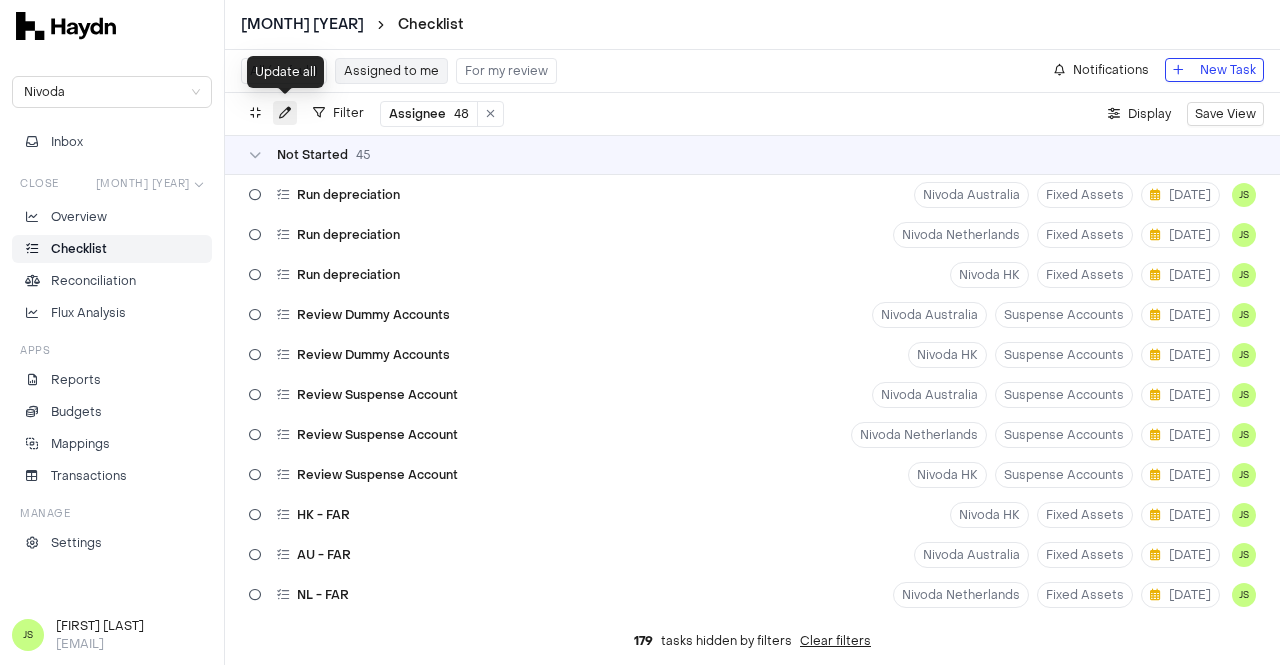 click at bounding box center [285, 113] 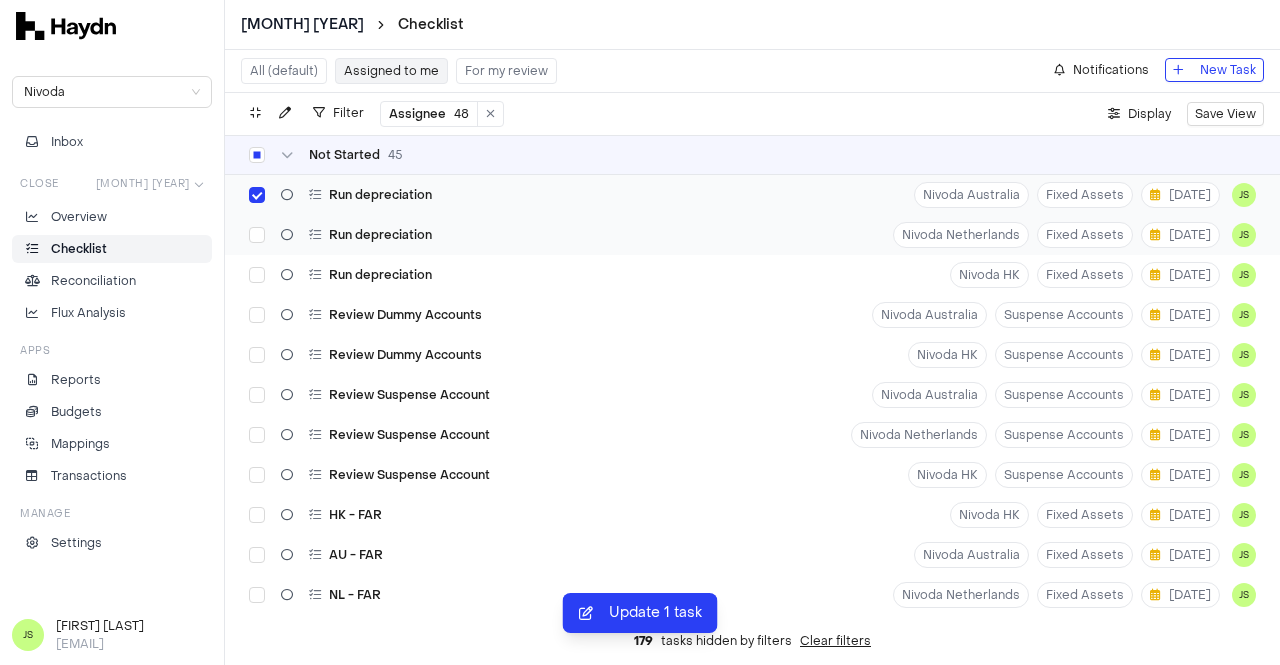 click on "Run depreciation" at bounding box center [340, 235] 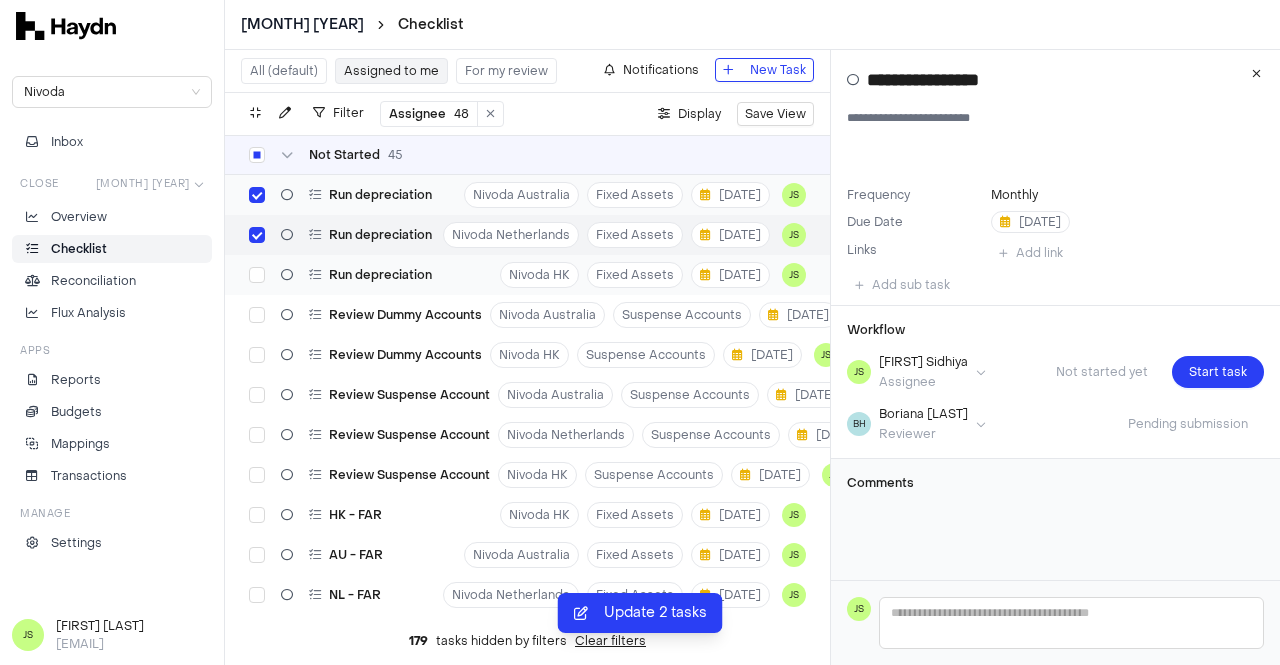 click on "Run depreciation" at bounding box center [340, 275] 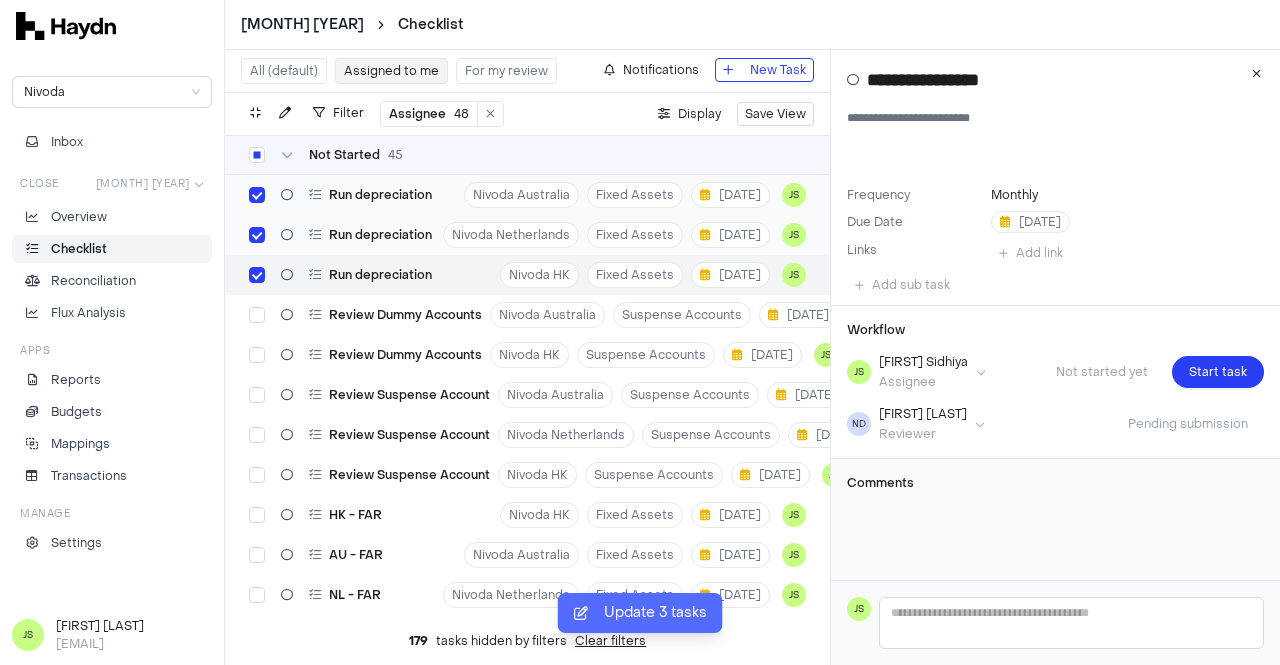 click on "Update 3 tasks" at bounding box center (655, 613) 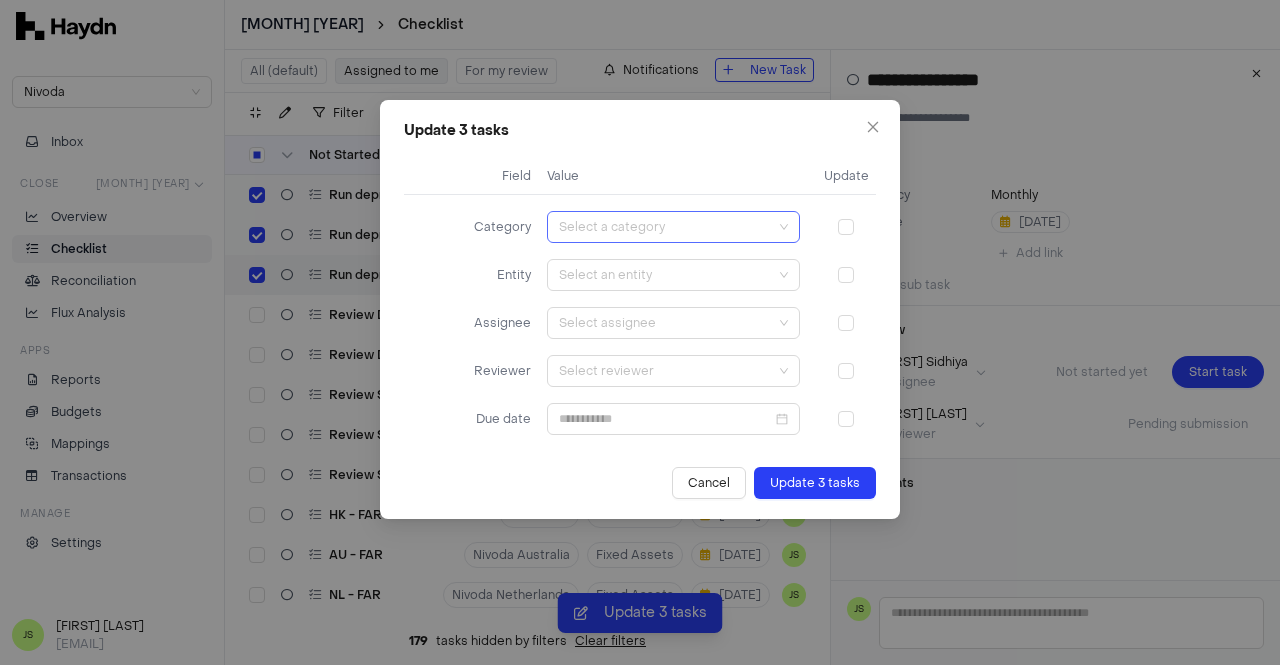 click at bounding box center [668, 227] 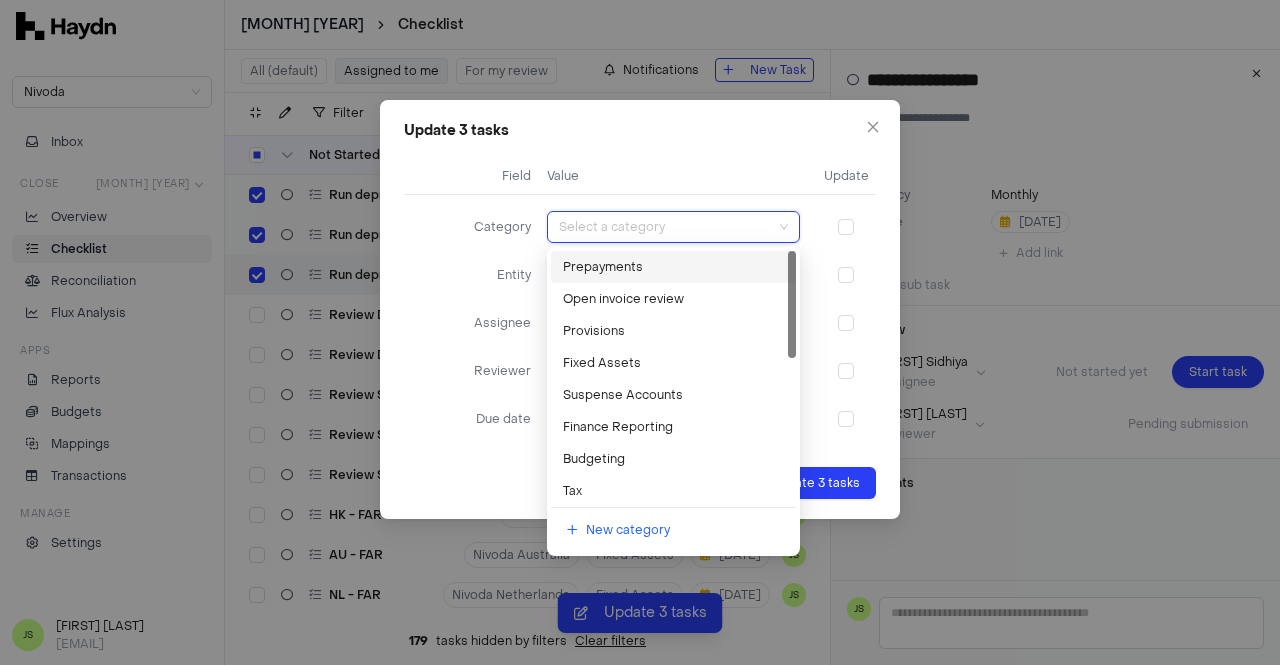 click on "Prepayments" at bounding box center [673, 267] 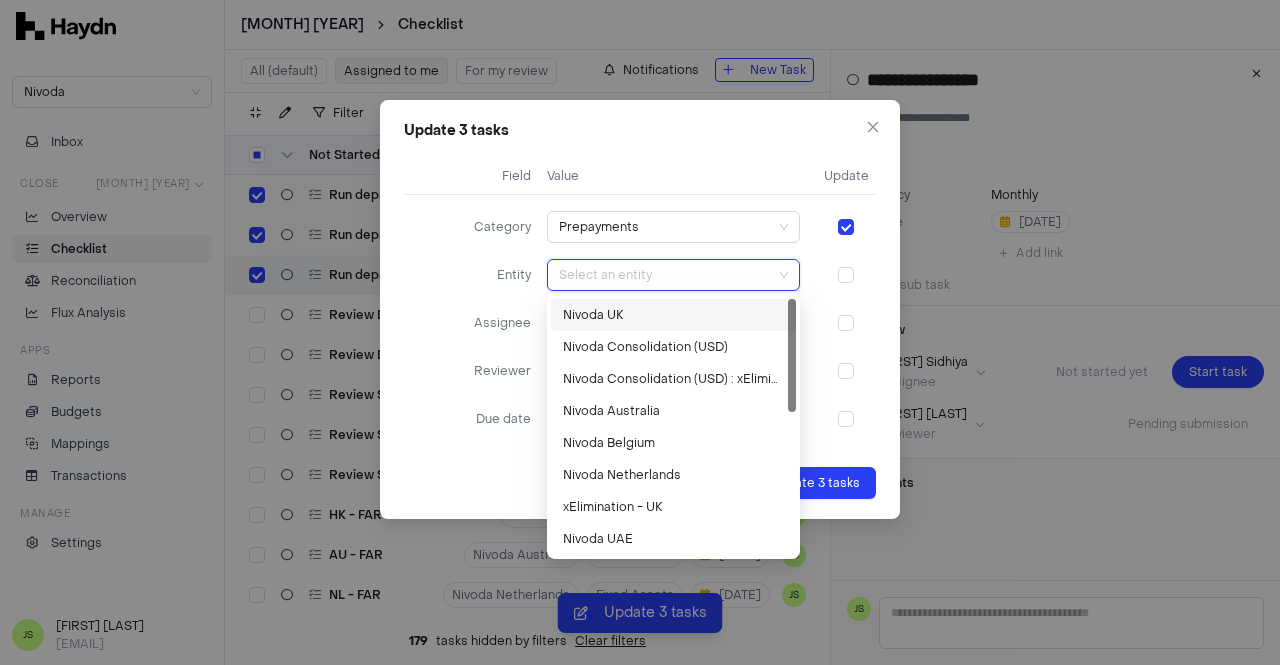click at bounding box center [668, 275] 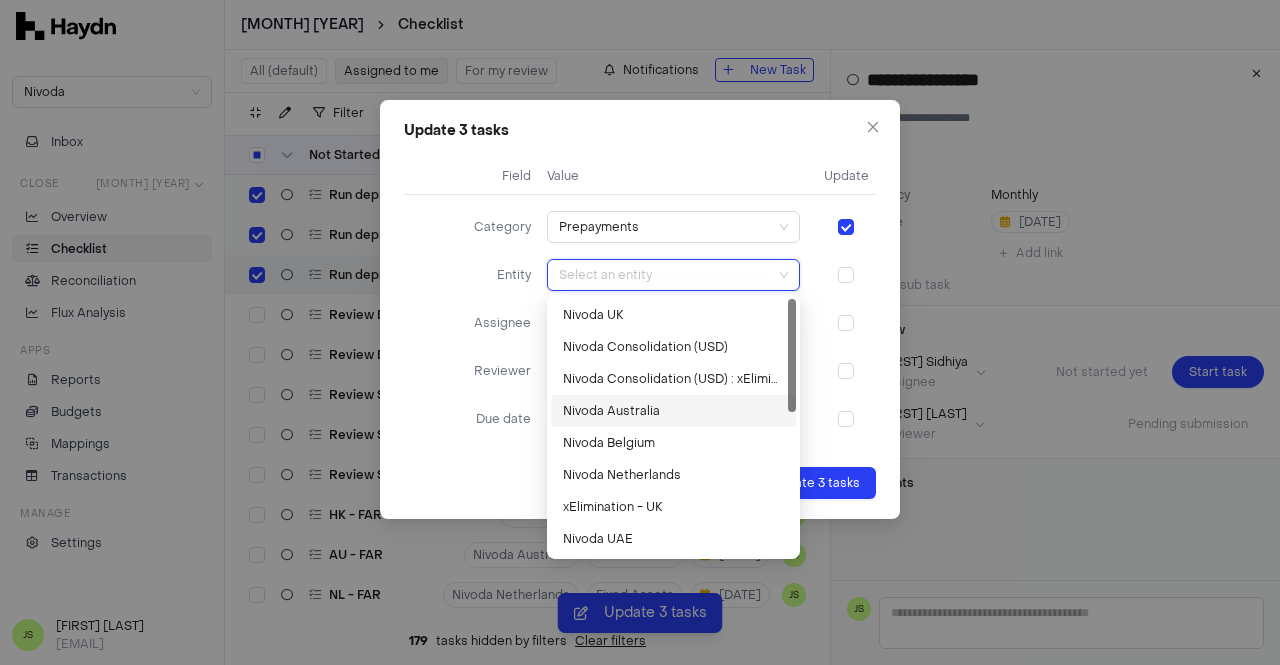 click on "Nivoda Australia" at bounding box center [673, 411] 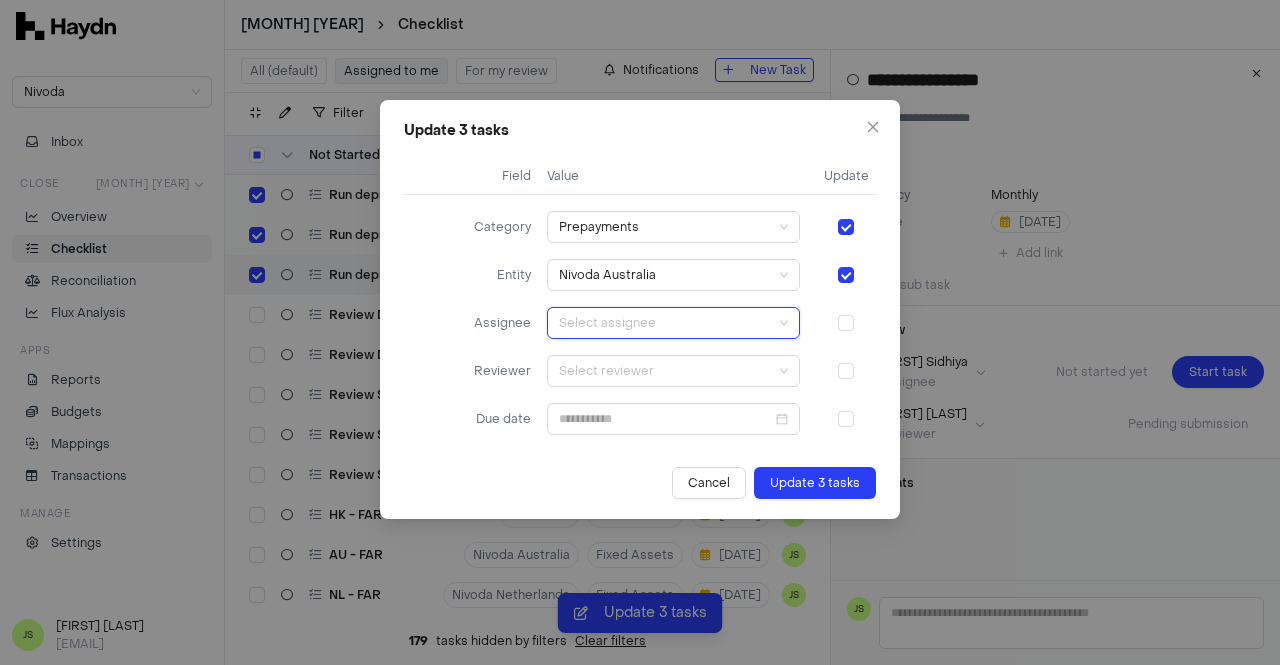 click at bounding box center [668, 323] 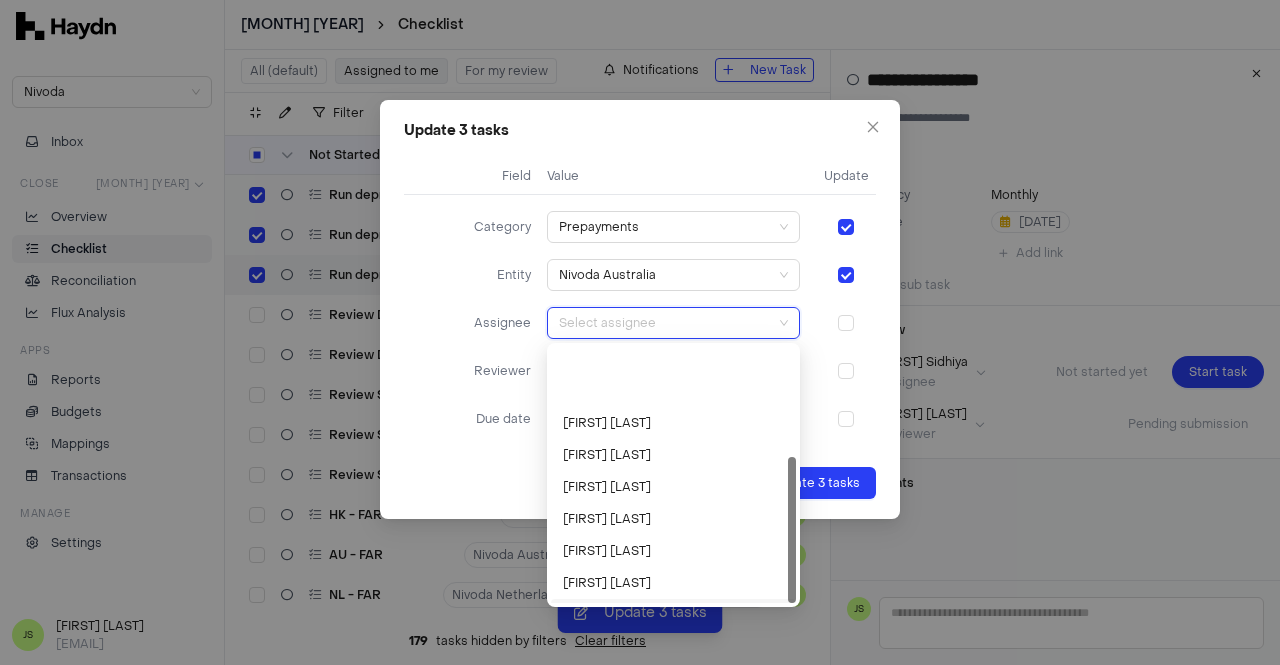 scroll, scrollTop: 192, scrollLeft: 0, axis: vertical 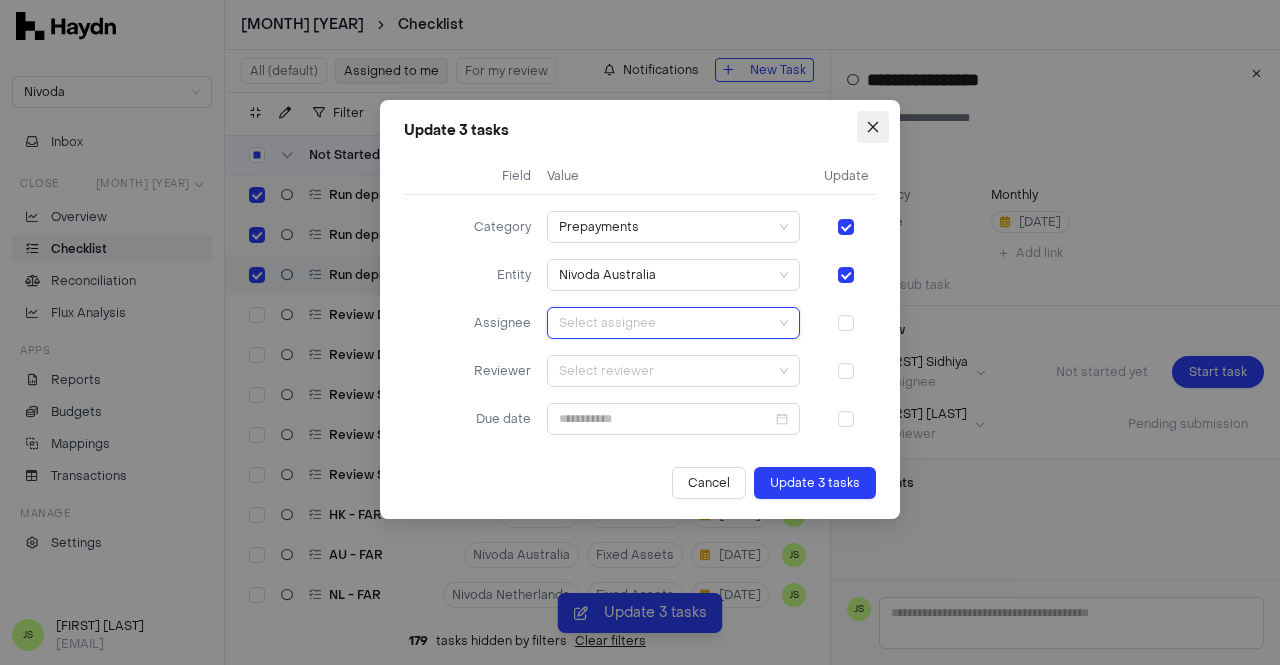 click at bounding box center (873, 127) 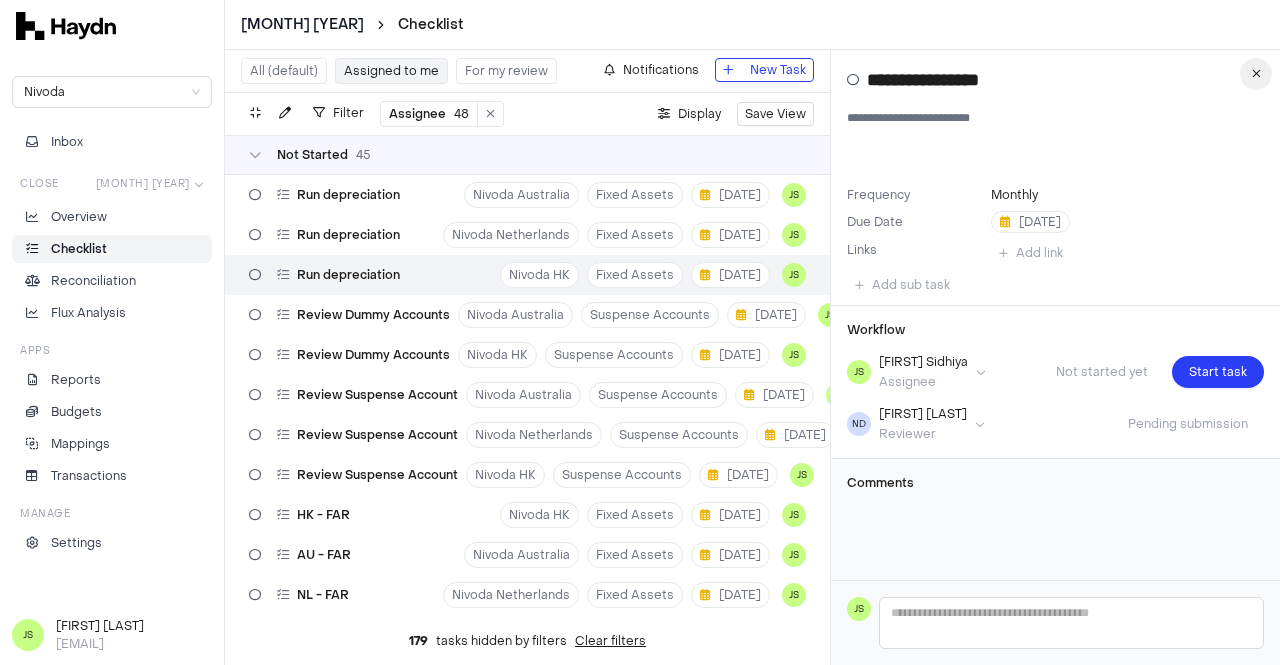 click at bounding box center [1256, 74] 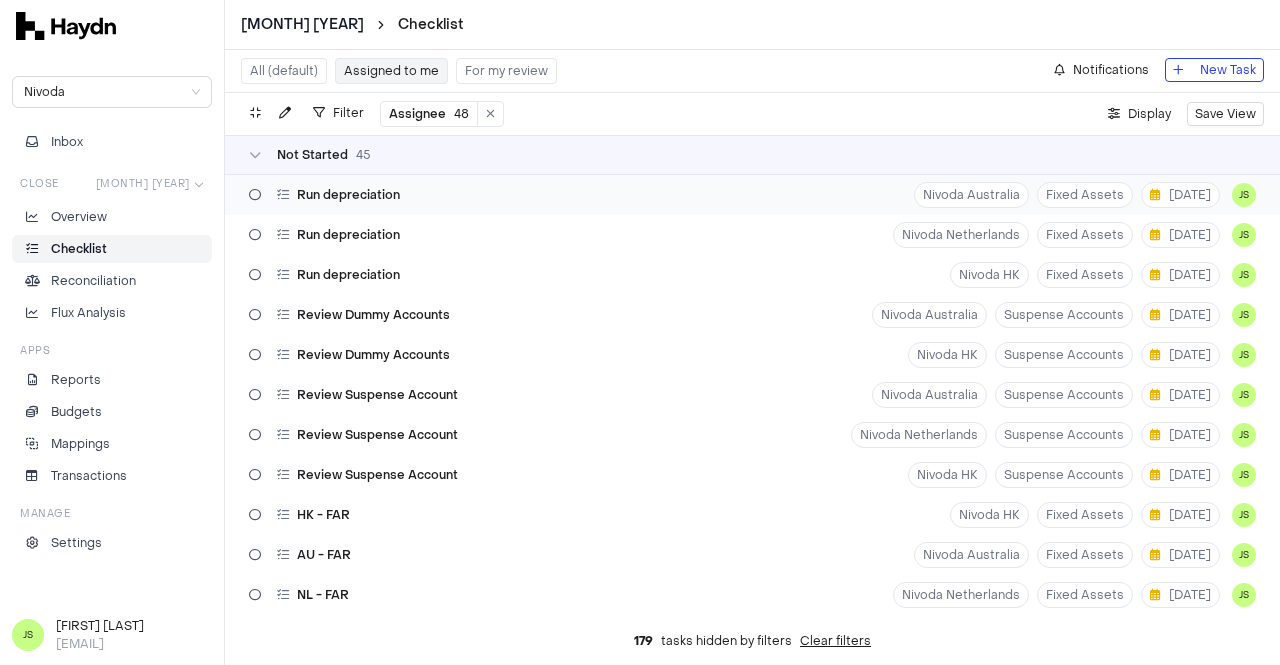 click on "[DATE]" at bounding box center (752, 195) 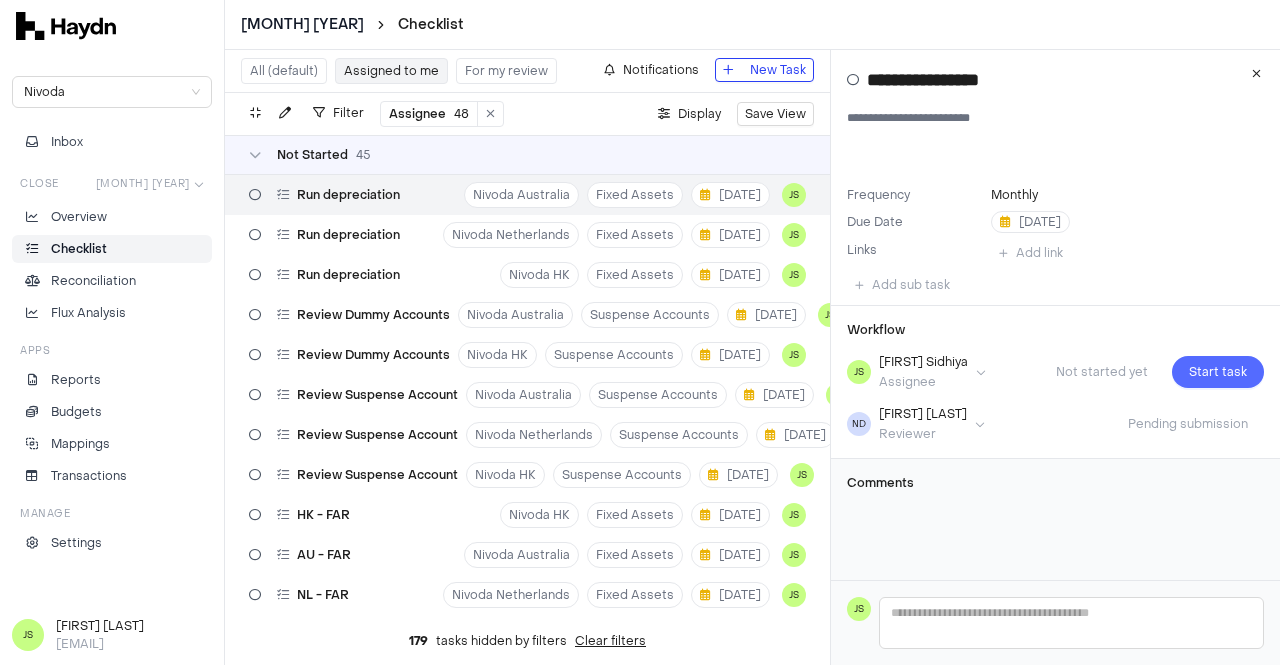 click on "Start task" at bounding box center [1218, 372] 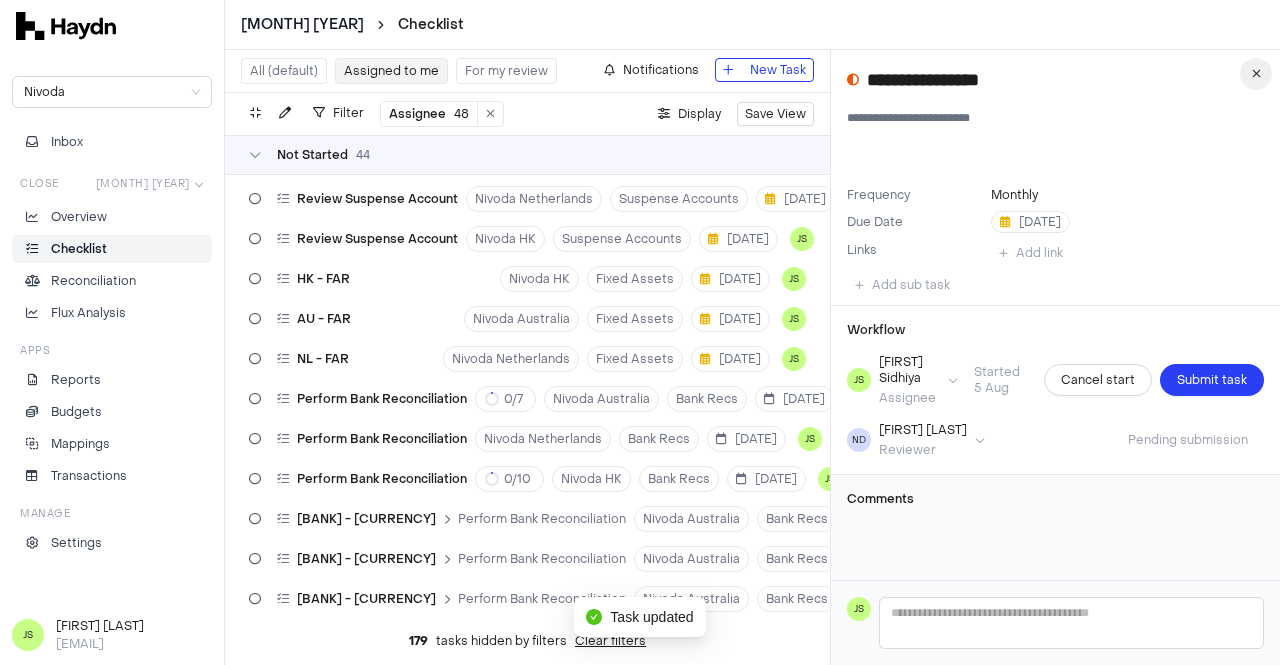 click at bounding box center (1256, 74) 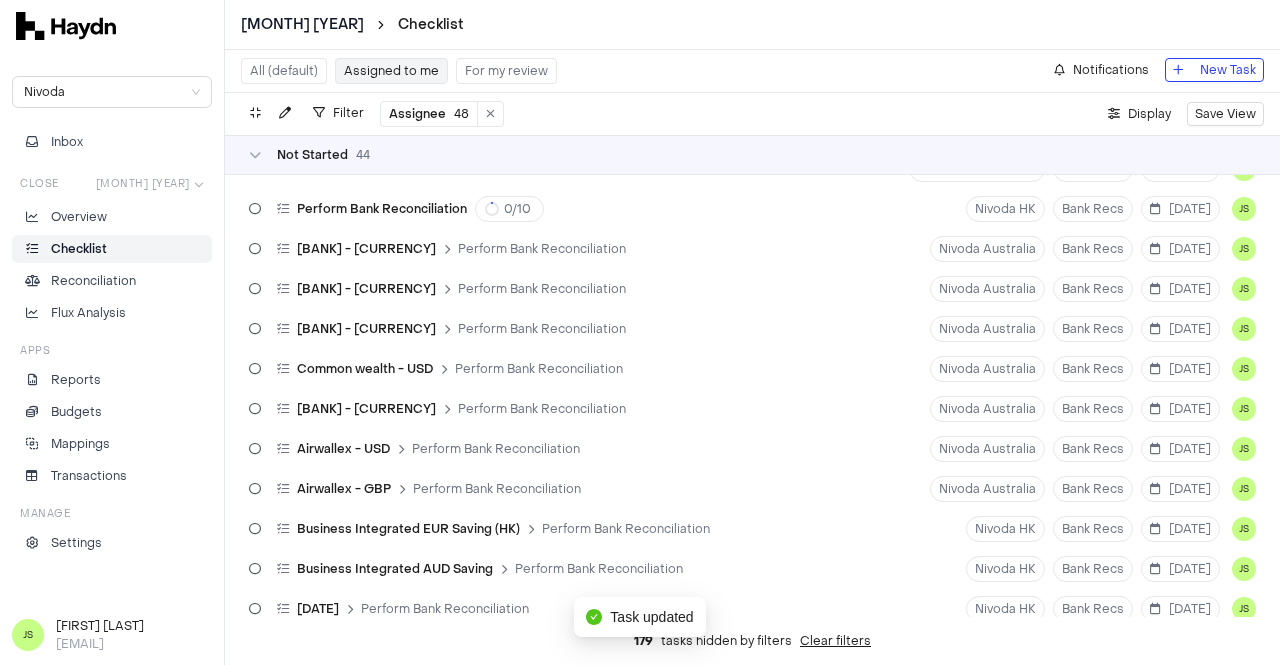 scroll, scrollTop: 0, scrollLeft: 0, axis: both 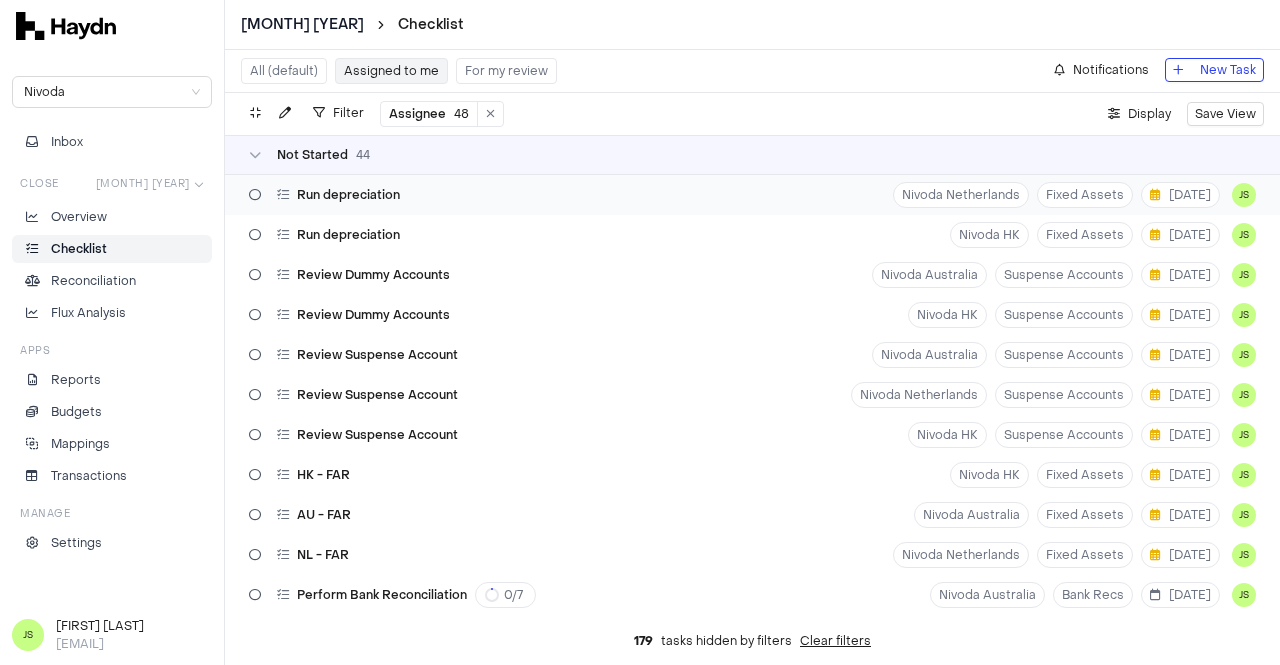 click on "[DATE]" at bounding box center [752, 195] 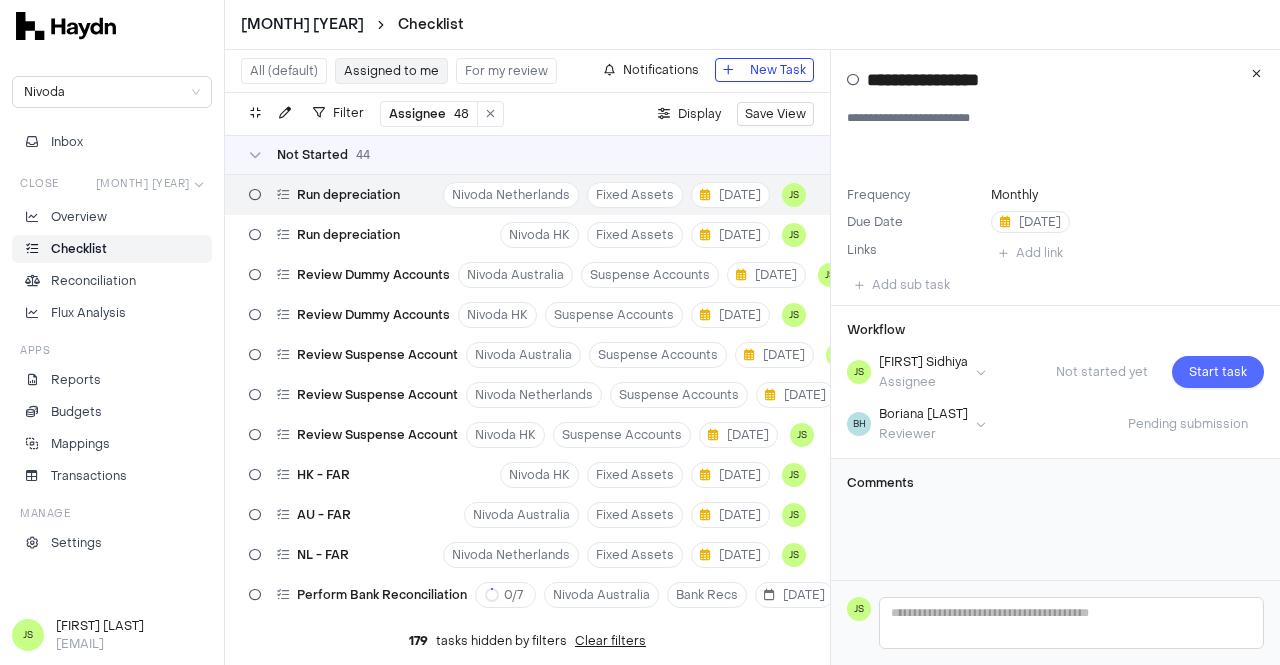 click on "Start task" at bounding box center [1218, 372] 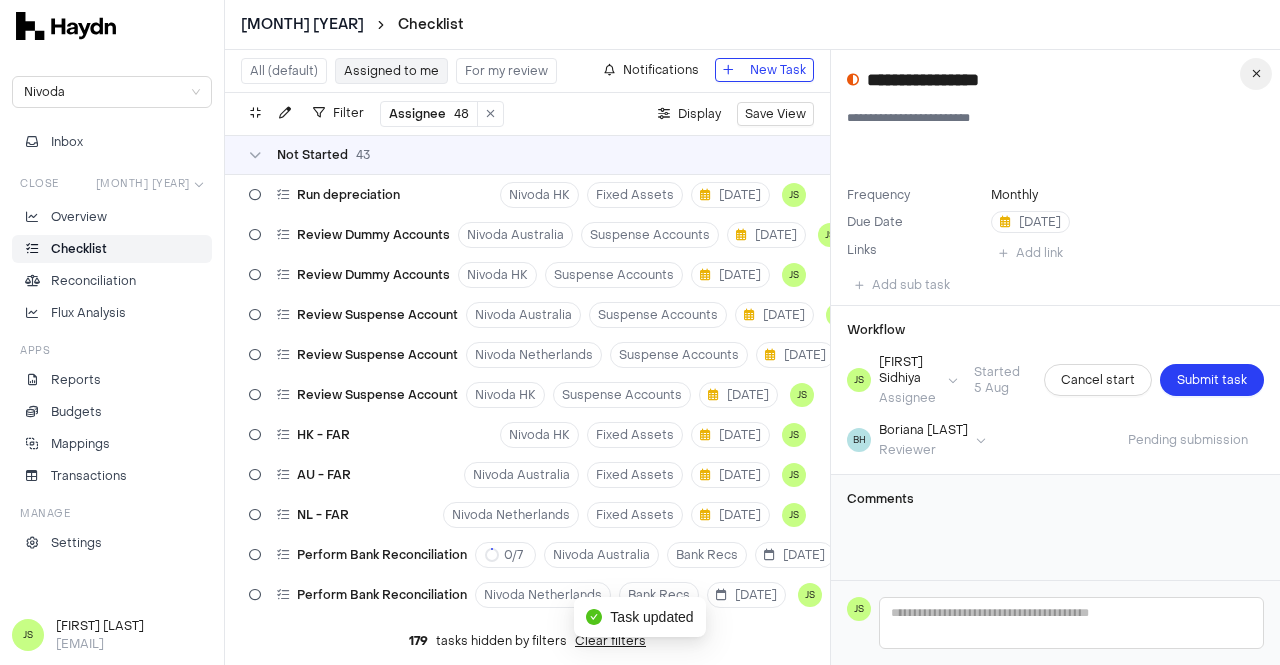 click at bounding box center [1256, 74] 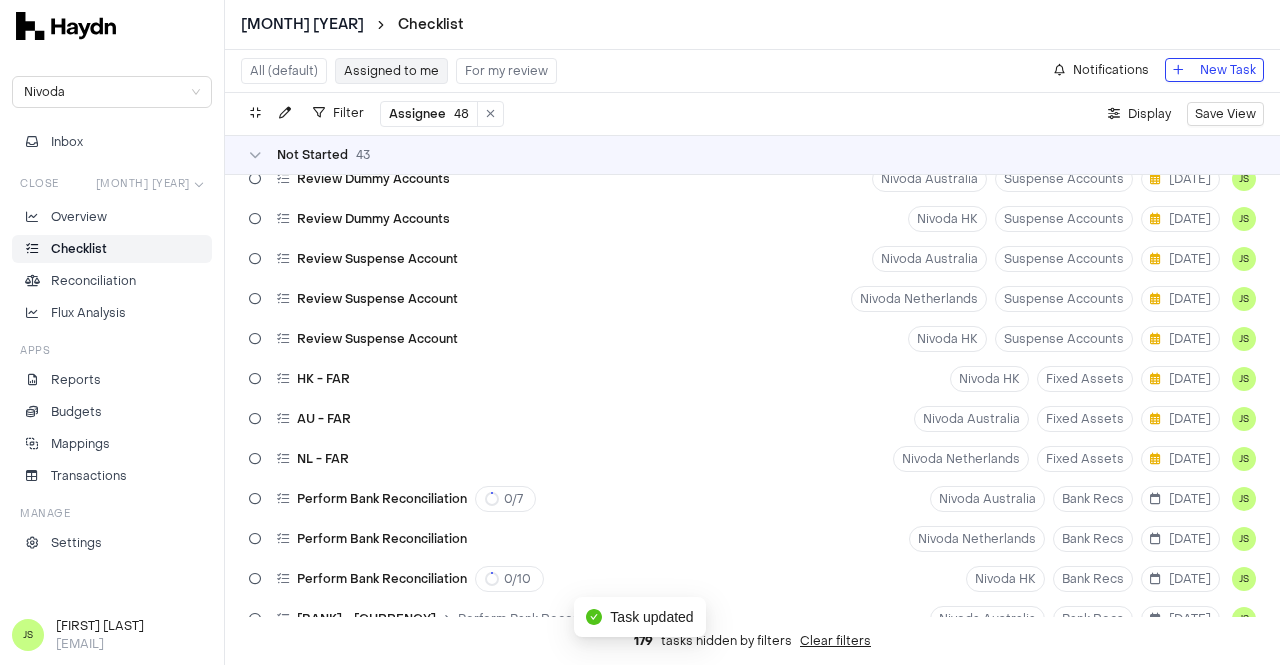 scroll, scrollTop: 0, scrollLeft: 0, axis: both 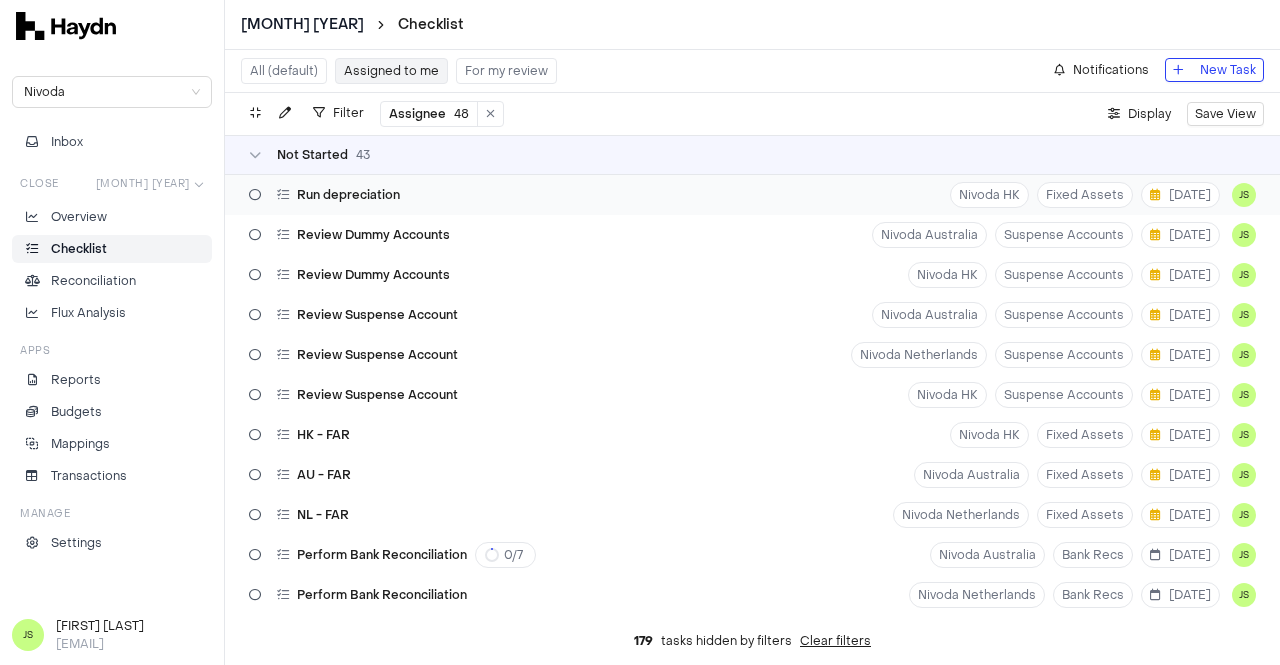 click on "Run depreciation" at bounding box center (348, 195) 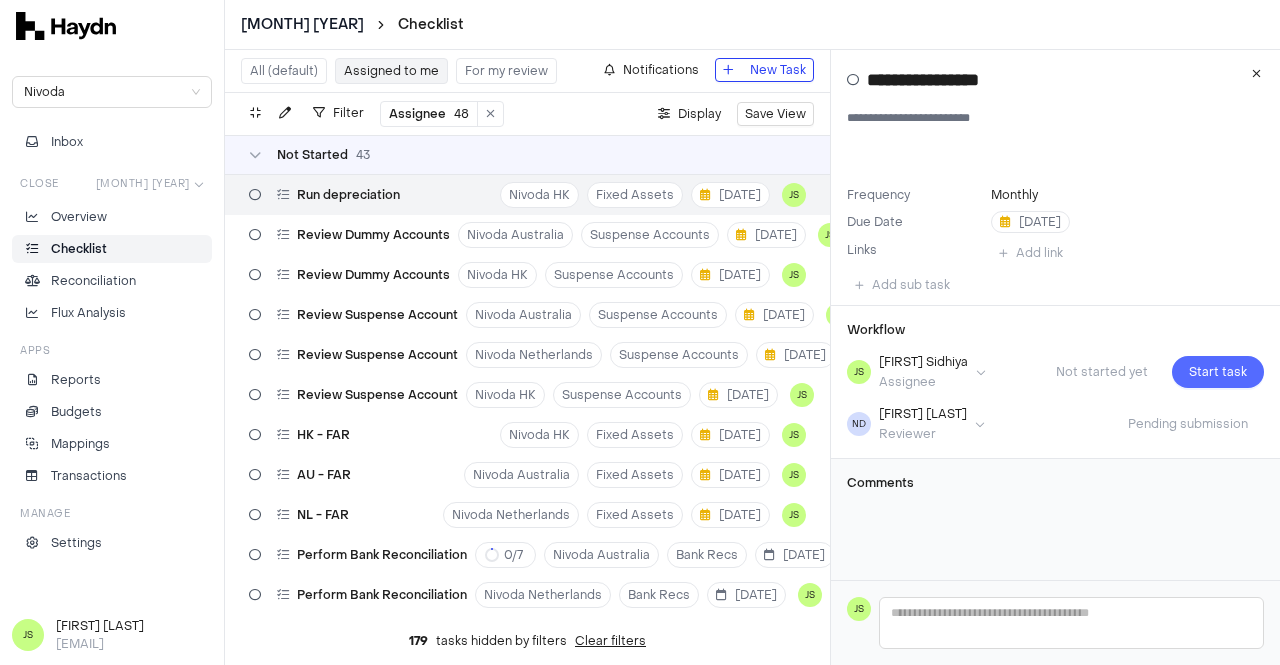 click on "Start task" at bounding box center [1218, 372] 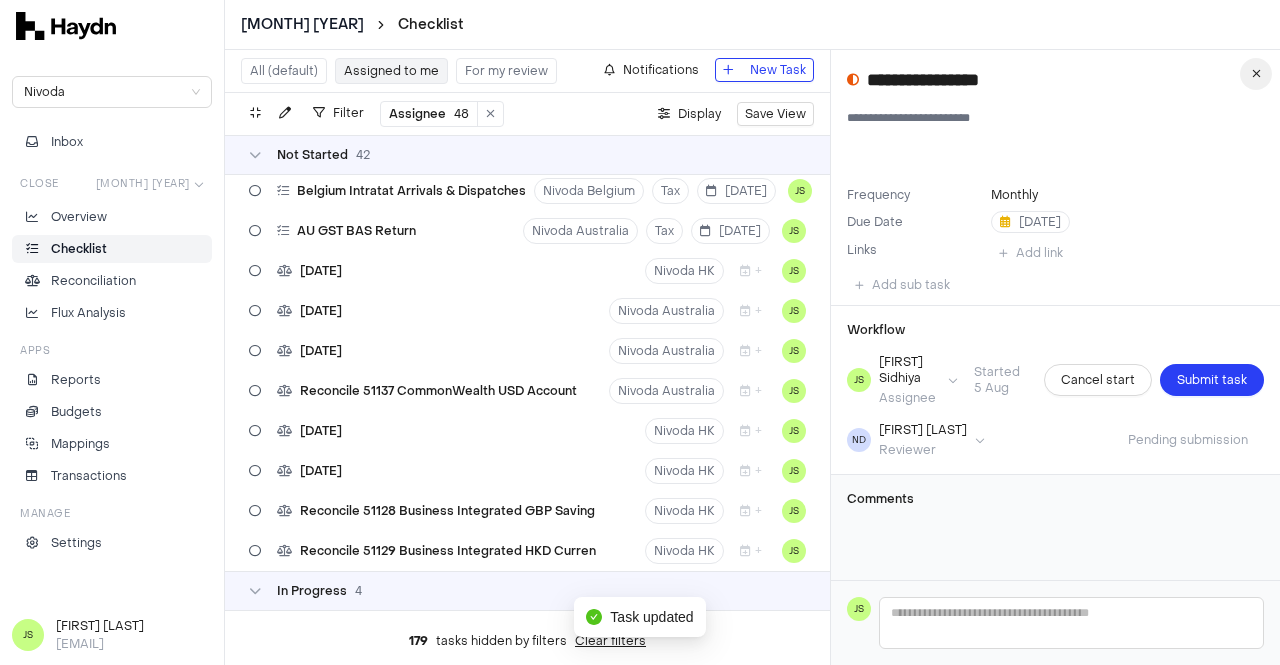 scroll, scrollTop: 1666, scrollLeft: 0, axis: vertical 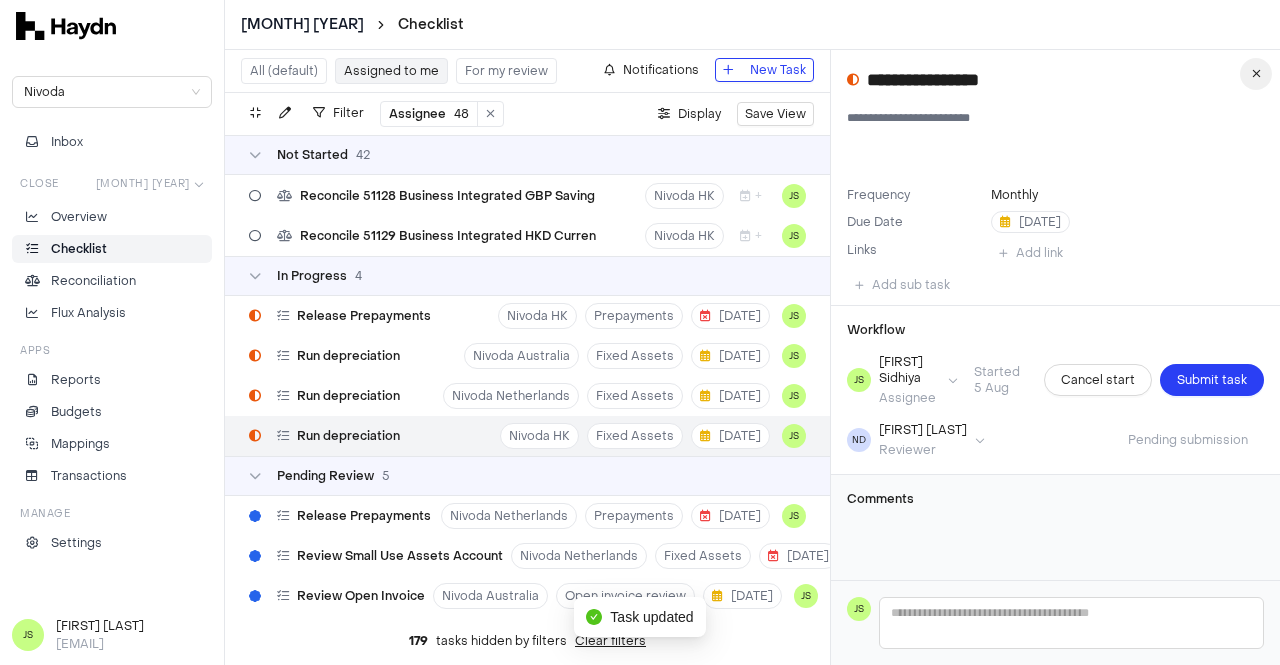 click at bounding box center (1256, 74) 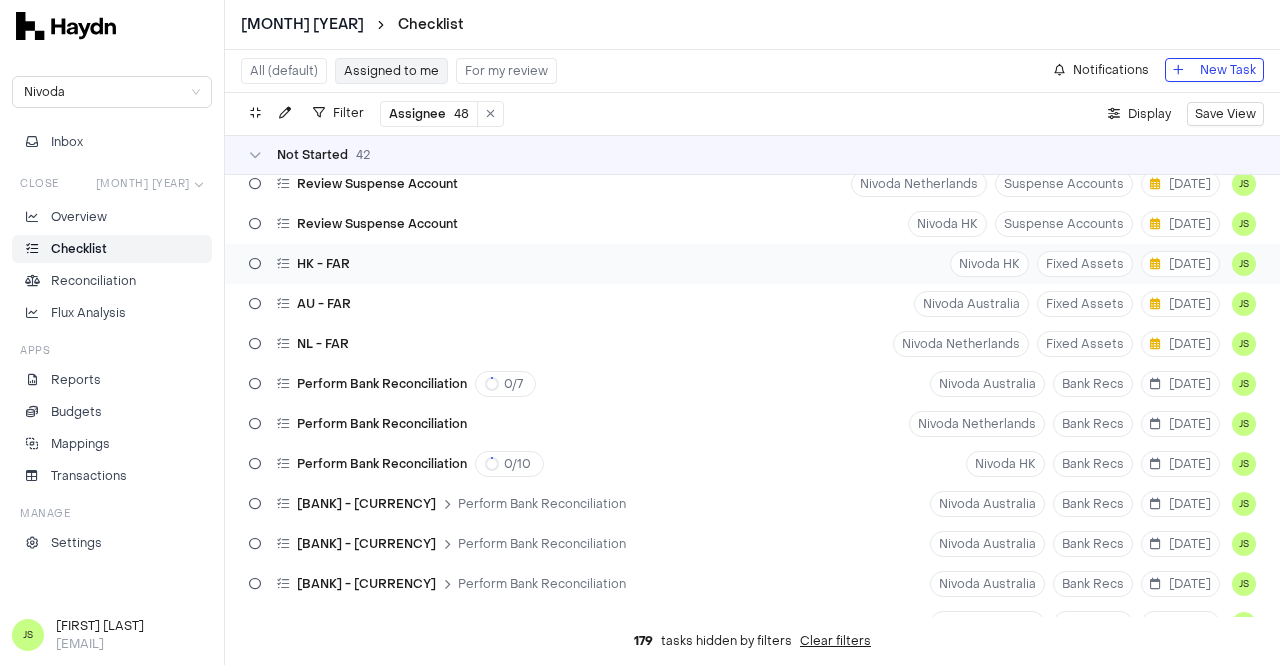 scroll, scrollTop: 100, scrollLeft: 0, axis: vertical 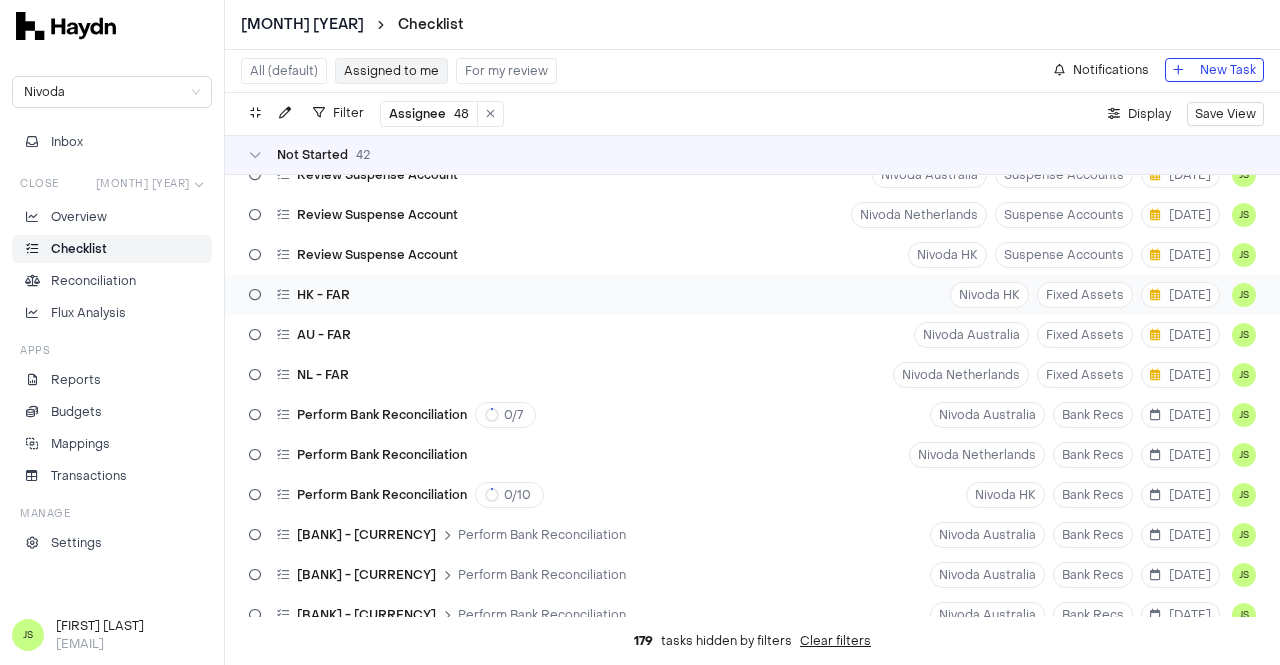 click on "[DATE]" at bounding box center (752, 295) 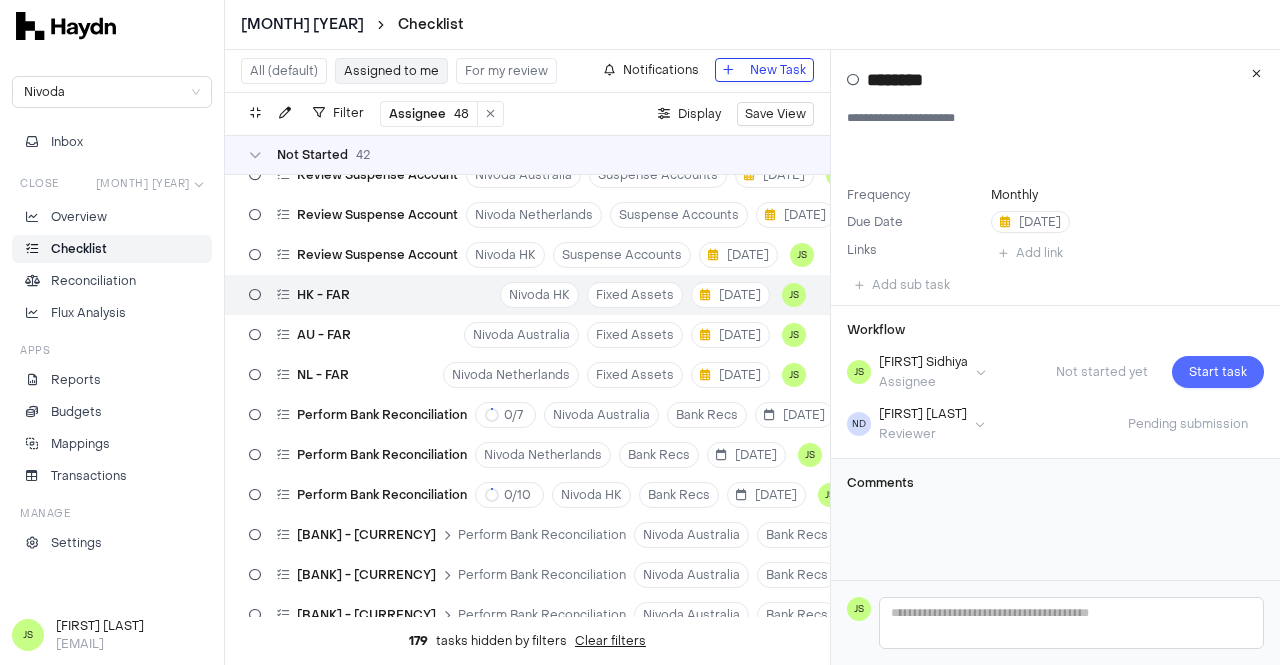 click on "Start task" at bounding box center (1218, 372) 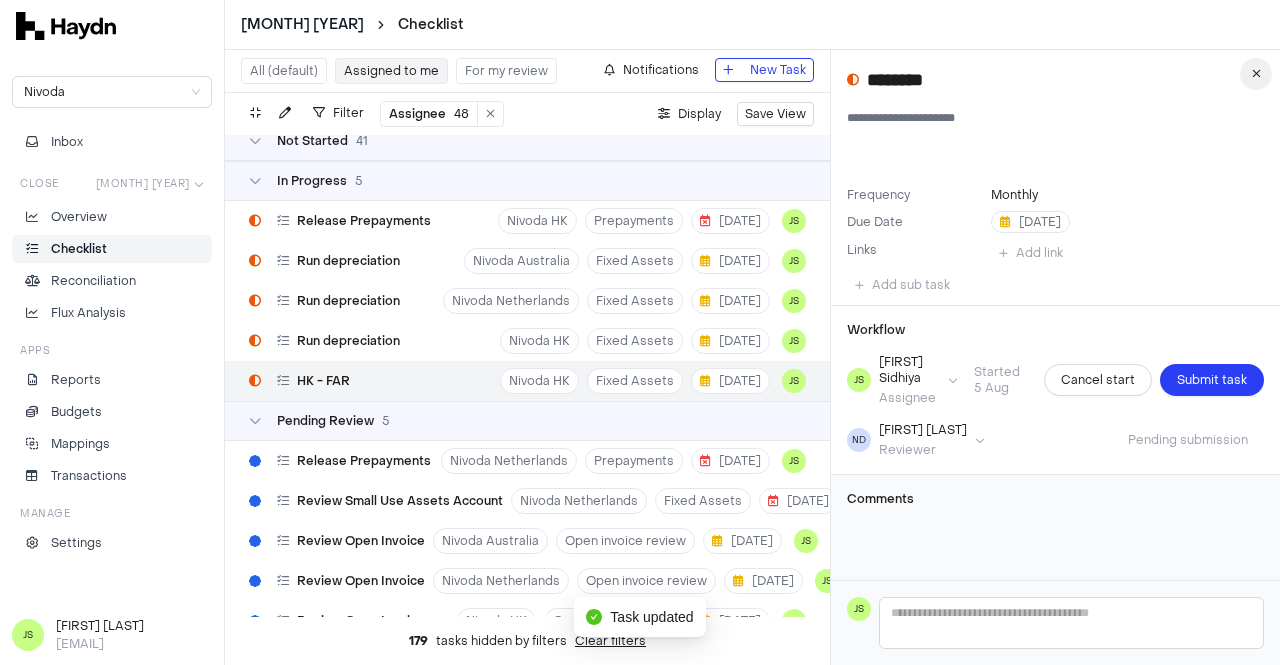 click at bounding box center (1256, 74) 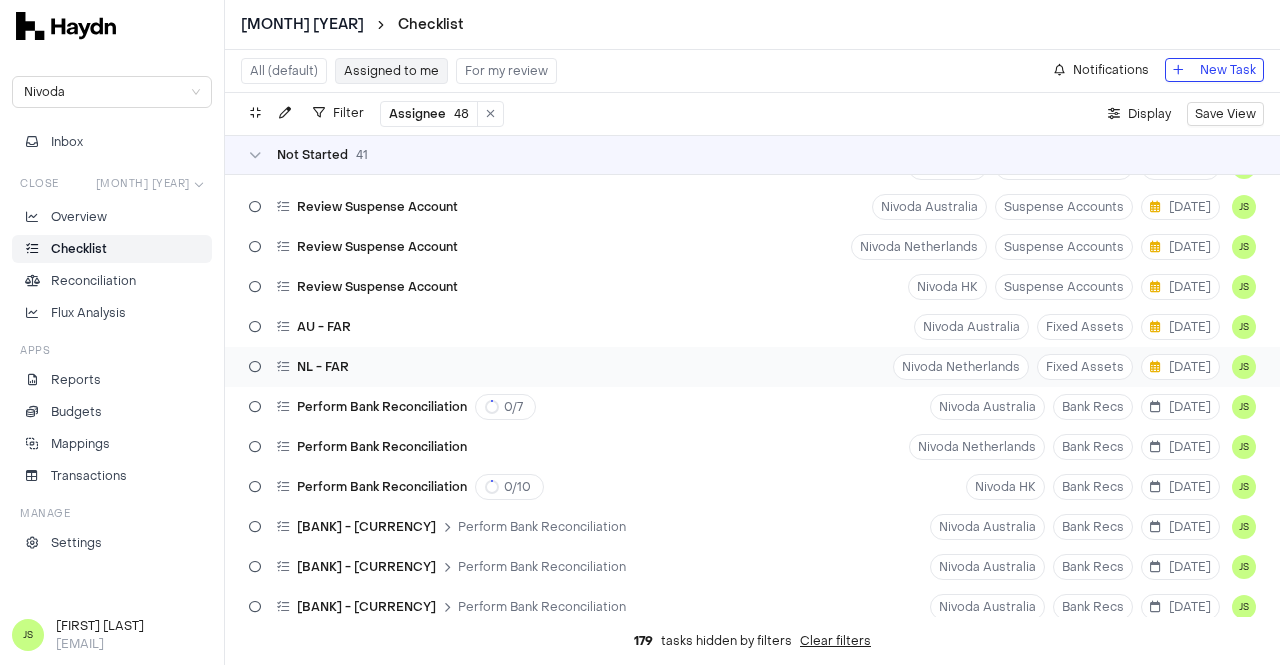 scroll, scrollTop: 100, scrollLeft: 0, axis: vertical 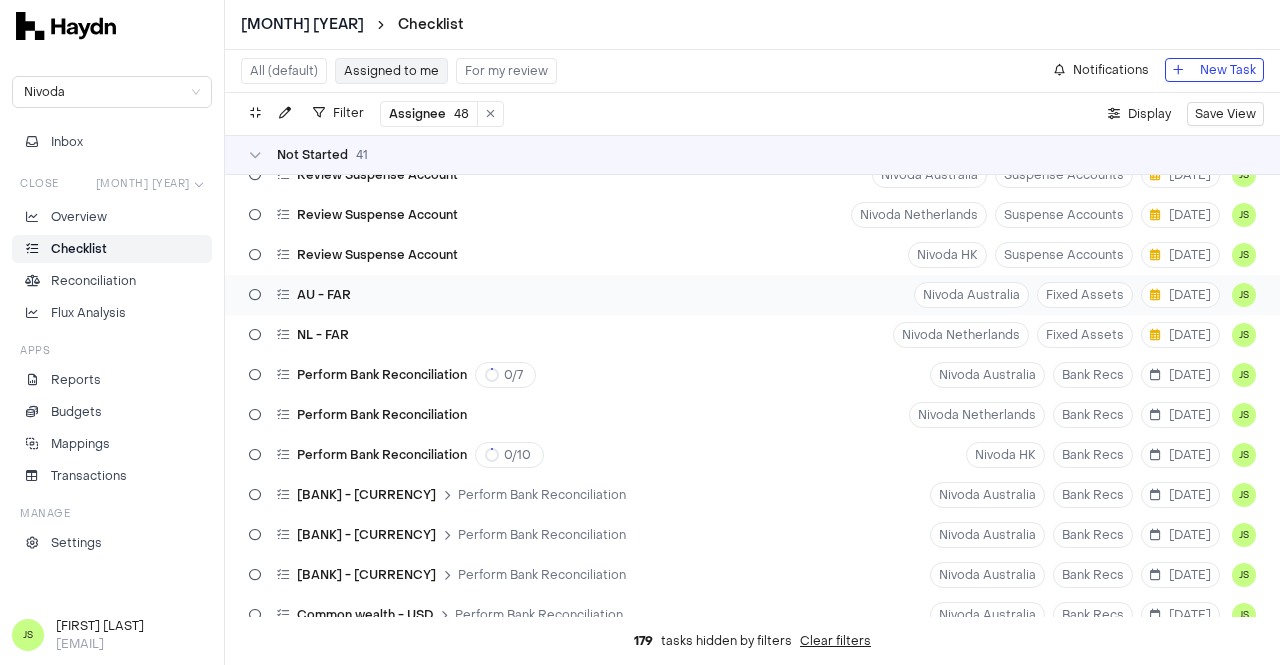 click on "AU - FAR Nivoda Australia Fixed Assets 8 Aug JS" at bounding box center [752, 295] 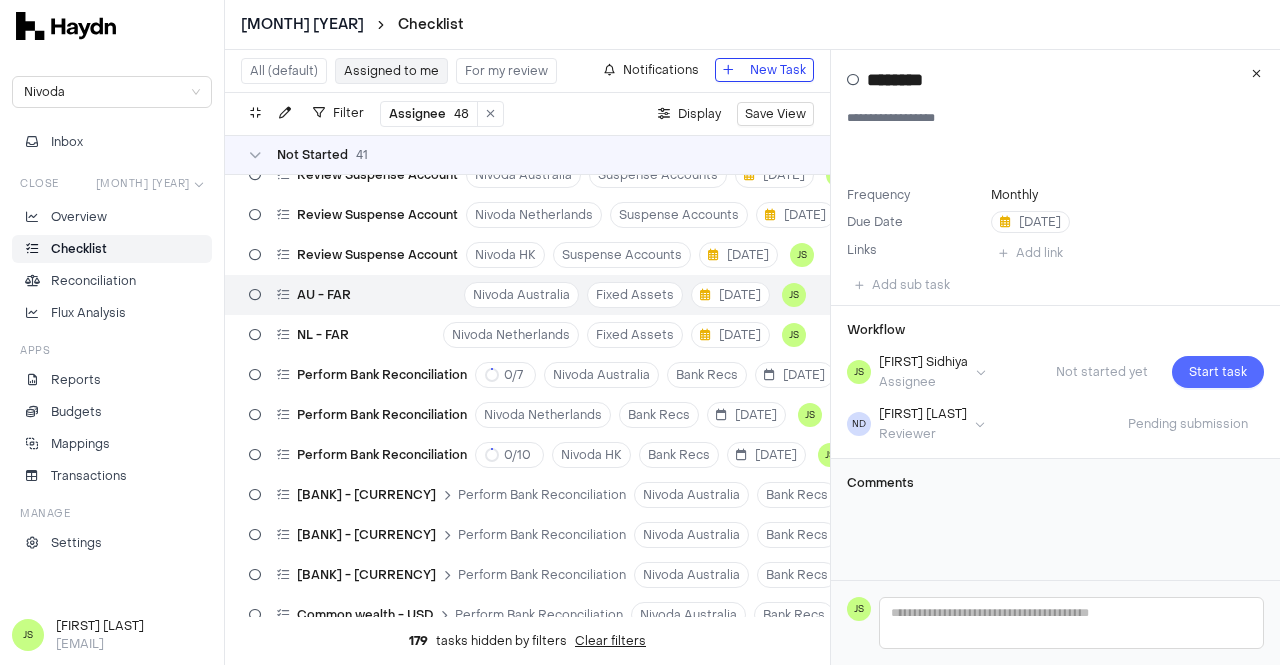 click on "Start task" at bounding box center [1218, 372] 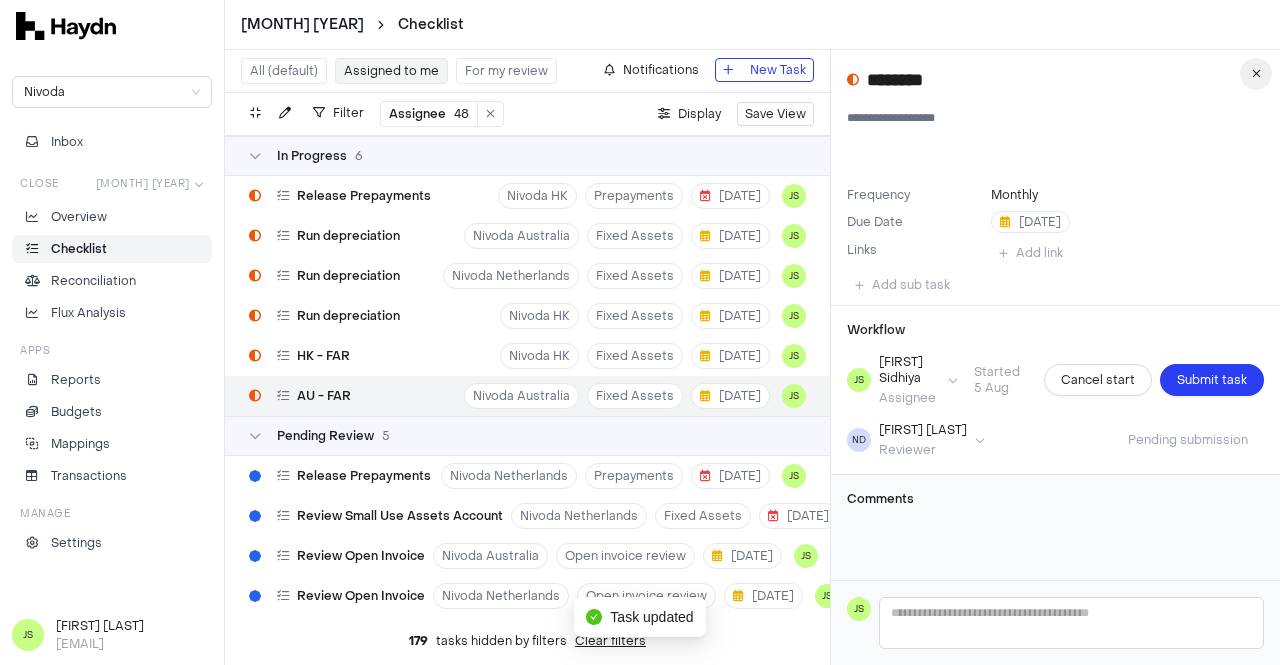 click at bounding box center (1256, 74) 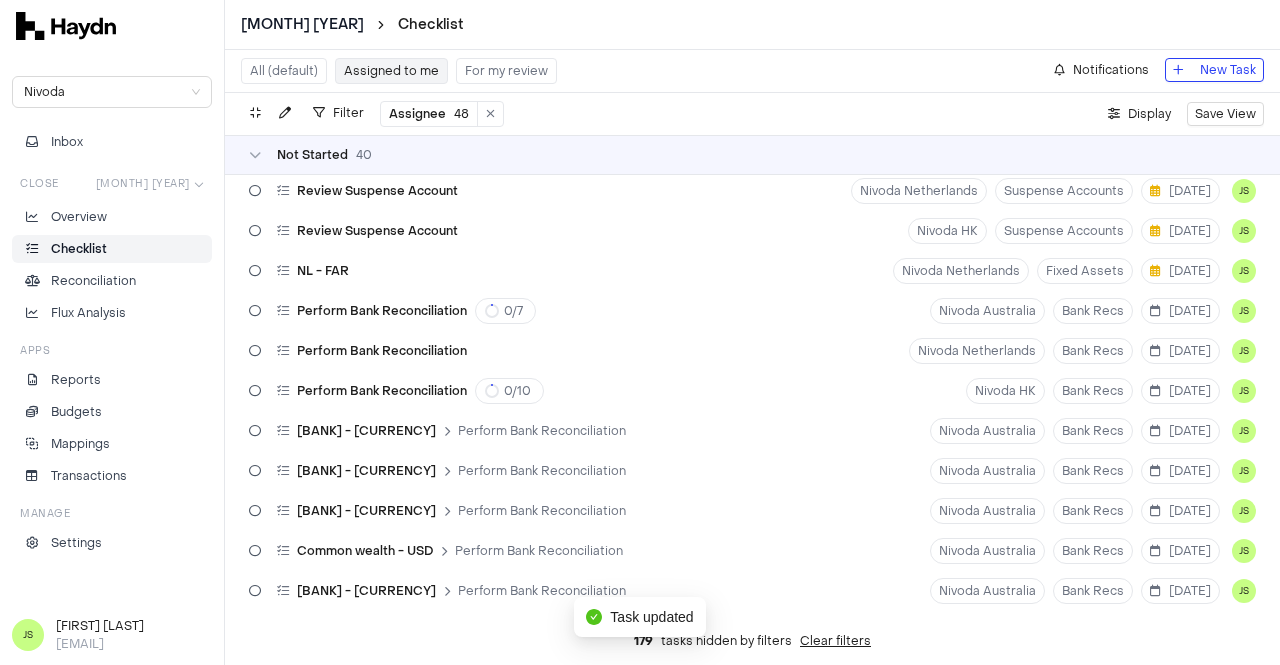 scroll, scrollTop: 0, scrollLeft: 0, axis: both 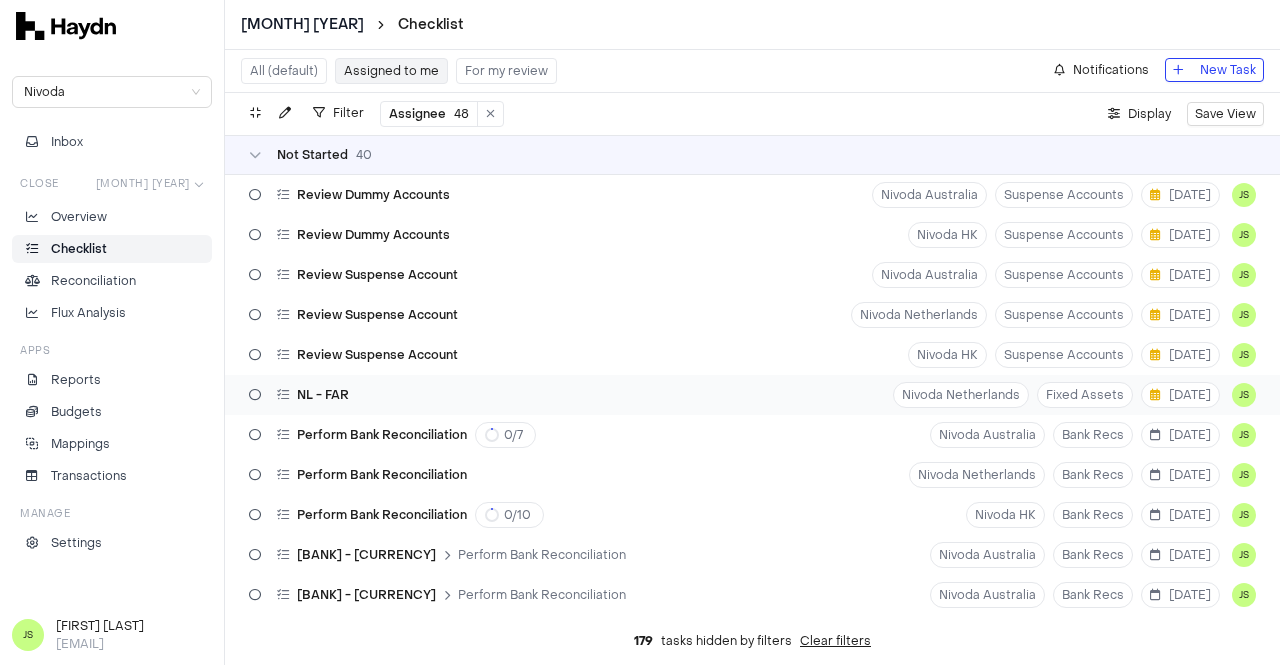 click on "NL - FAR" at bounding box center (323, 395) 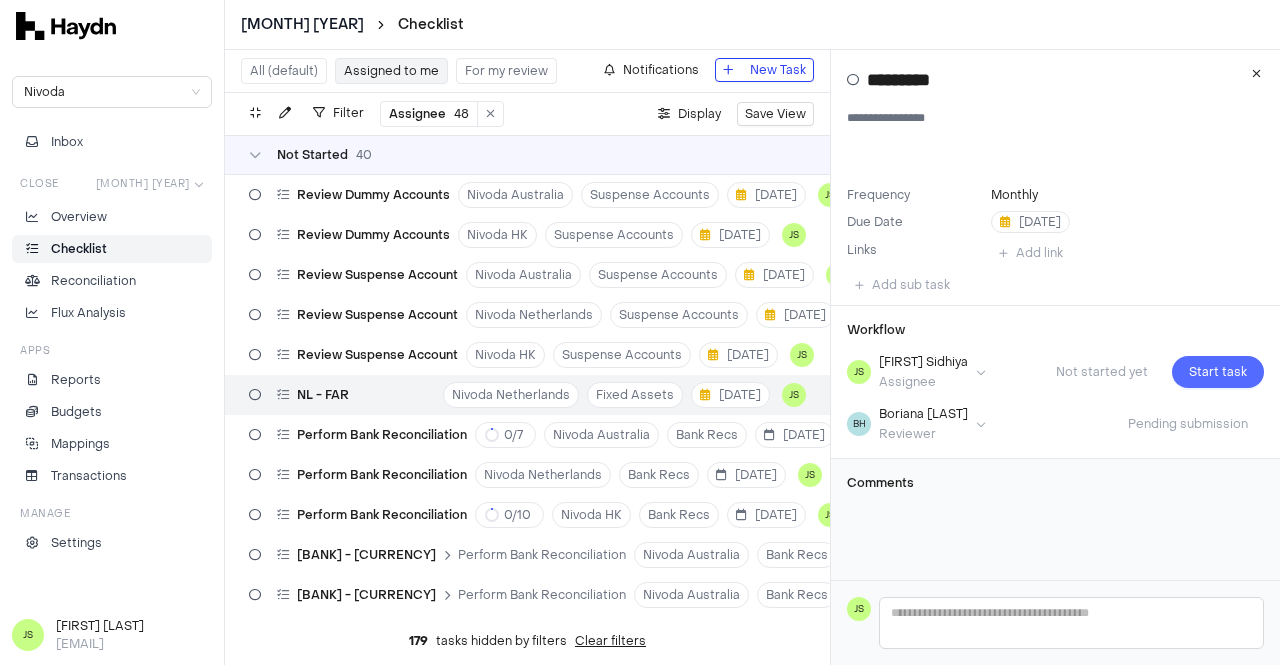 click on "Start task" at bounding box center (1218, 372) 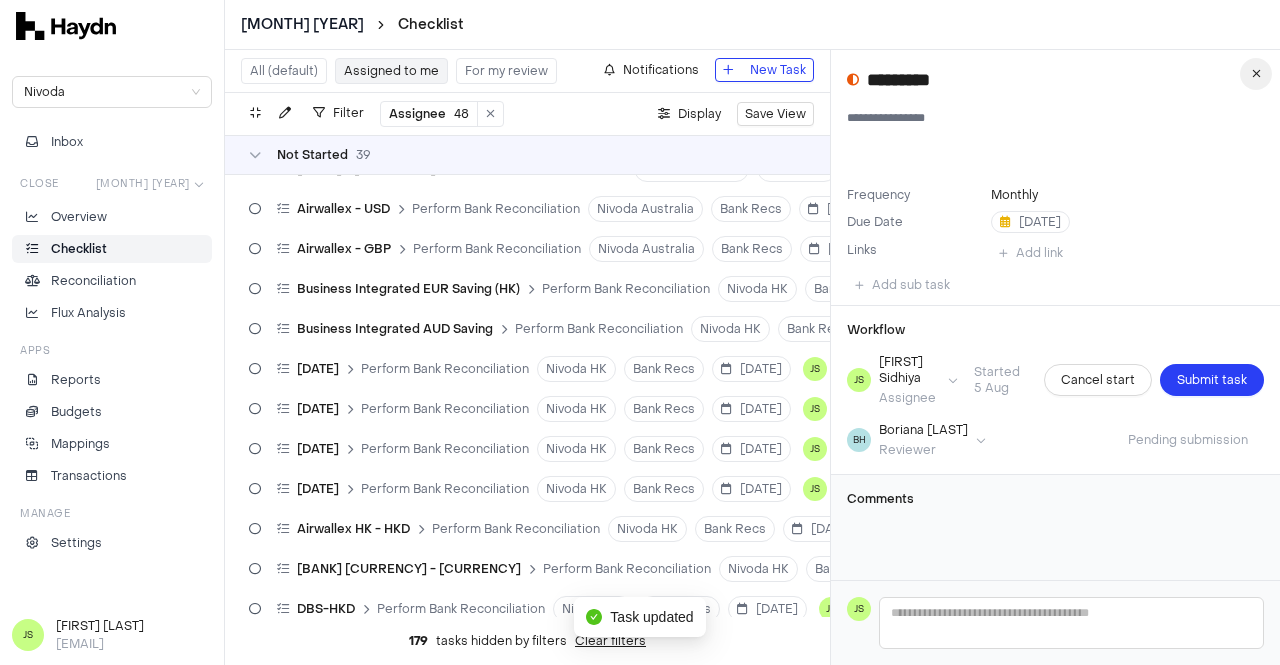 click at bounding box center [1256, 74] 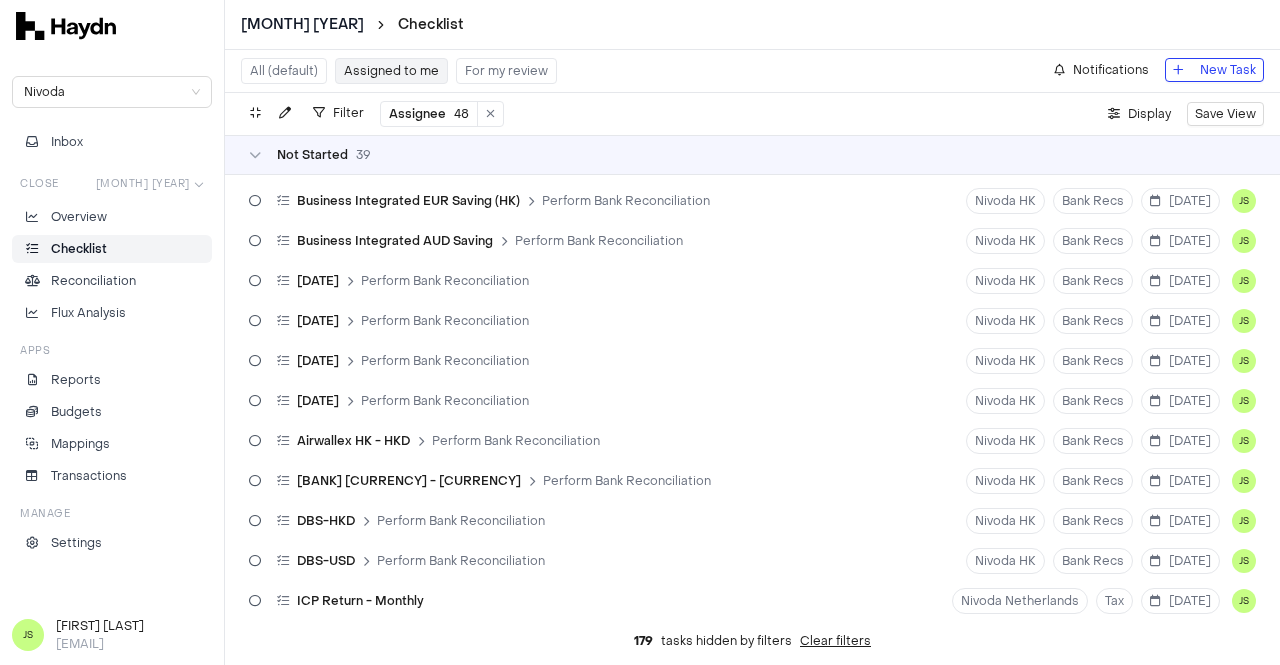 scroll, scrollTop: 800, scrollLeft: 0, axis: vertical 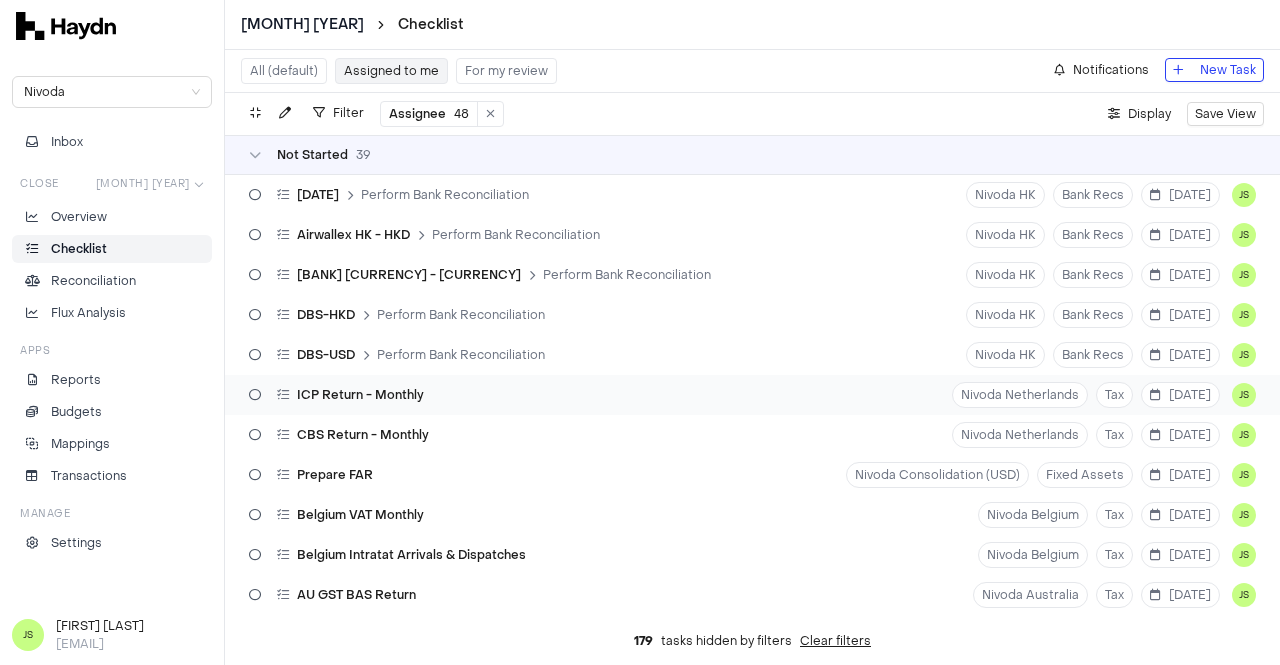 click on "[DATE]" at bounding box center (752, 395) 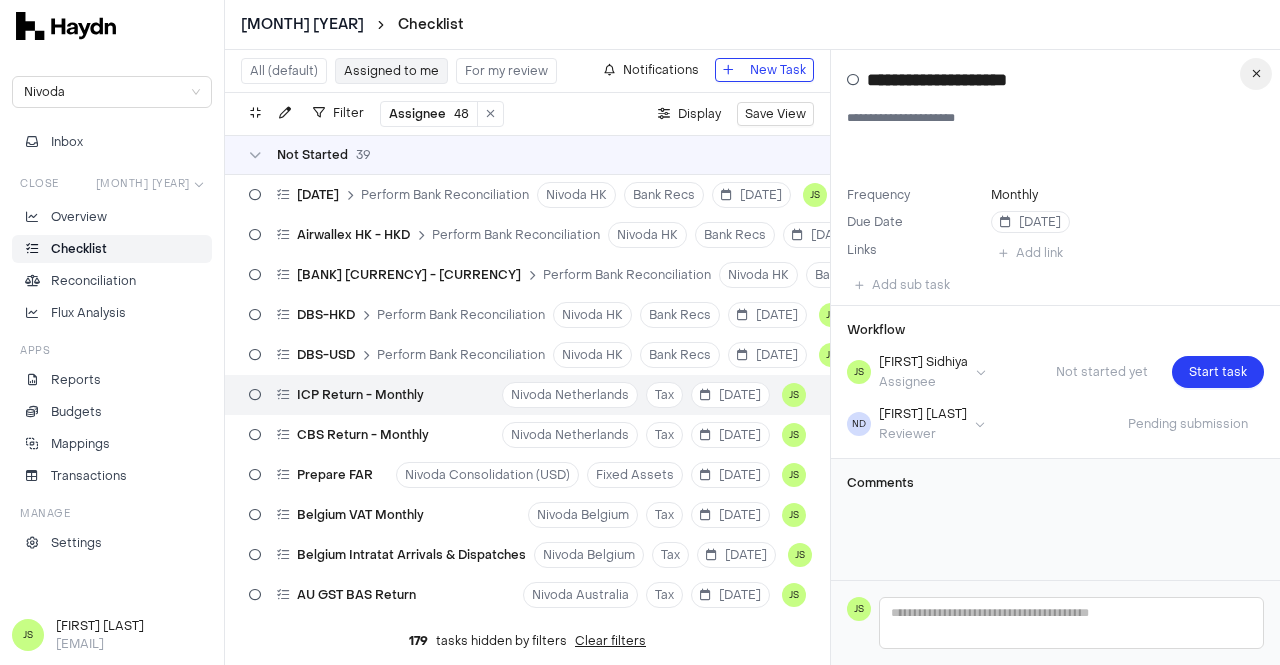 click at bounding box center (1256, 74) 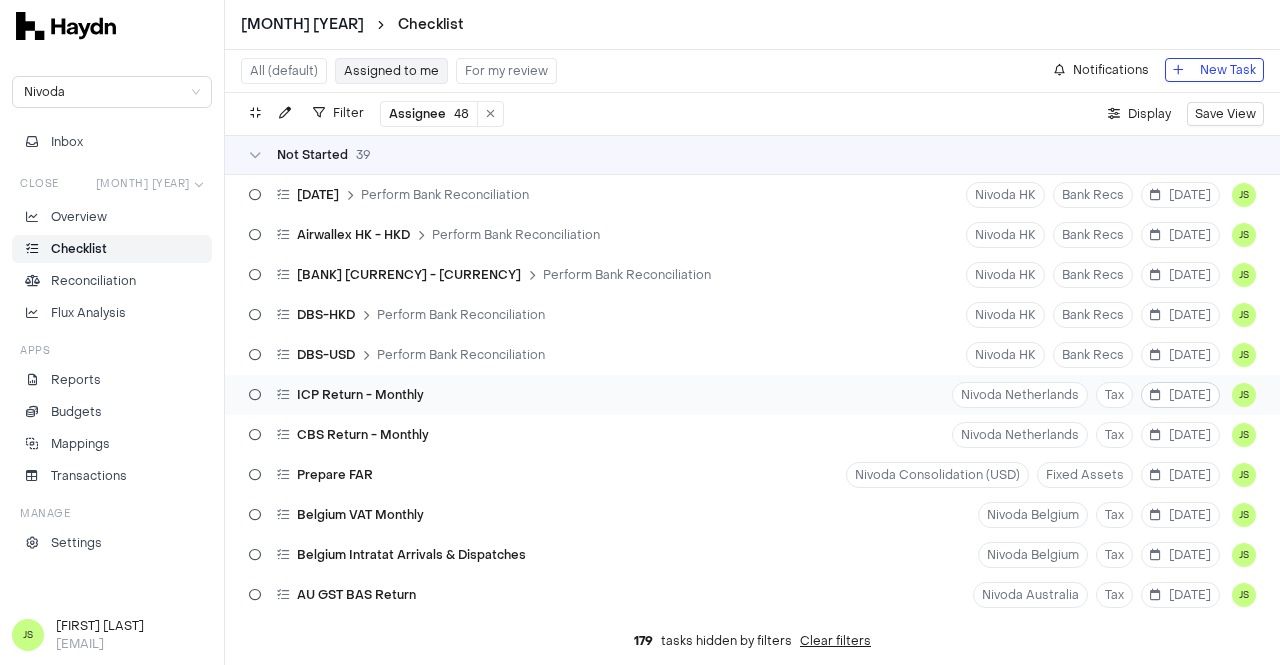 click on "[DATE]" at bounding box center [1180, 395] 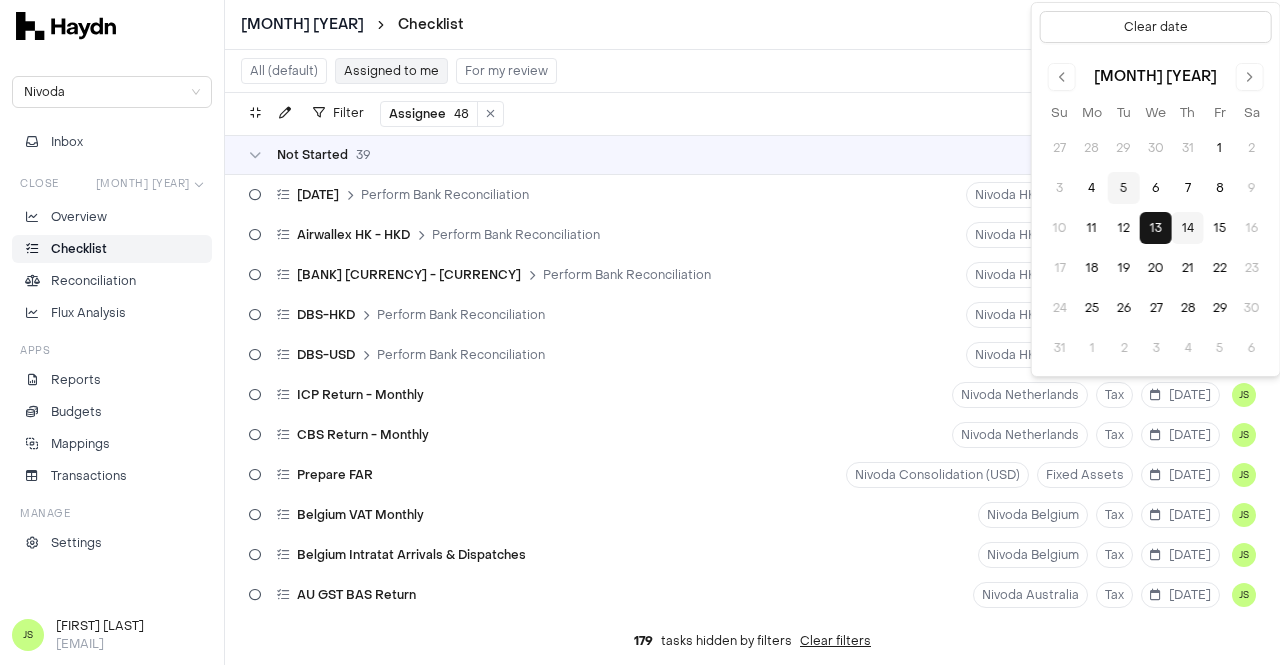 click on "14" at bounding box center (1188, 228) 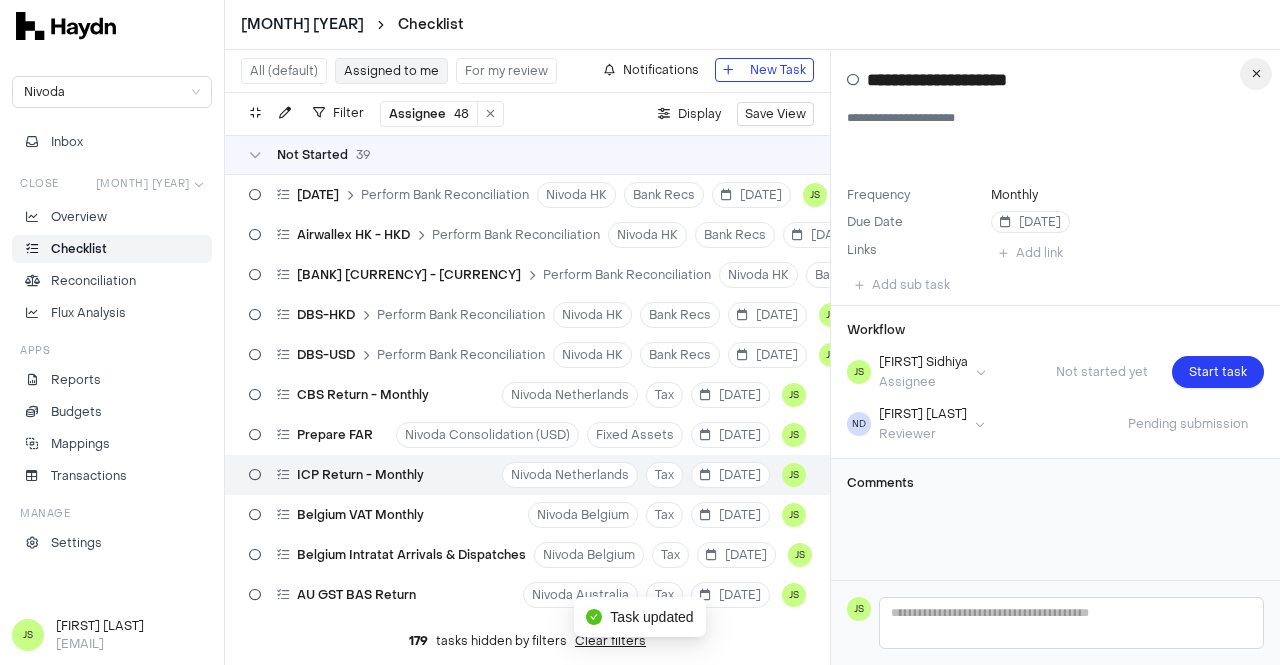 click at bounding box center (1256, 74) 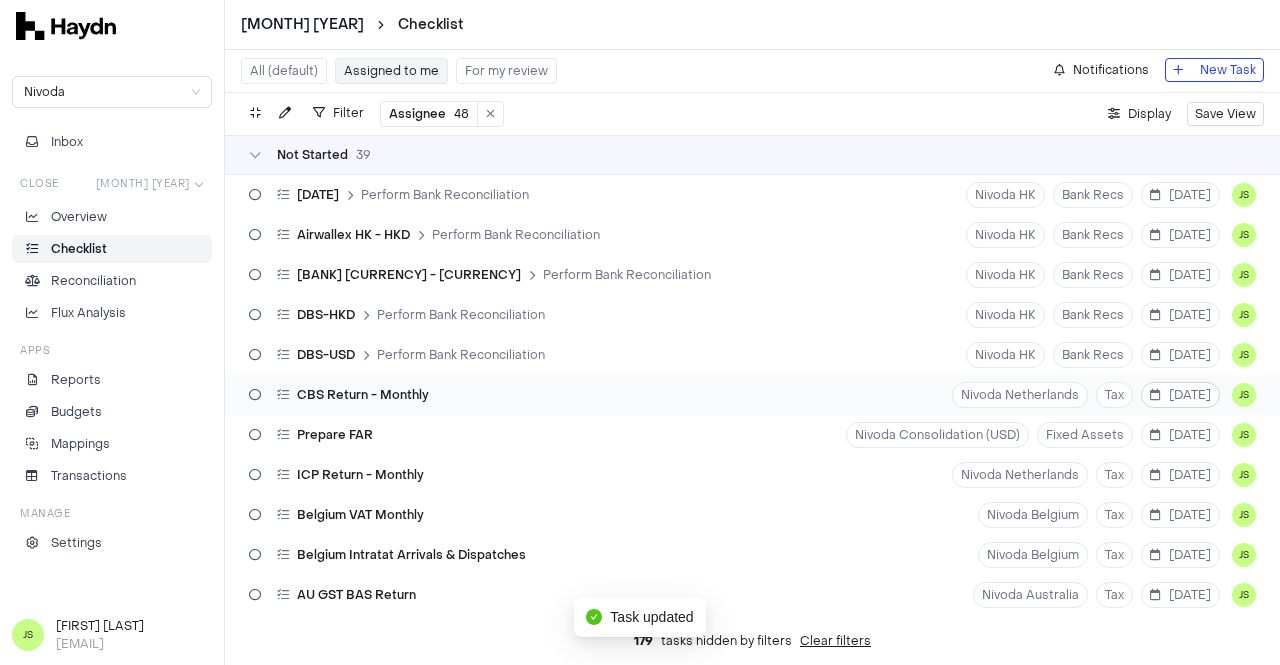 click on "[DATE]" at bounding box center (1180, 395) 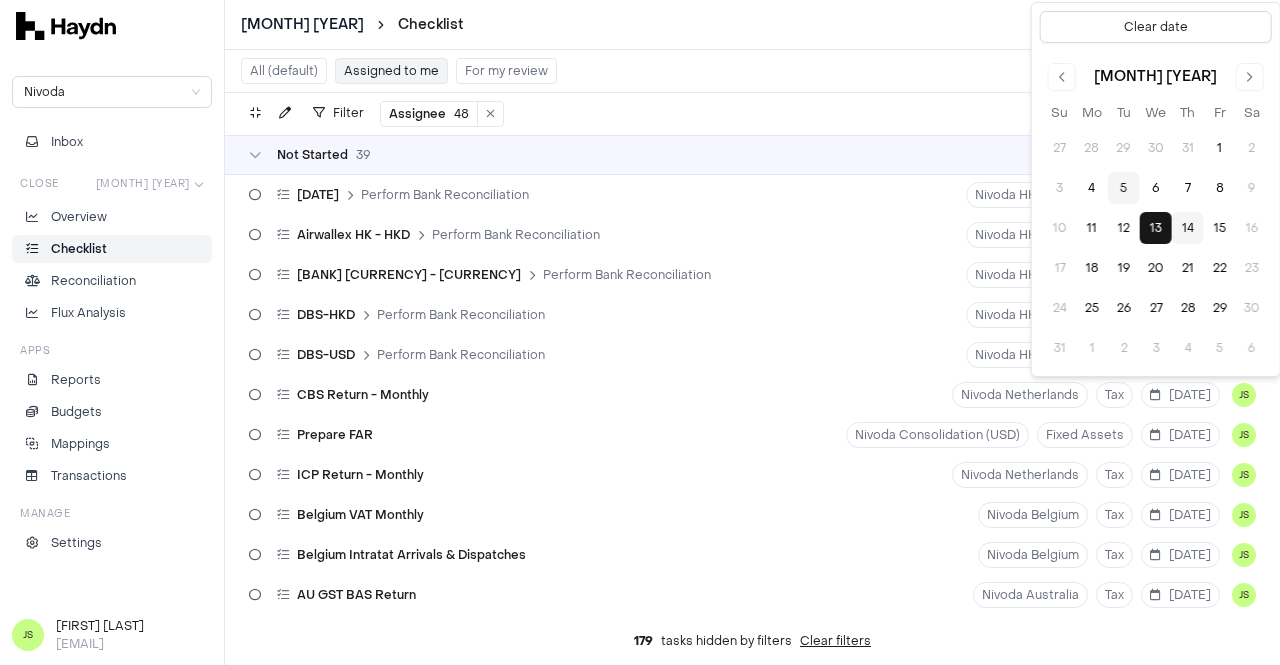 click on "14" at bounding box center (1188, 228) 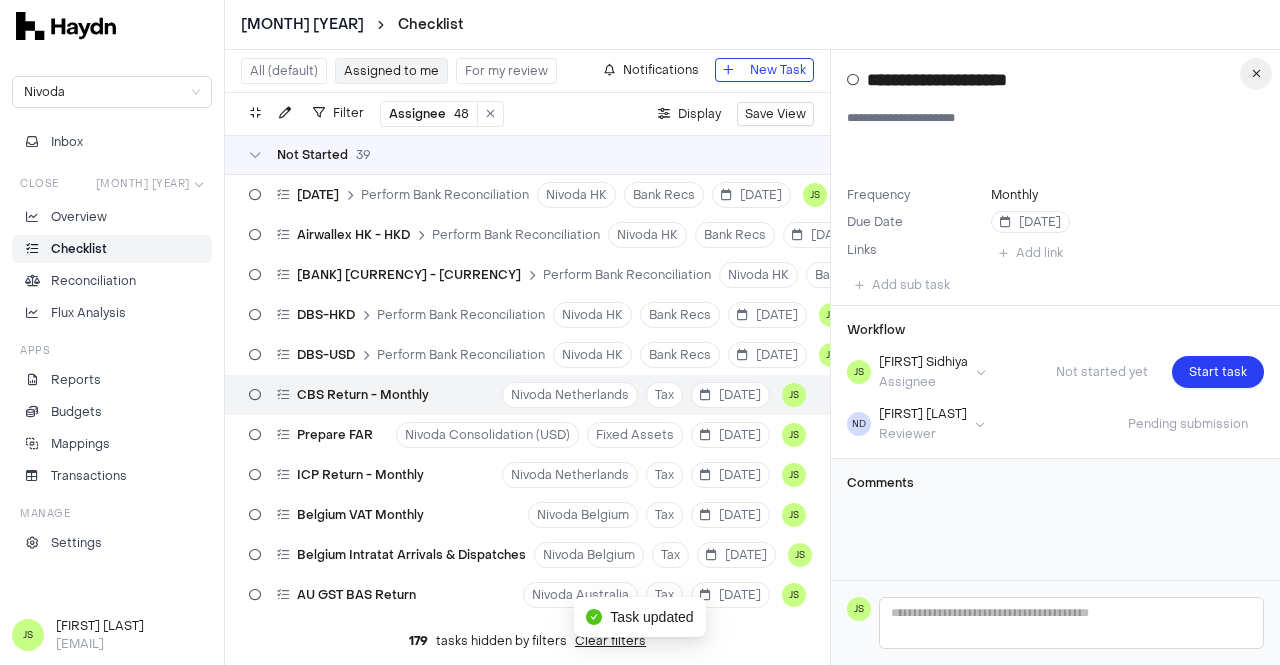 click at bounding box center [1256, 74] 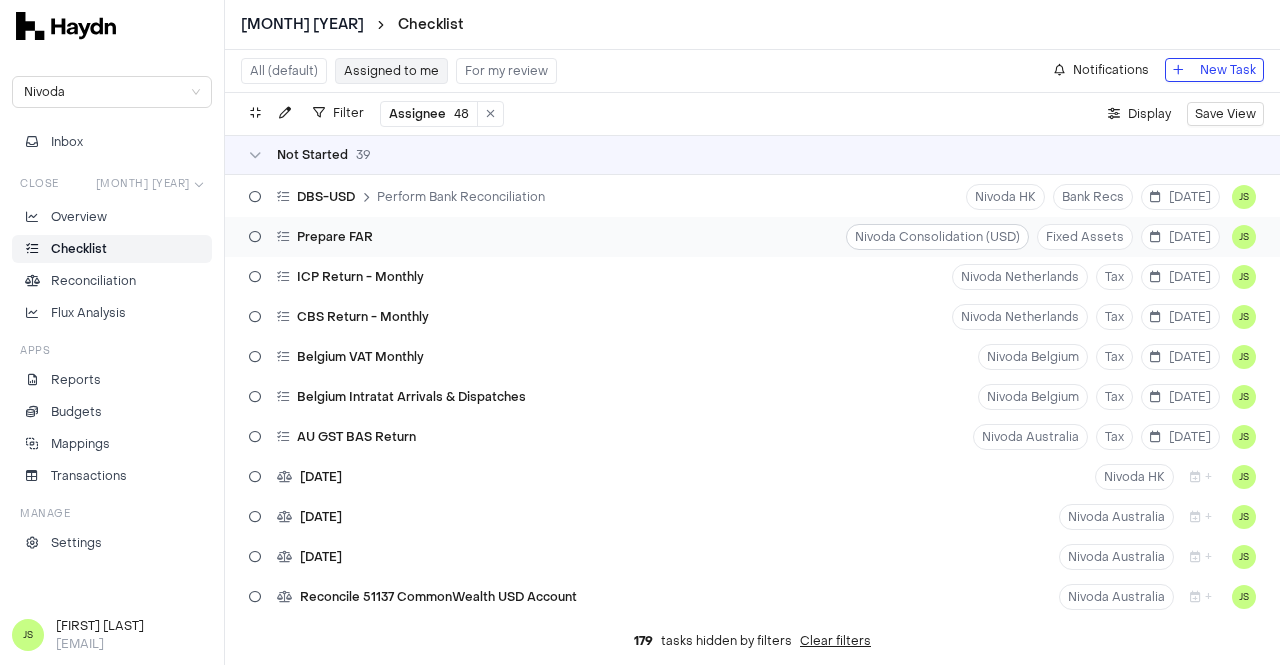 scroll, scrollTop: 900, scrollLeft: 0, axis: vertical 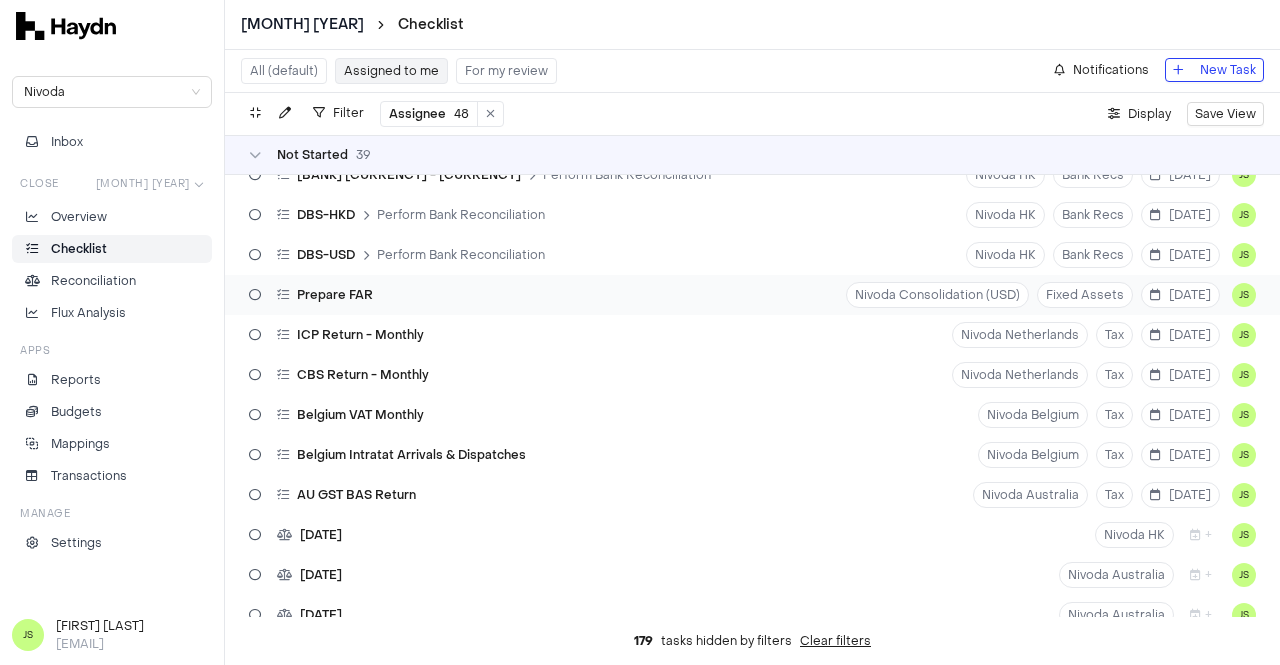 click on "[DATE]" at bounding box center (1051, 295) 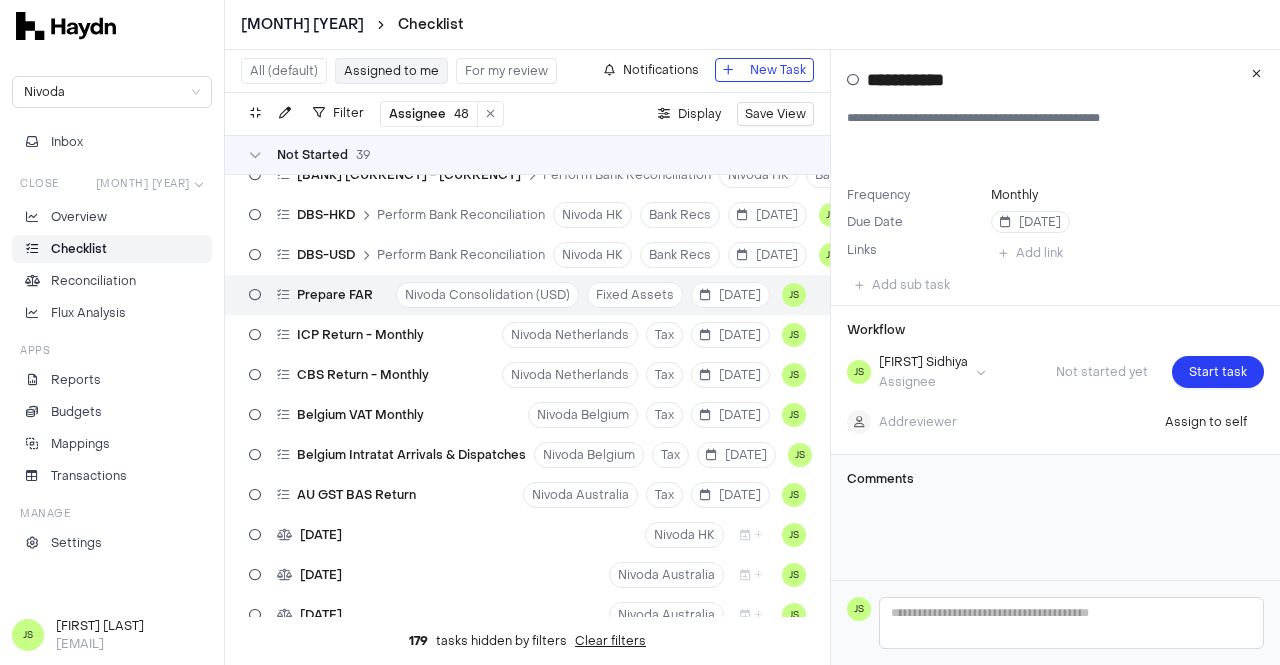 click on "[BANK] - [CURRENCY] Perform Bank Reconciliation [COMPANY] Bank Recs [DATE] [INITIALS] [BANK] - [CURRENCY] Perform Bank Reconciliation [COMPANY] Bank Recs [DATE] [INITIALS] [COMPANY]" at bounding box center (640, 332) 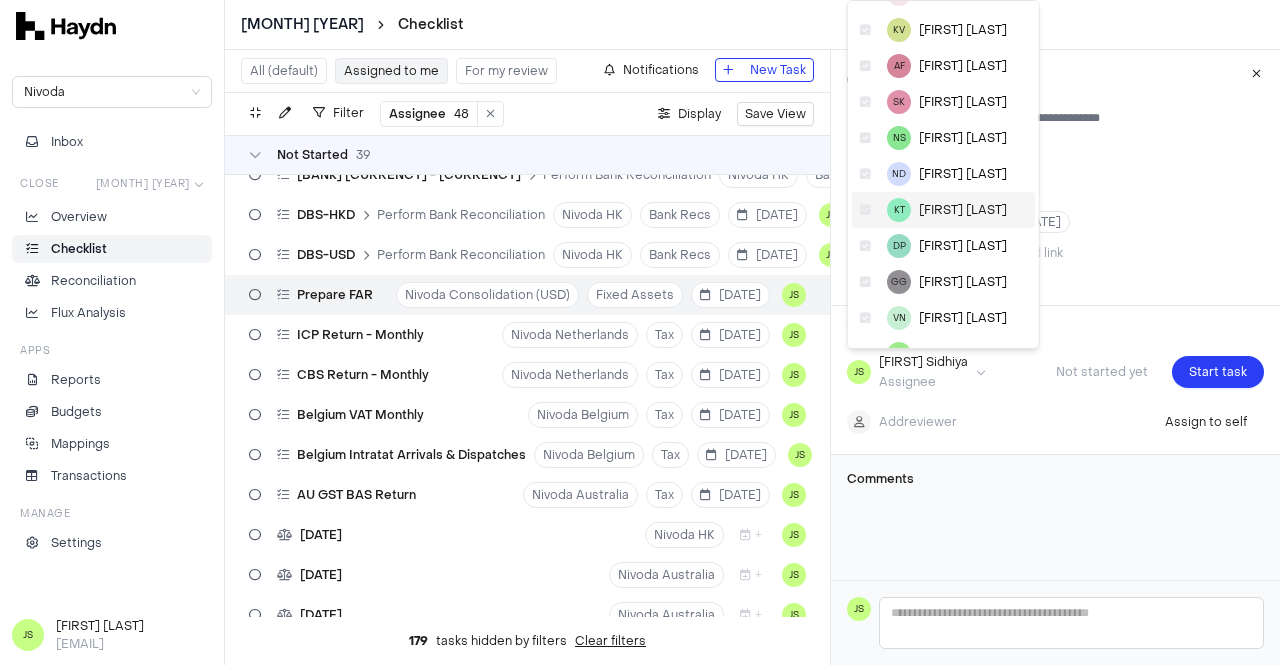 scroll, scrollTop: 164, scrollLeft: 0, axis: vertical 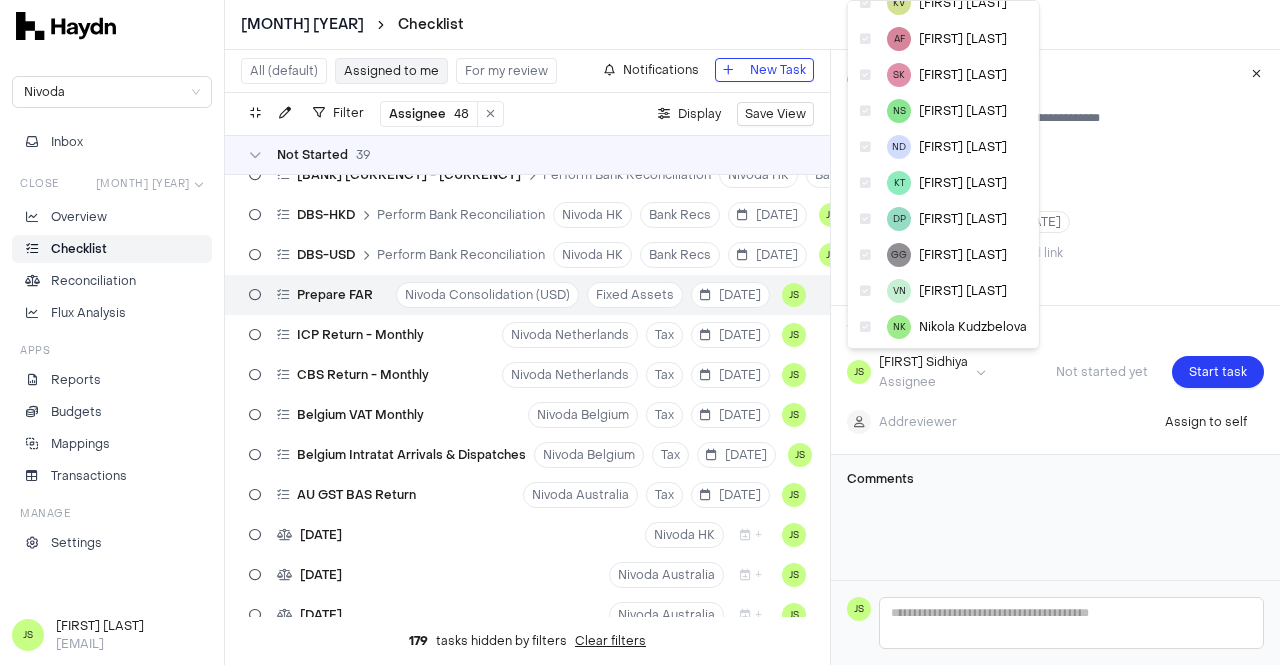 click on "[BANK] - [CURRENCY] Perform Bank Reconciliation [COMPANY] Bank Recs [DATE] [INITIALS] [BANK] - [CURRENCY] Perform Bank Reconciliation [COMPANY] Bank Recs [DATE] [INITIALS] [COMPANY]" at bounding box center [640, 332] 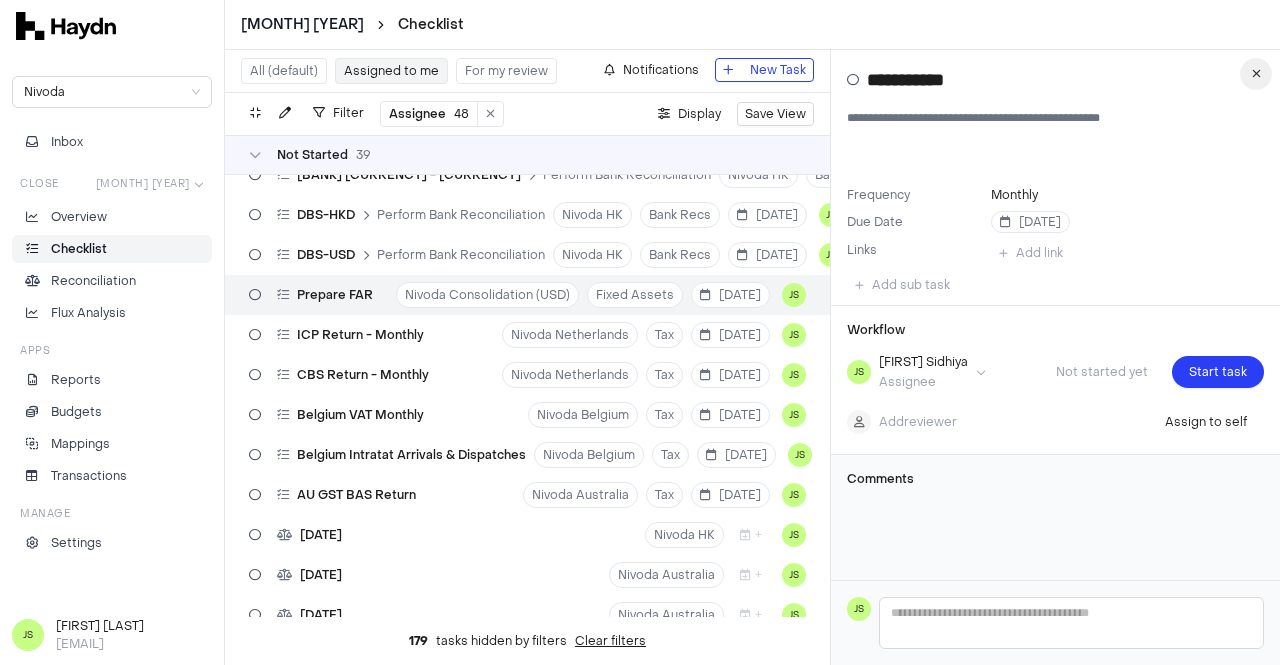 click at bounding box center (1256, 74) 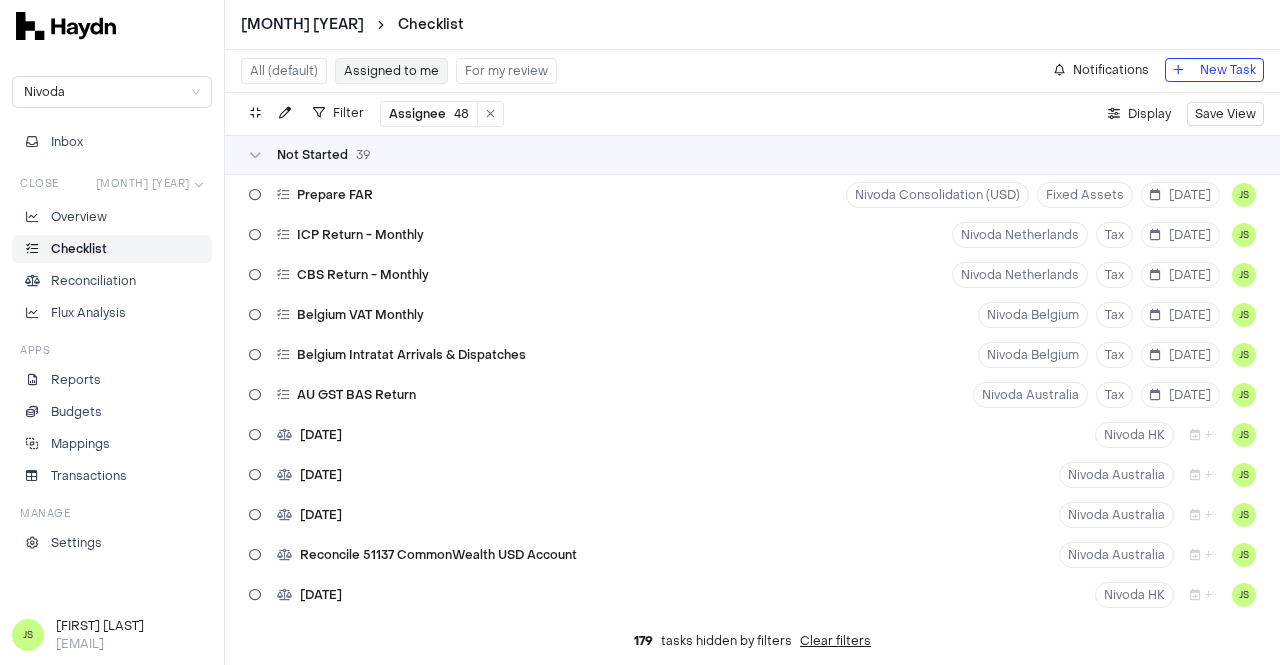 scroll, scrollTop: 800, scrollLeft: 0, axis: vertical 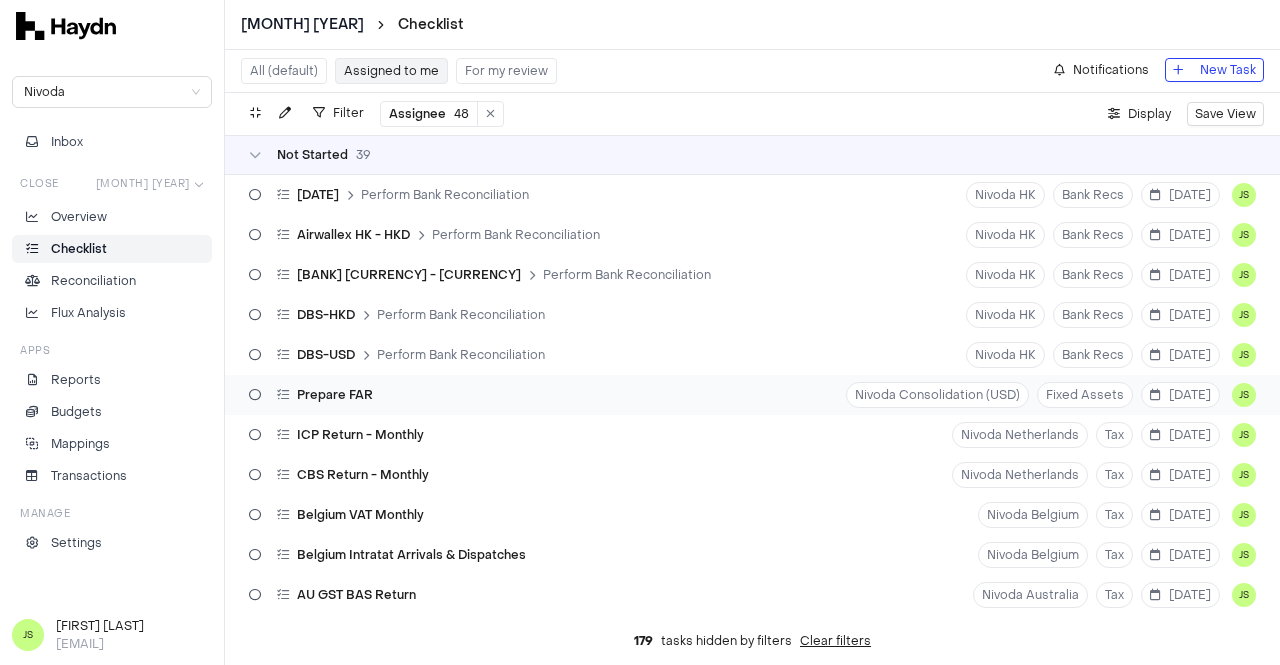 click on "Prepare FAR Nivoda Consolidation (USD) Fixed Assets 13 Aug JS" at bounding box center [752, 395] 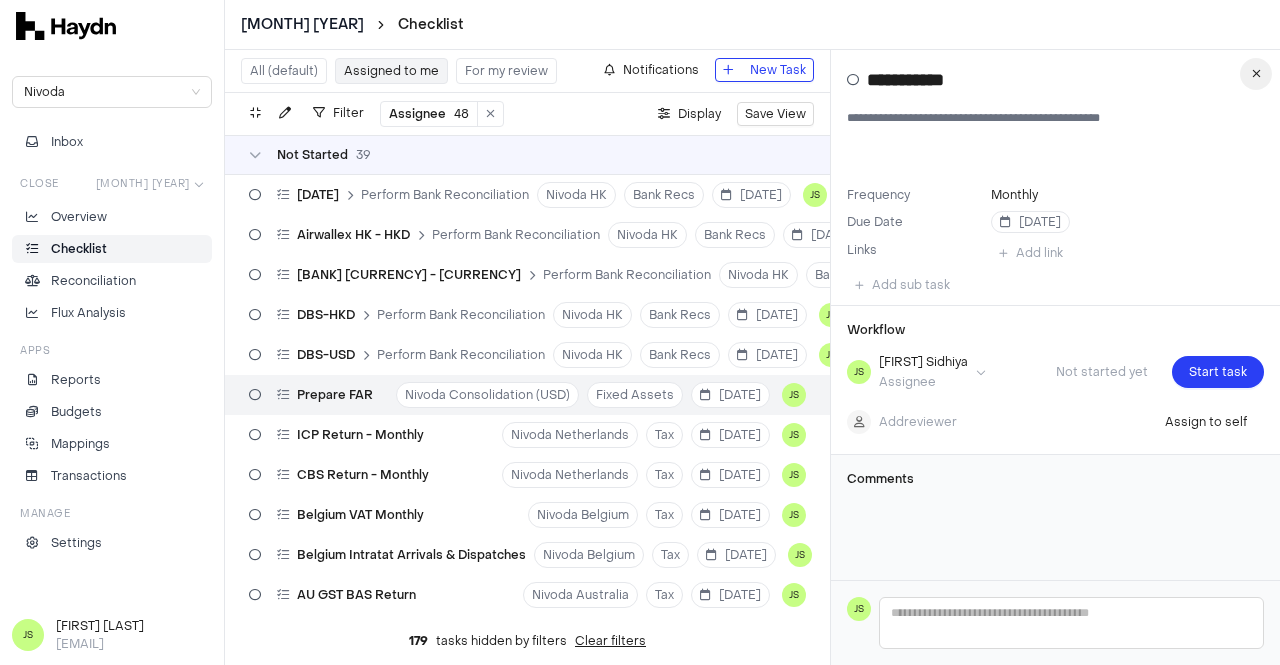 click at bounding box center (1256, 74) 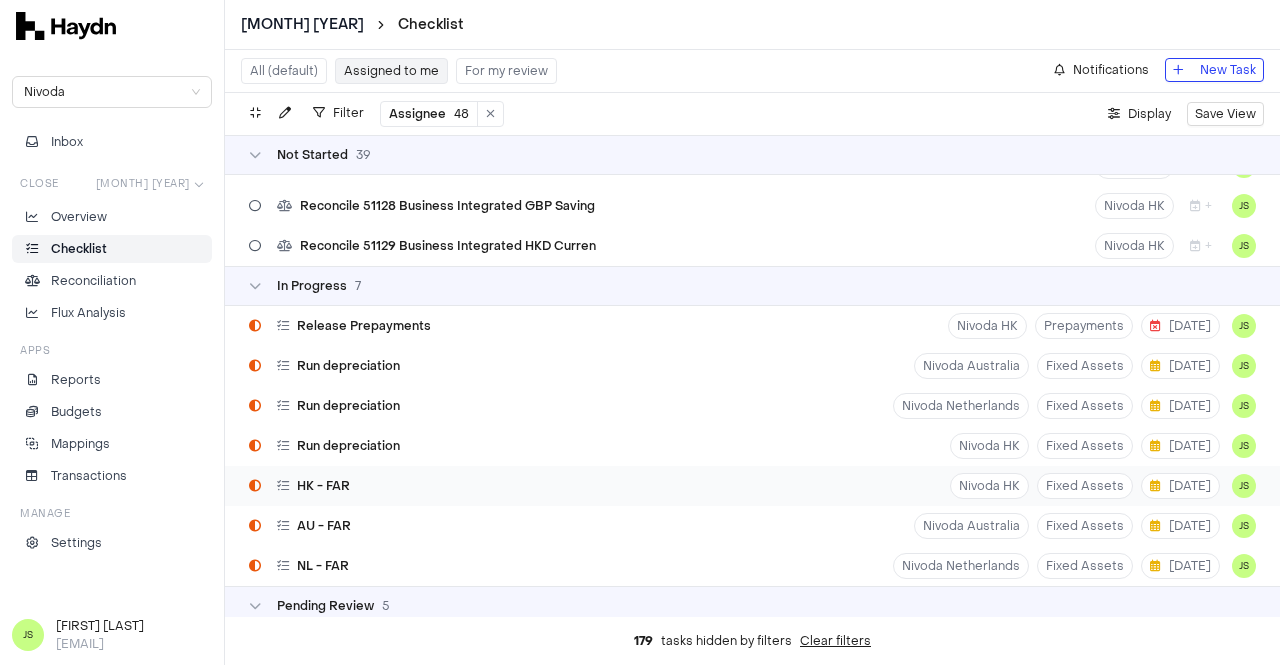 scroll, scrollTop: 1576, scrollLeft: 0, axis: vertical 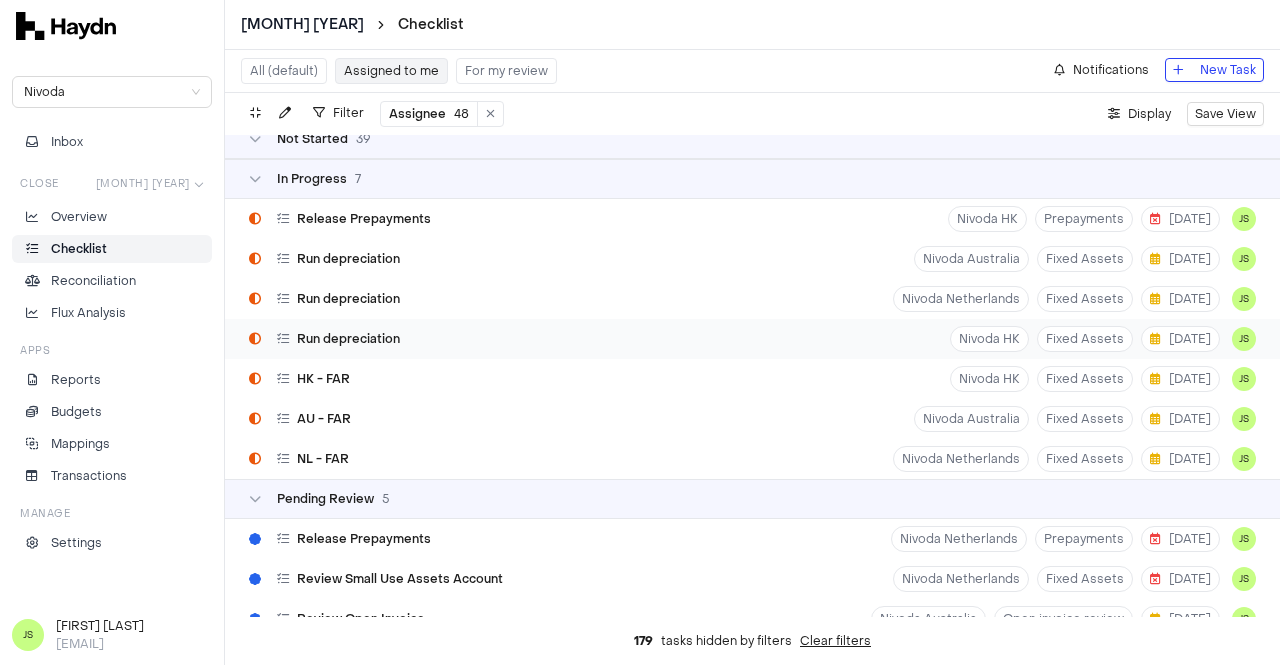 click on "[DATE]" at bounding box center [752, 339] 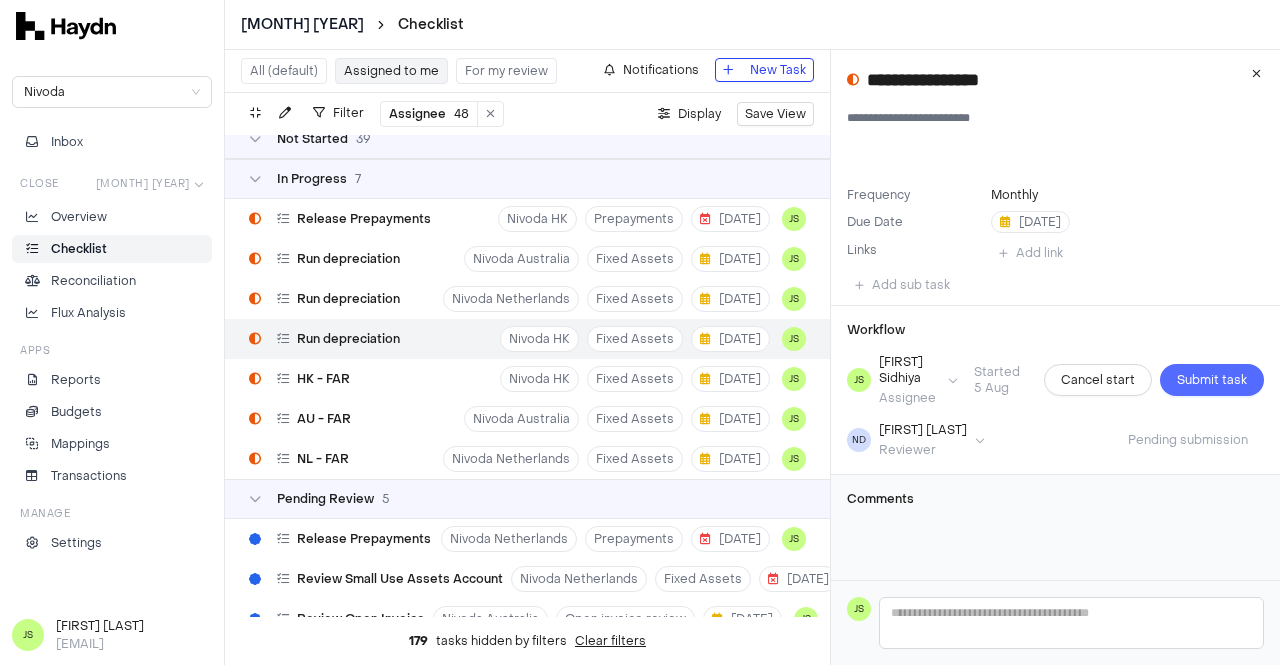 click on "Submit task" at bounding box center [1212, 380] 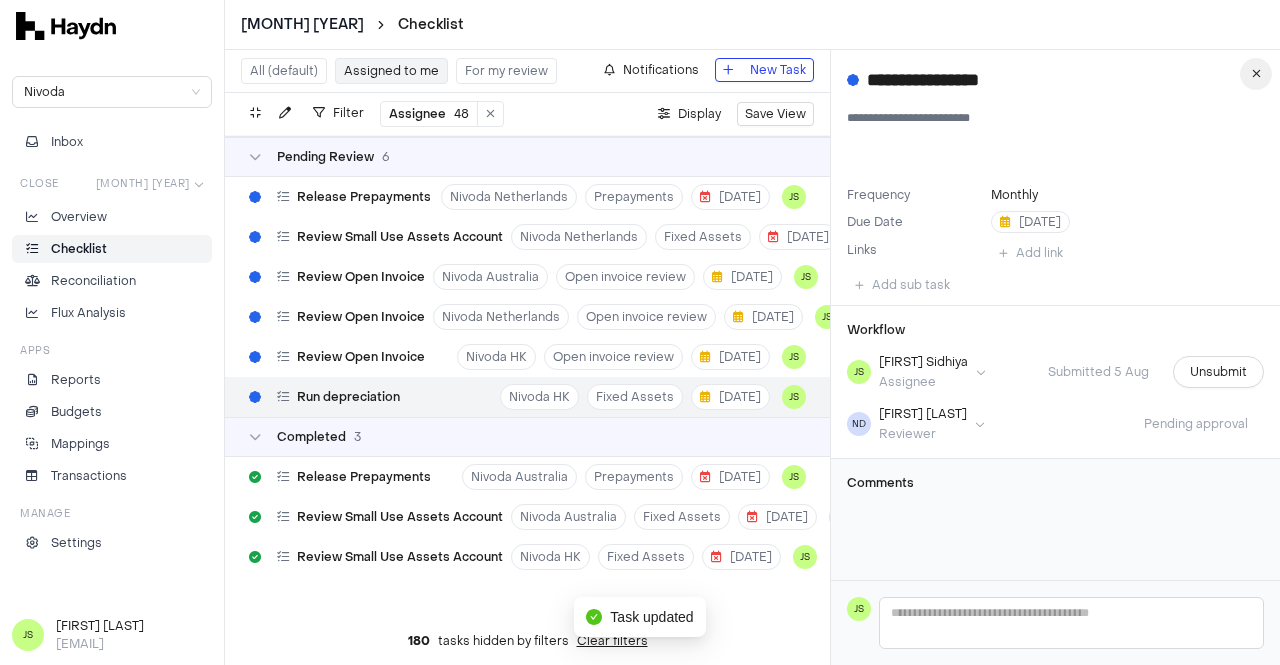 click at bounding box center (1256, 74) 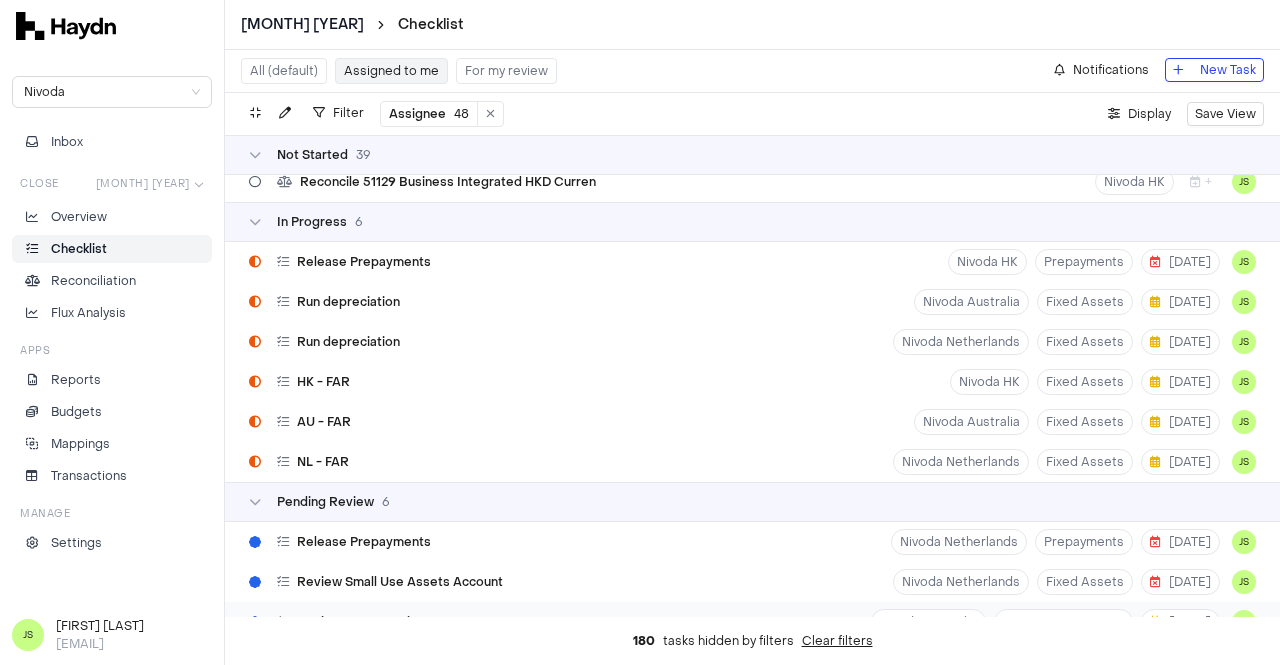 scroll, scrollTop: 1576, scrollLeft: 0, axis: vertical 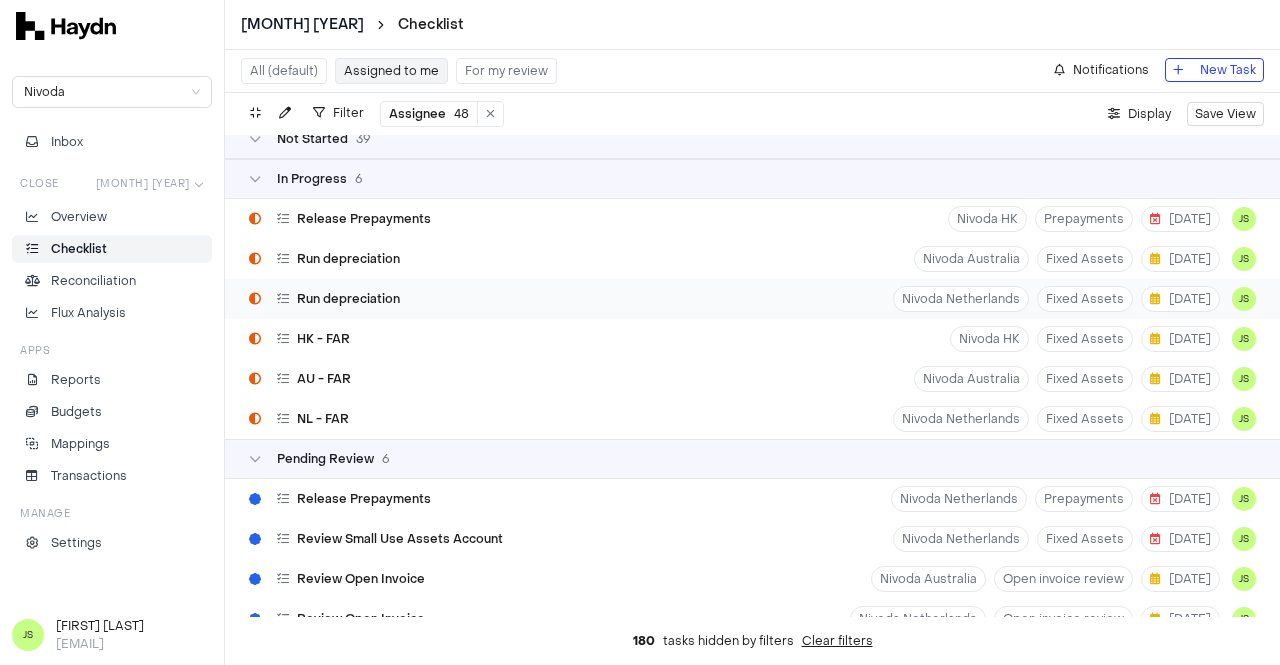 click on "Run depreciation" at bounding box center (348, 299) 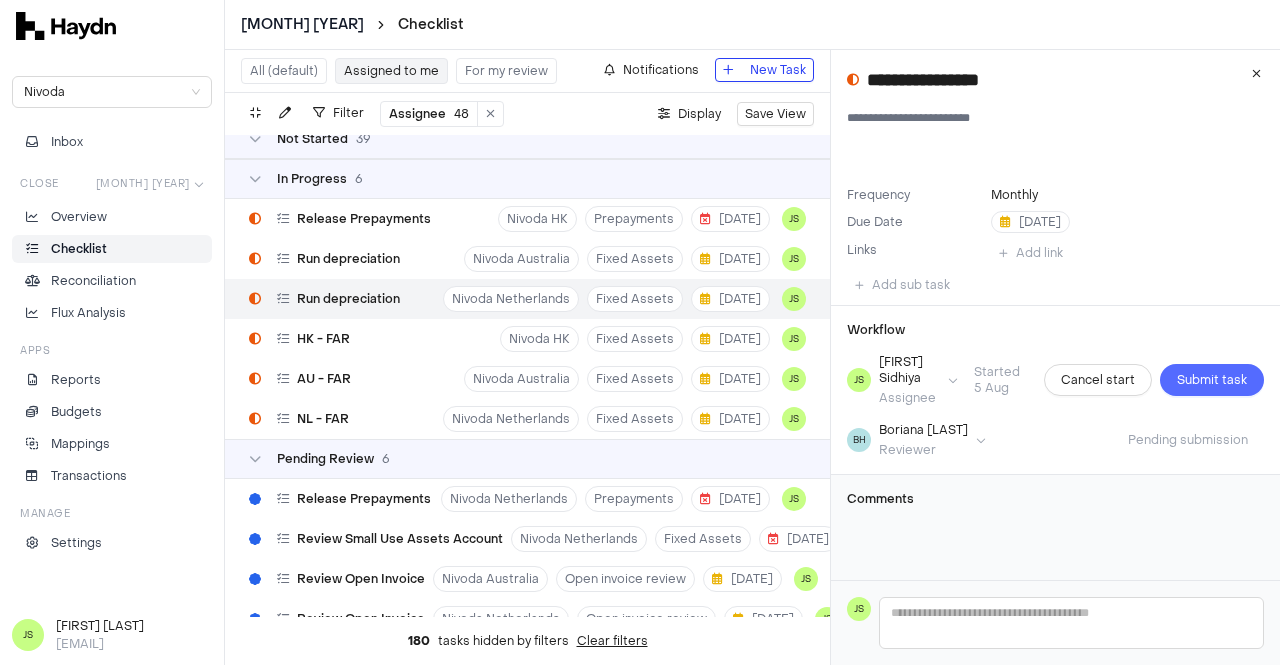 click on "Submit task" at bounding box center [1212, 380] 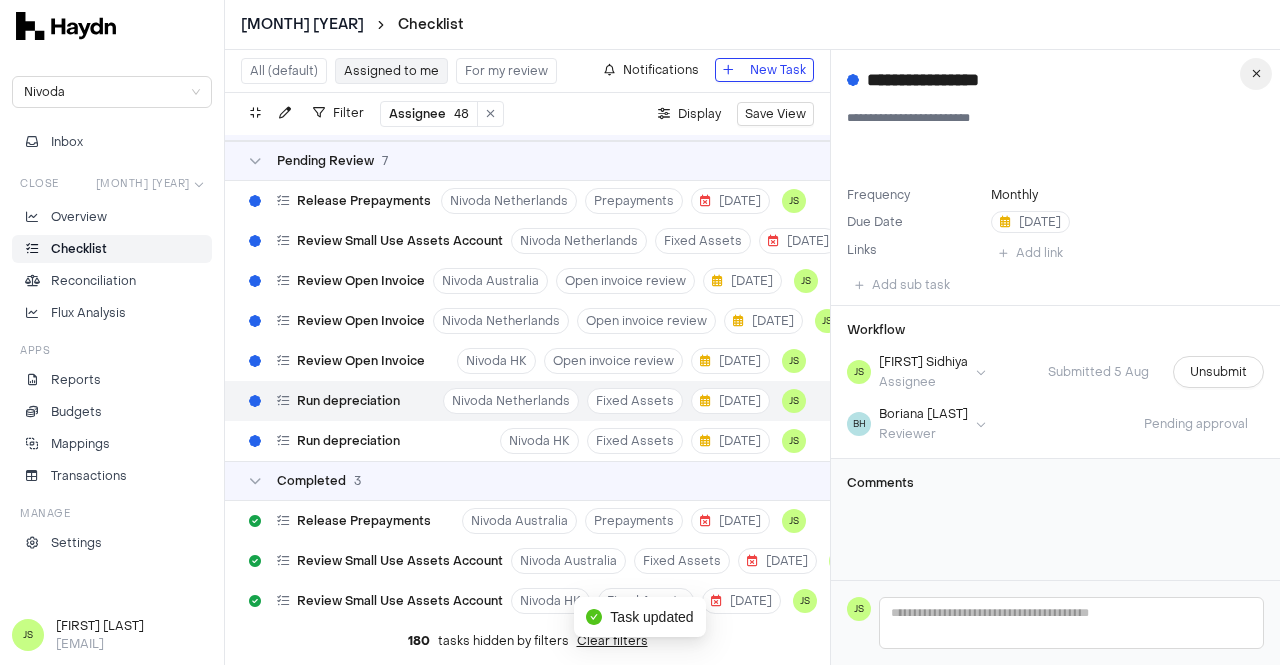scroll, scrollTop: 1866, scrollLeft: 0, axis: vertical 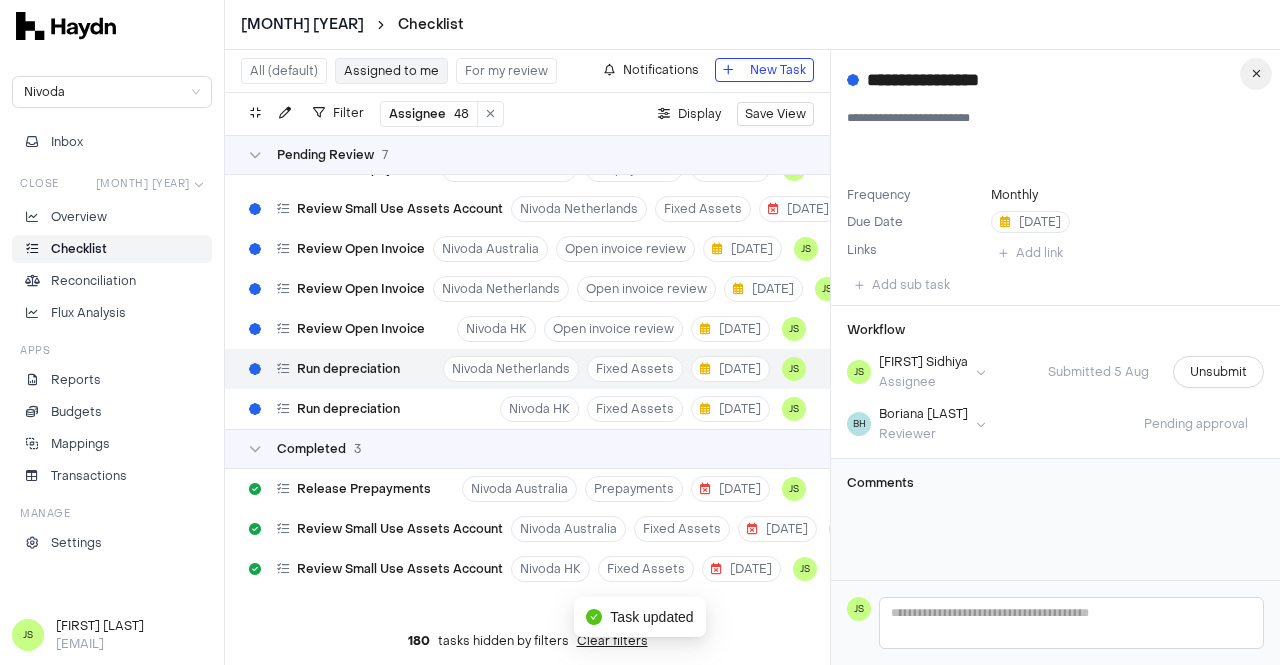 click at bounding box center [1256, 74] 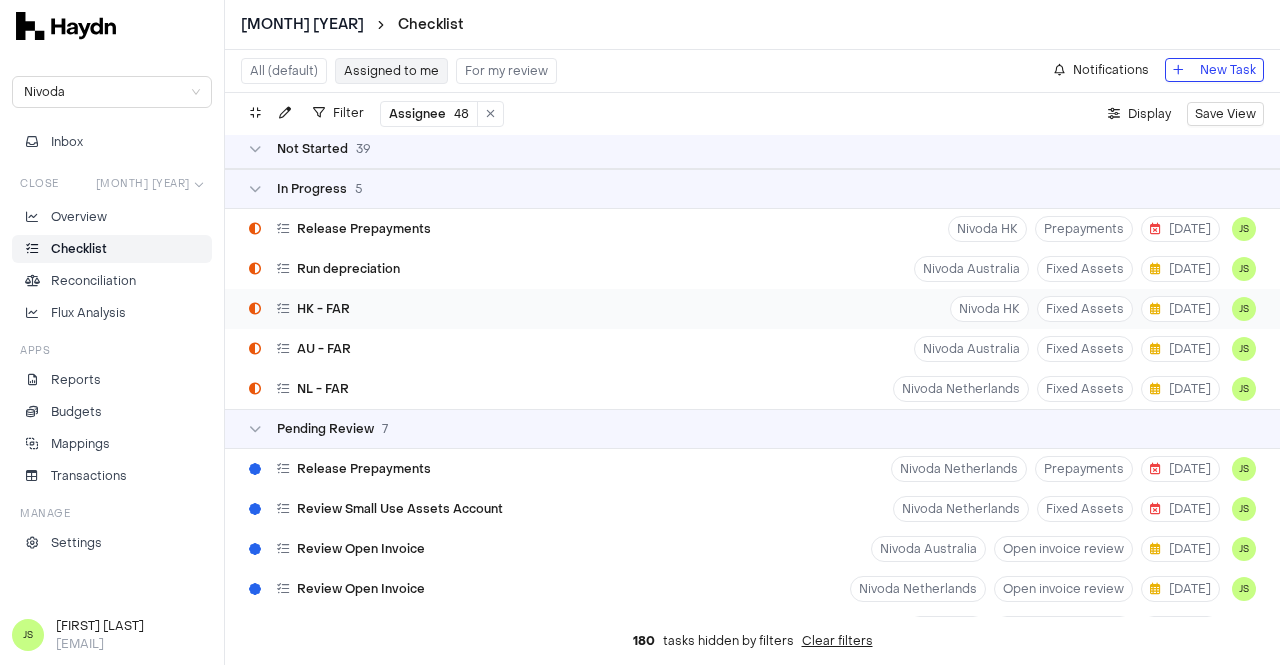 scroll, scrollTop: 1466, scrollLeft: 0, axis: vertical 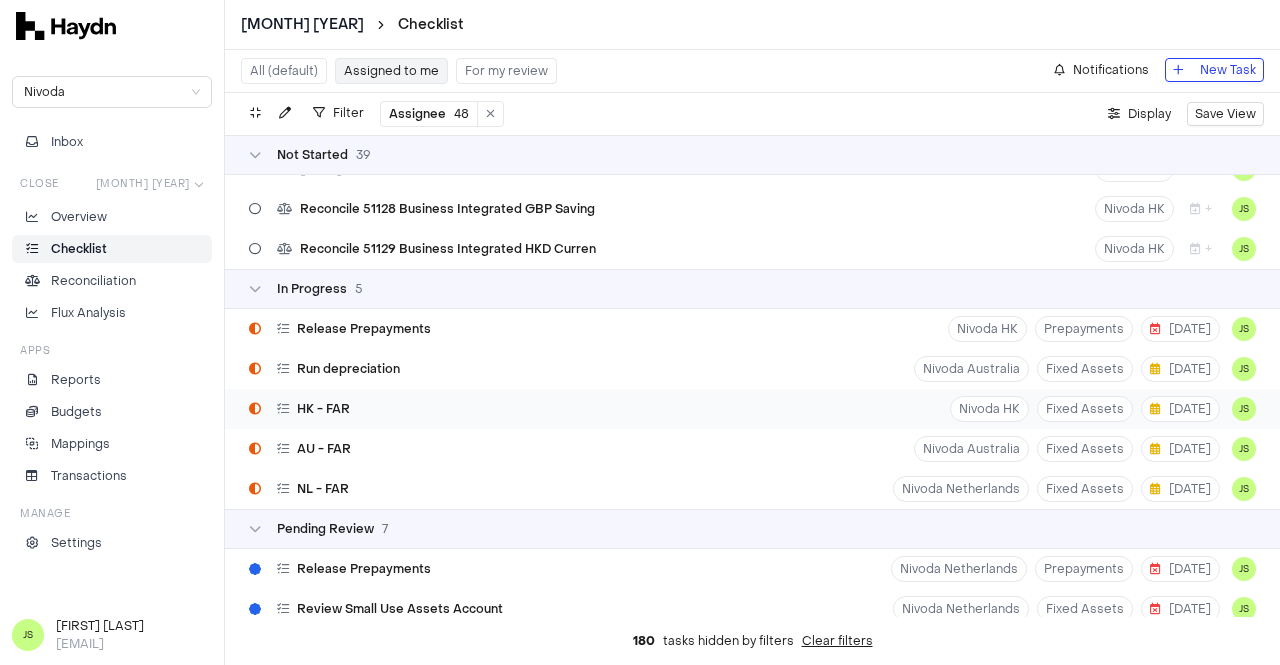 click on "[DATE]" at bounding box center (752, 409) 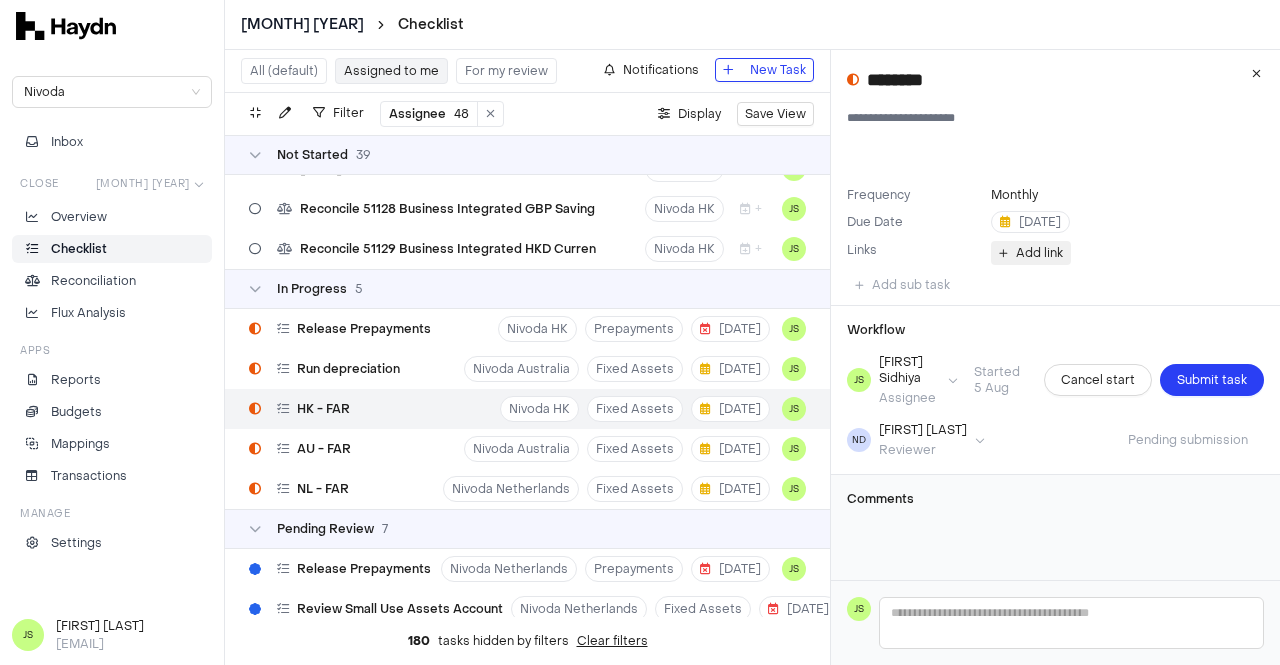 click on "Add link" at bounding box center [1039, 253] 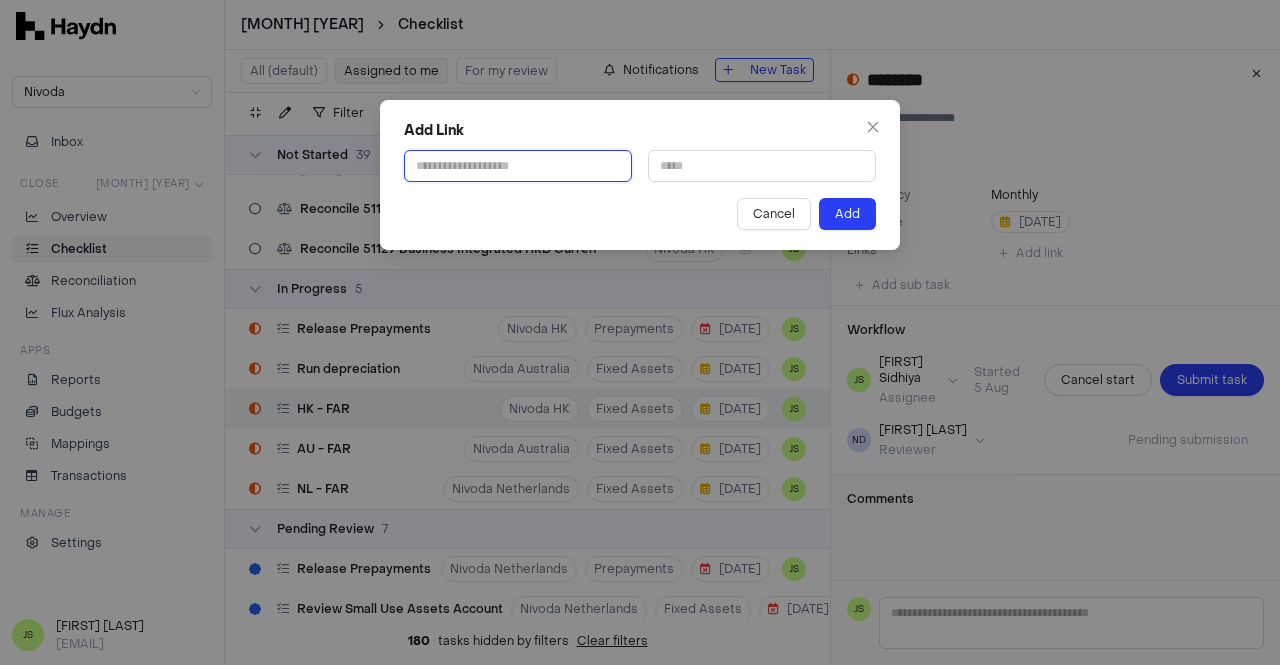 click at bounding box center [518, 166] 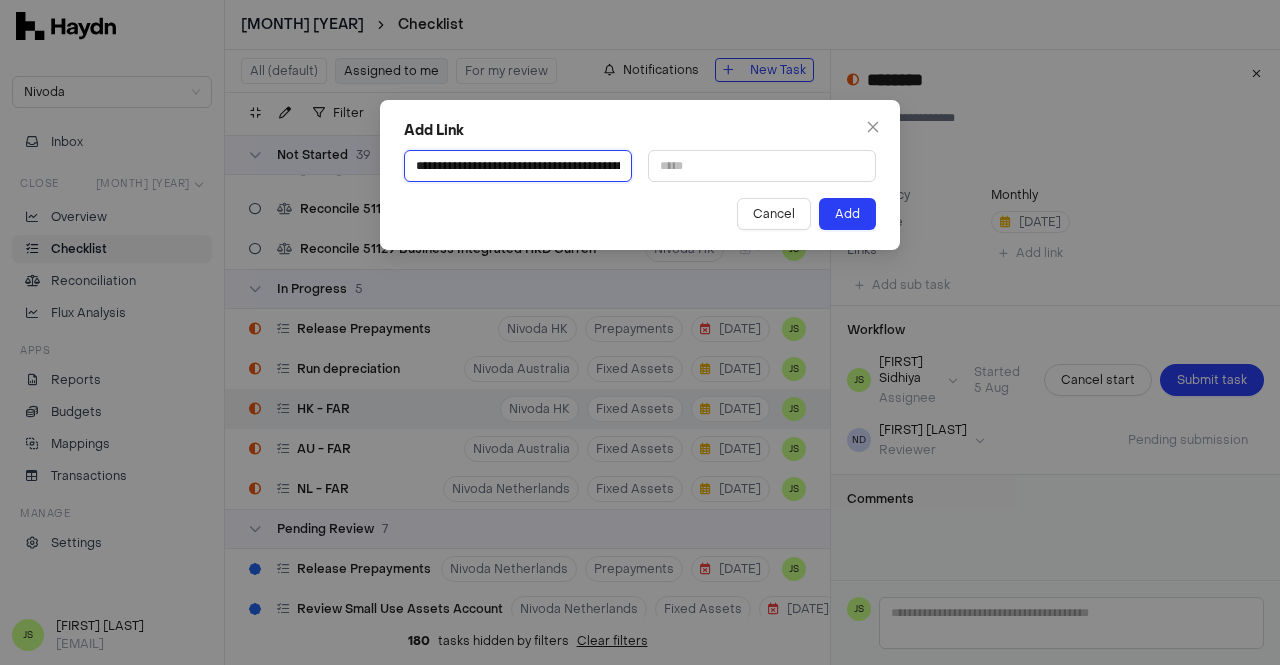 scroll, scrollTop: 0, scrollLeft: 496, axis: horizontal 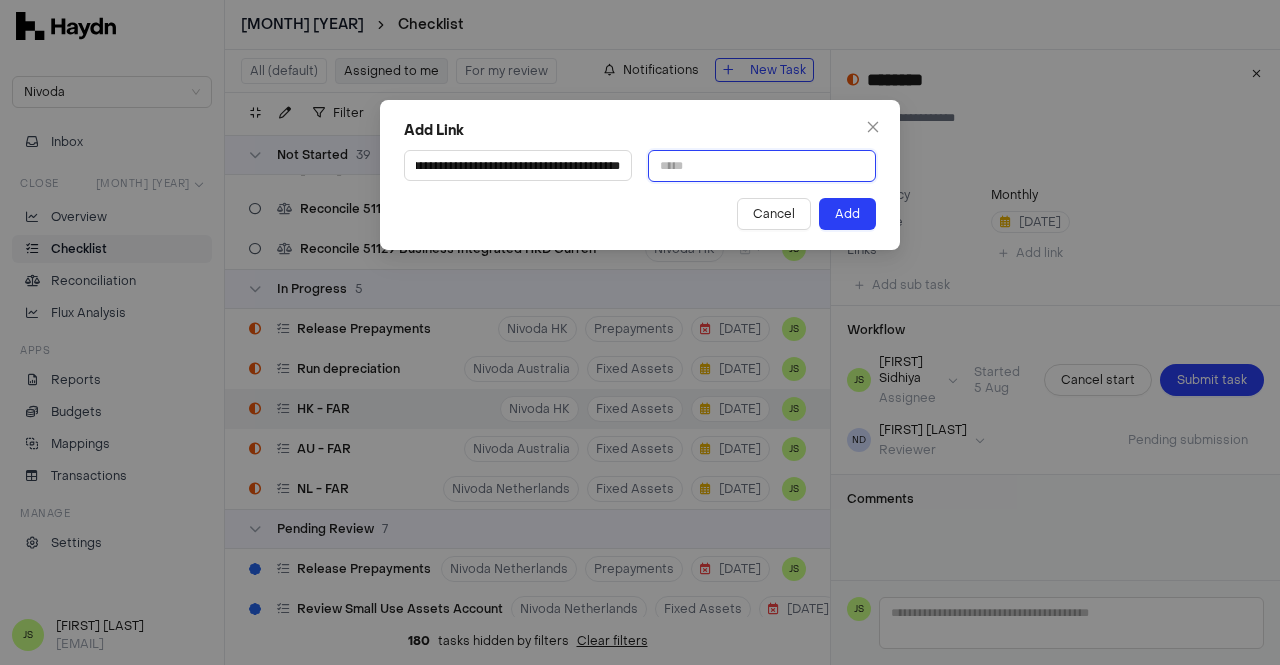click at bounding box center [762, 166] 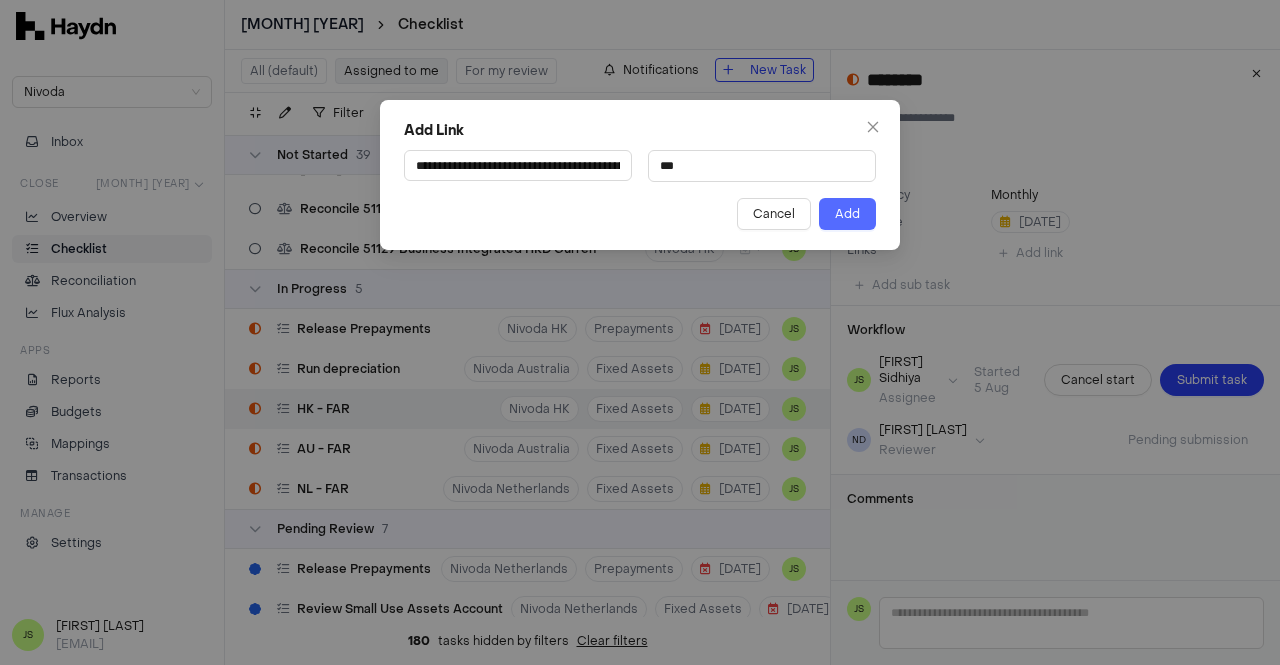 click on "Add" at bounding box center (847, 214) 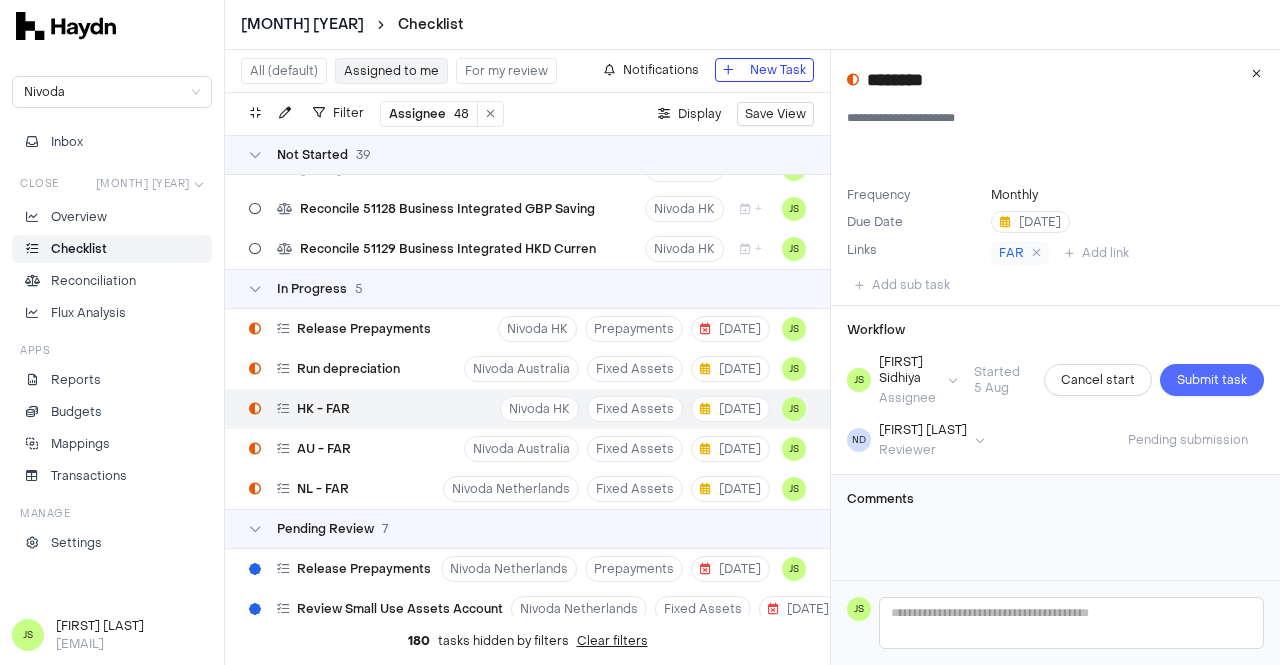 click on "Submit task" at bounding box center (1212, 380) 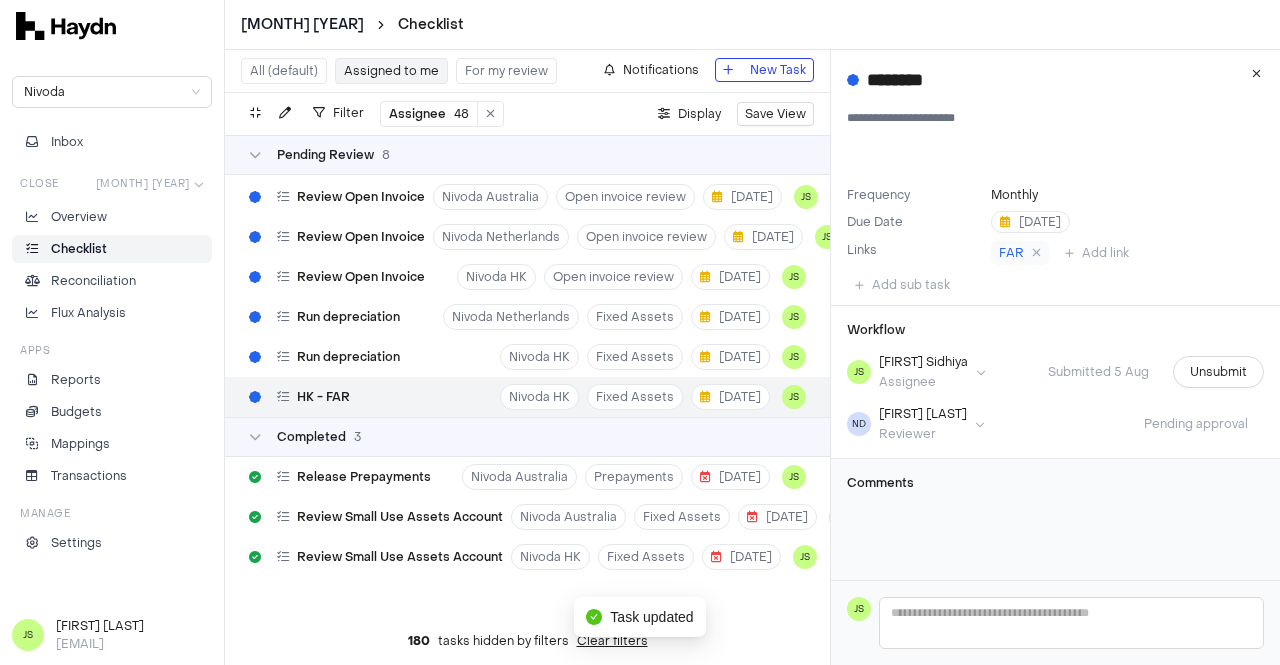 scroll, scrollTop: 1891, scrollLeft: 0, axis: vertical 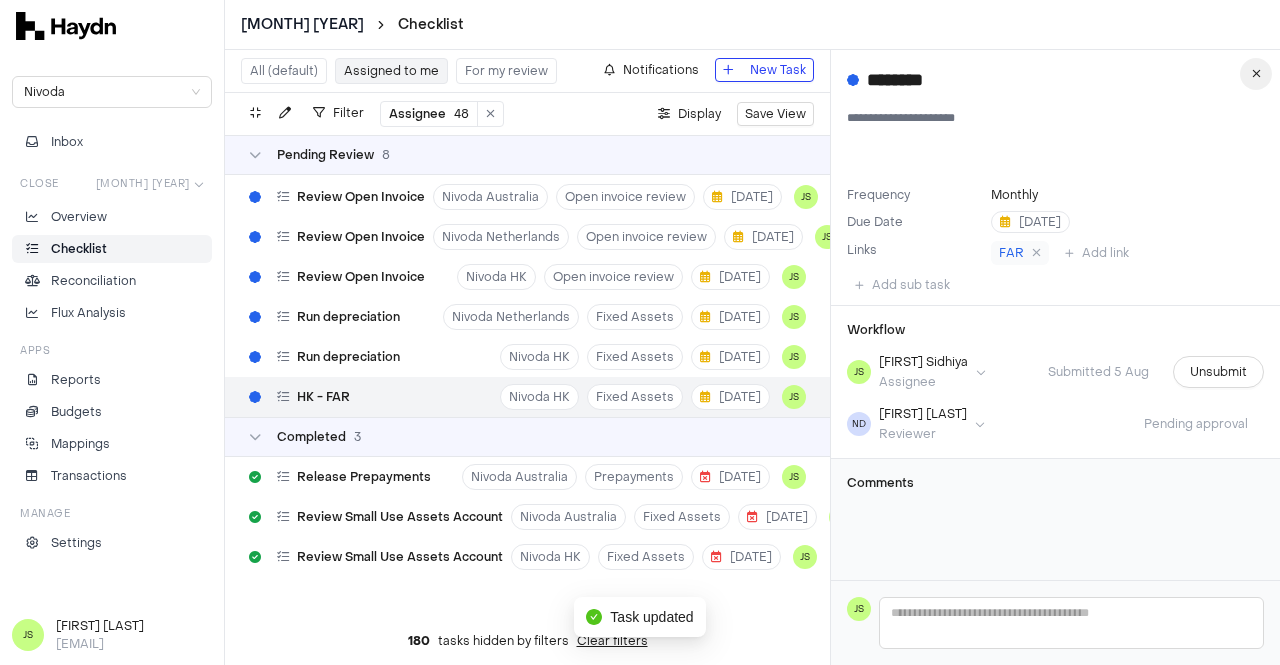 click at bounding box center [1256, 74] 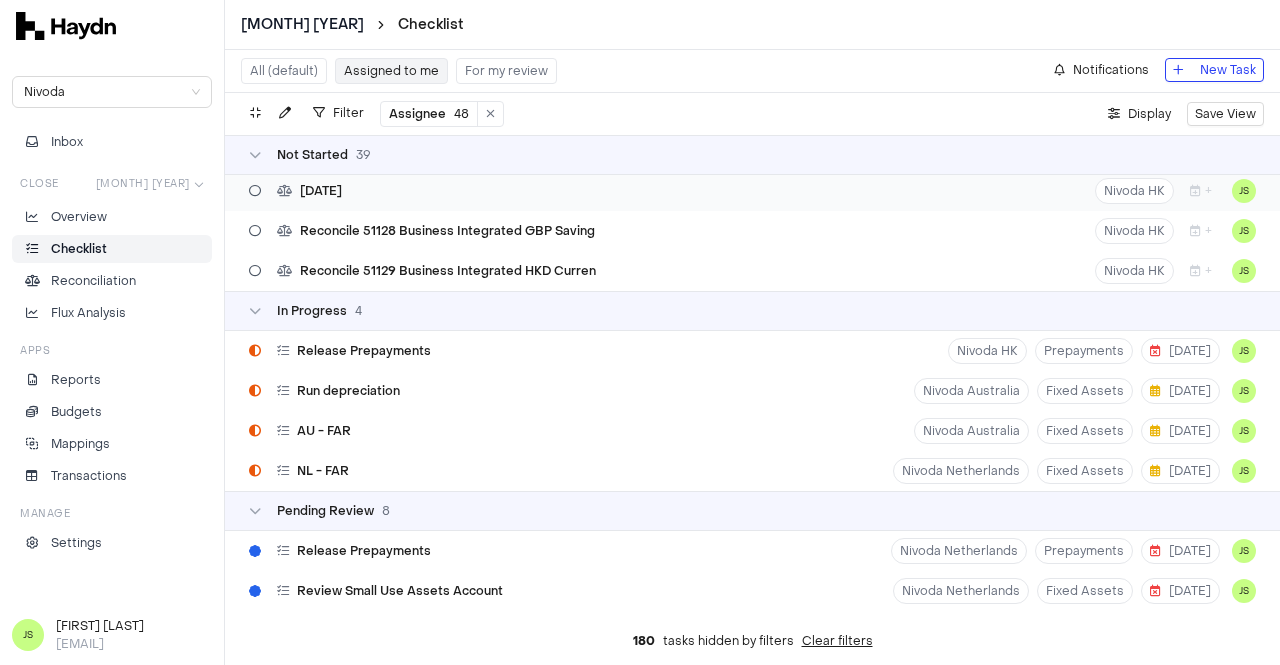 scroll, scrollTop: 1476, scrollLeft: 0, axis: vertical 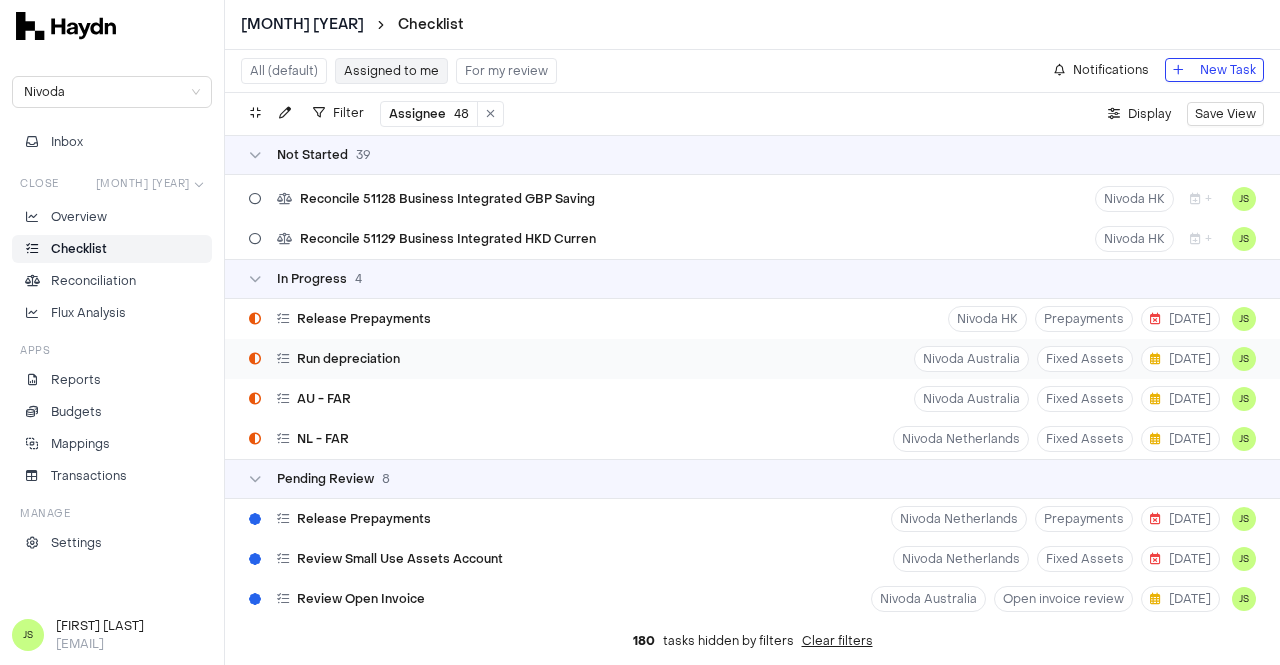 click on "[DATE]" at bounding box center (752, 359) 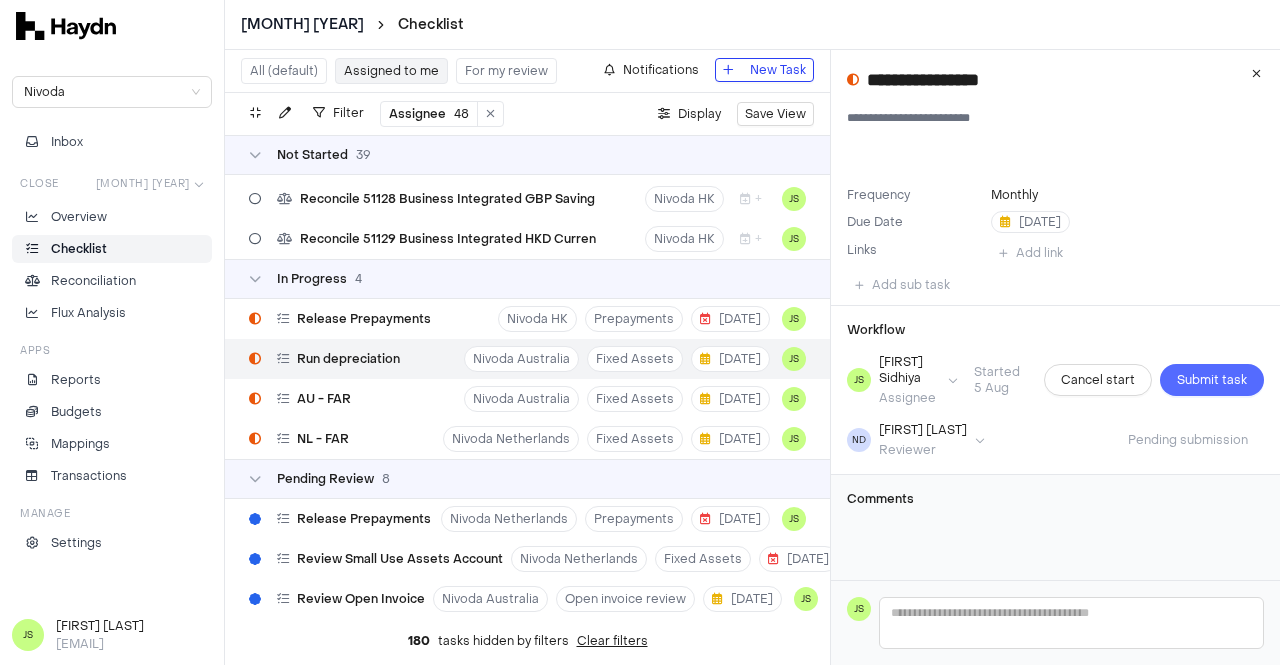click on "Submit task" at bounding box center [1212, 380] 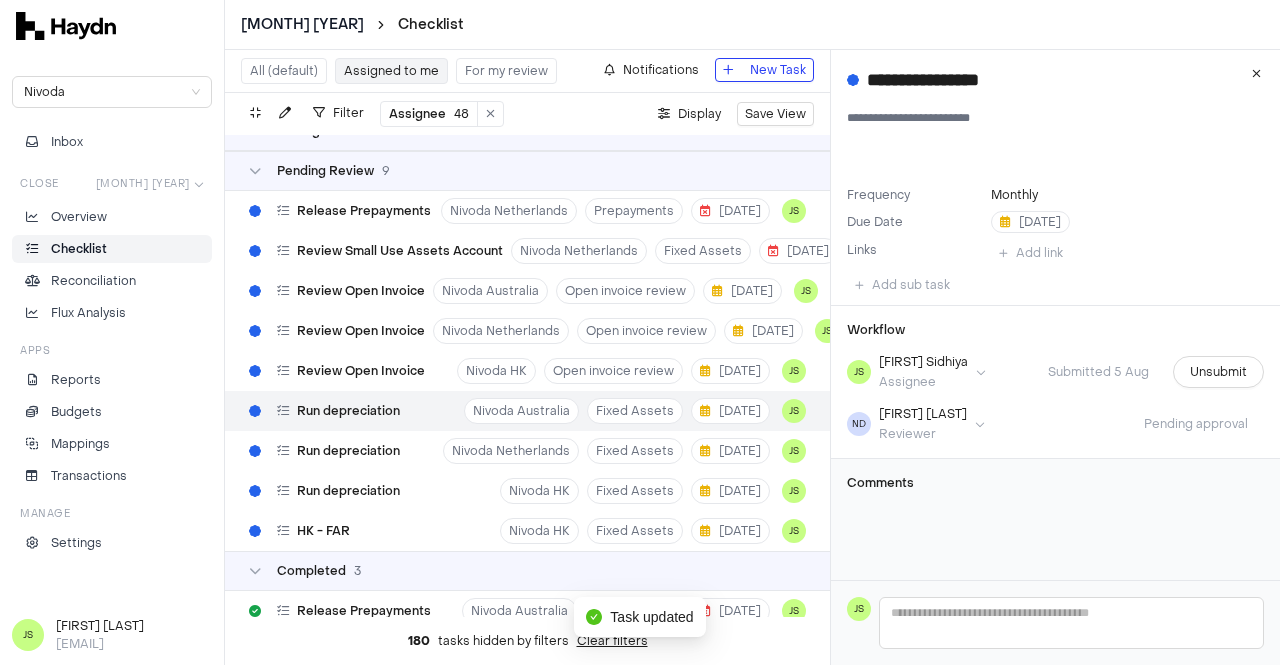 scroll, scrollTop: 1786, scrollLeft: 0, axis: vertical 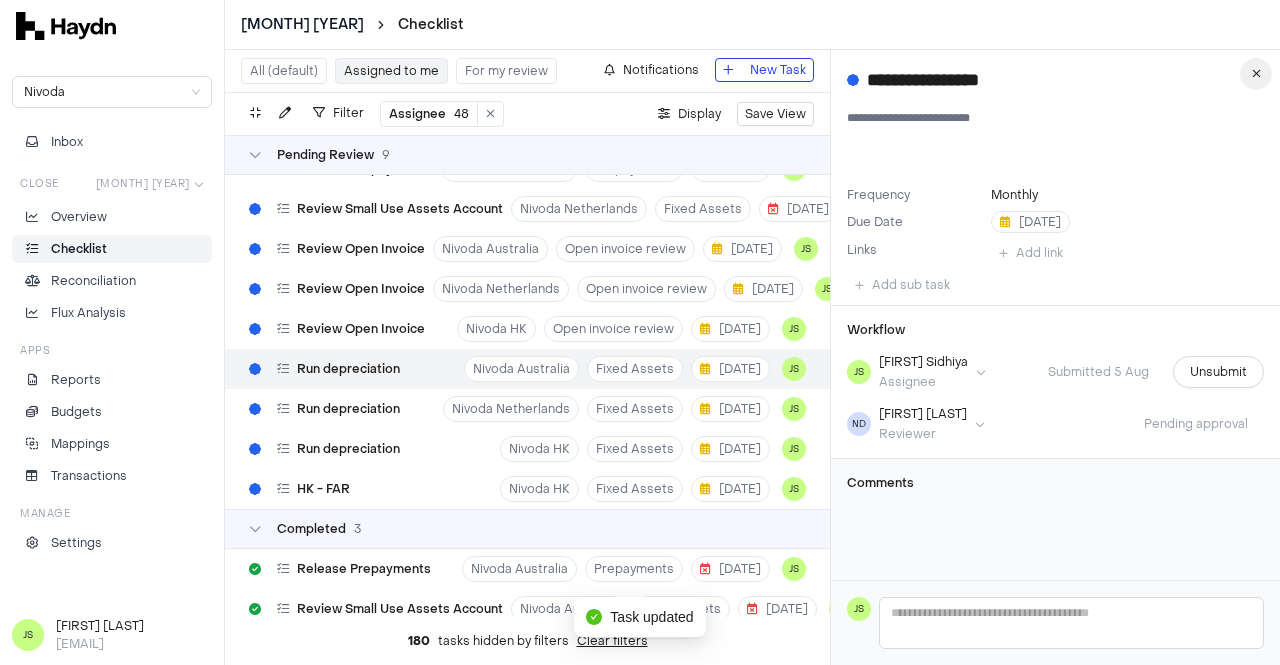 click at bounding box center (1256, 74) 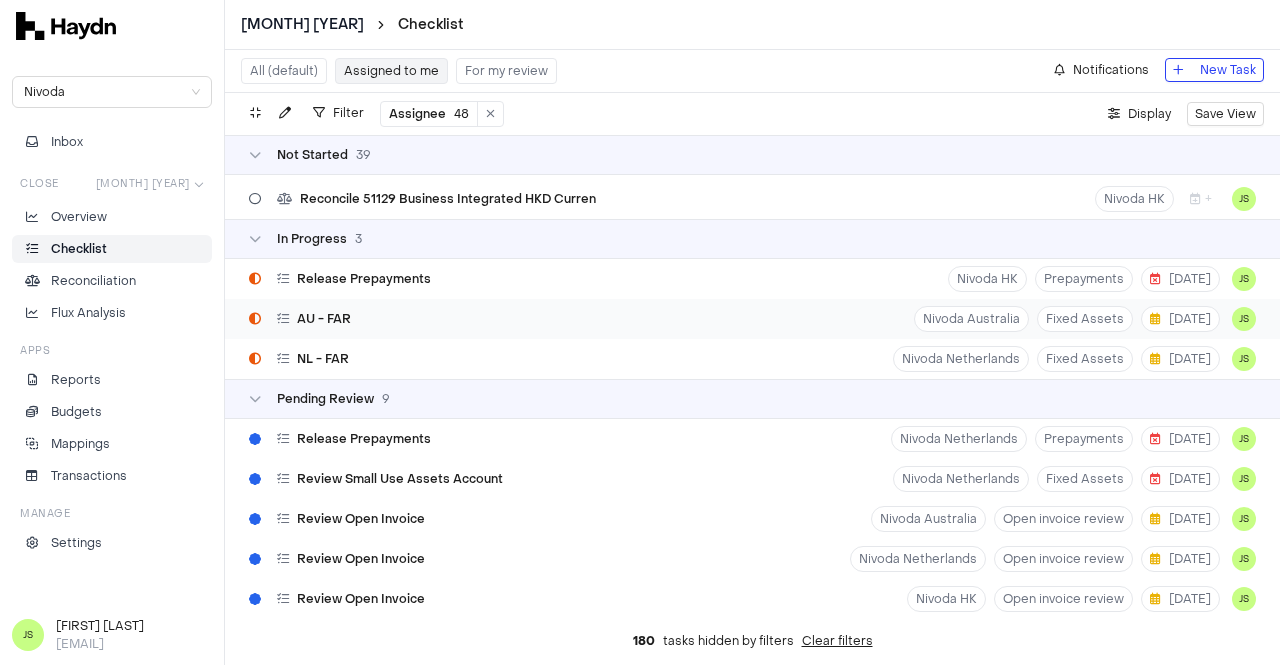 scroll, scrollTop: 1486, scrollLeft: 0, axis: vertical 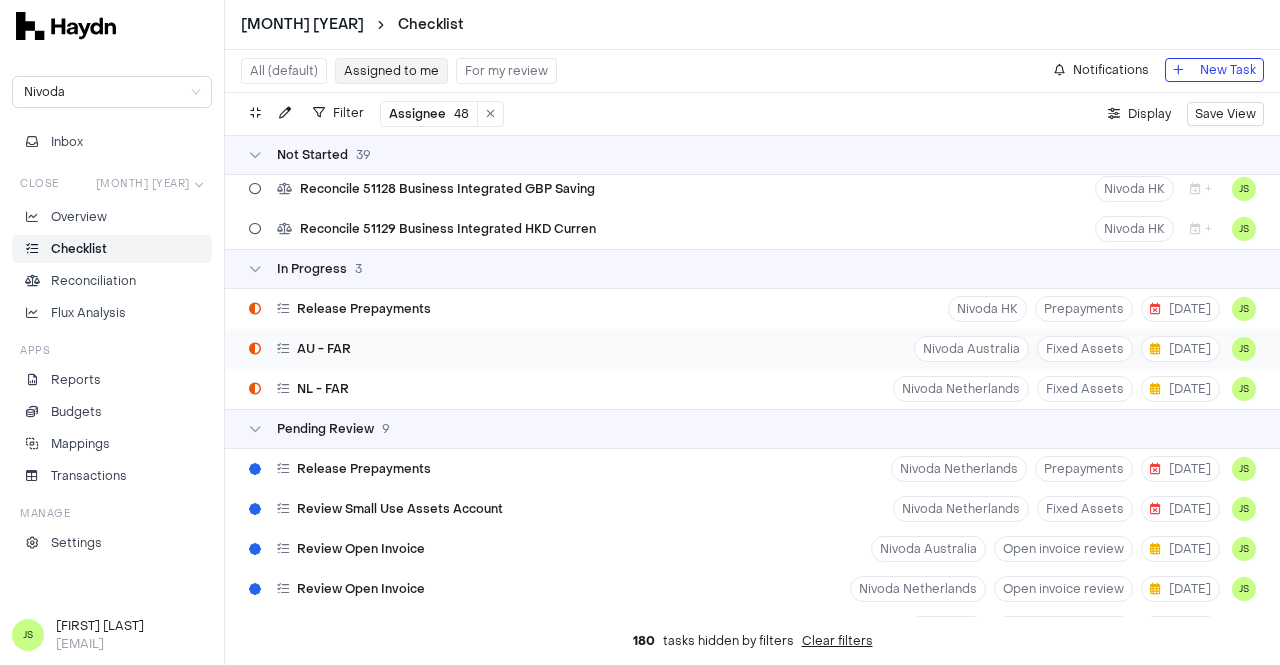 click on "AU - FAR" at bounding box center (300, 349) 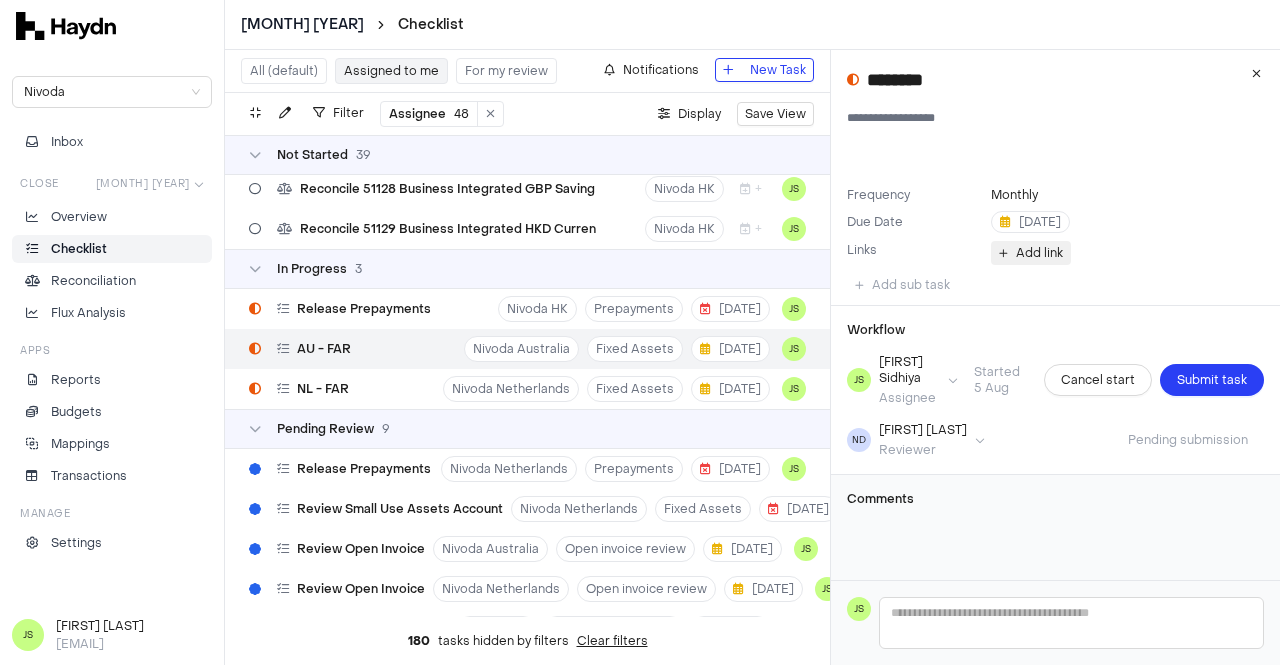 click on "Add link" at bounding box center (1039, 253) 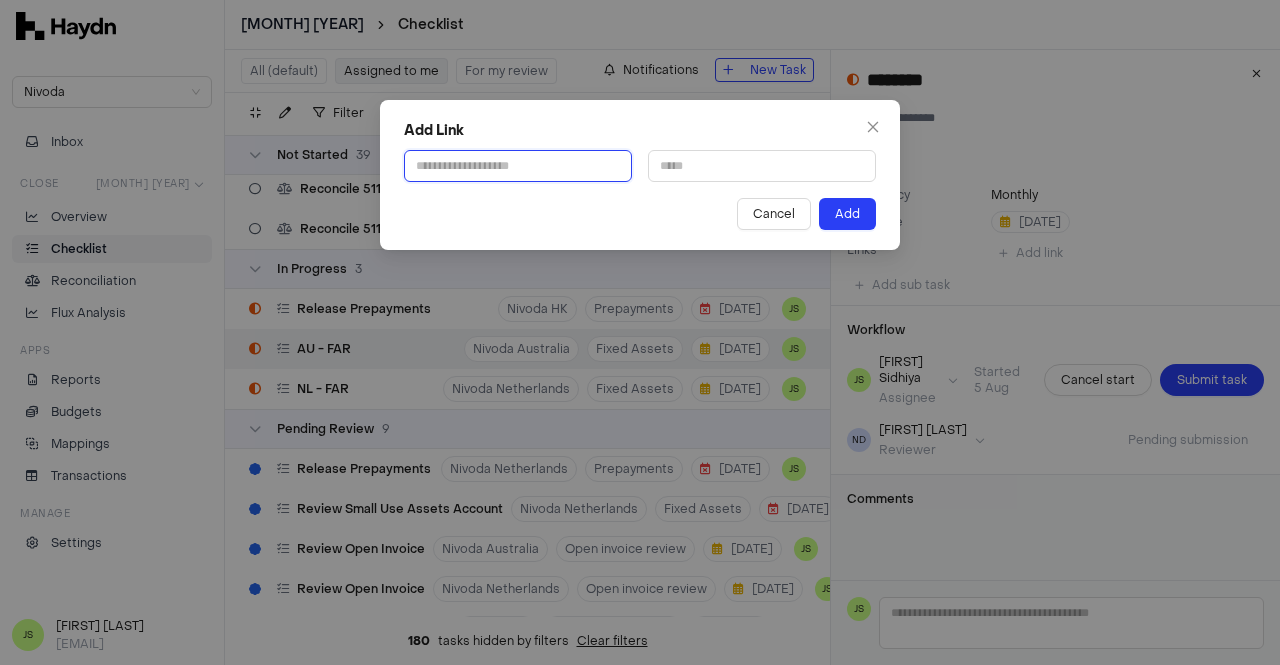 click at bounding box center [518, 166] 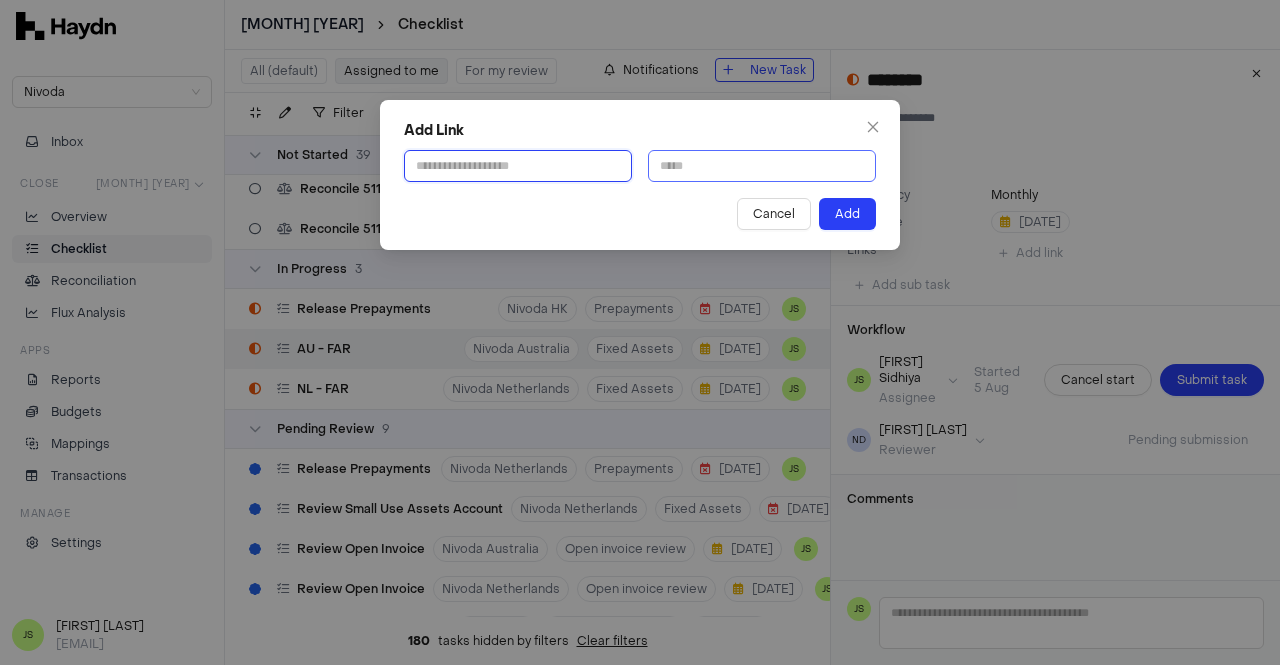 paste on "**********" 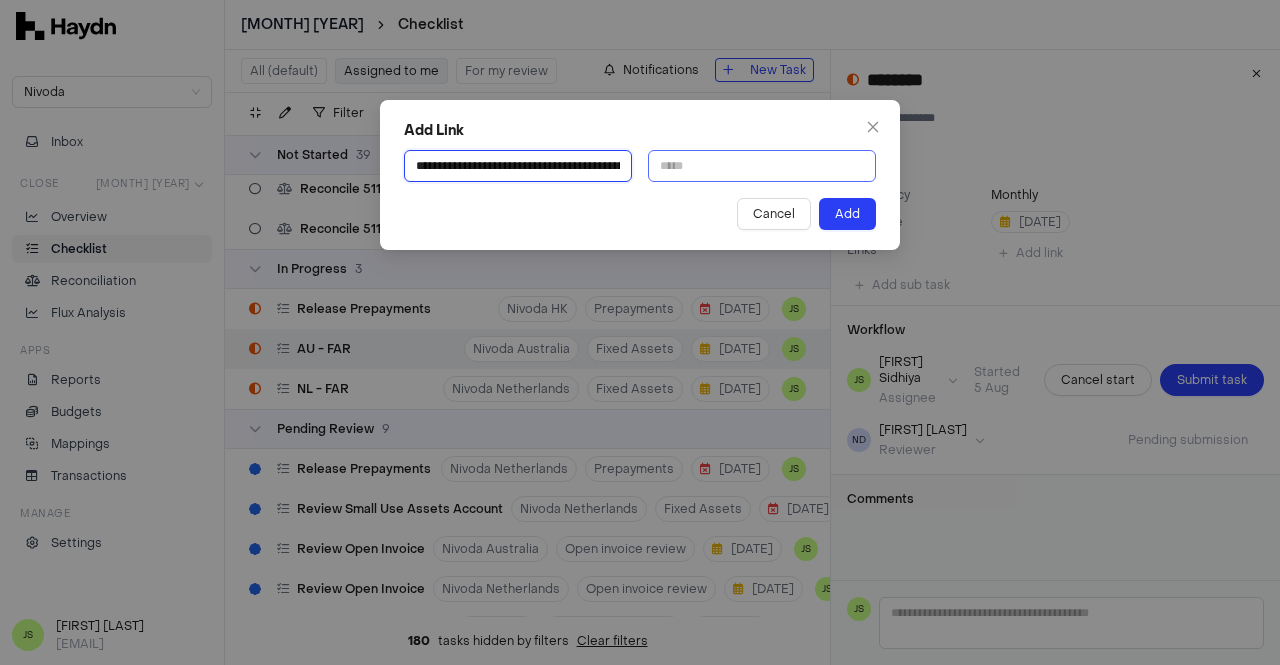 scroll, scrollTop: 0, scrollLeft: 477, axis: horizontal 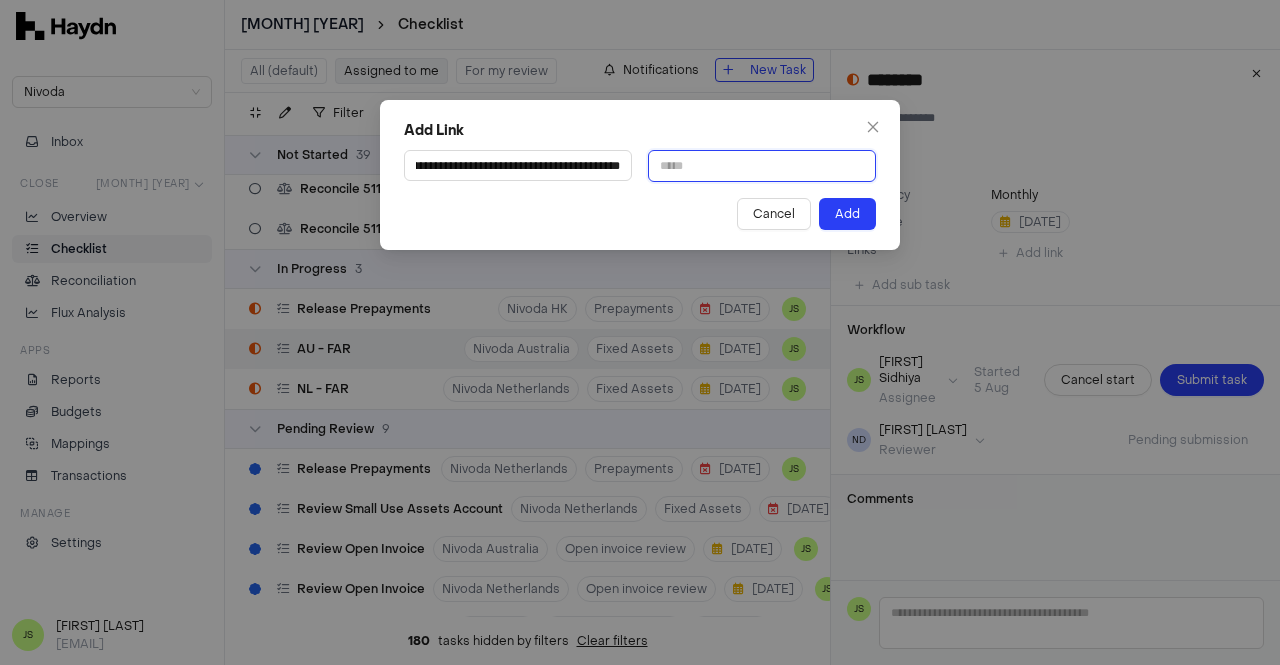 click at bounding box center (762, 166) 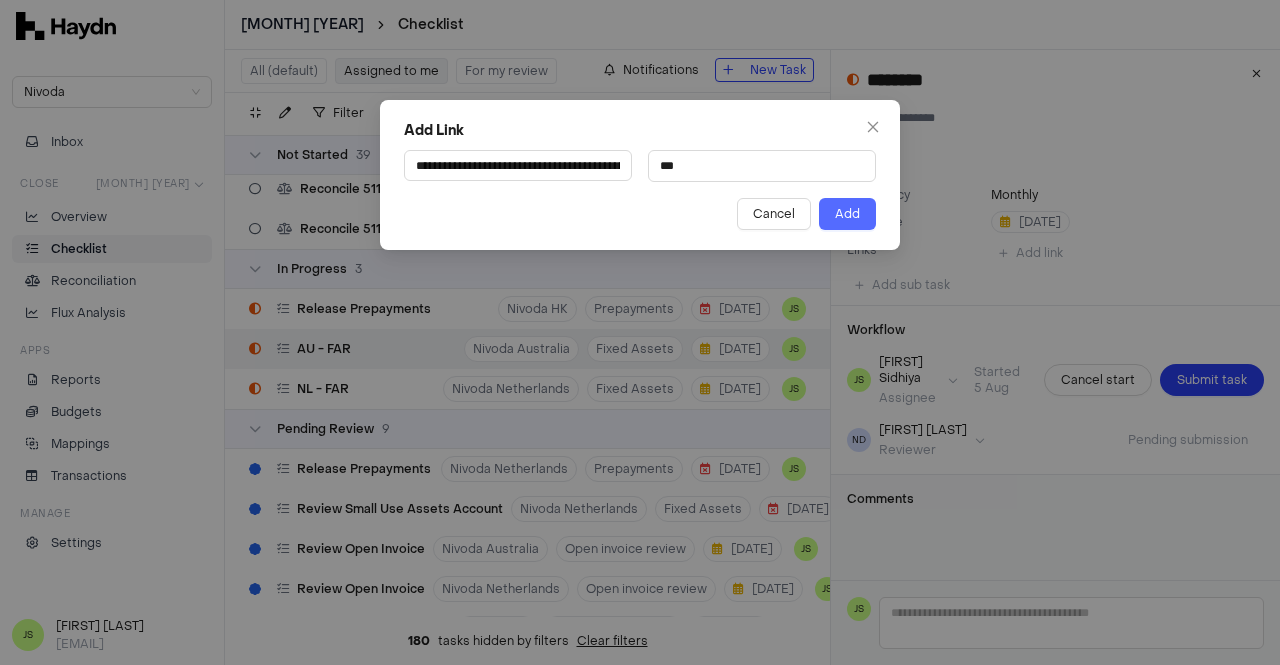 click on "Add" at bounding box center (847, 214) 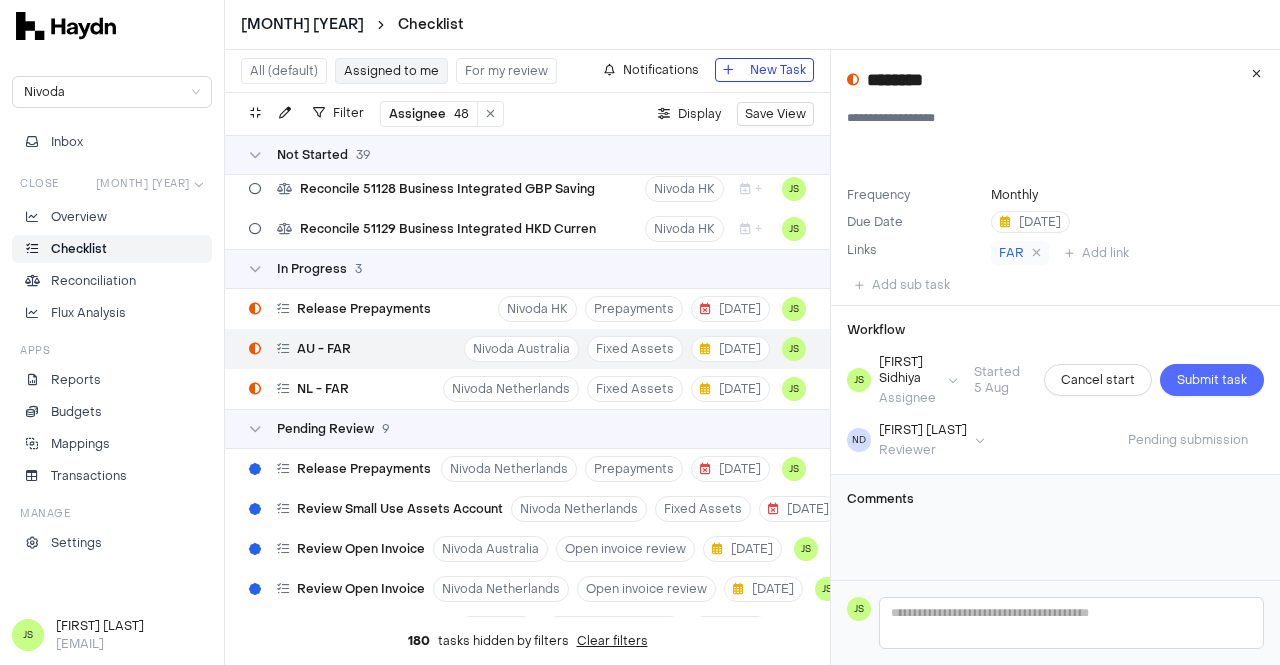 click on "Submit task" at bounding box center (1212, 380) 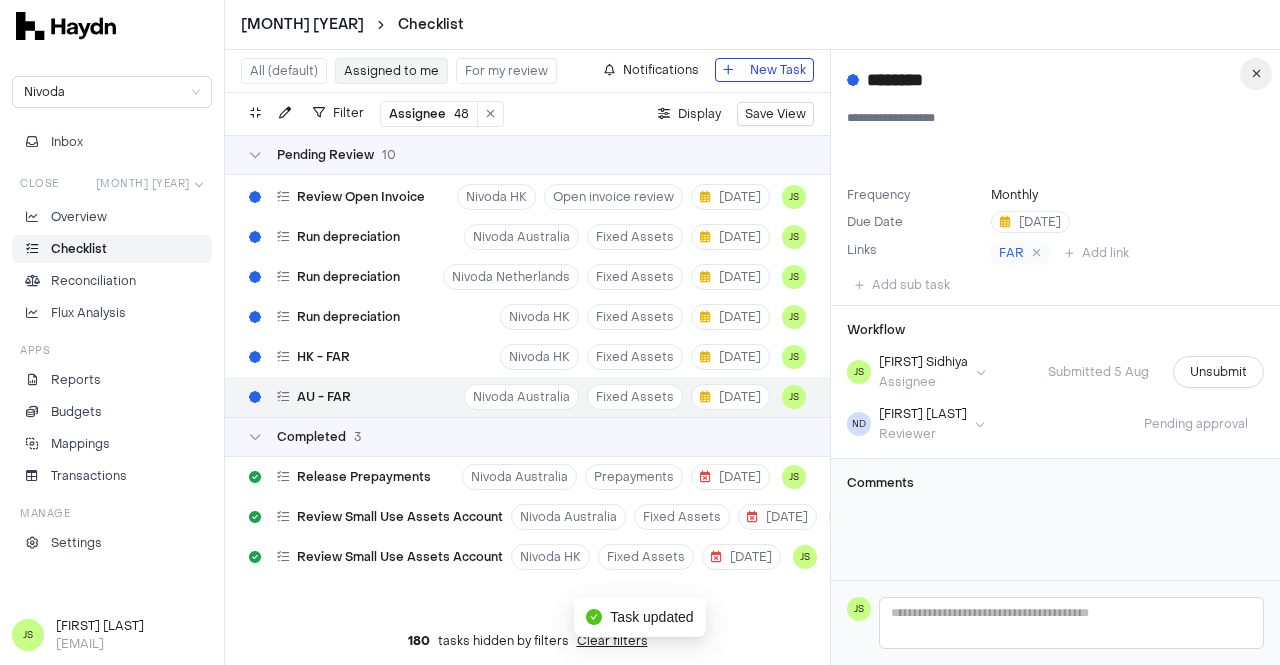 click at bounding box center [1256, 74] 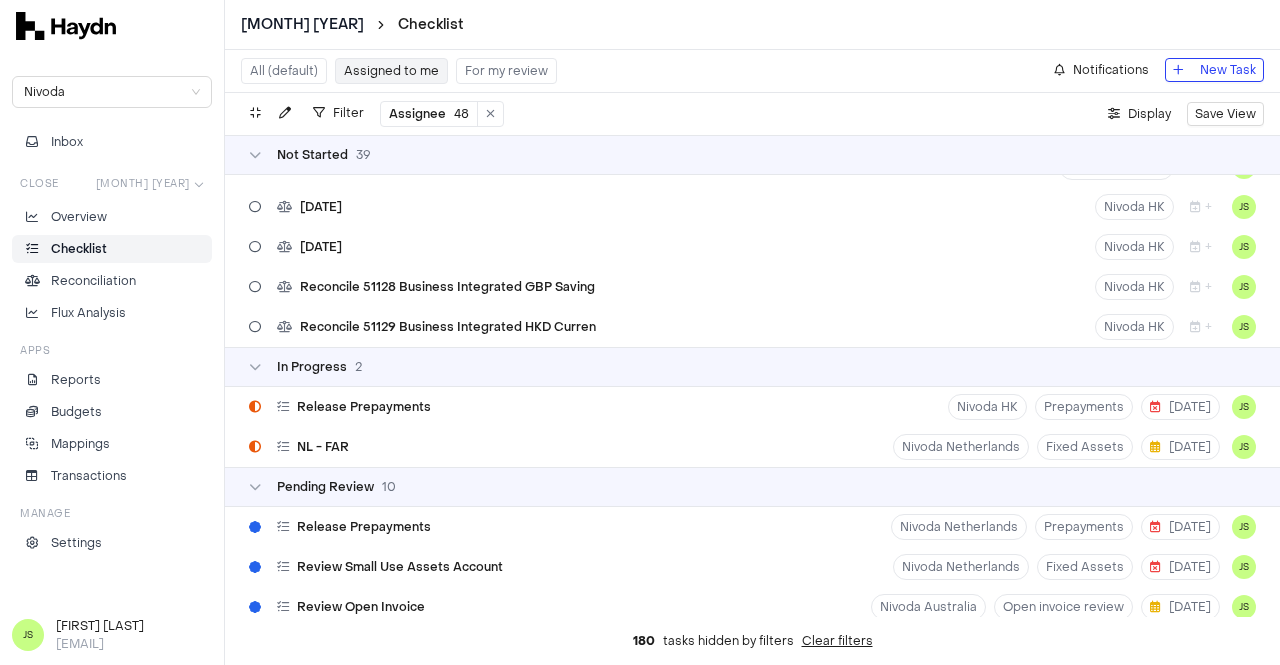 scroll, scrollTop: 1476, scrollLeft: 0, axis: vertical 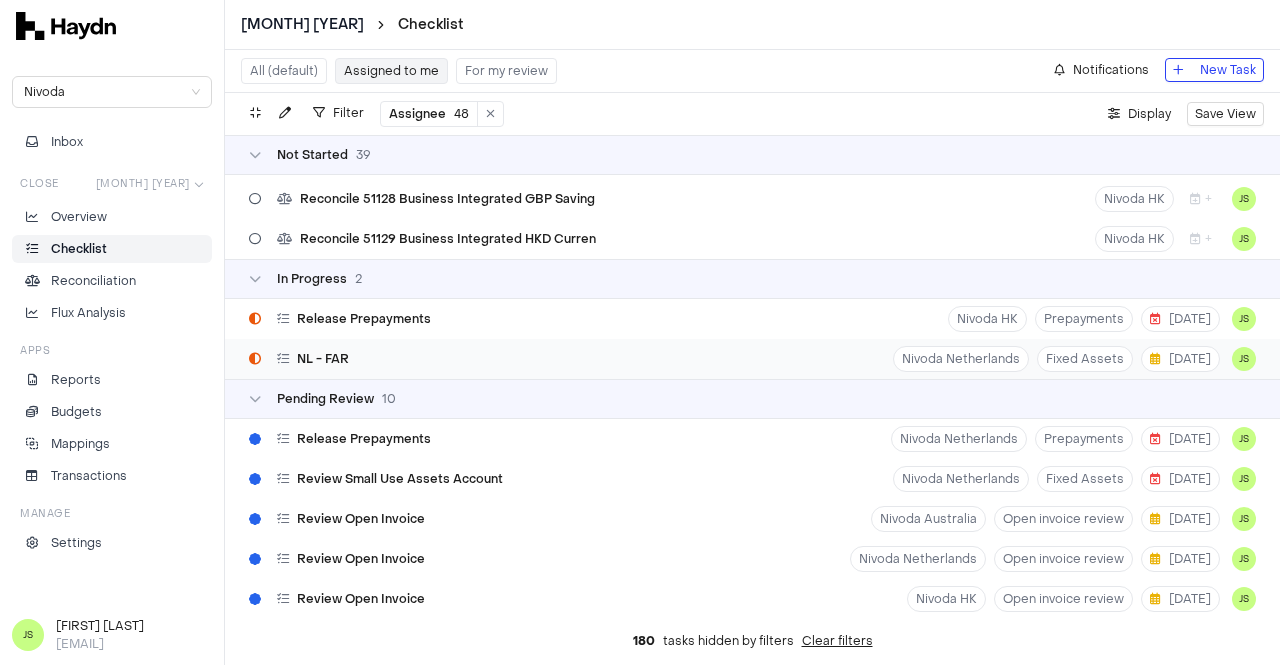 click on "[DATE]" at bounding box center (752, 359) 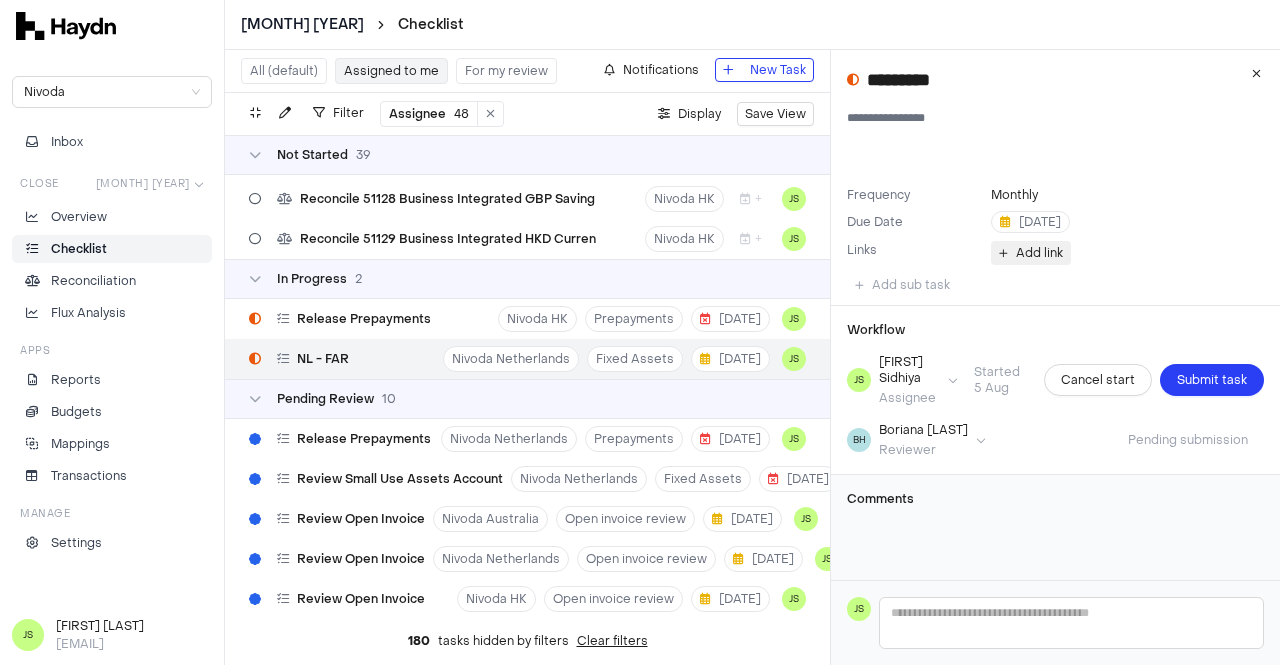 click on "Add link" at bounding box center [1031, 253] 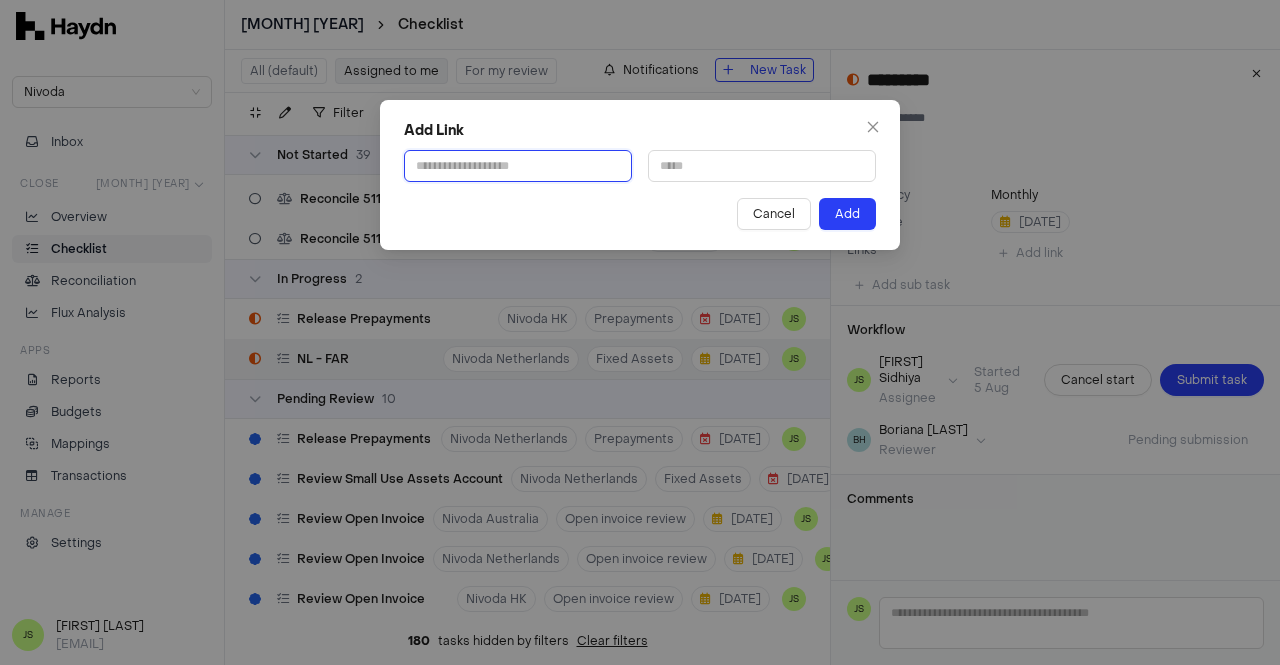 click at bounding box center (518, 166) 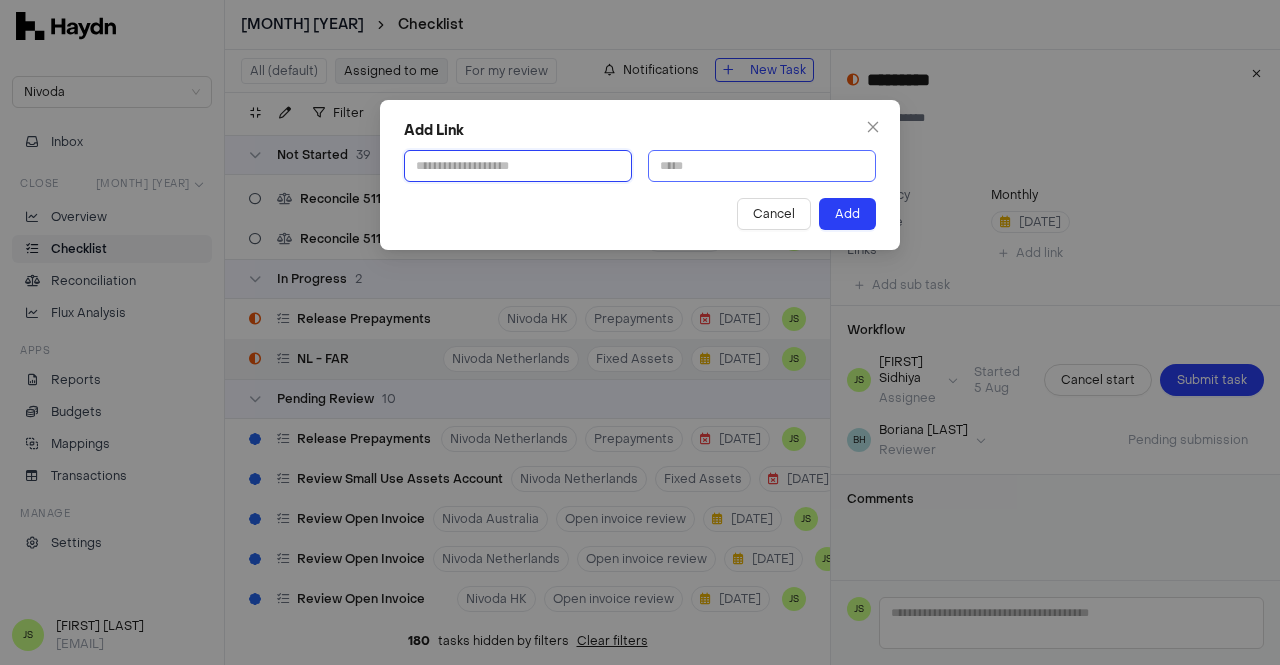 paste on "**********" 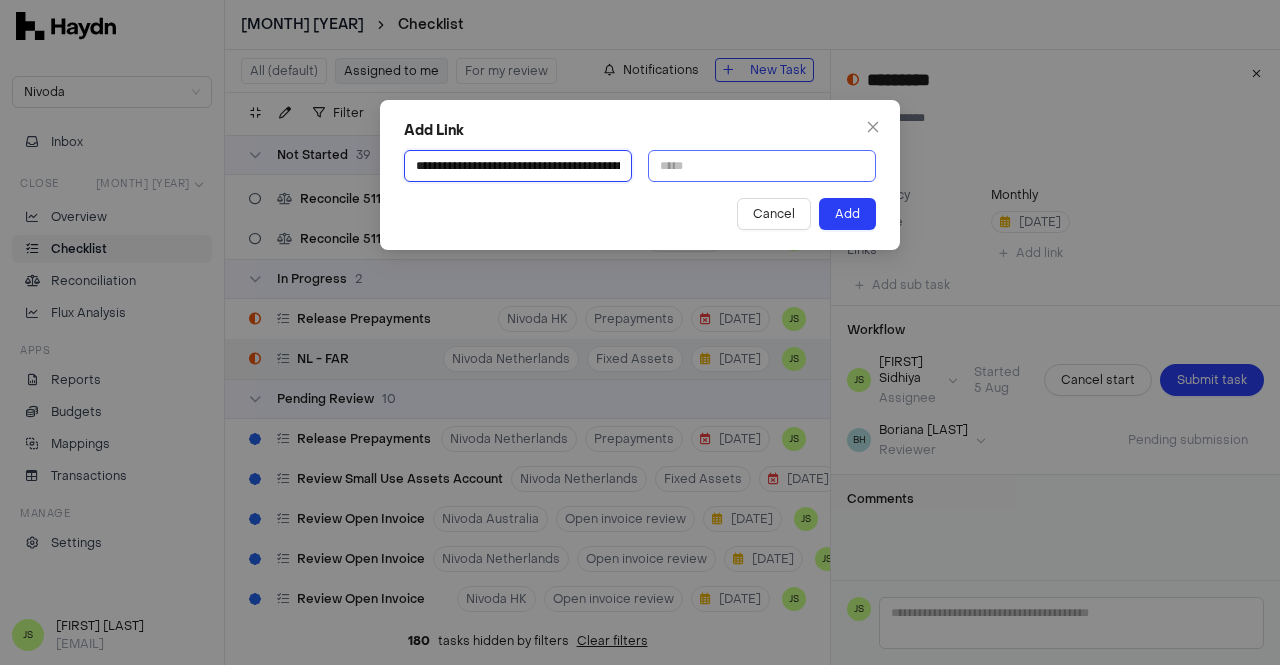 scroll, scrollTop: 0, scrollLeft: 472, axis: horizontal 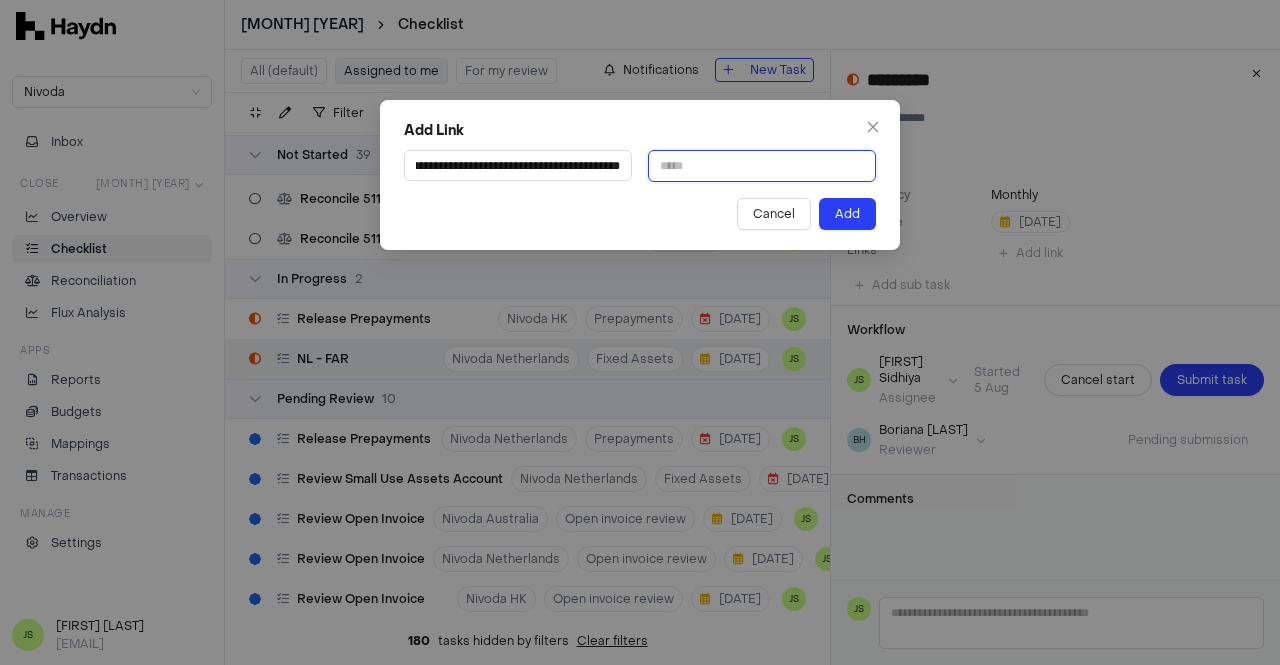 click at bounding box center (762, 166) 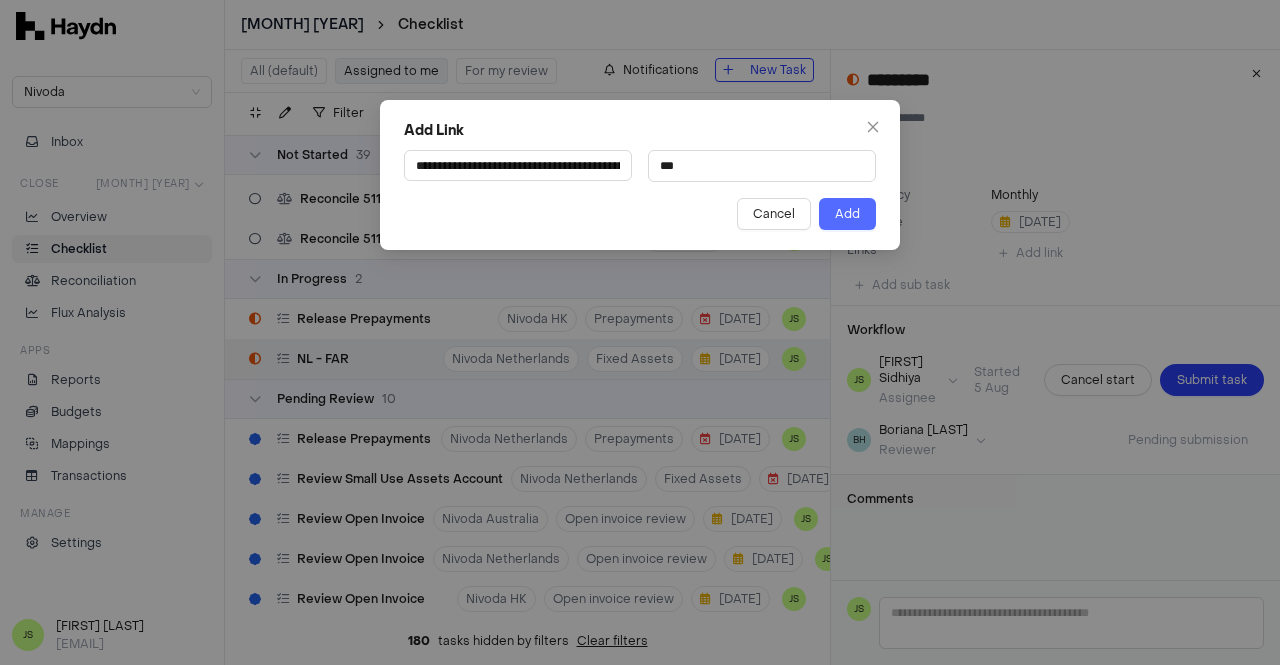 click on "Add" at bounding box center [847, 214] 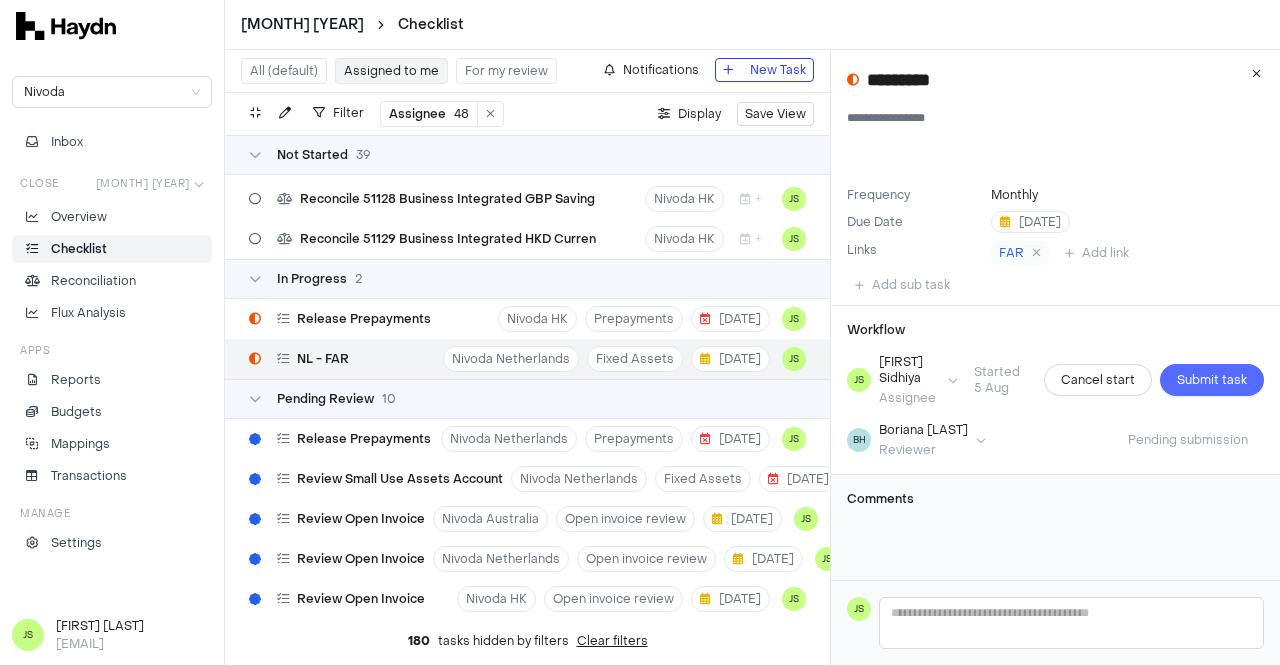click on "Submit task" at bounding box center [1212, 380] 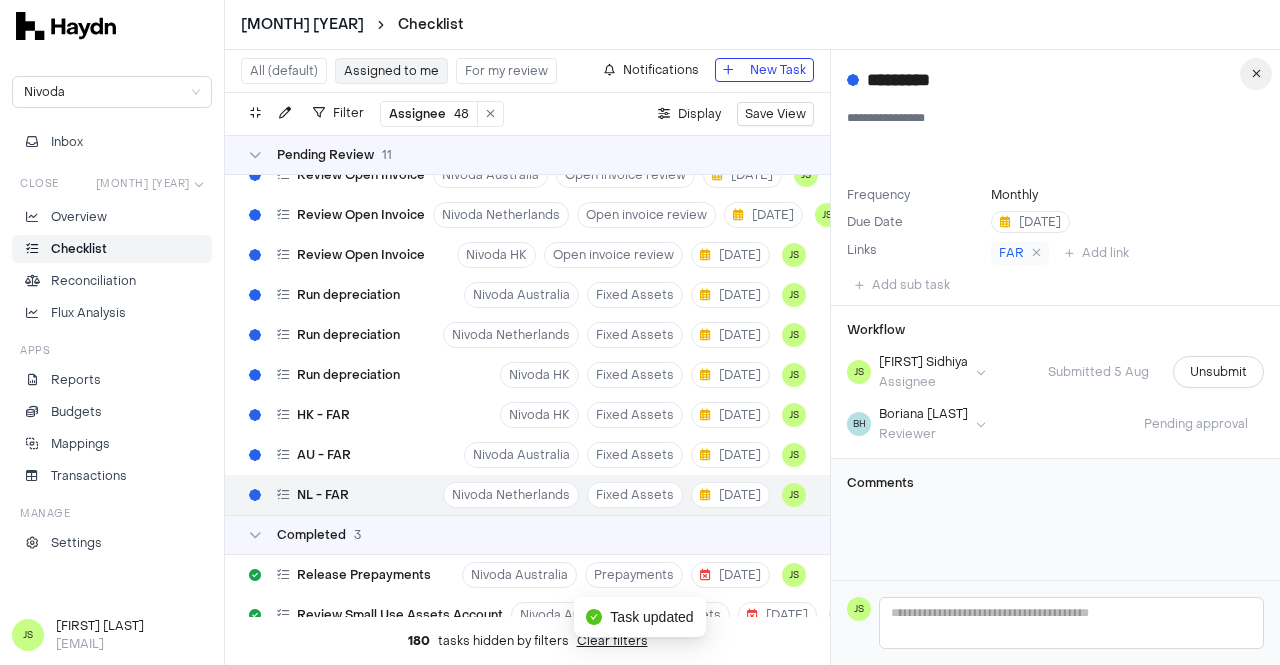 click at bounding box center (1256, 74) 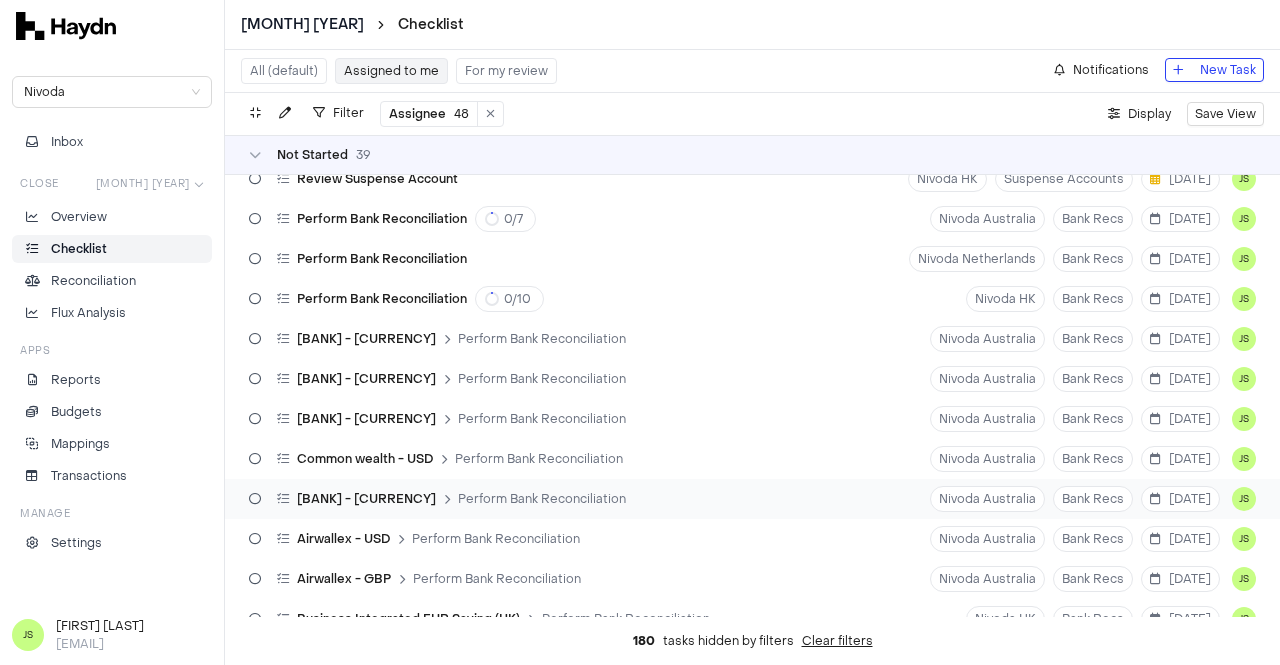 scroll, scrollTop: 0, scrollLeft: 0, axis: both 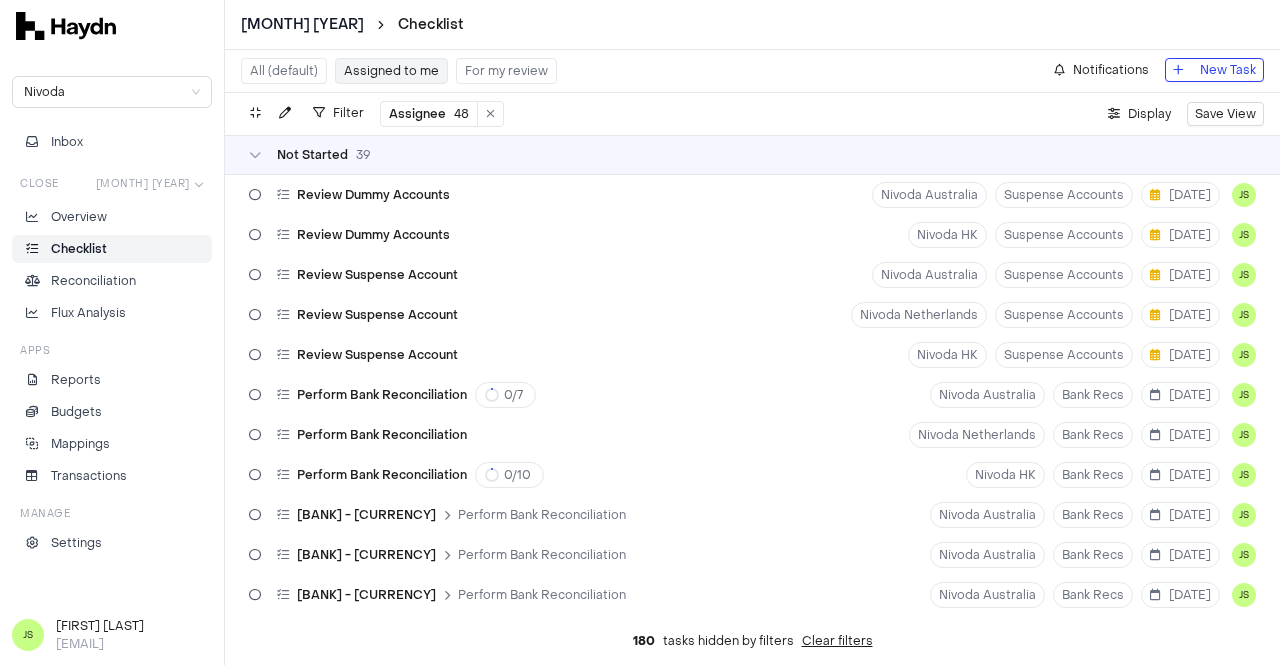 click on "Checklist" at bounding box center [79, 249] 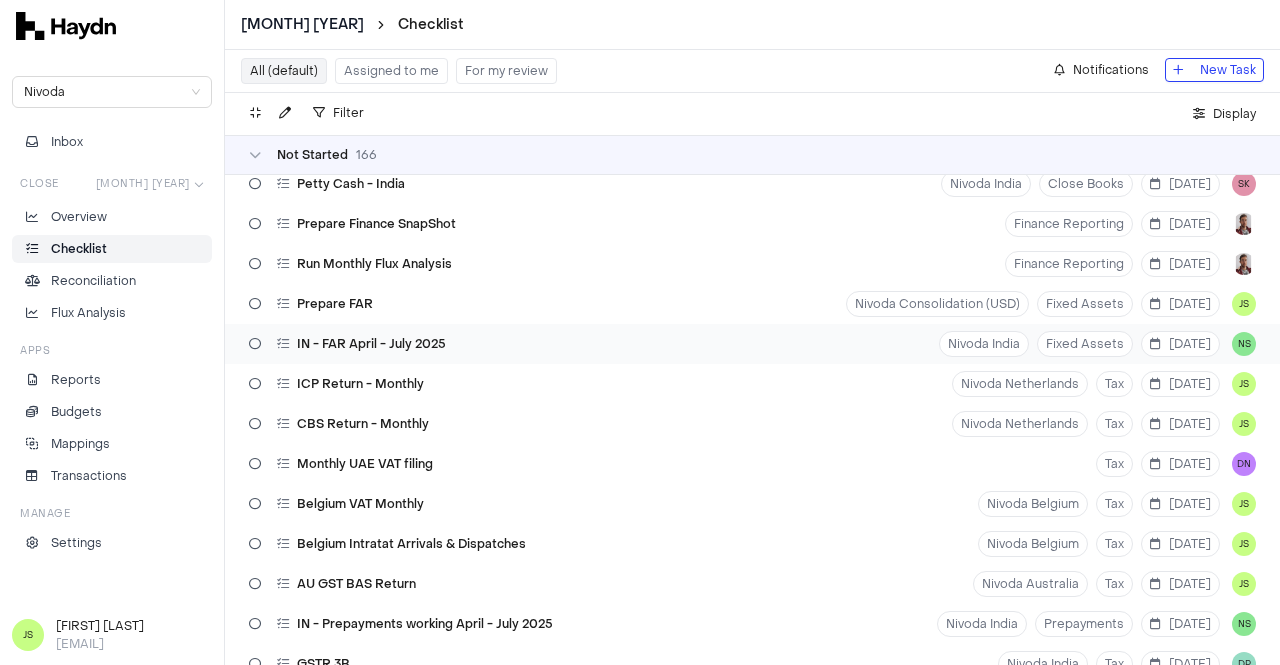 scroll, scrollTop: 4000, scrollLeft: 0, axis: vertical 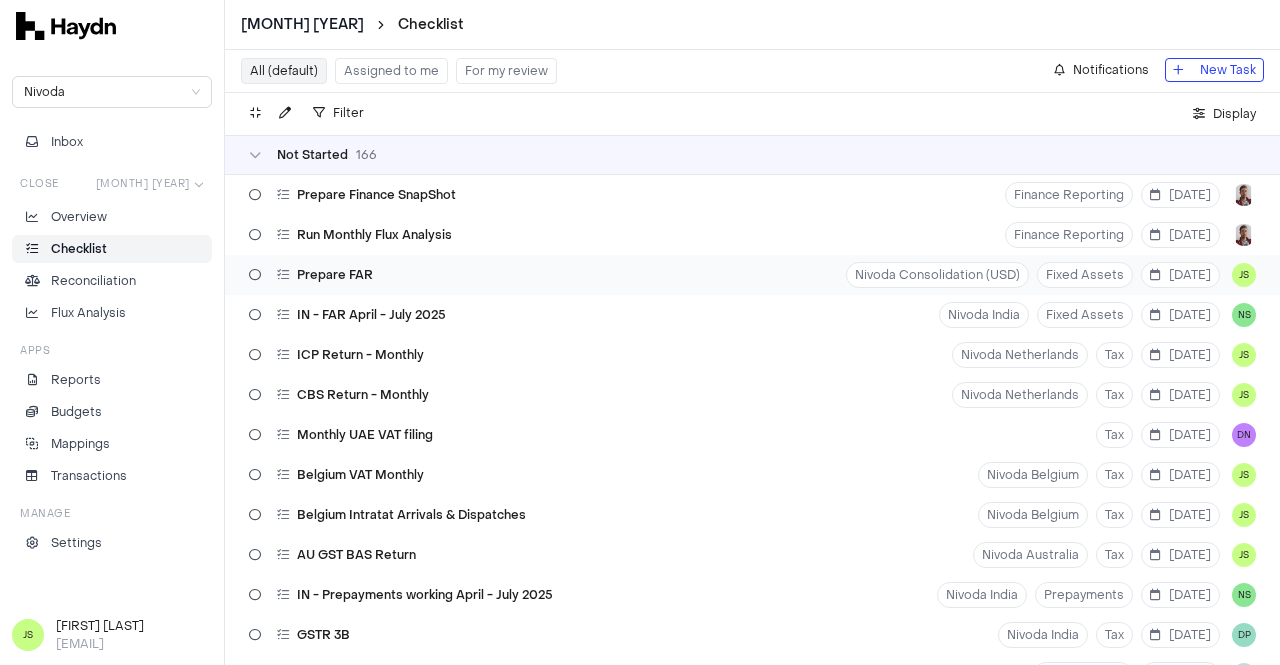 click on "[BANK] reco- [MONTH] [YEAR] Checklist [COMPANY] Inbox Close [MONTH] [YEAR] Overview Checklist Reconciliation Flux Analysis Apps Reports Budgets Mappings Transactions Manage Settings JS [FIRST] [LAST] [EMAIL] All   (default) Assigned to me   For my review   Notifications New Task Filter . Display Not Started 166 Release Prepayments [COMPANY] Prepayments [DATE] [INITIALS] Release Prepayments [COMPANY] Prepayments [DATE] [INITIALS] Release Prepayments [COMPANY] Prepayments [DATE] [INITIALS] Release Prepayments [COMPANY] Prepayments [DATE] [INITIALS] Review Small Use Assets Account [COMPANY] Fixed Assets [DATE] [INITIALS] Review Small Use Assets Account [COMPANY] Fixed Assets [DATE] [INITIALS] Review Open Invoice [COMPANY] Open invoice review [DATE] [INITIALS] Review Open Invoice [COMPANY] Open invoice review [DATE] [INITIALS] Review Open Invoice [COMPANY] Open invoice review [DATE] [INITIALS] Review Open Invoice [COMPANY] Open invoice review [DATE] [INITIALS] Review Open Invoice [COMPANY] Open invoice review [DATE] [INITIALS] Run depreciation [COMPANY] Fixed Assets [INITIALS]" at bounding box center [640, 332] 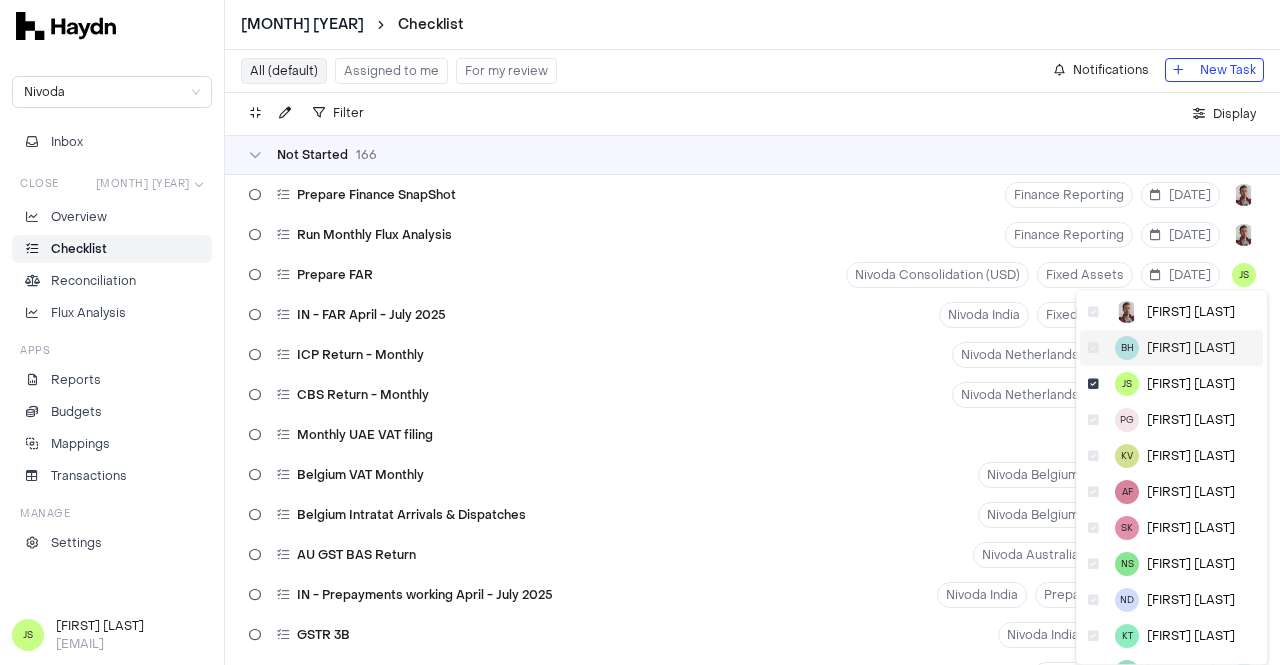 click on "[FIRST] [LAST]" at bounding box center [1171, 348] 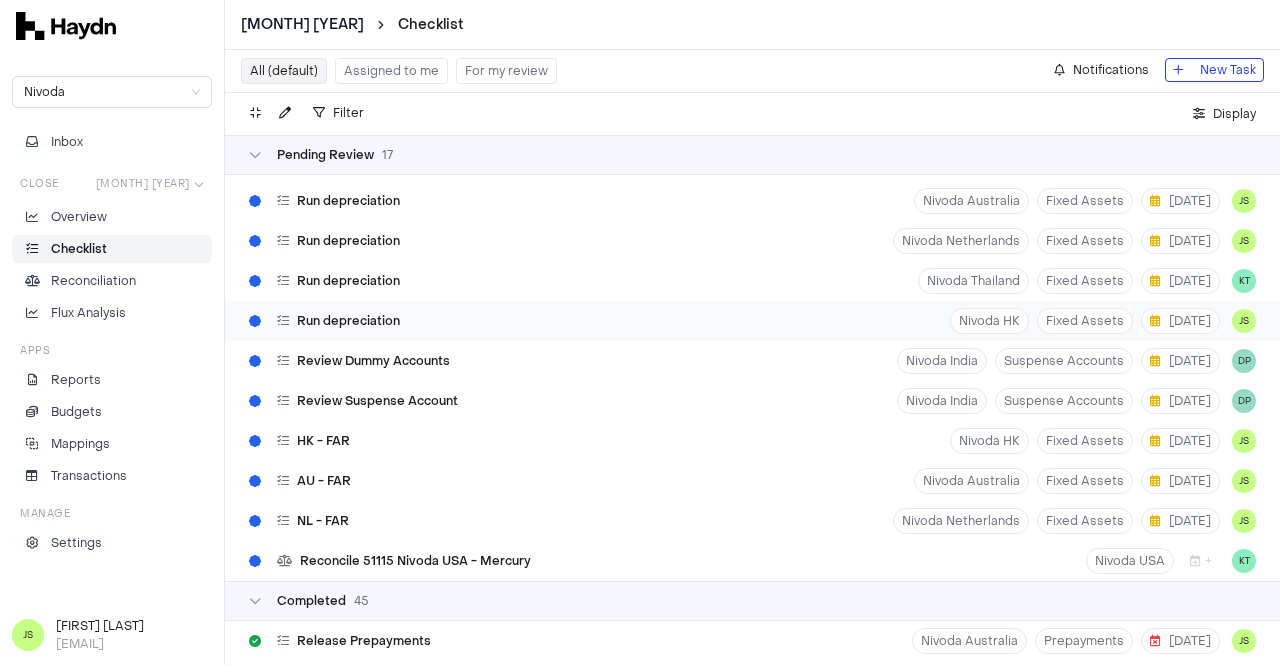 scroll, scrollTop: 7300, scrollLeft: 0, axis: vertical 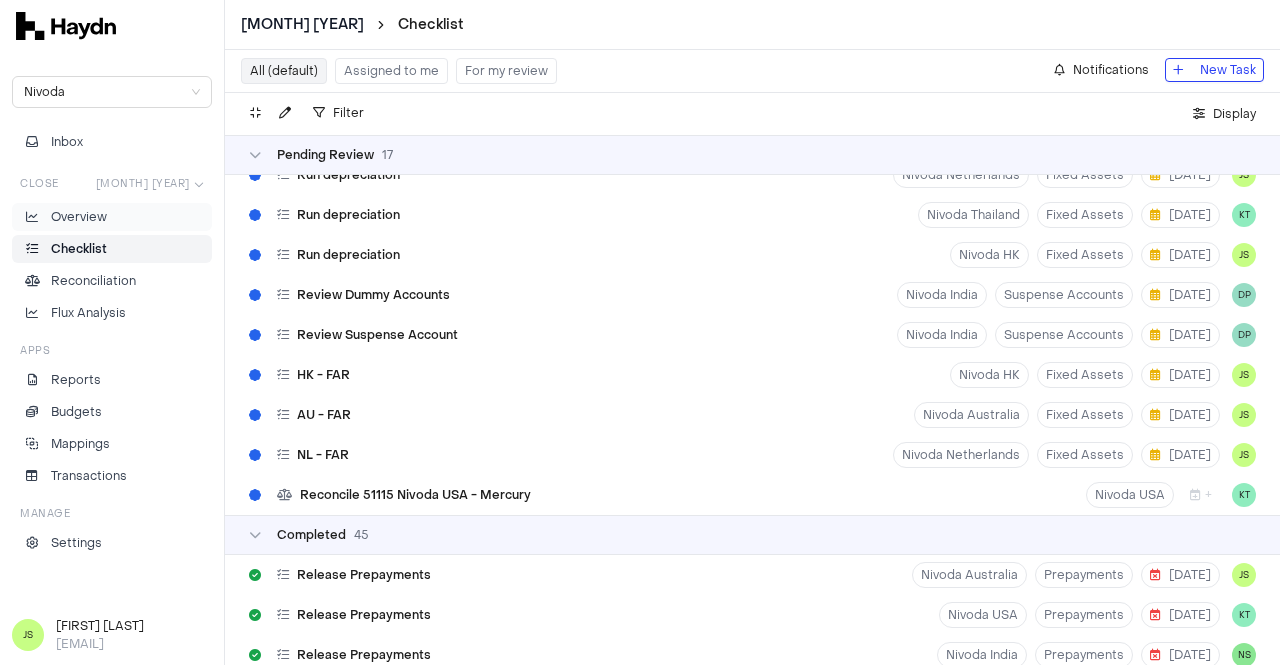 click on "Overview" at bounding box center (112, 217) 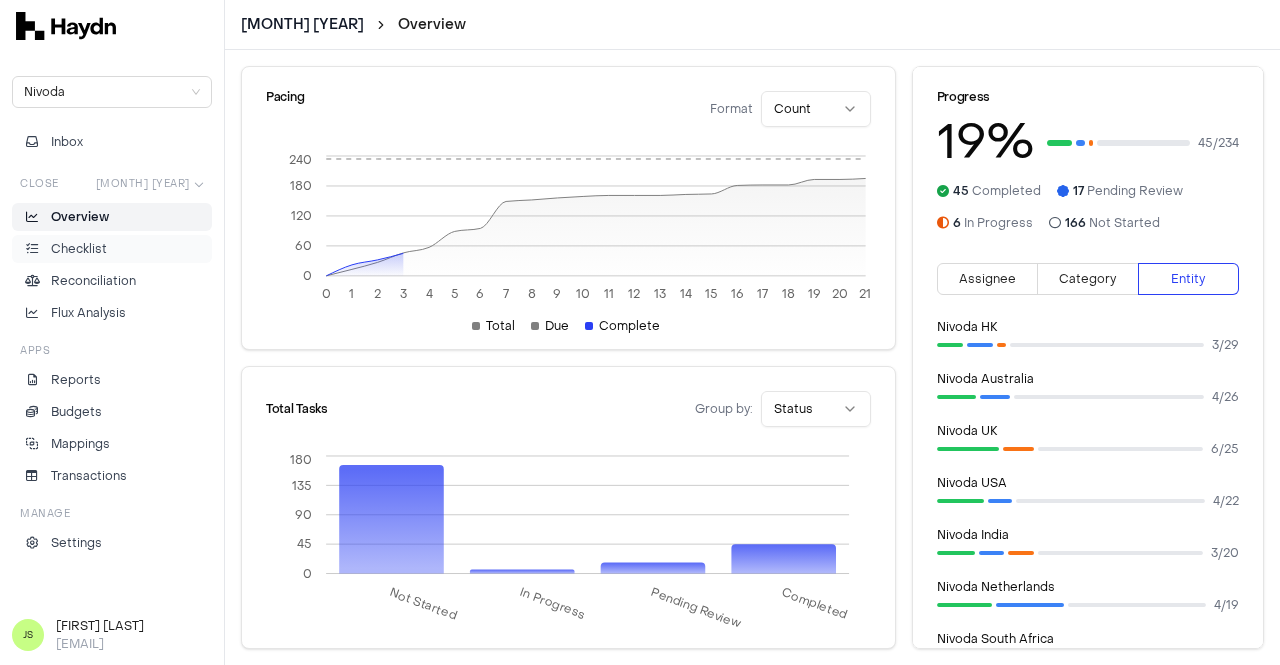 click on "Checklist" at bounding box center [112, 249] 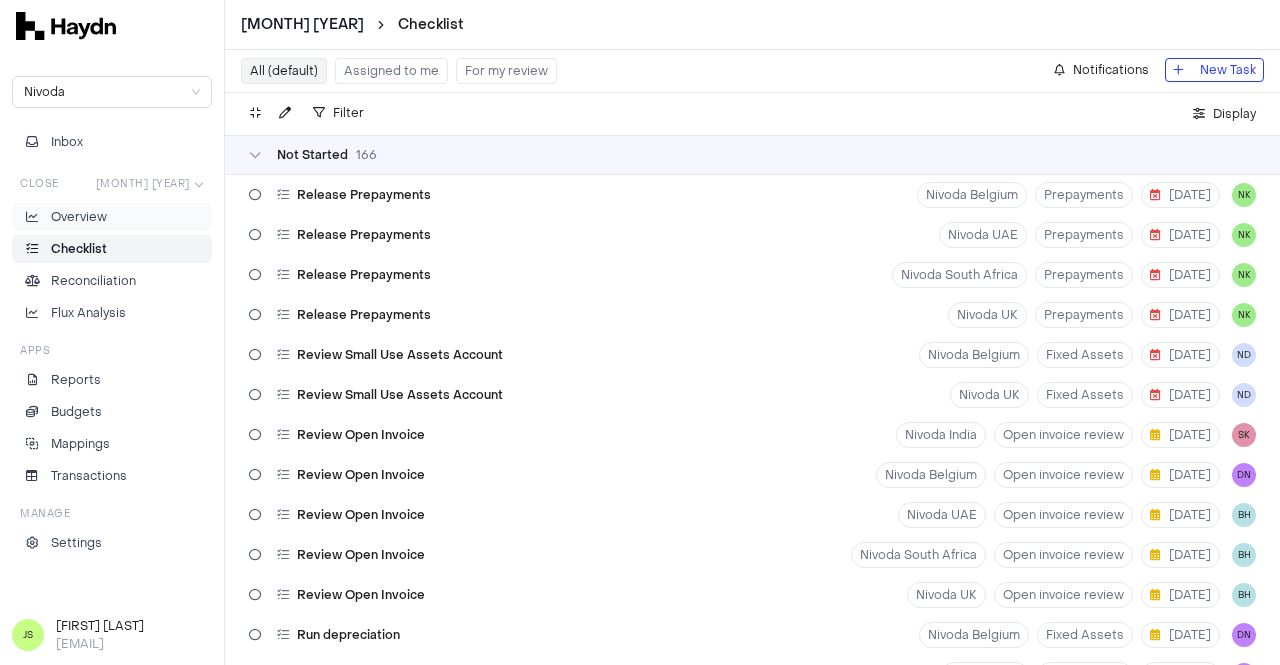click on "Overview" at bounding box center (112, 217) 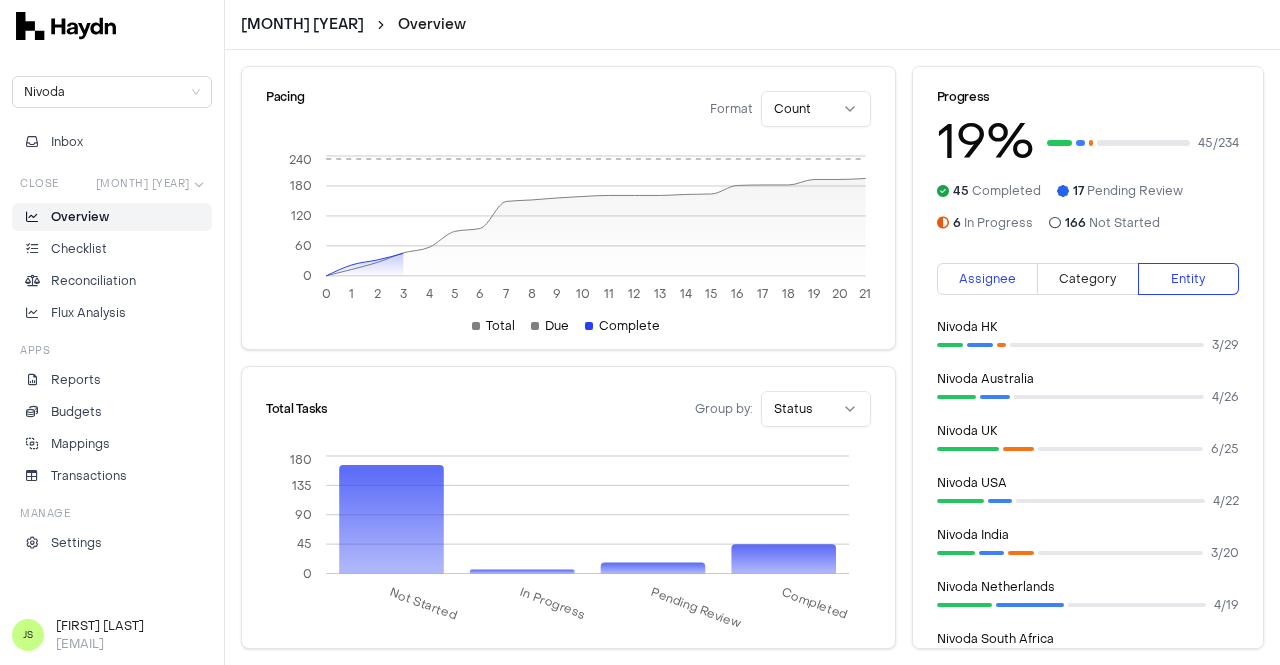 click on "Assignee" at bounding box center (987, 279) 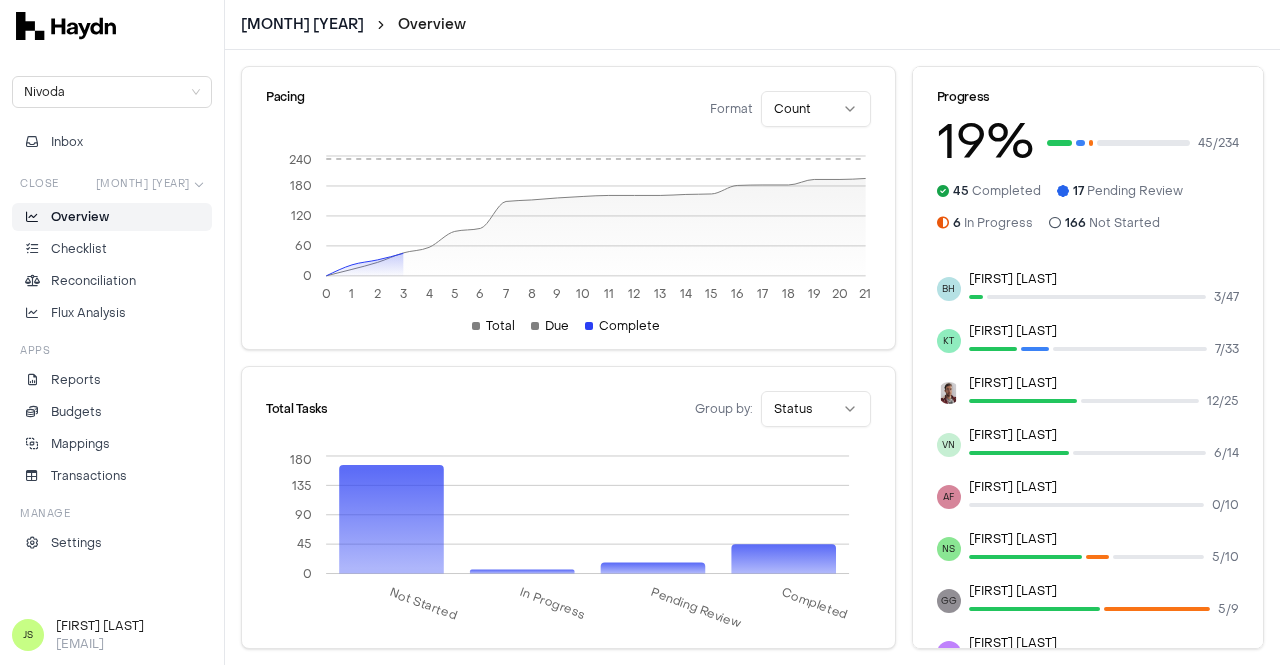 scroll, scrollTop: 0, scrollLeft: 0, axis: both 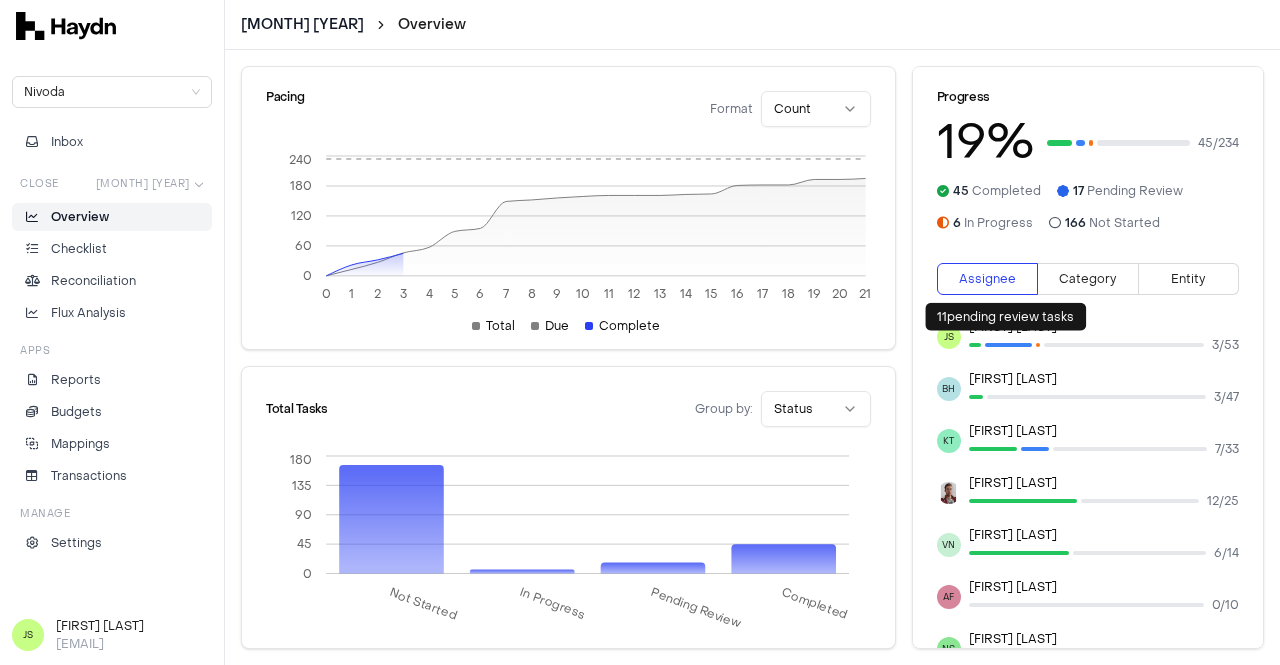click at bounding box center [1038, 345] 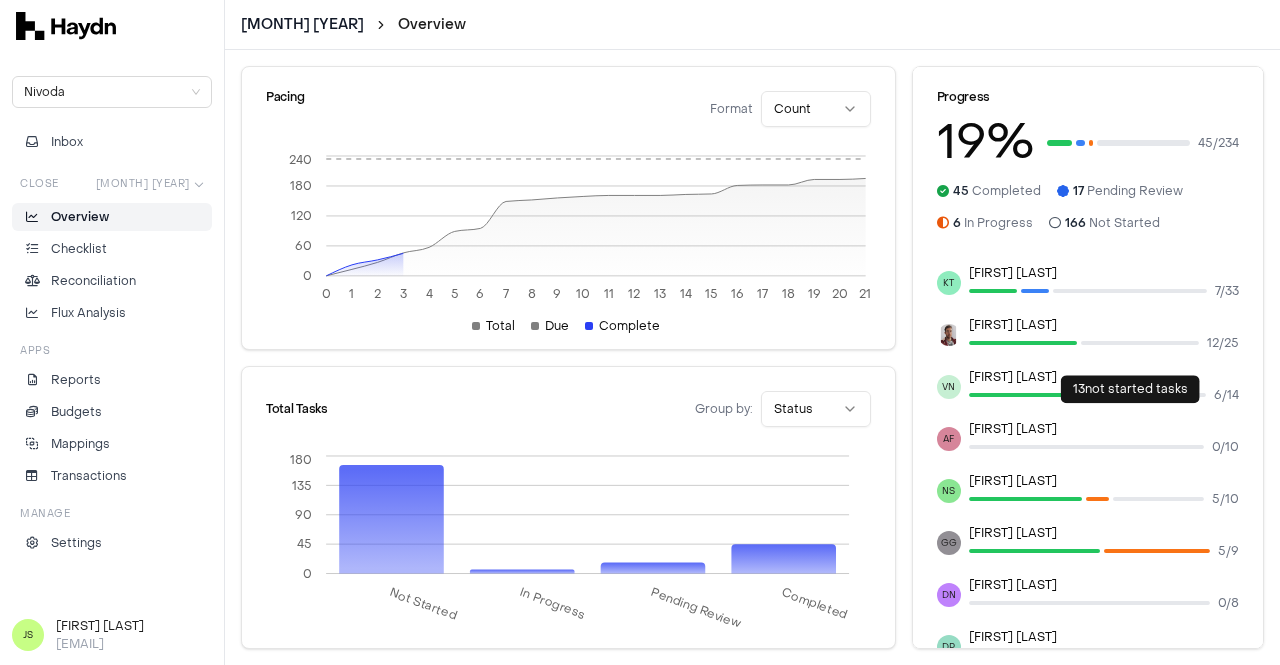 scroll, scrollTop: 0, scrollLeft: 0, axis: both 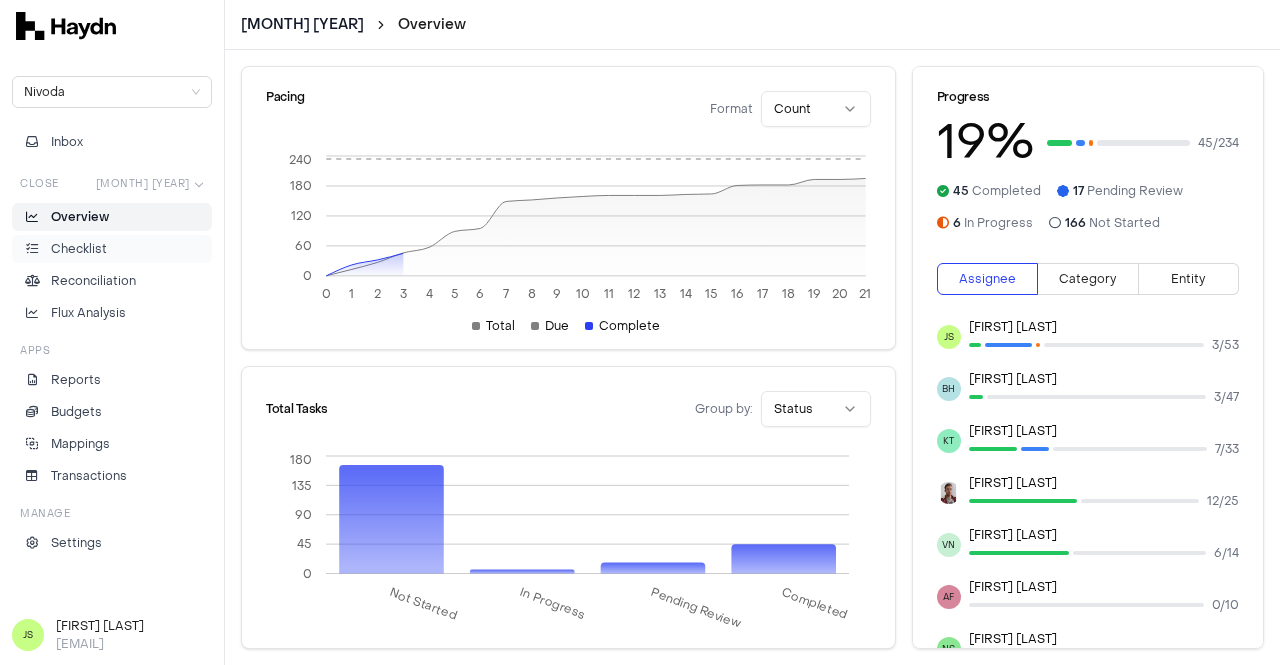 click on "Checklist" at bounding box center [79, 249] 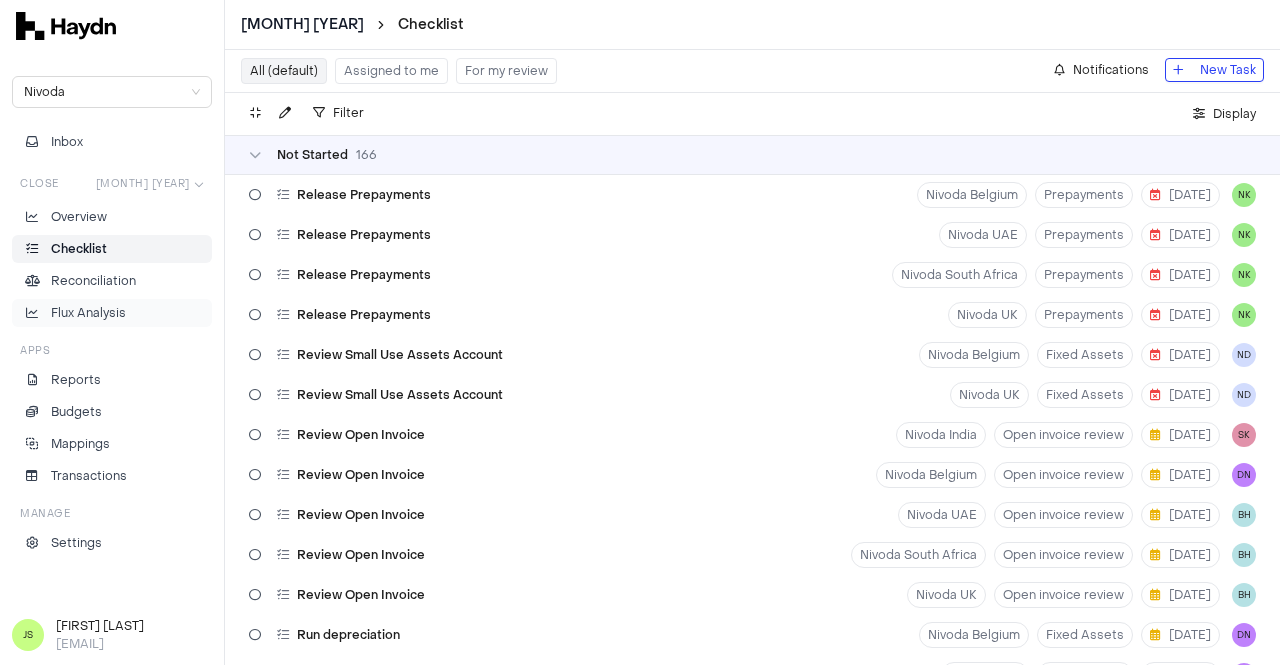 click on "Flux Analysis" at bounding box center [88, 313] 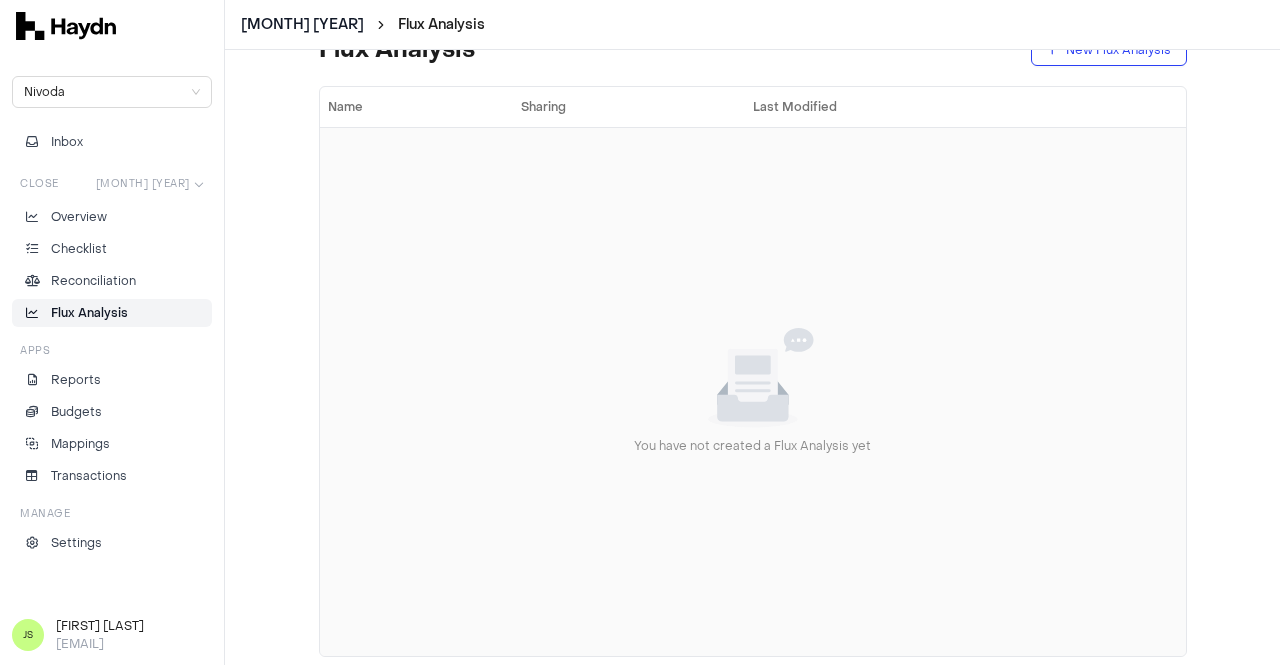 scroll, scrollTop: 62, scrollLeft: 0, axis: vertical 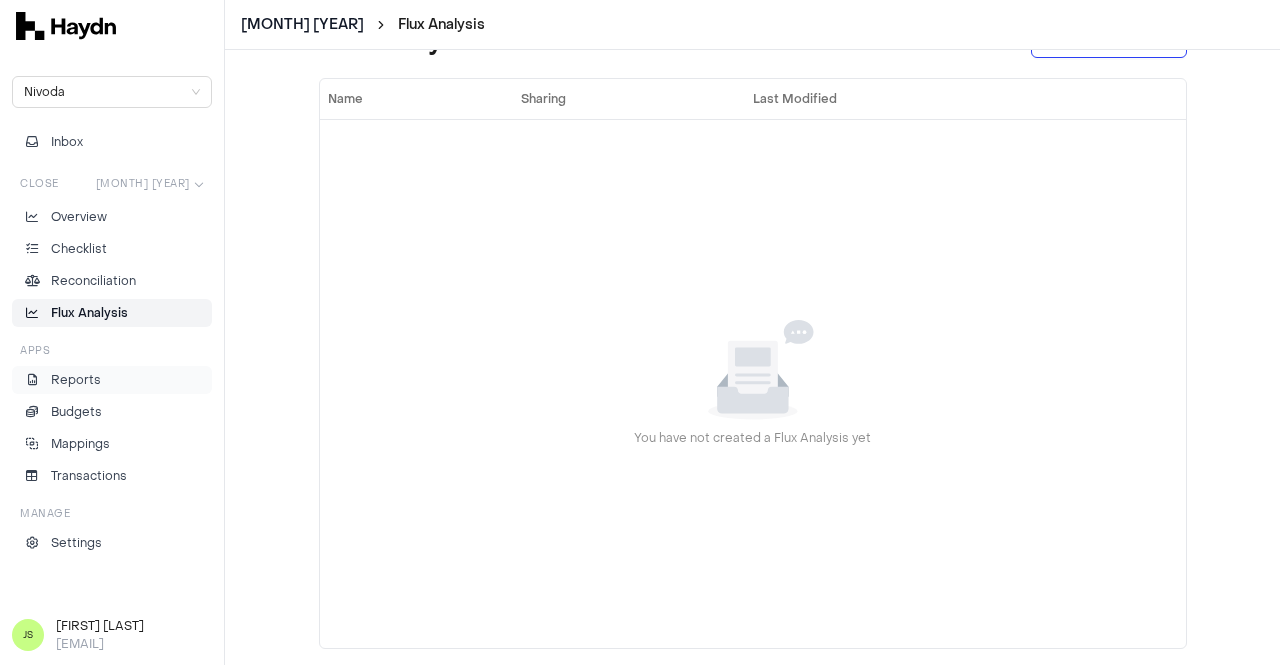 click on "Reports" at bounding box center [112, 380] 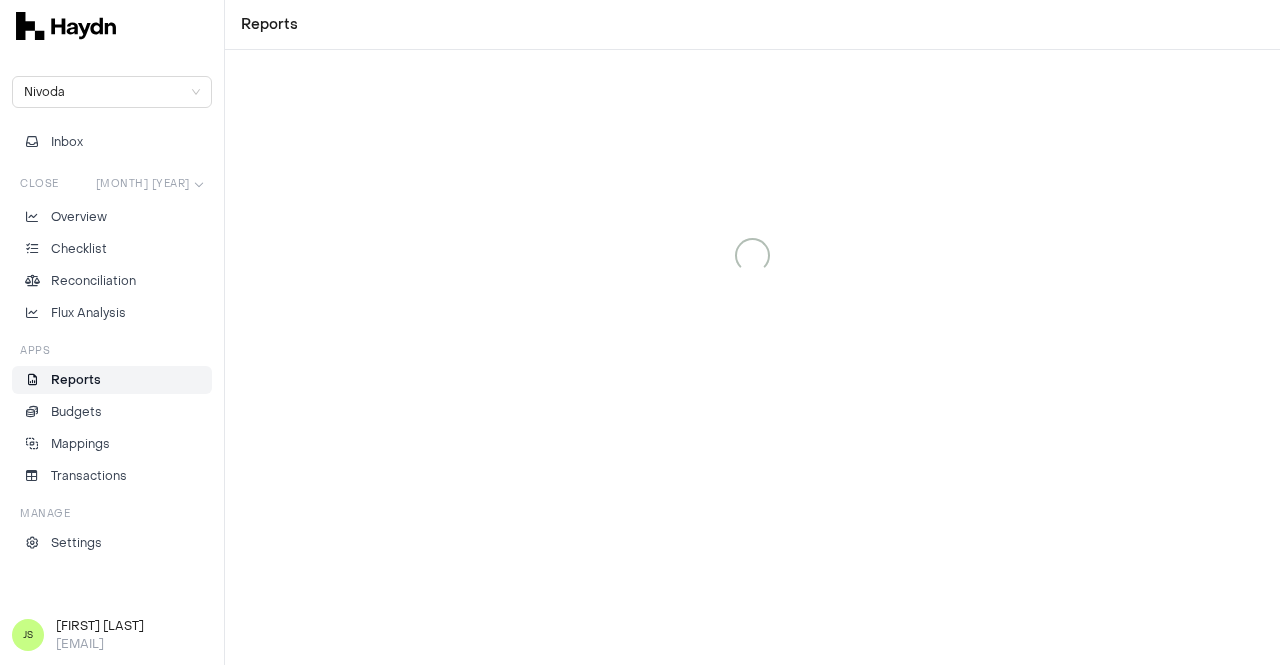 scroll, scrollTop: 0, scrollLeft: 0, axis: both 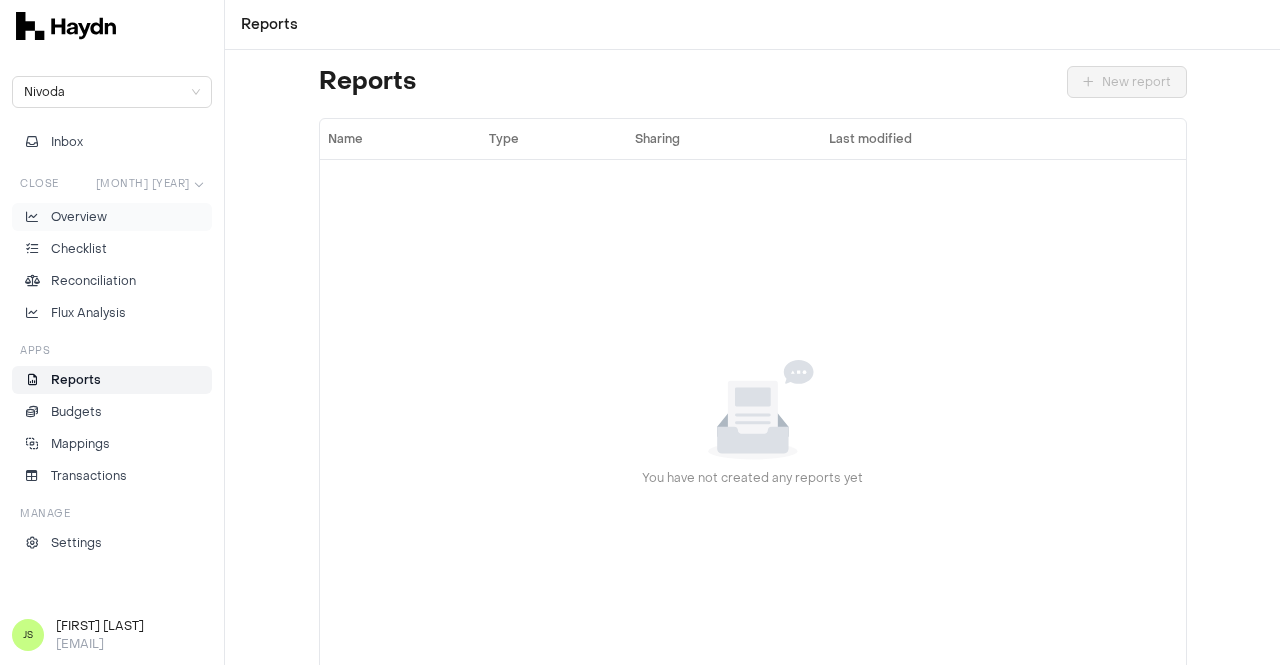 click on "Overview" at bounding box center [112, 217] 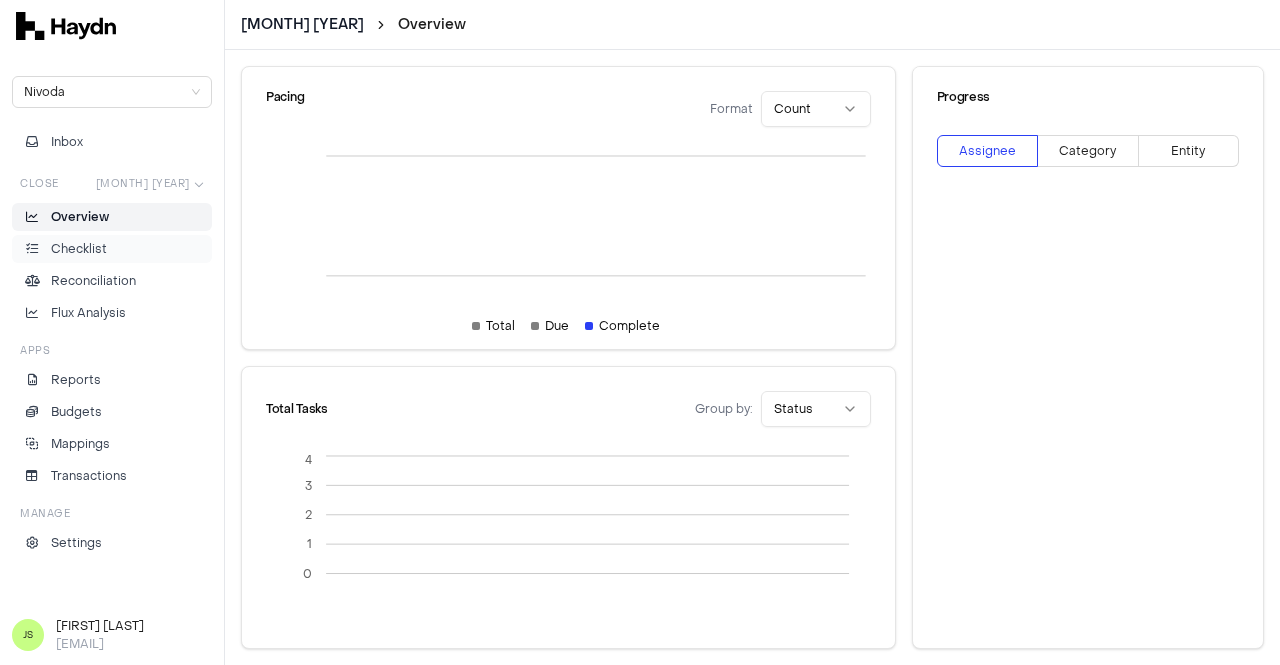 click on "Checklist" at bounding box center [79, 249] 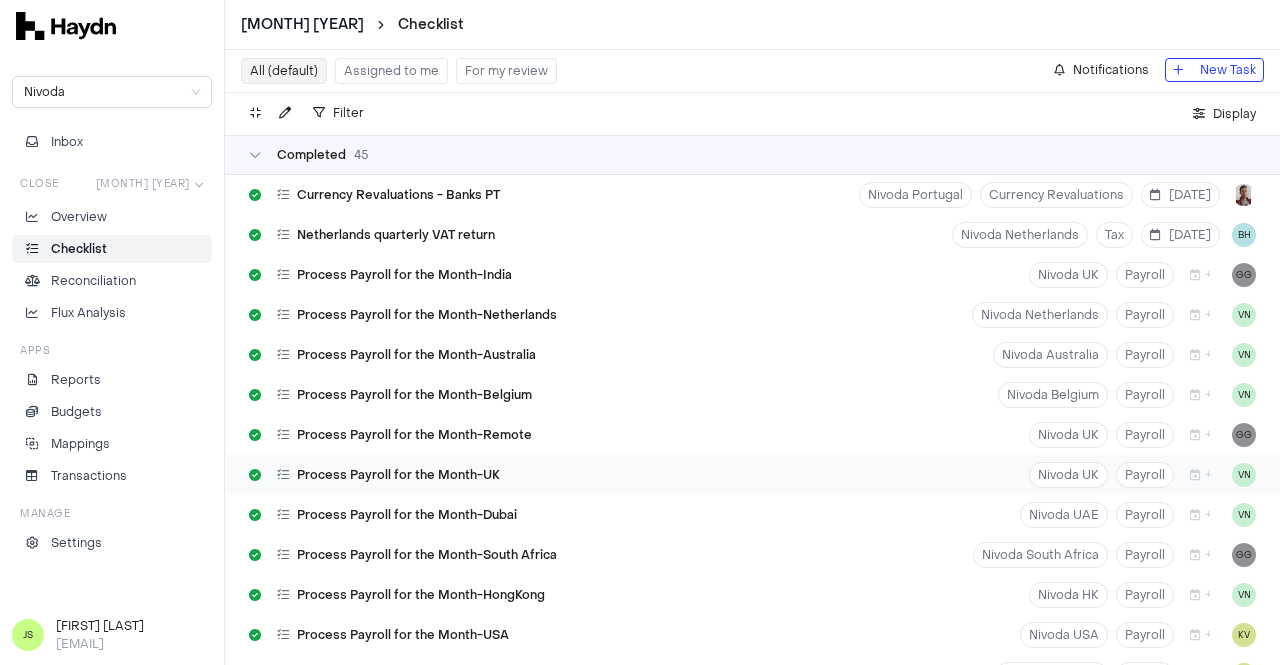 scroll, scrollTop: 9028, scrollLeft: 0, axis: vertical 